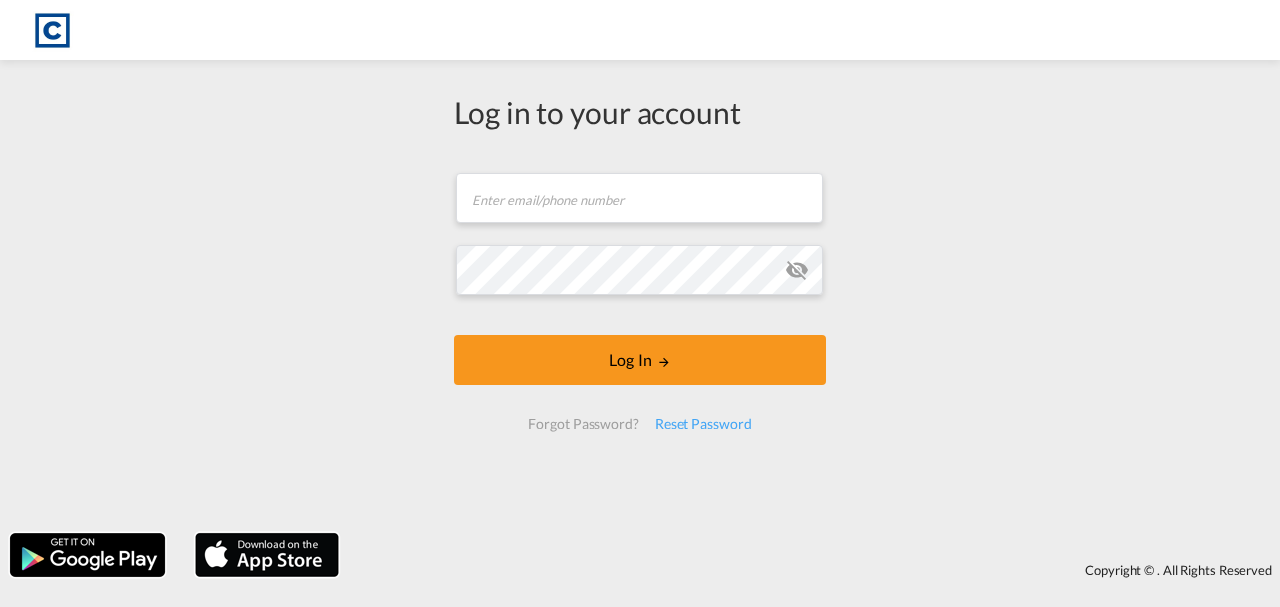 scroll, scrollTop: 0, scrollLeft: 0, axis: both 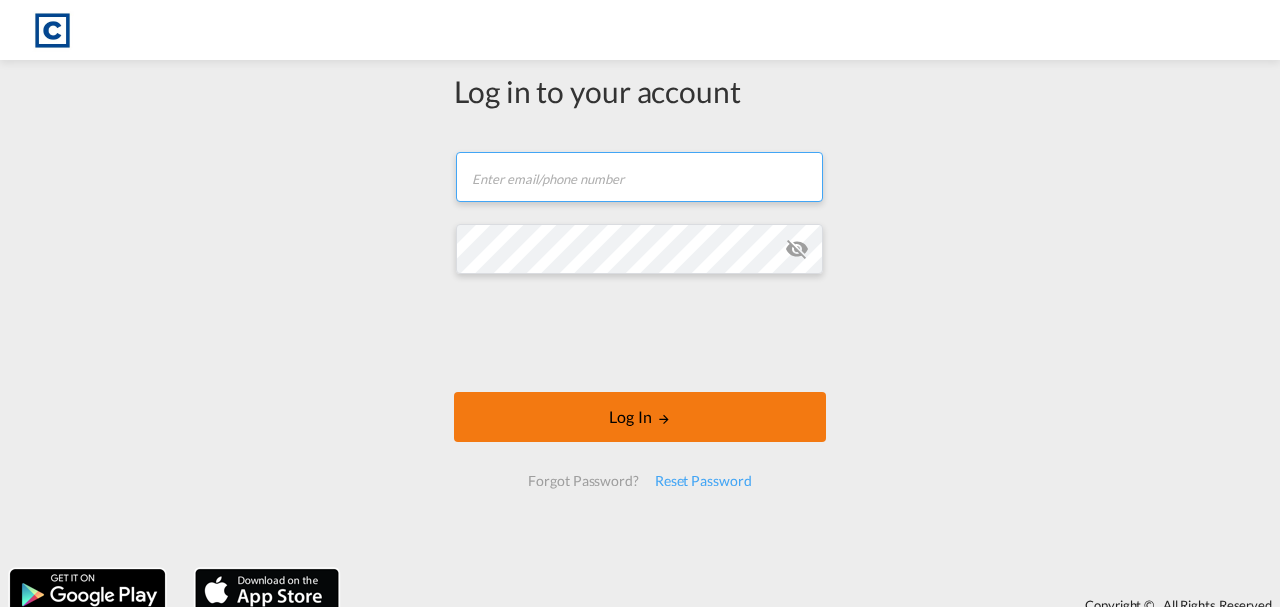 type on "[EMAIL]" 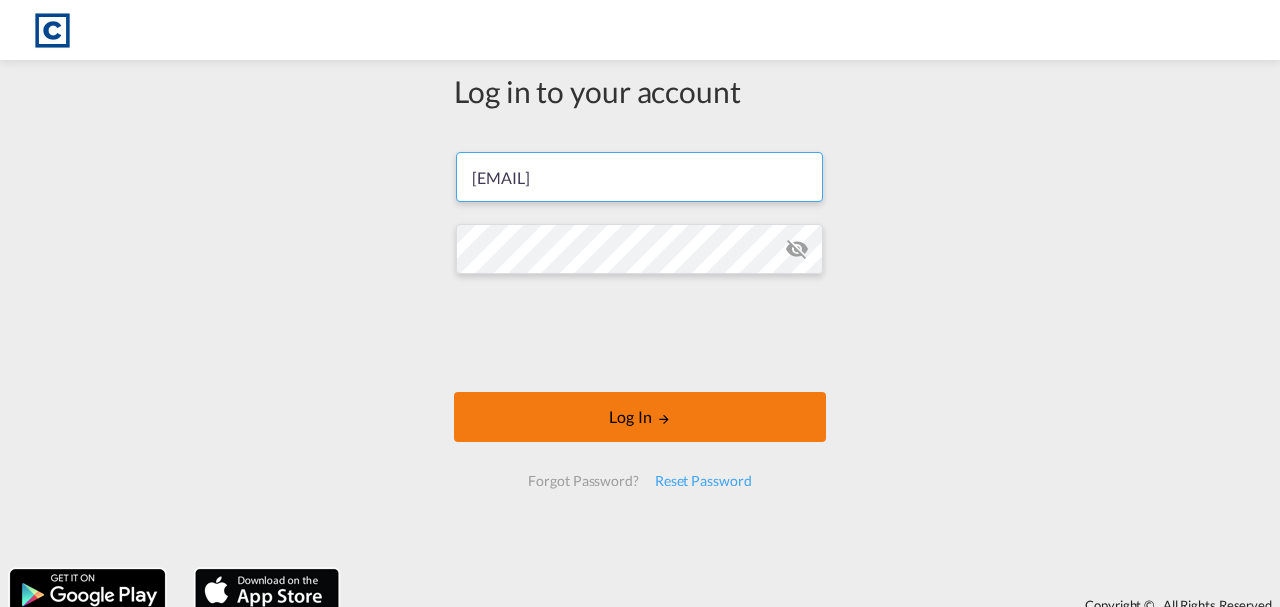click on "Log In" at bounding box center [640, 417] 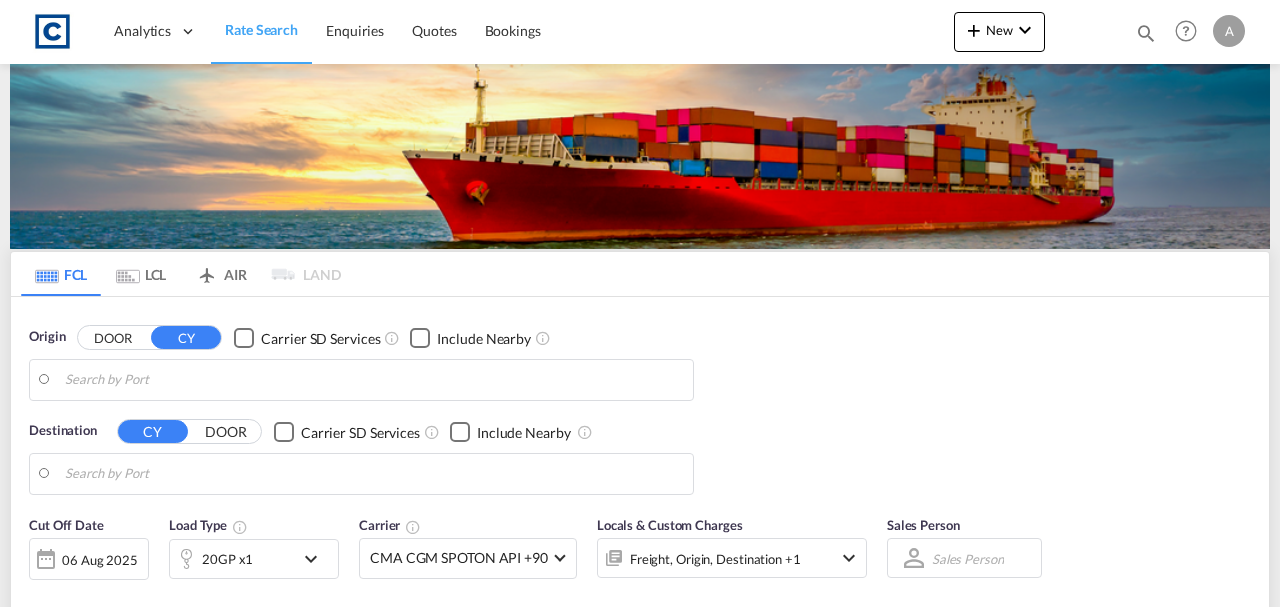 type on "GB-BN8, Lewes" 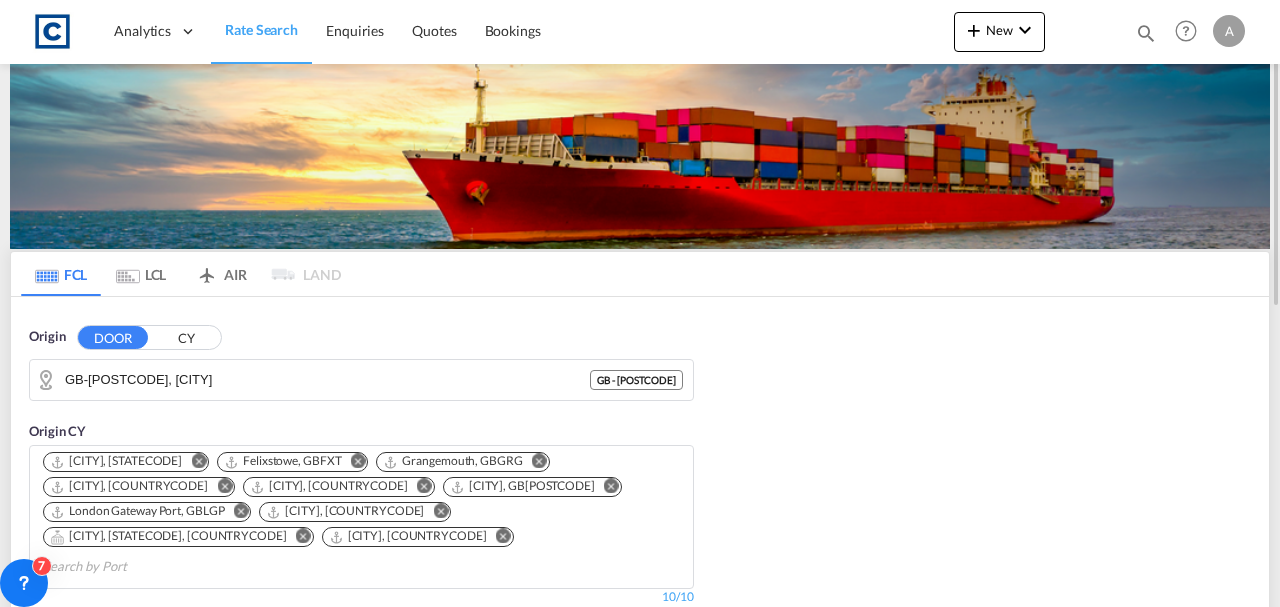 click on "Origin   DOOR
CY
GB-BN8, Lewes
GB - BN8" at bounding box center [361, 364] 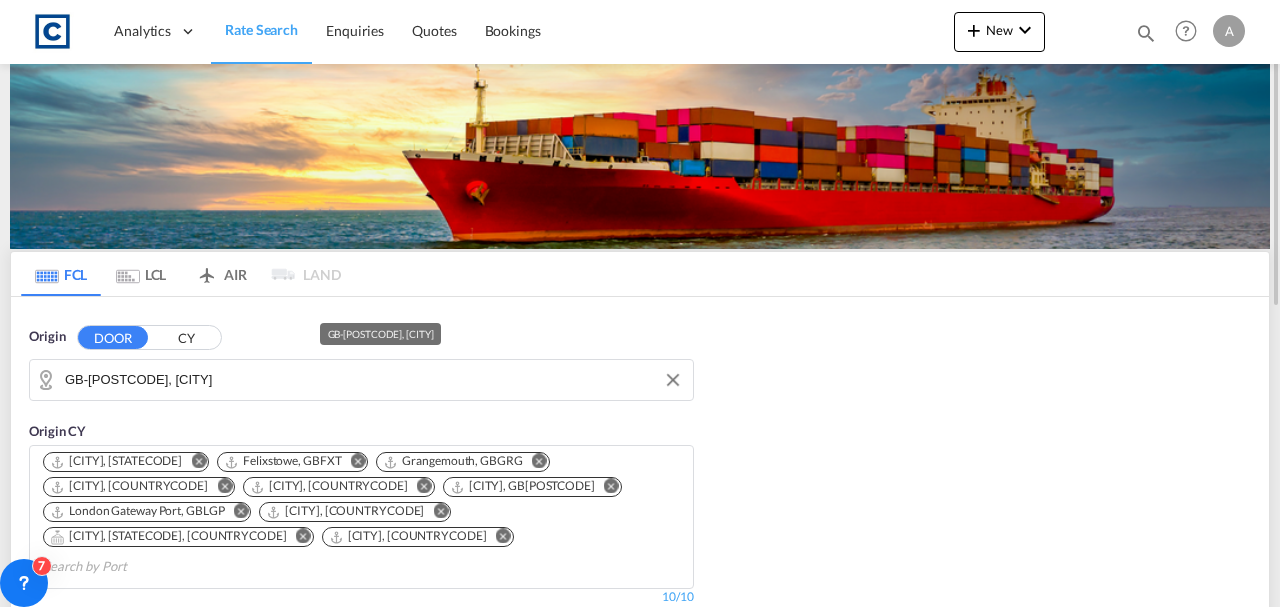 click on "GB-BN8, Lewes" at bounding box center (374, 380) 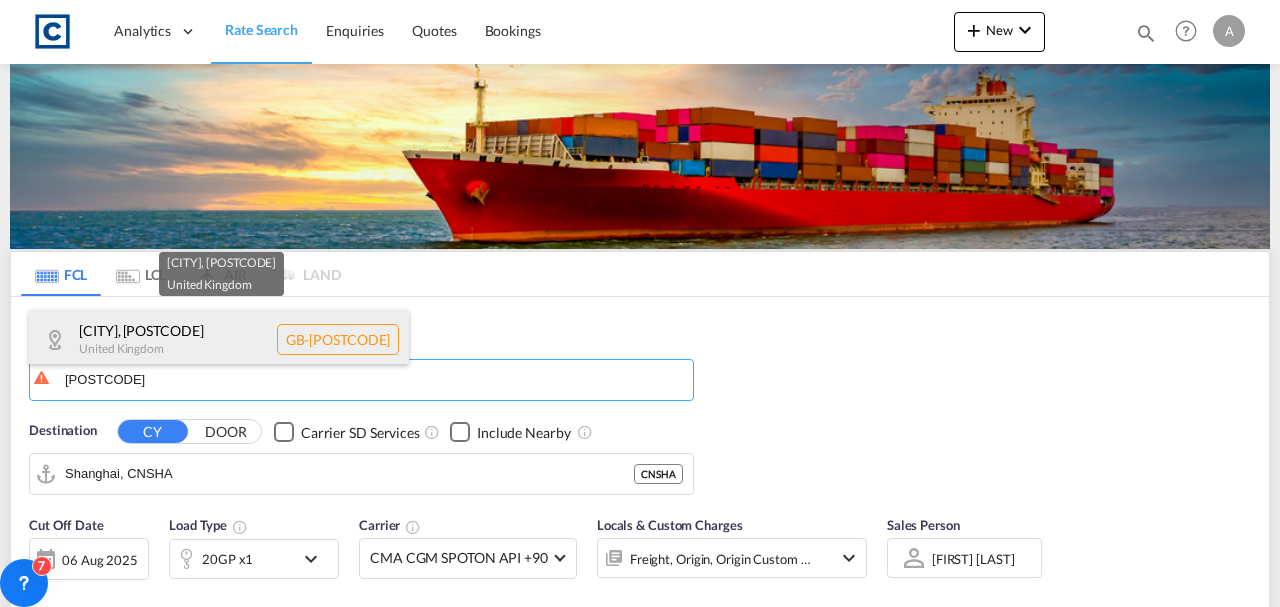 click on "Spelthorne ,
TW15
United Kingdom
GB-TW15" at bounding box center (219, 340) 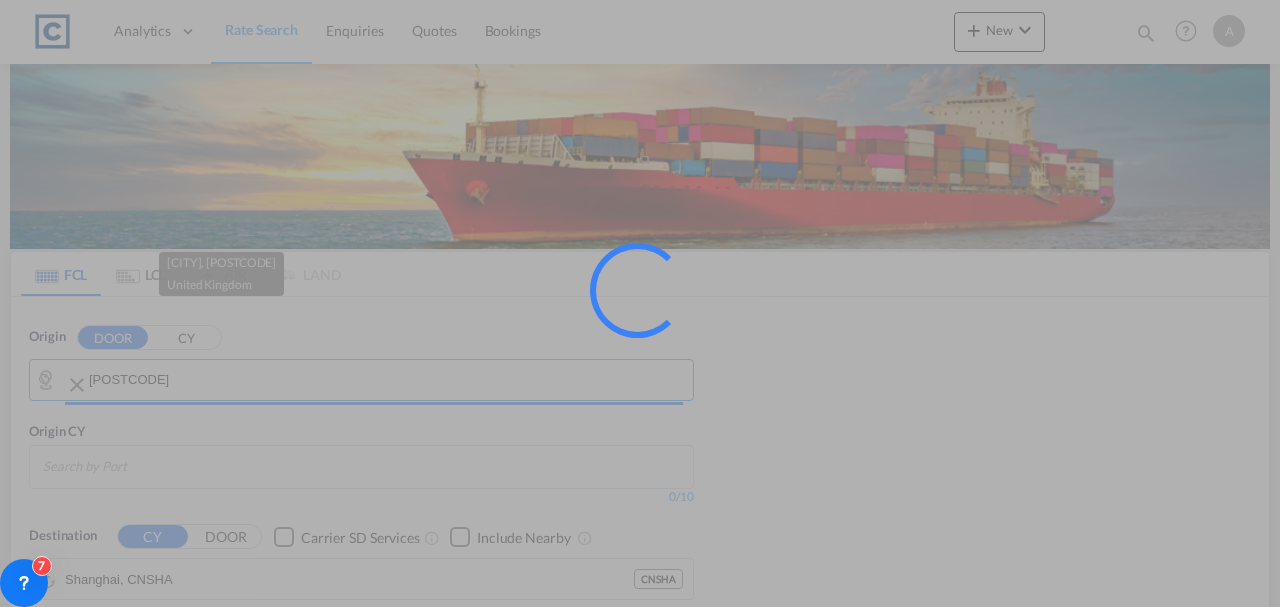 type on "[COUNTRY_CODE]-[POSTAL_CODE], [CITY_NAME]" 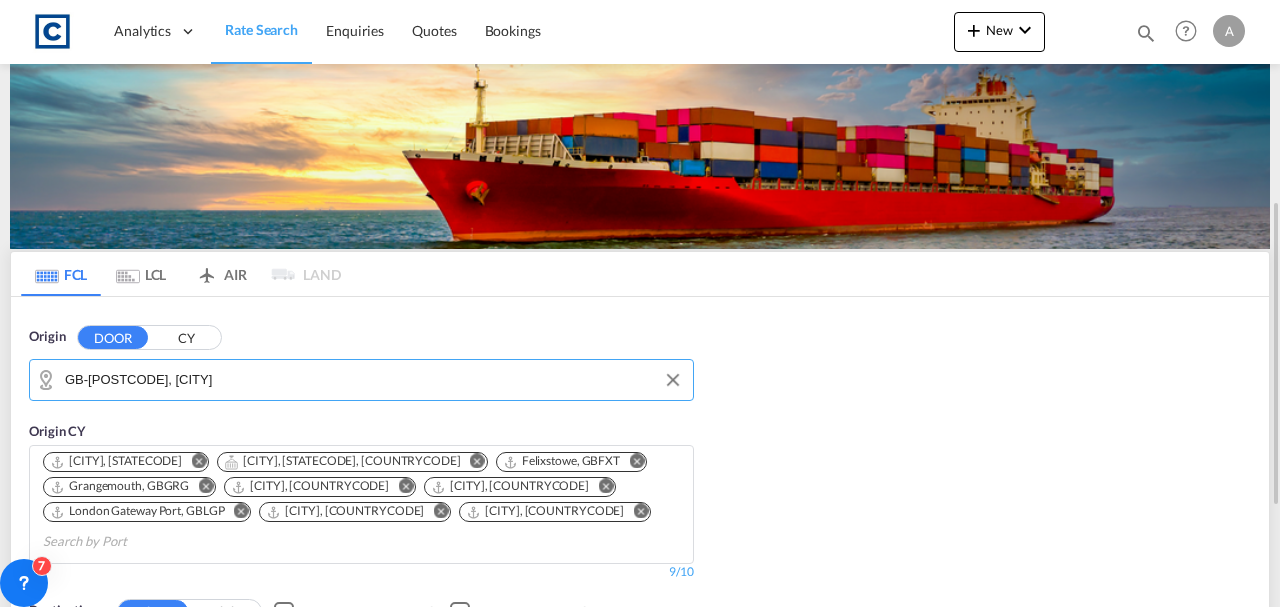 scroll, scrollTop: 333, scrollLeft: 0, axis: vertical 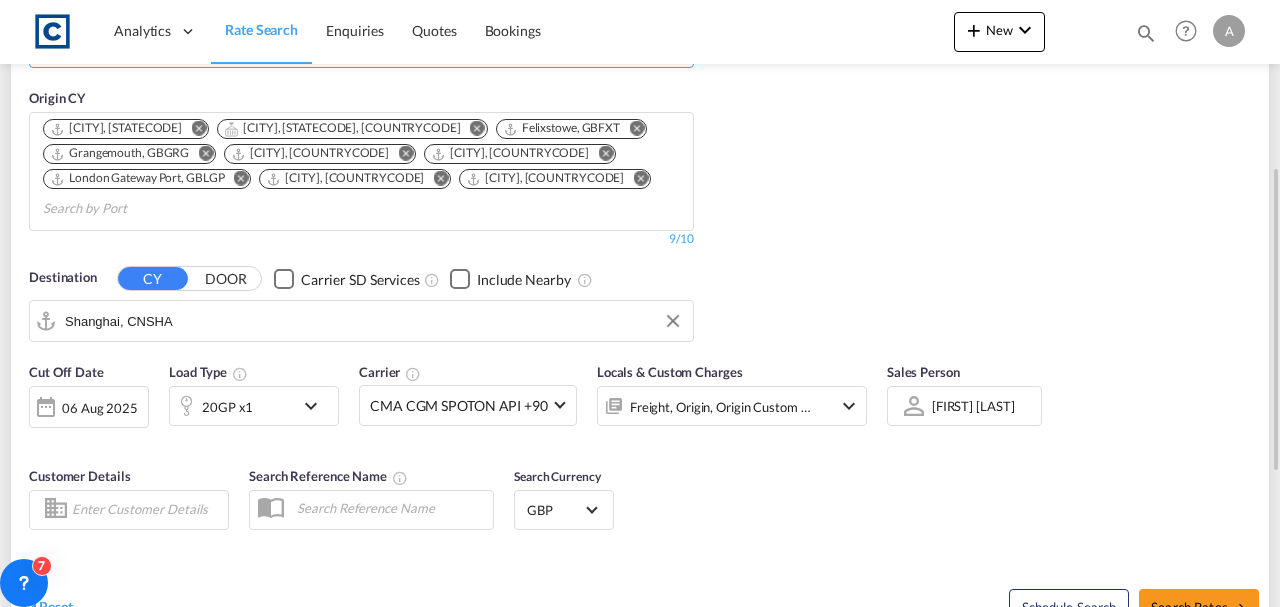 click on "Shanghai, CNSHA" at bounding box center (374, 321) 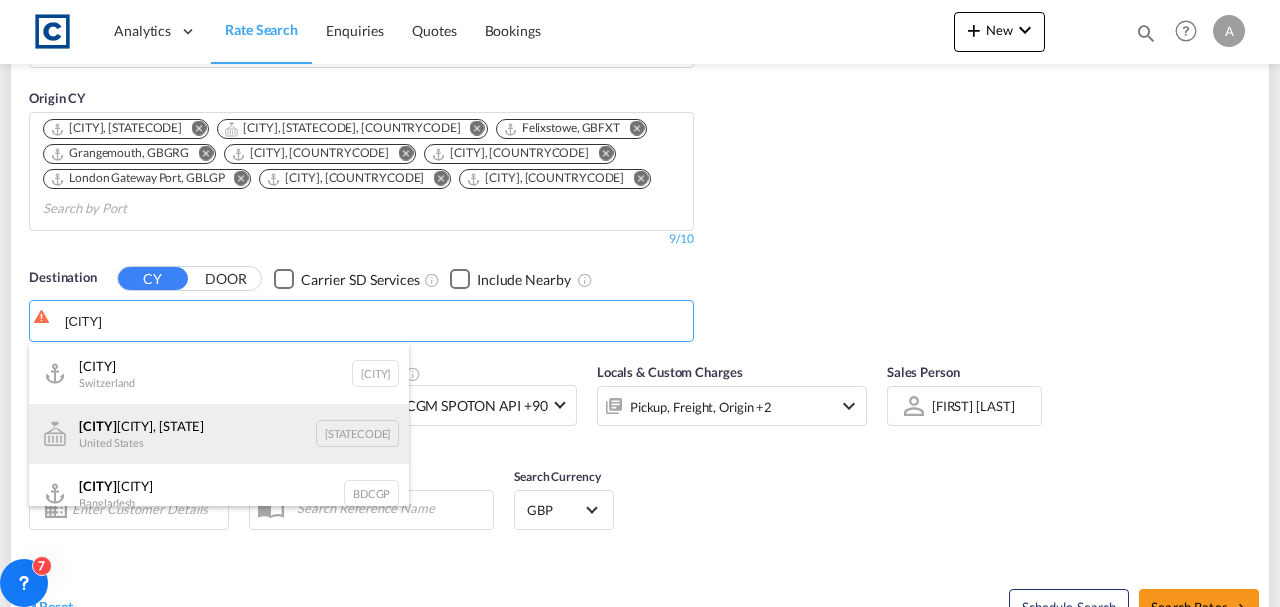 click on "Chatt anooga, TN
United States
USCHA" at bounding box center (219, 434) 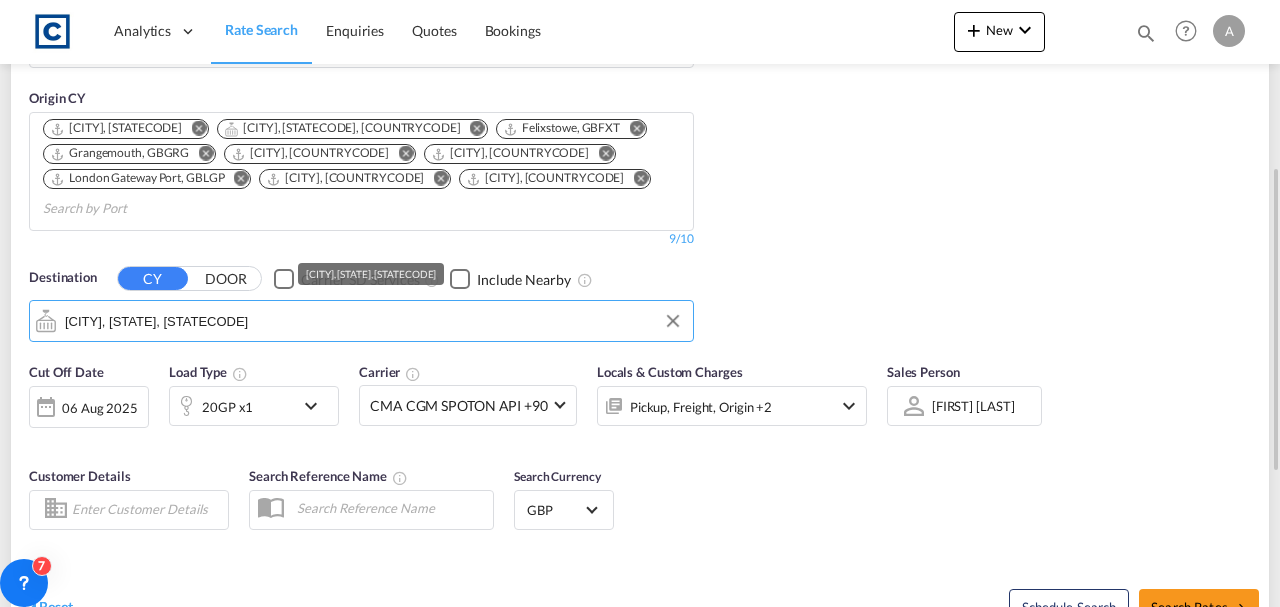 click on "Chattanooga, TN, USCHA" at bounding box center (374, 321) 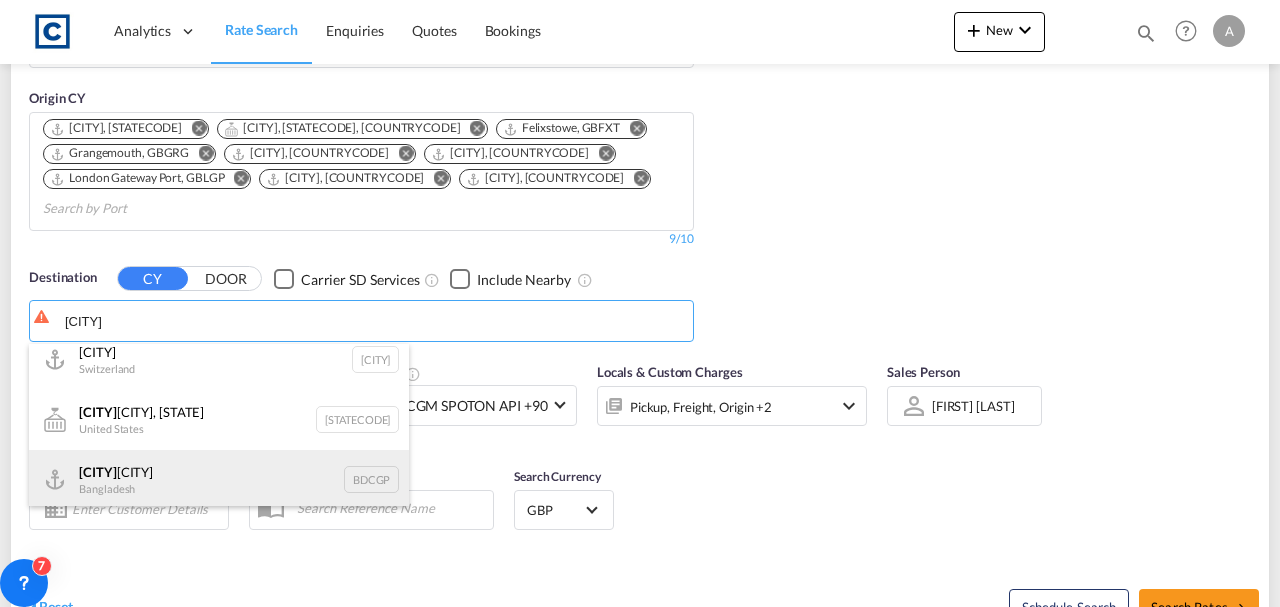 scroll, scrollTop: 18, scrollLeft: 0, axis: vertical 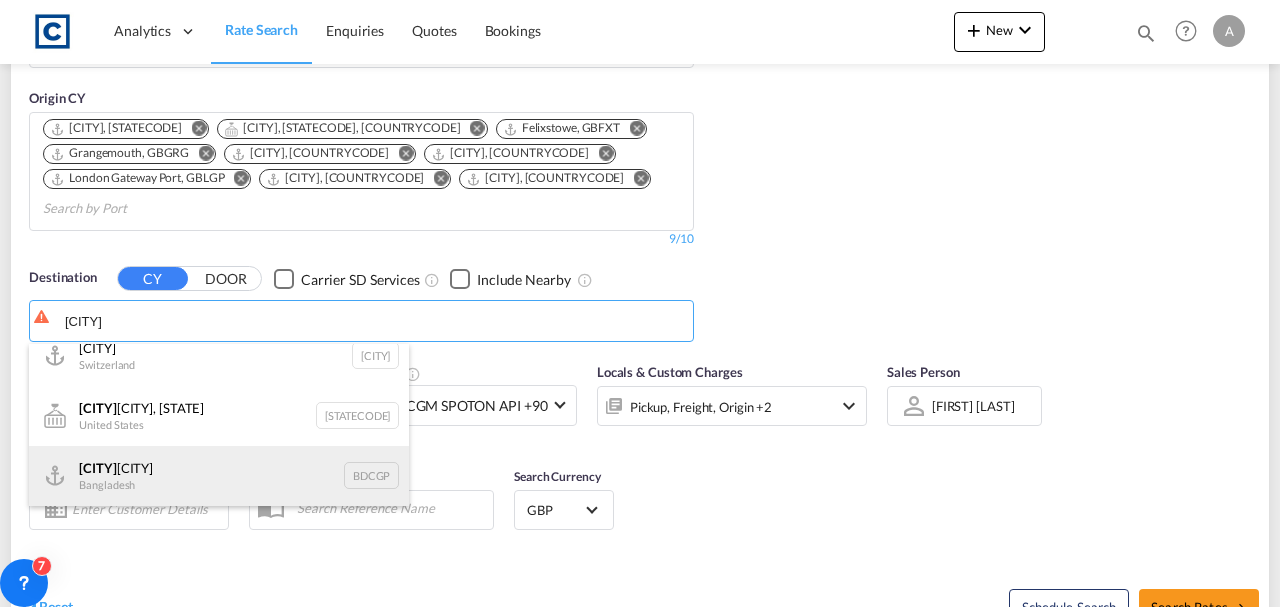 click on "Chatt ogram (Chittagong)
Bangladesh
BDCGP" at bounding box center [219, 476] 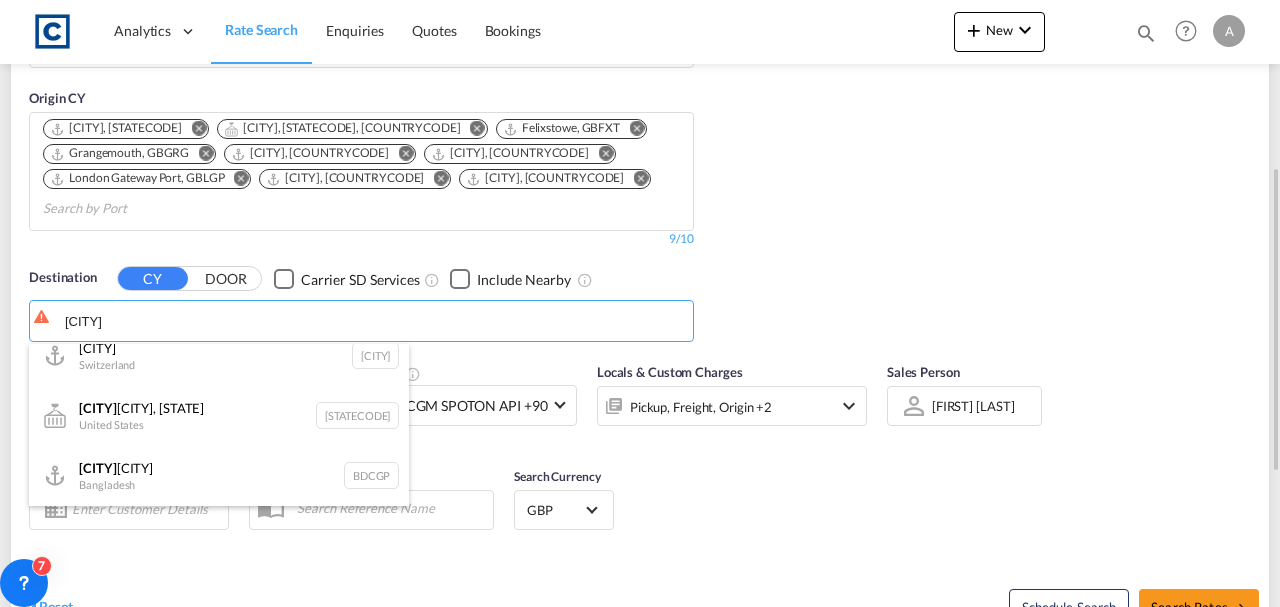 type on "[CITY], [COUNTRY_CODE]" 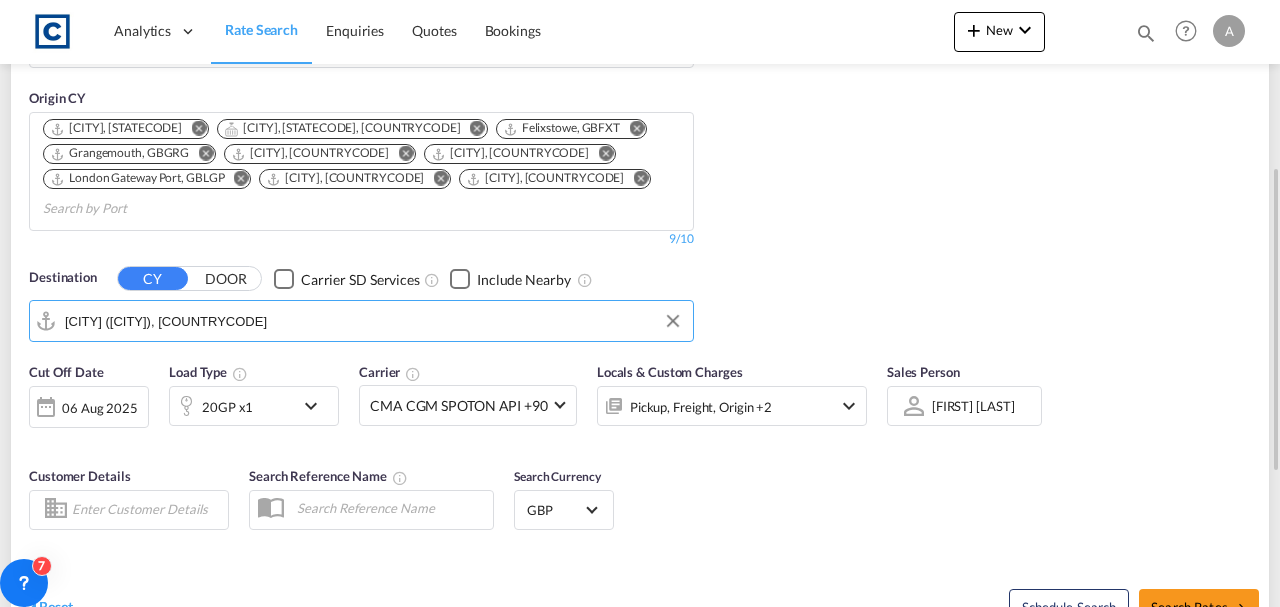 click on "Pickup,  Freight,  Origin +2" at bounding box center (705, 406) 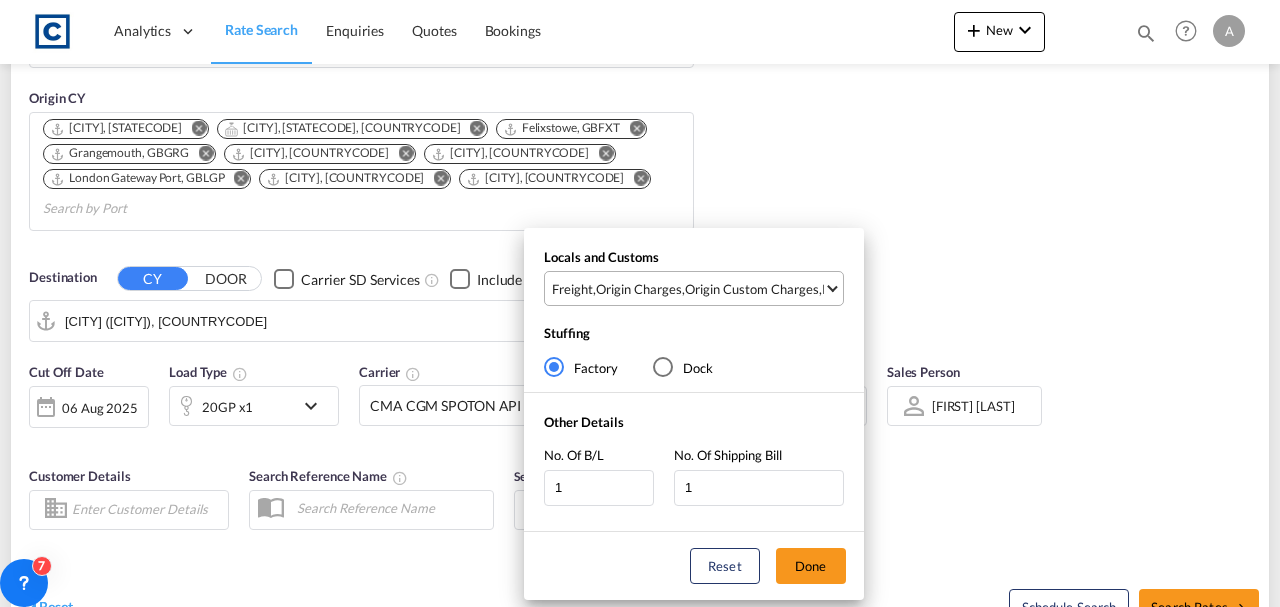 click on "Origin Custom Charges" at bounding box center (752, 289) 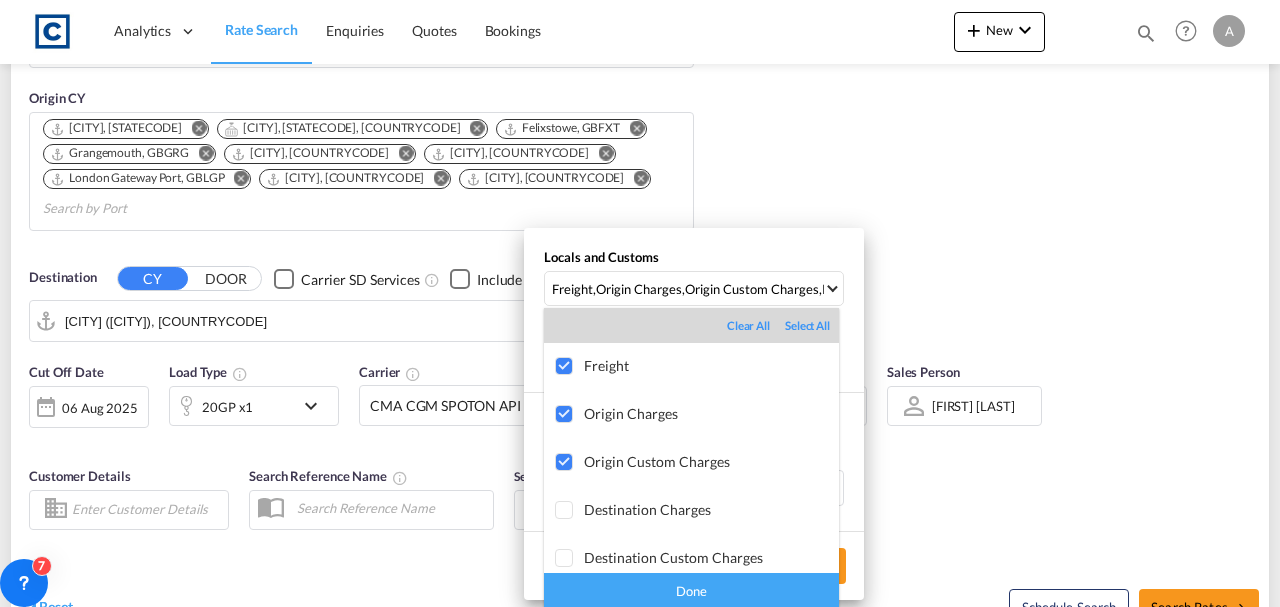 click on "Done" at bounding box center (691, 590) 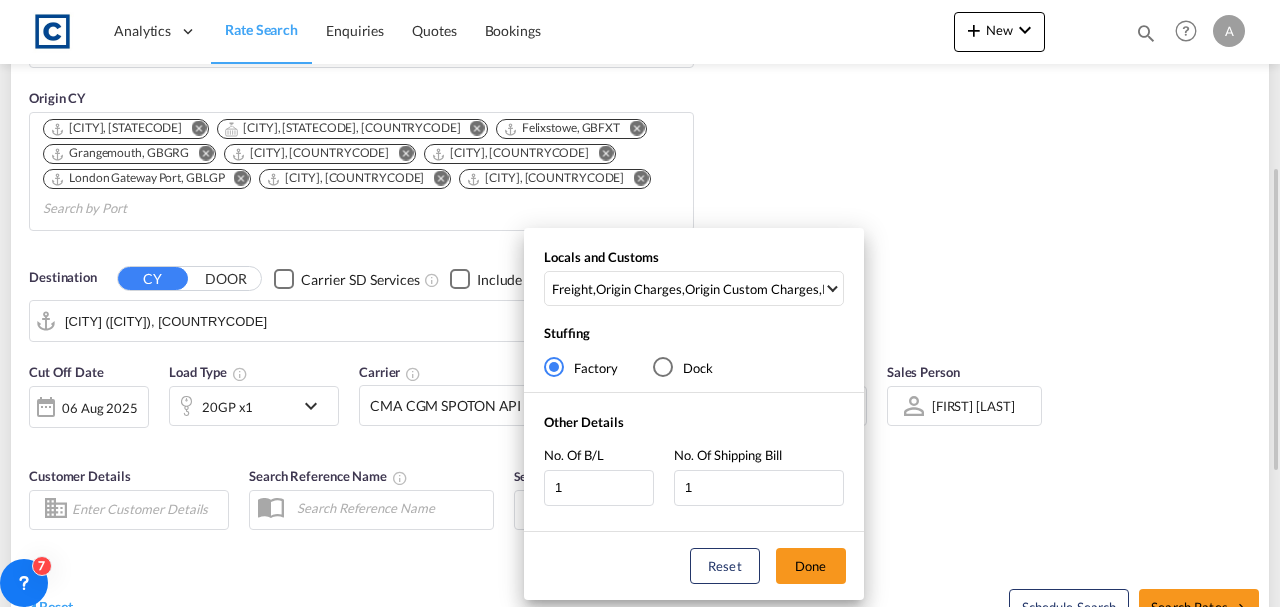 drag, startPoint x: 809, startPoint y: 565, endPoint x: 844, endPoint y: 550, distance: 38.078865 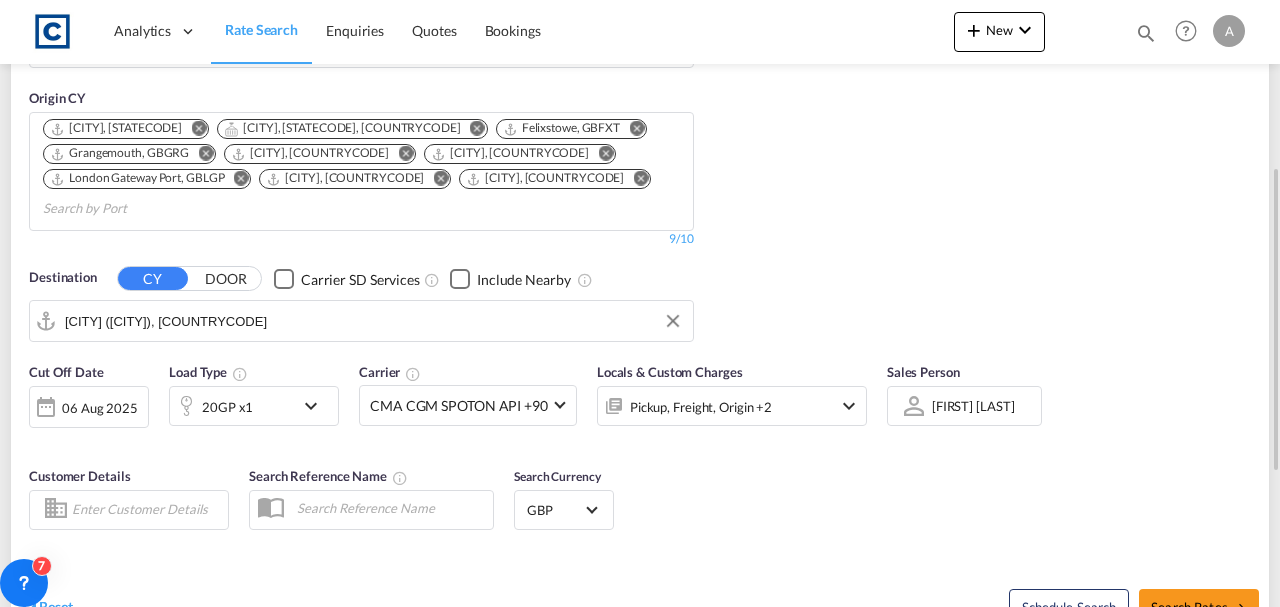 click on "Cut Off Date
06 Aug 2025 06/08/2025   Load Type
20GP x1
Carrier
CMA CGM SPOTON API +90   Online Rates 9
All  (34) CMA CGM SPOTON API
CMACGM API (Contract)
COSCO SynconHub
Hapag-Lloyd Spot
Hyundai Merchant Marine (HMM) spot
Maersk Spot
MY MSC
ONE QUOTE
OOCL FreightSmart
Anco Trans
BOLD
Cardinal
Carotrans
ECU Worldwide
Evergreen Spot
EZ ZIM
GLOBELINK SPOT
Hapag-Lloyd Quick Quotes
HLS
Logisber Haulage
NAAAI SPOT
NORDICON
Sealand
Sealand America spot
Sealand Asia spot
Sealand Europe spot
Shipco Transport
Shipco Transport
Transliner Maritime Pvt Ltd.
TXL Ocean Rail Logistics - HMM
TXL Ocean Rail Logistics - ONE
VANGUARD SPOT
WEC- DEEP SEA
WWA
Contract Rates 82
All  (82) 2M Alliance
Anco Trans
ANL
ANL Container Line
Arkas Line
Atlantic Container Lines
Australia National Line (ANL)
Baker Transport
BMC Line Shipping
BOLD
Borchard Lines Ltd
BUSCADOR
Cardinal
Cleve & Zonen
CMA CGM
Combiline
COSCO" at bounding box center (640, 449) 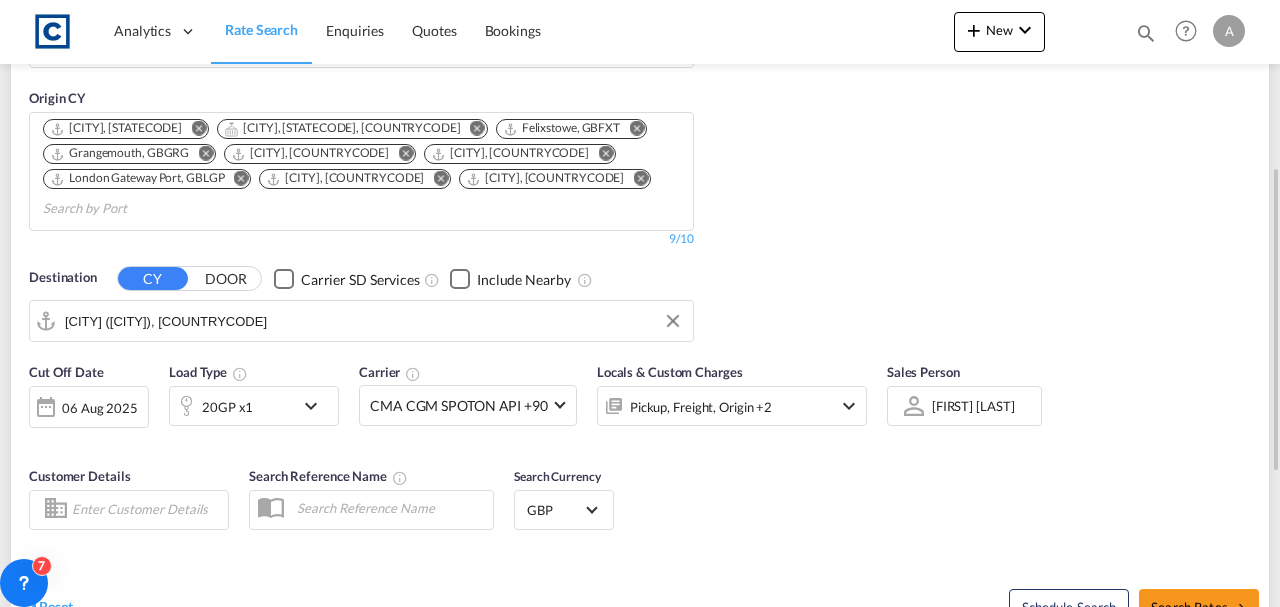 click on "20GP x1" at bounding box center (232, 406) 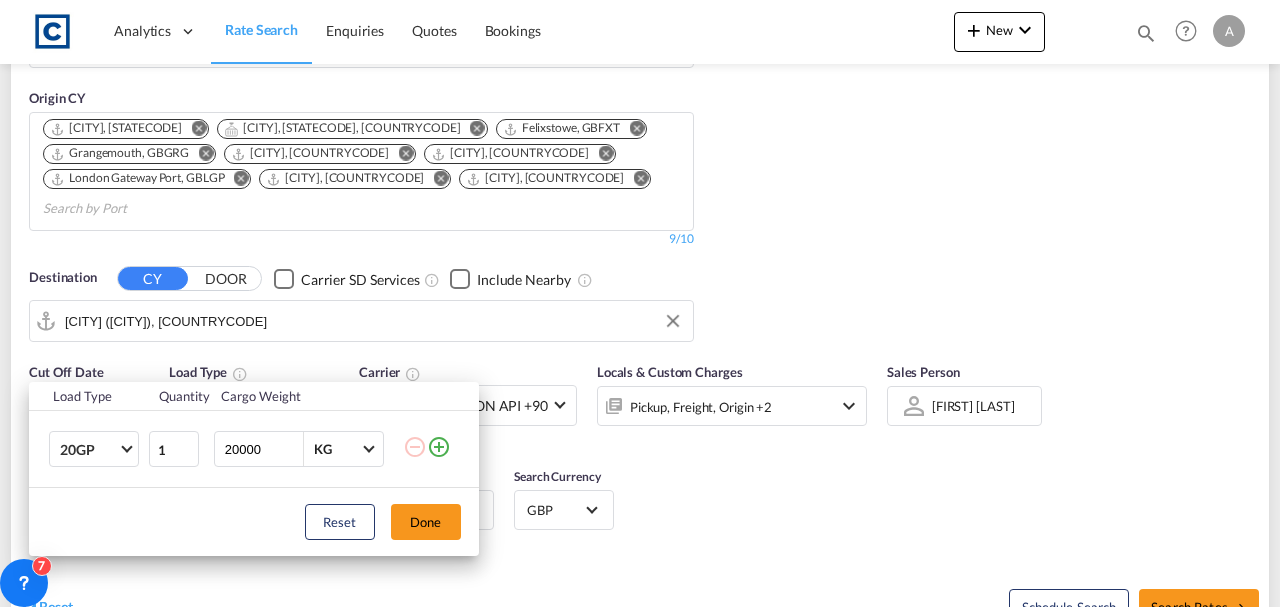 click at bounding box center (439, 447) 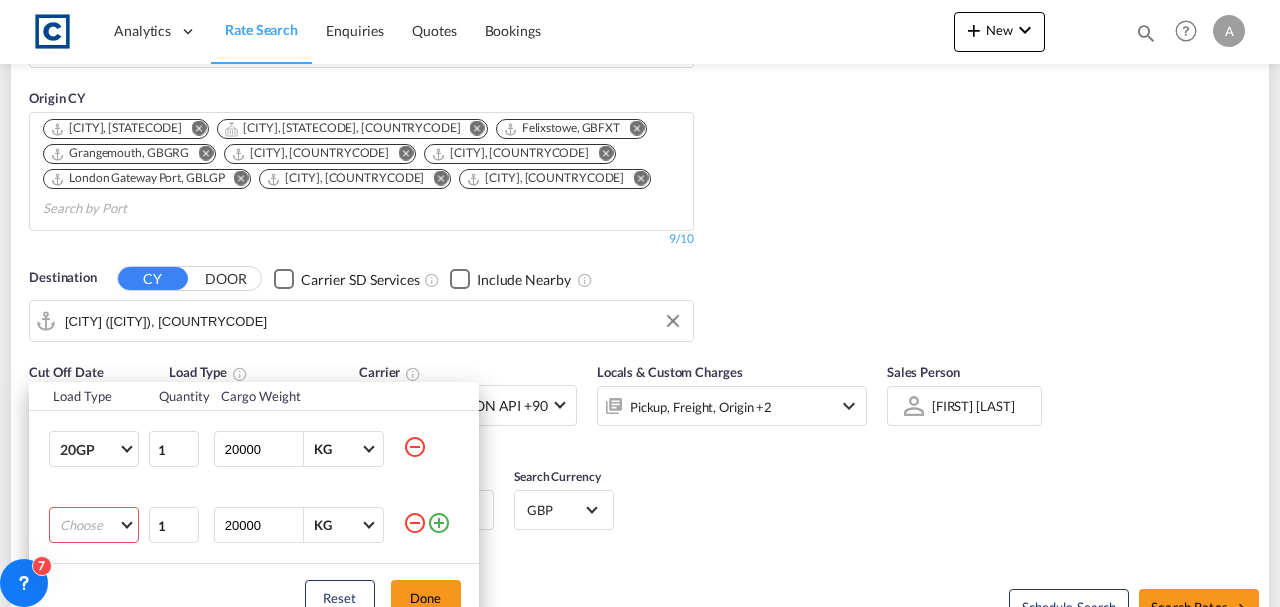 click on "Choose
20GP
40GP
40HC
45HC
20RE
40RE
40HR
20OT
40OT
20FR
40FR
40NR
20NR
45S
20TK
40TK
OTHR
53HC
20HC
20FX" at bounding box center [94, 525] 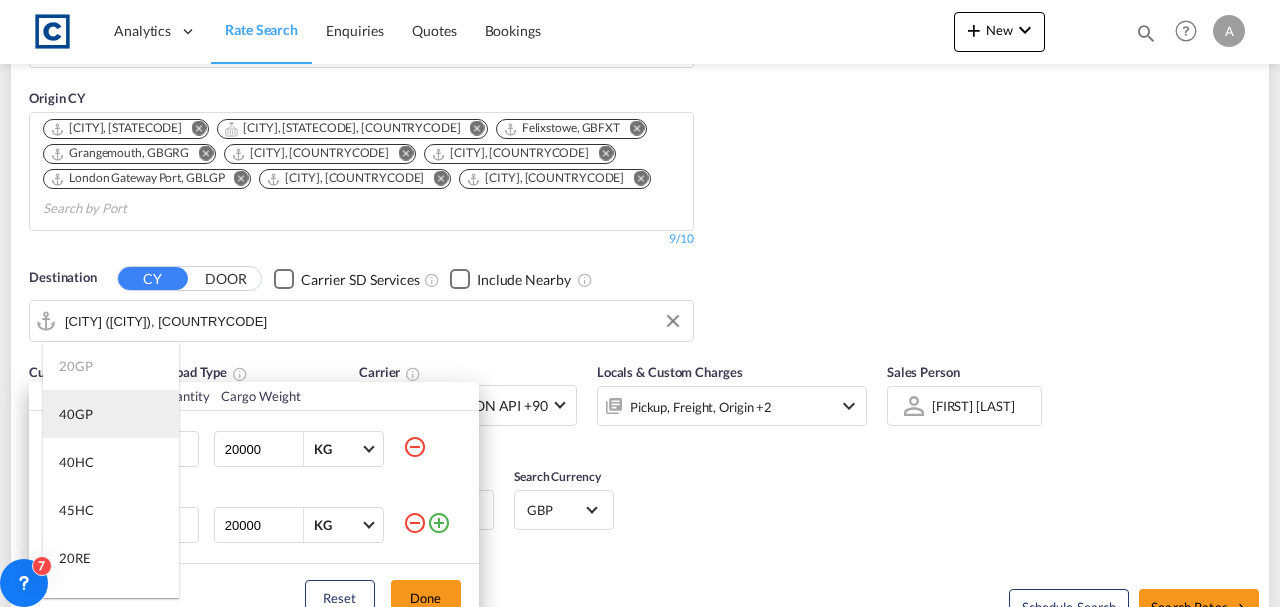 click on "40GP" at bounding box center [111, 414] 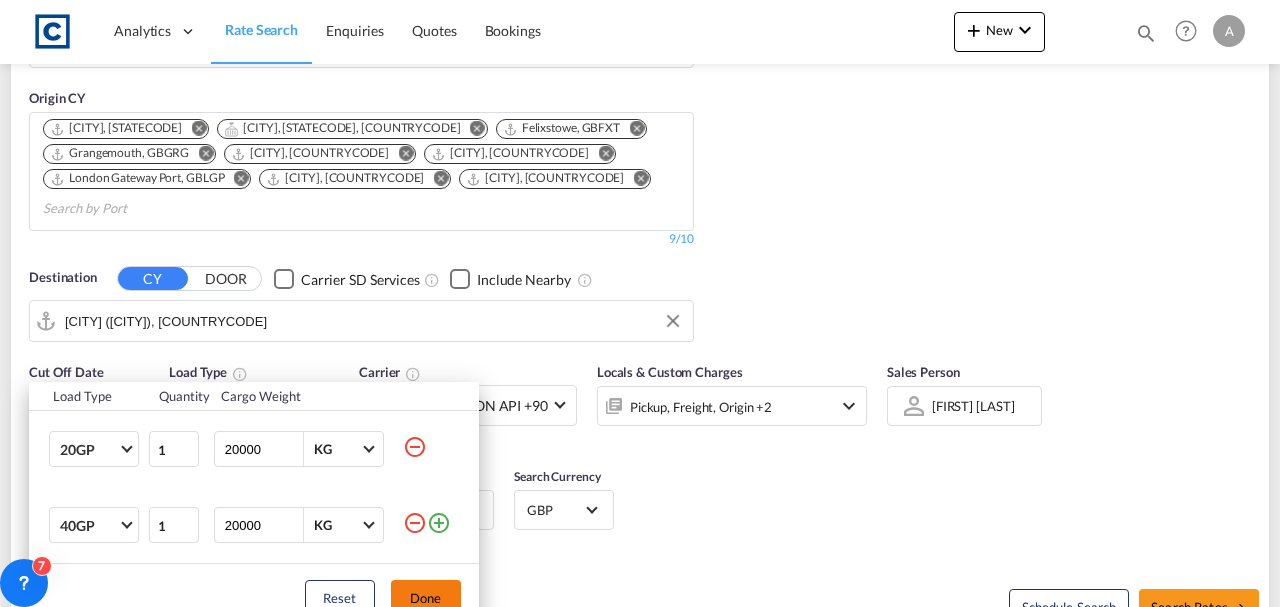 click on "Done" at bounding box center [426, 598] 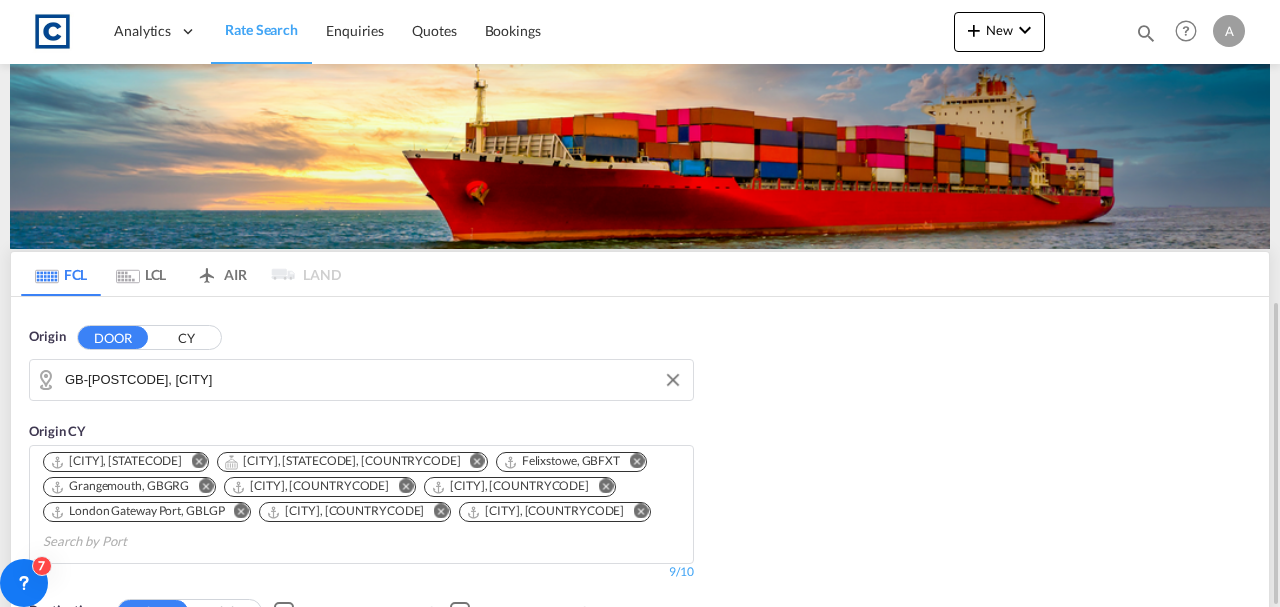 scroll, scrollTop: 533, scrollLeft: 0, axis: vertical 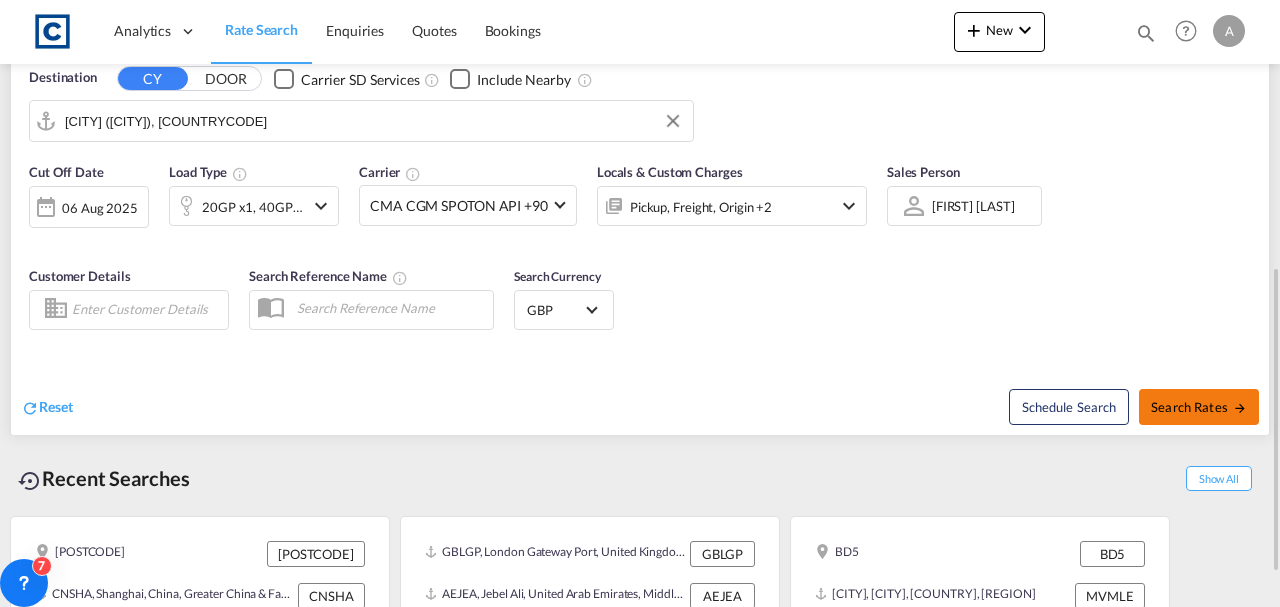 click on "Search Rates" at bounding box center [1199, 407] 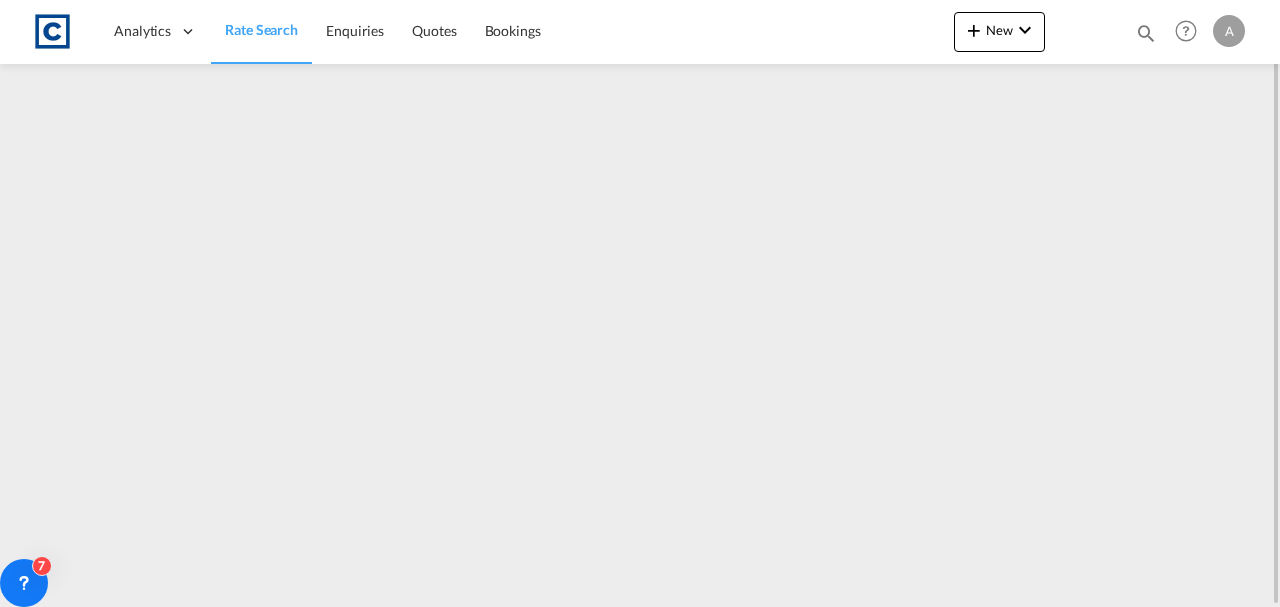 scroll, scrollTop: 0, scrollLeft: 0, axis: both 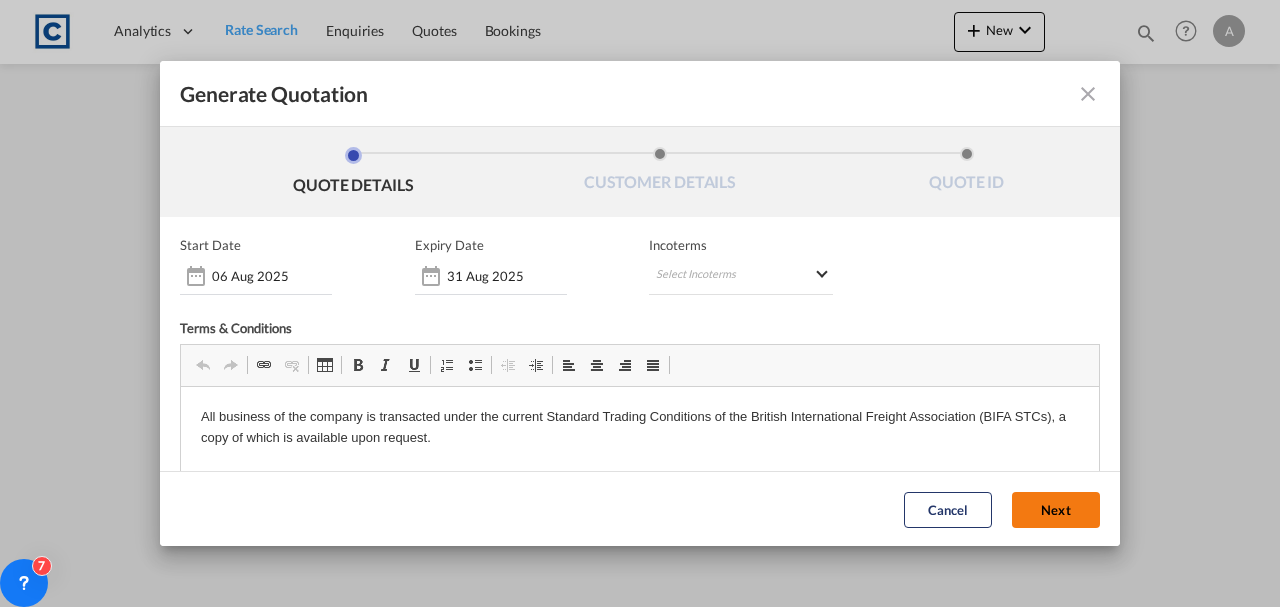 click on "Next" at bounding box center (1056, 509) 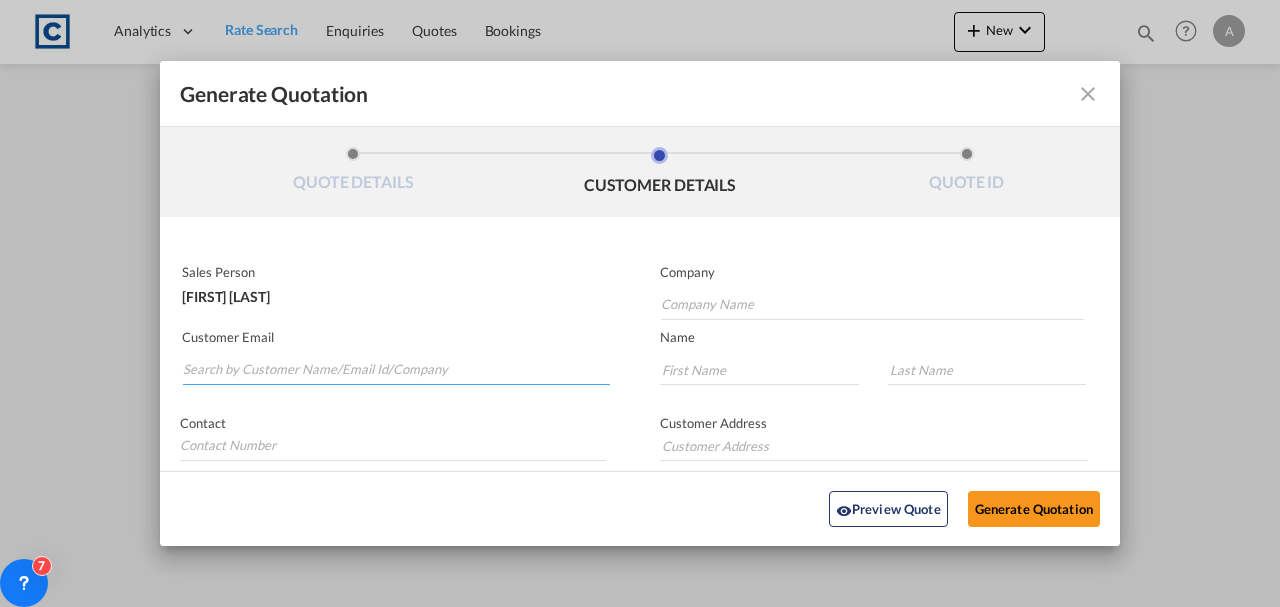 click at bounding box center (396, 370) 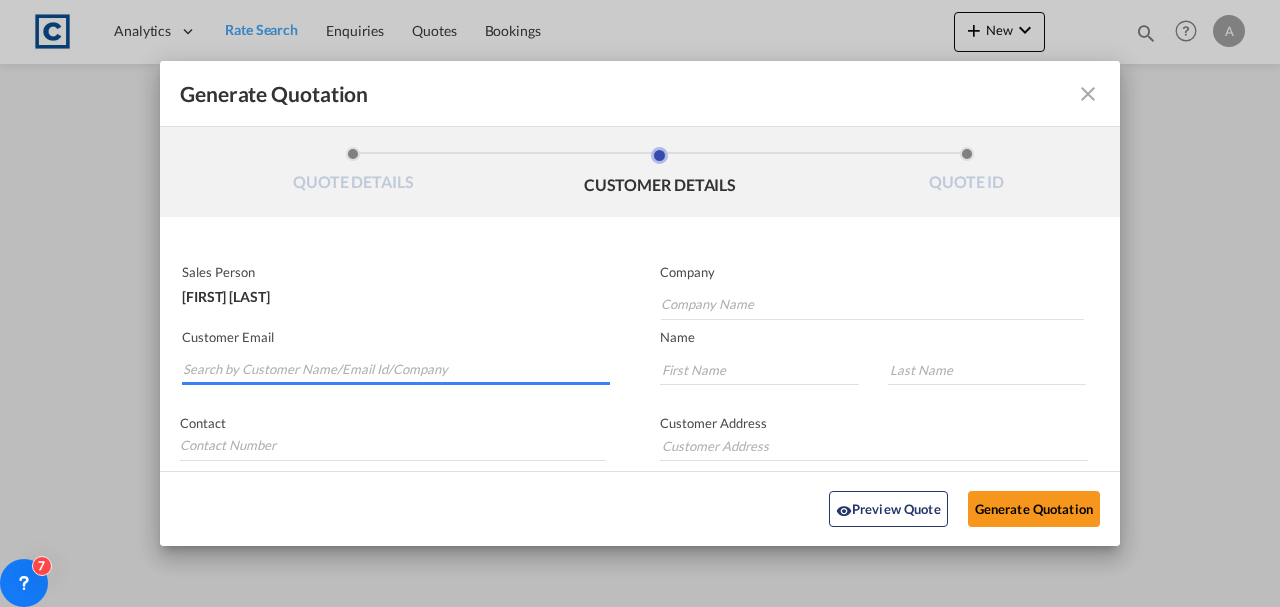 paste on "exports@simfreight.com" 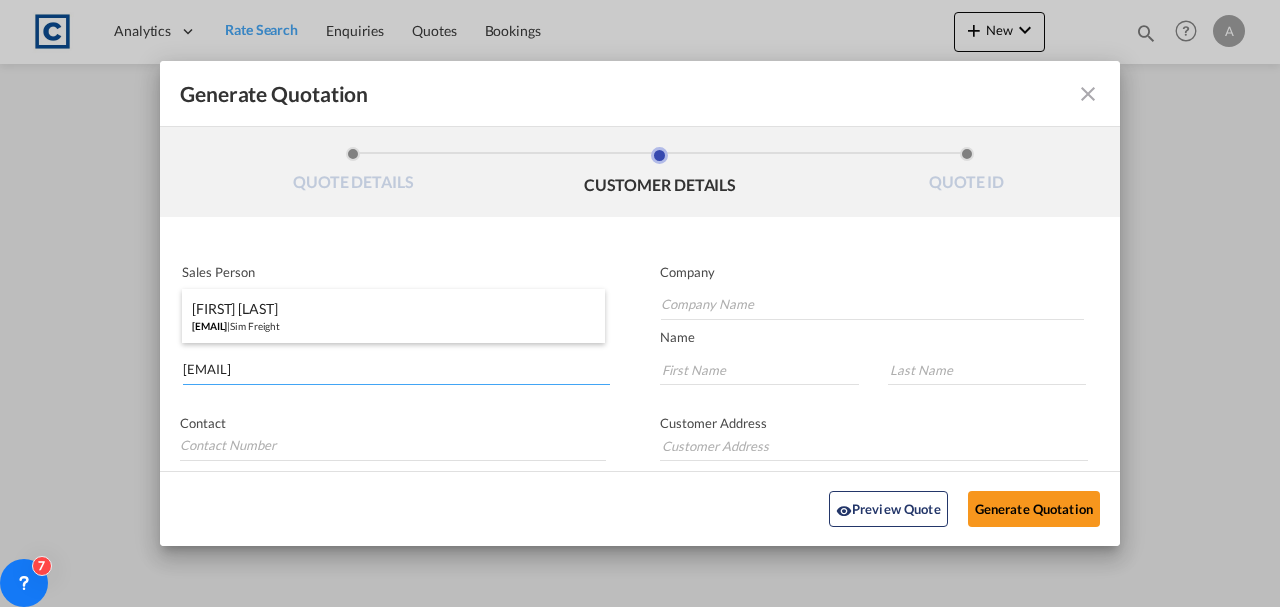 type on "exports@simfreight.com" 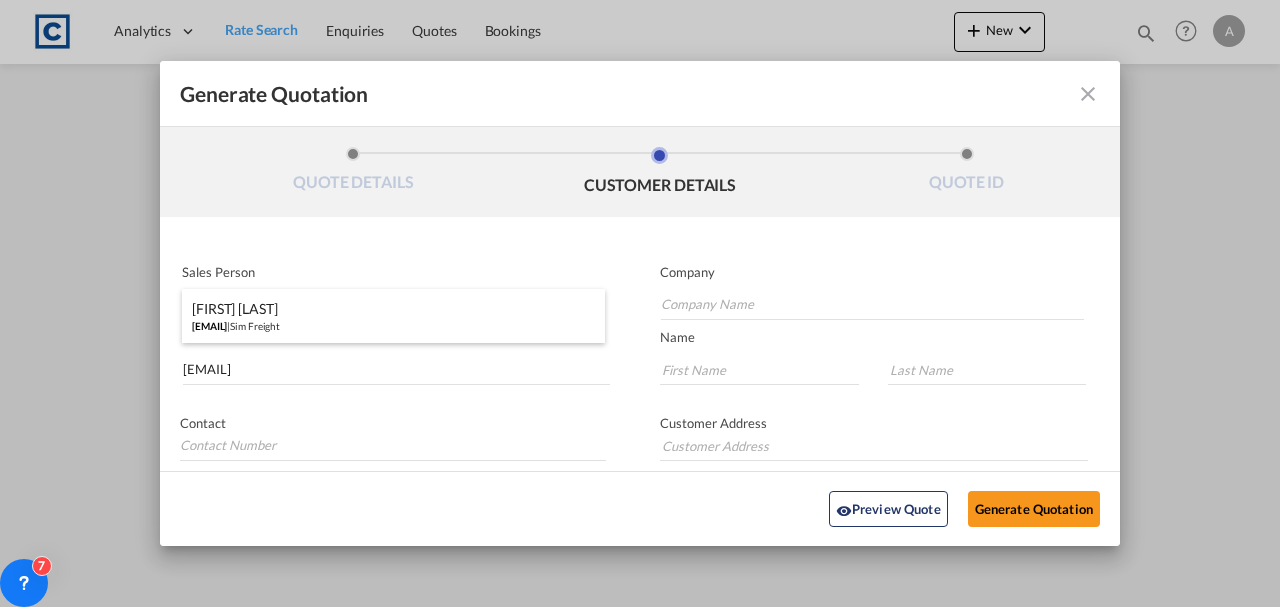 click on "[FIRST] [LAST]" at bounding box center [393, 292] 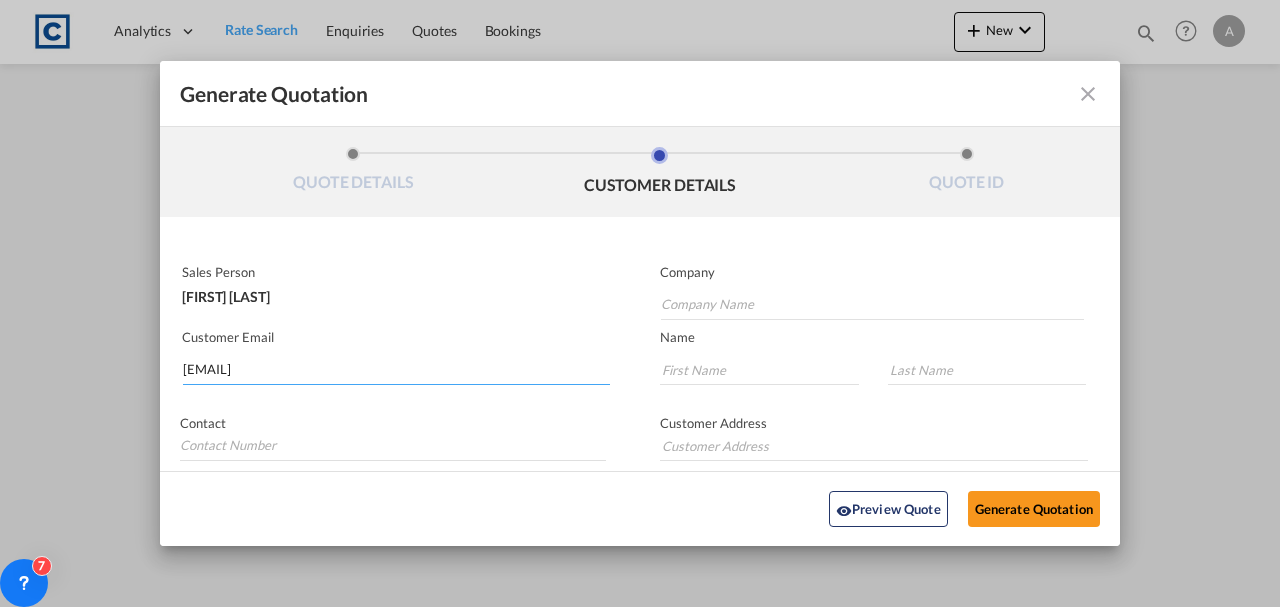 click on "exports@simfreight.com" at bounding box center [396, 370] 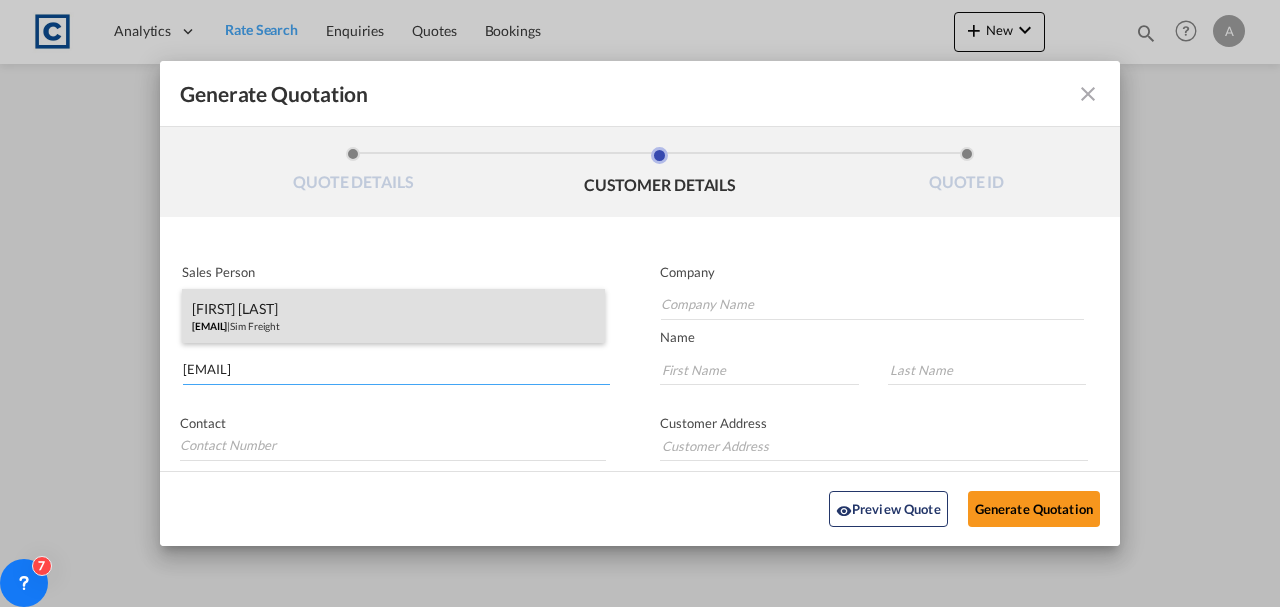 click on "Francesca Haiphong exports@simfreight.com
|     Sim Freight" at bounding box center [393, 316] 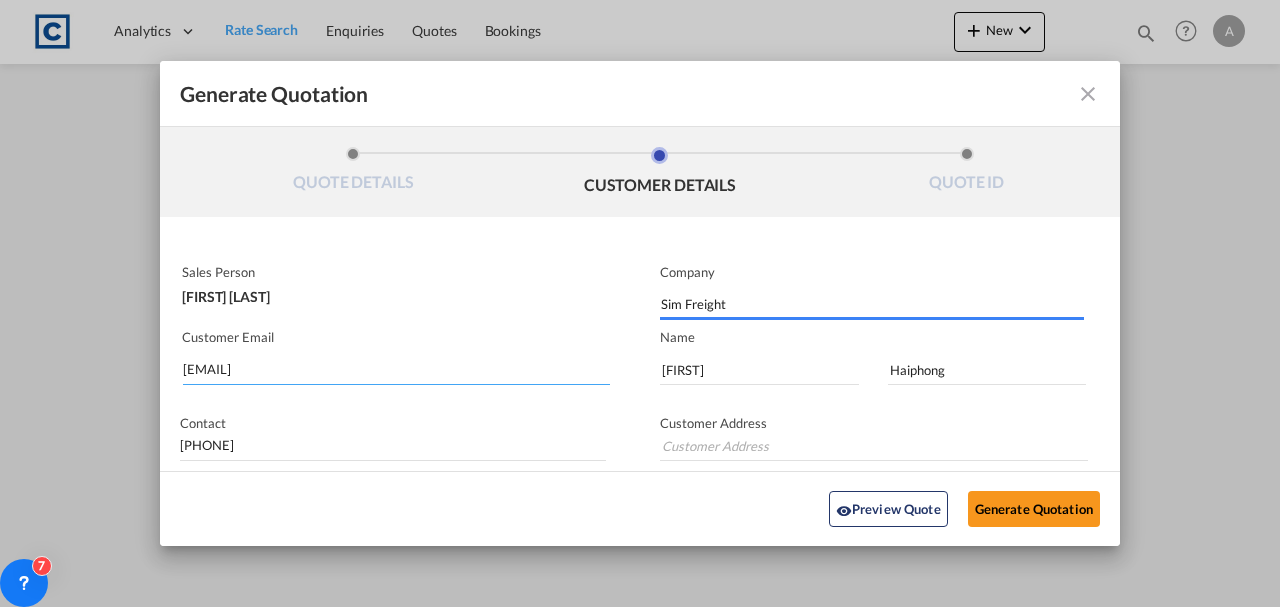type on "Unit 2B, Polar Park, West Drayton UB7 0DG, United Kingdom" 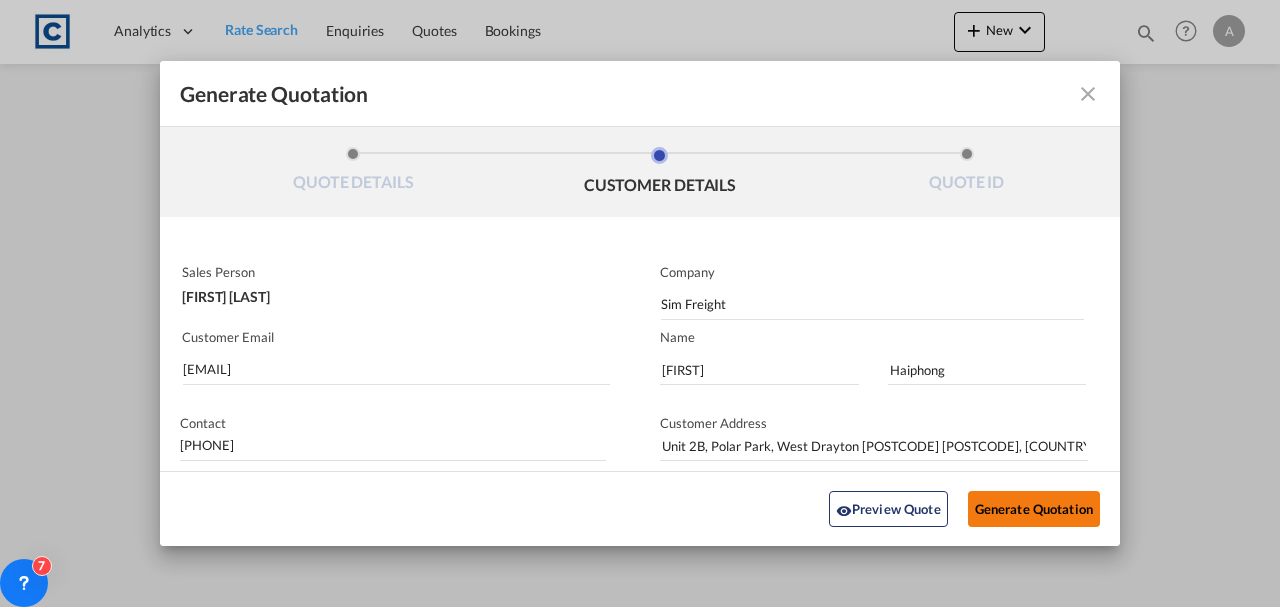 click on "Generate Quotation" at bounding box center [1034, 509] 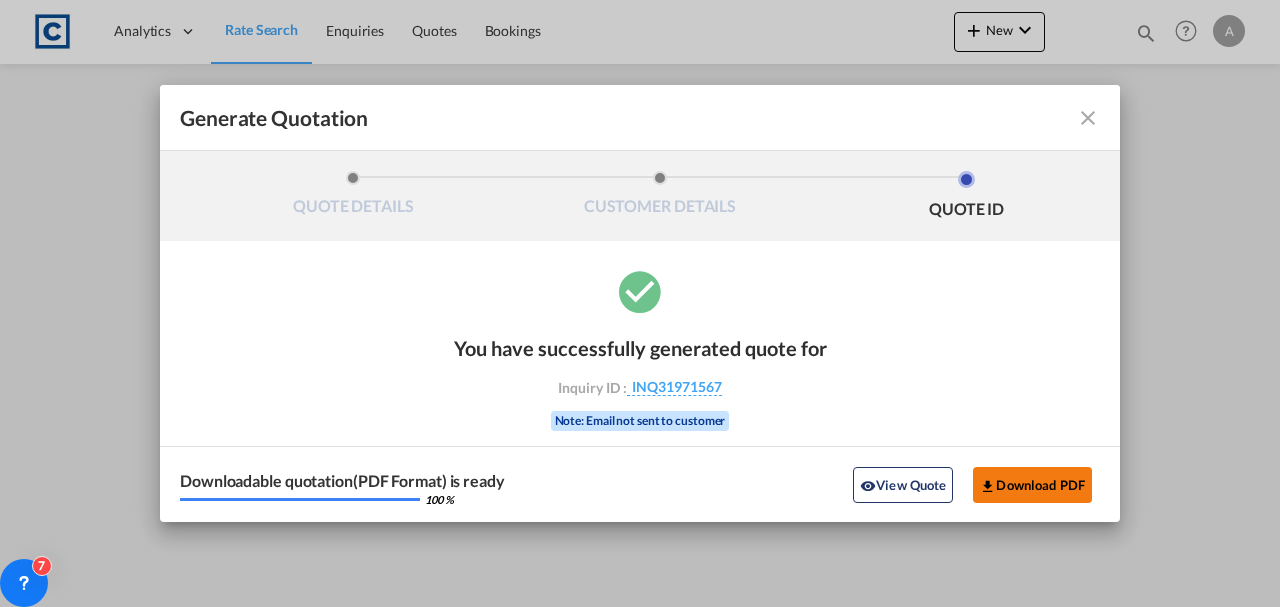 click on "Download PDF" at bounding box center (1032, 485) 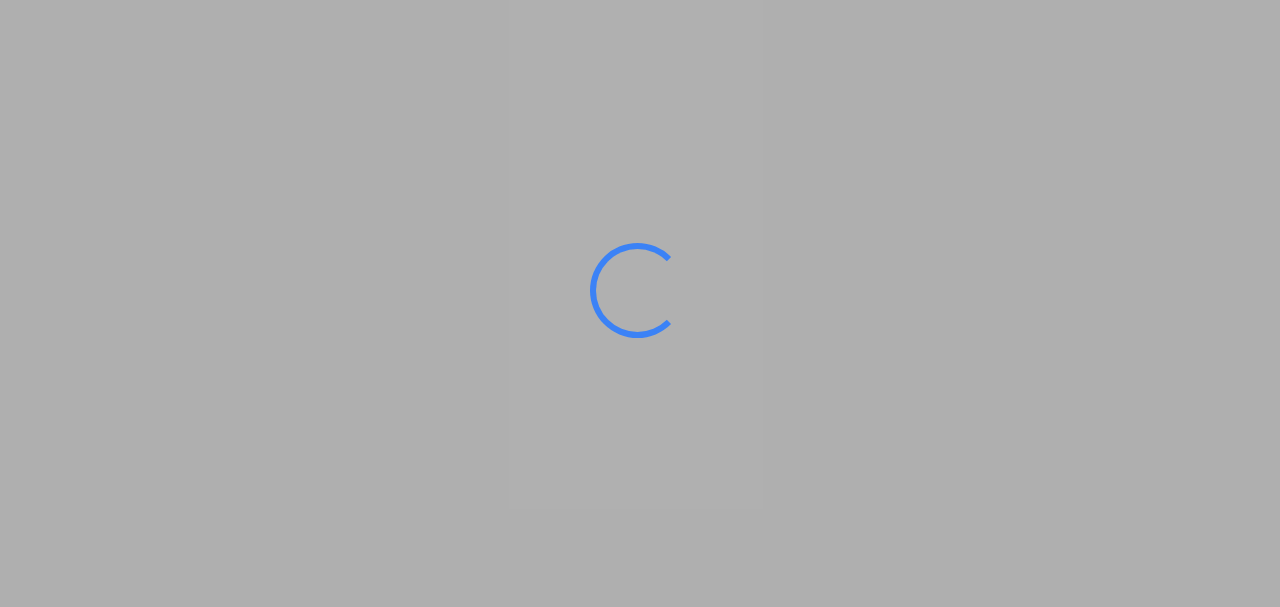 scroll, scrollTop: 0, scrollLeft: 0, axis: both 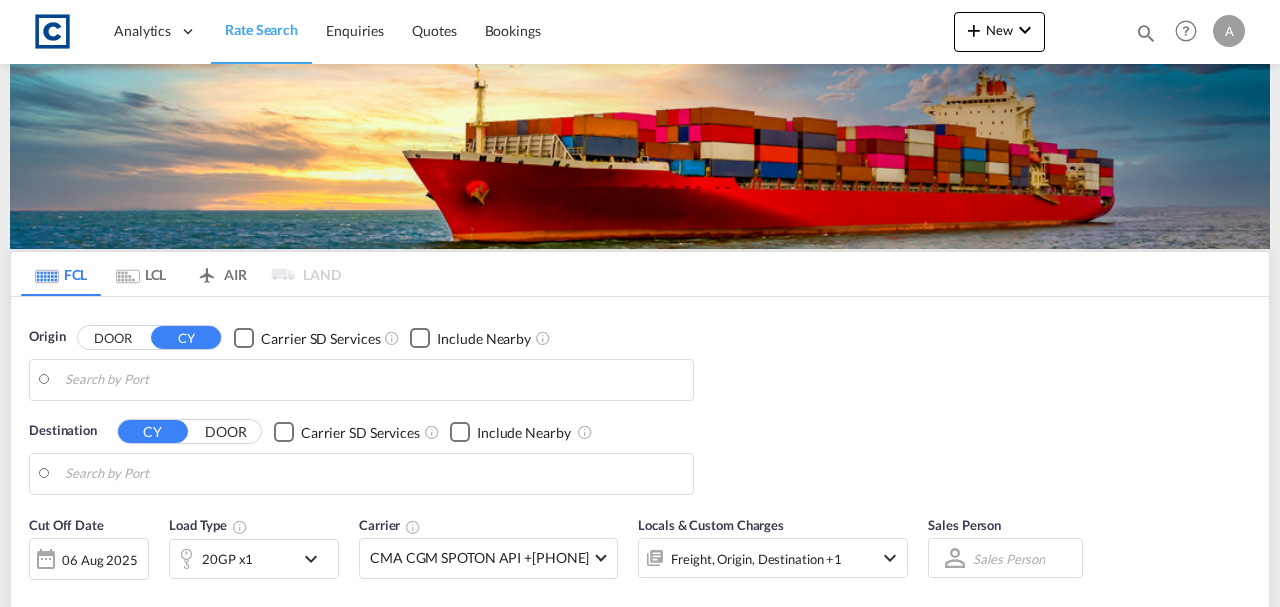 type on "[COUNTRY_CODE]-[POSTAL_CODE], [CITY_NAME]" 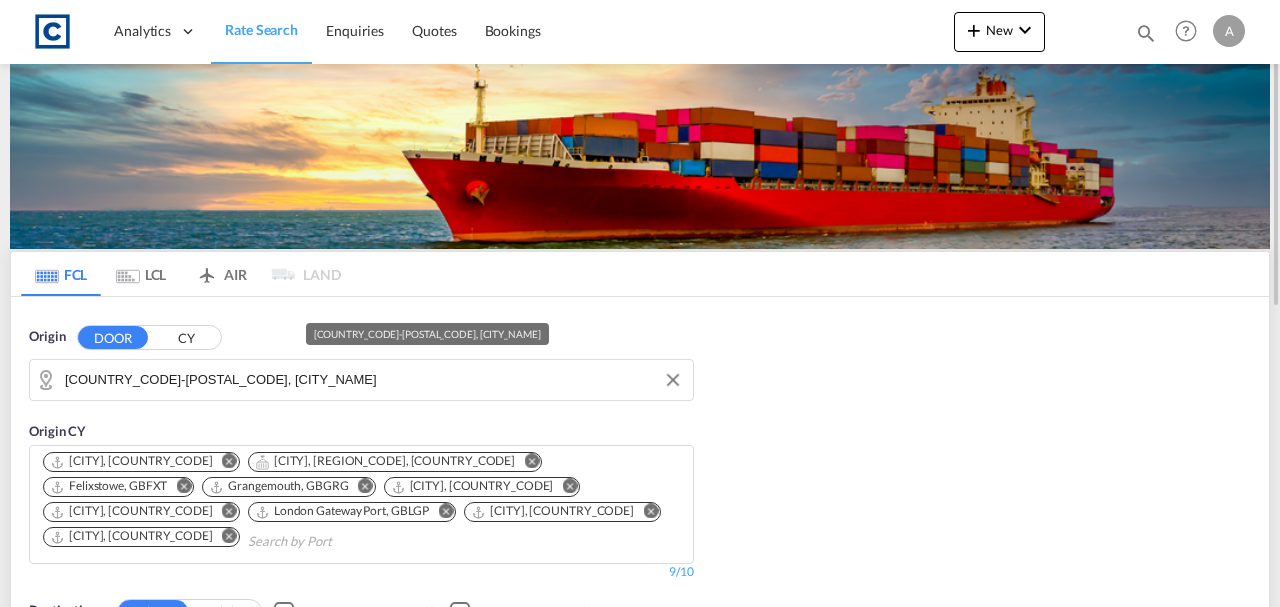click on "[COUNTRY_CODE]-[POSTAL_CODE], [CITY_NAME]" at bounding box center (374, 380) 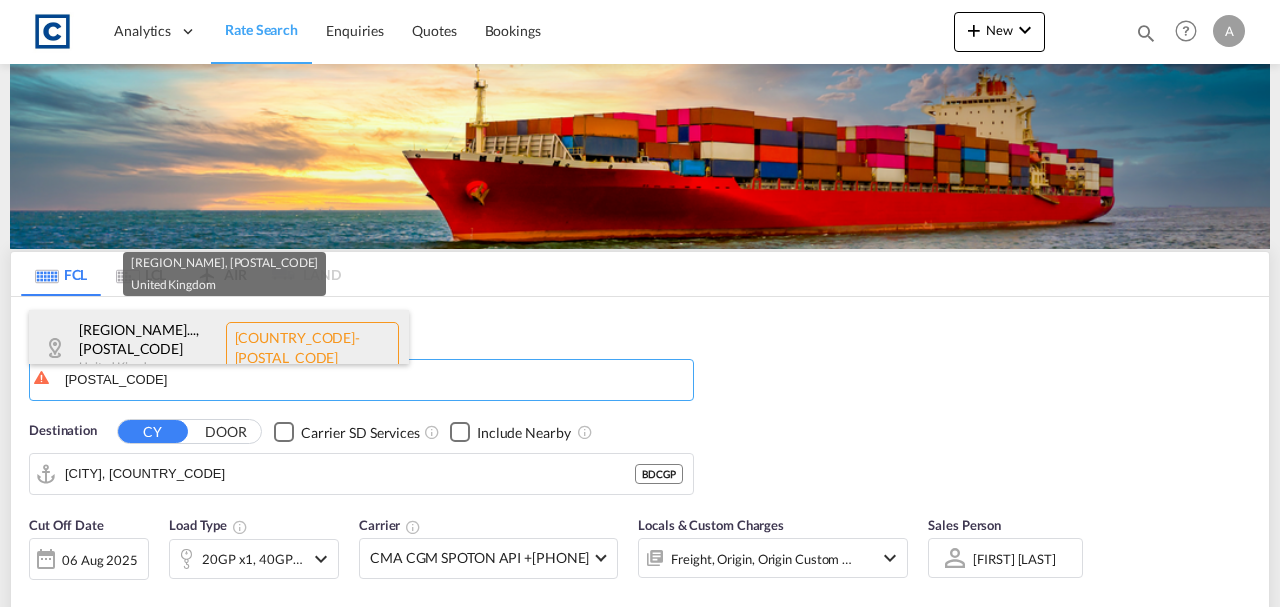 click on "[REGION_NAME] ,
[POSTAL_CODE]
[COUNTRY]
[COUNTRY_CODE]-[POSTAL_CODE]" at bounding box center (219, 348) 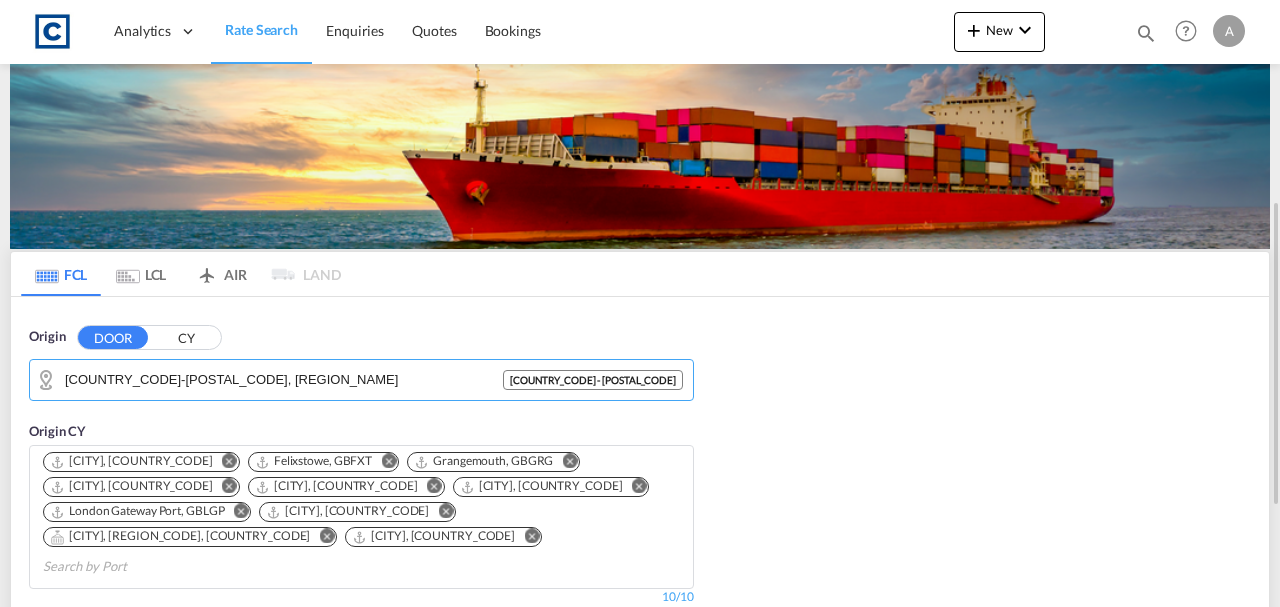 scroll, scrollTop: 200, scrollLeft: 0, axis: vertical 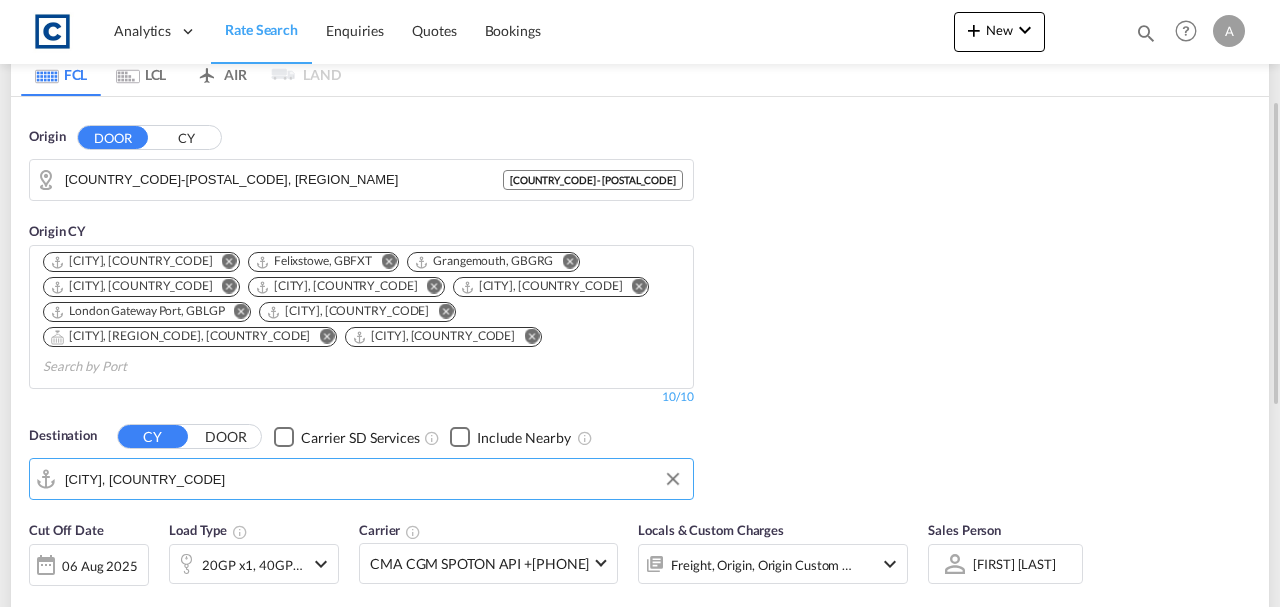 click on "[CITY], [COUNTRY_CODE]" at bounding box center (374, 479) 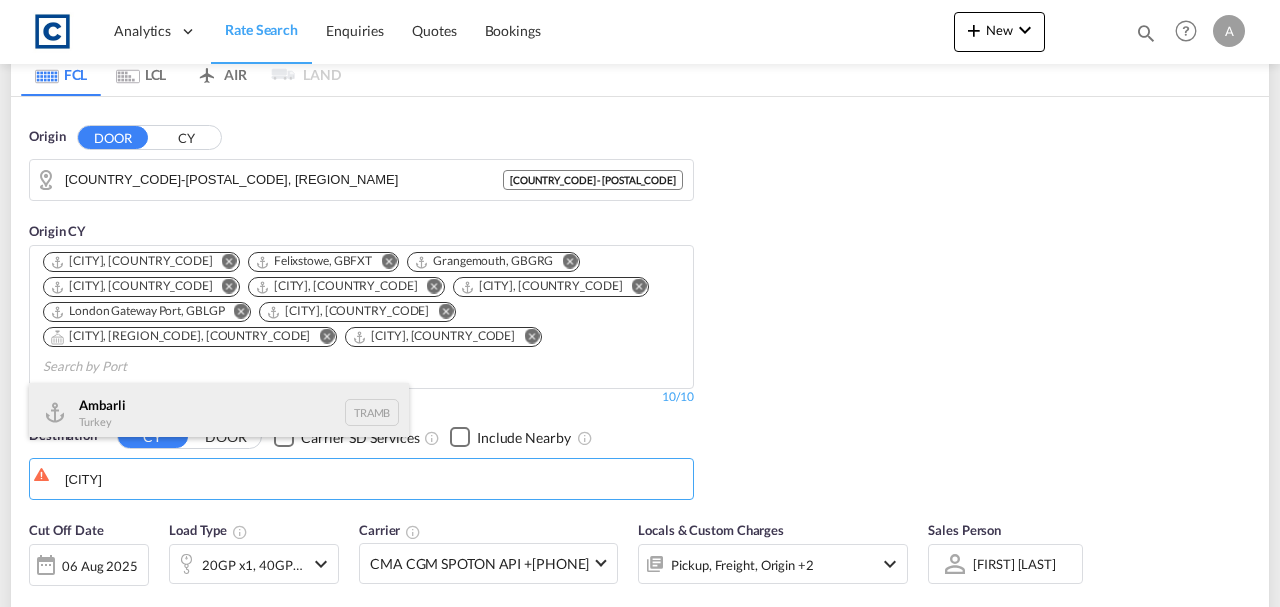 click on "[CITY]
[COUNTRY]
[POSTAL_CODE], [REGION_NAME]
[COUNTRY_CODE] - [POSTAL_CODE]
[CITY] [COUNTRY]
[CITY], [COUNTRY_CODE]
[CITY], [COUNTRY_CODE]
[CITY], [COUNTRY_CODE]
[CITY], [COUNTRY_CODE]
[CITY], [COUNTRY_CODE]
[CITY], [COUNTRY_CODE]
[CITY], [REGION_CODE], [COUNTRY_CODE]" at bounding box center [219, 413] 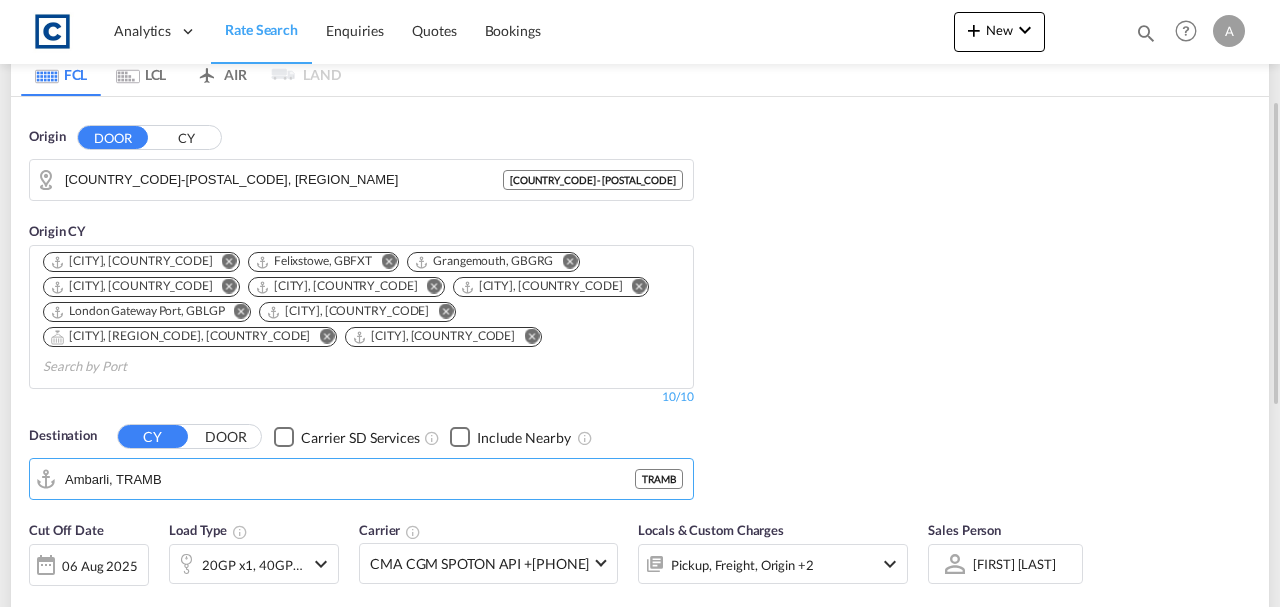scroll, scrollTop: 266, scrollLeft: 0, axis: vertical 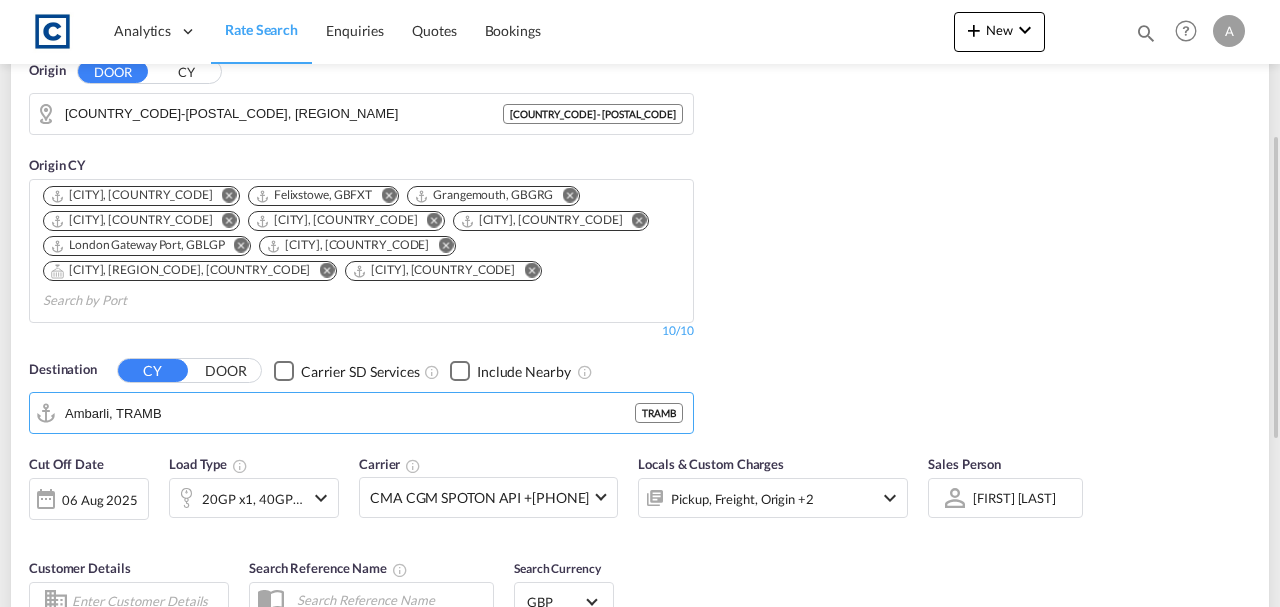 click on "Pickup,  Freight,  Origin +2" at bounding box center (742, 499) 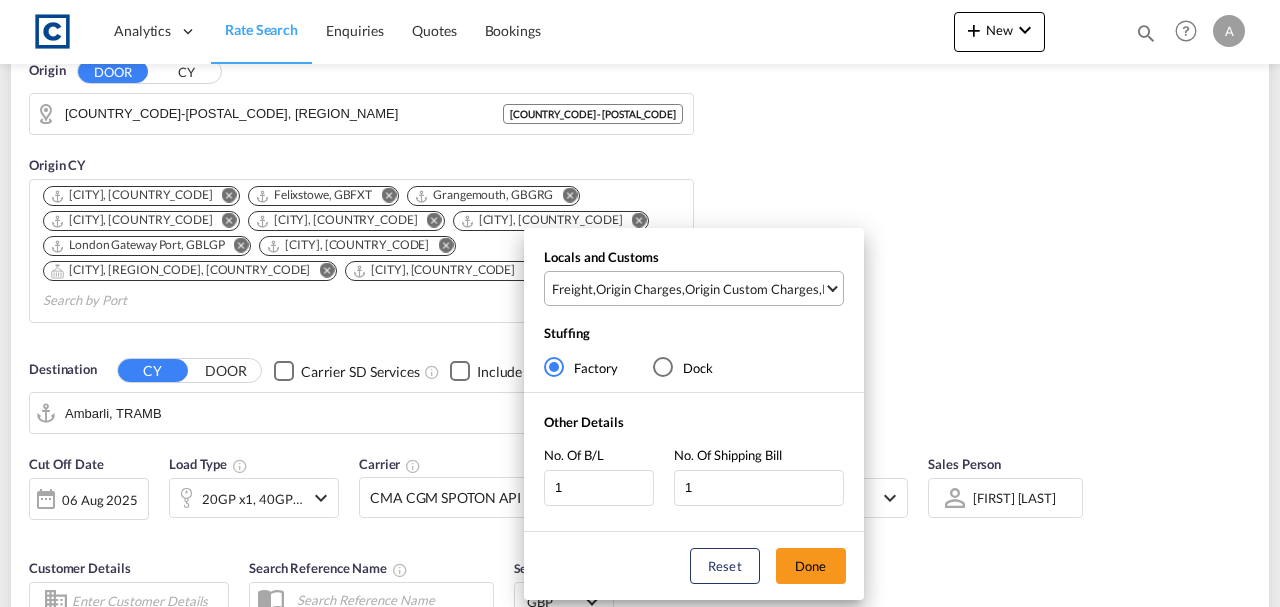 click on "Origin Custom Charges" at bounding box center [752, 289] 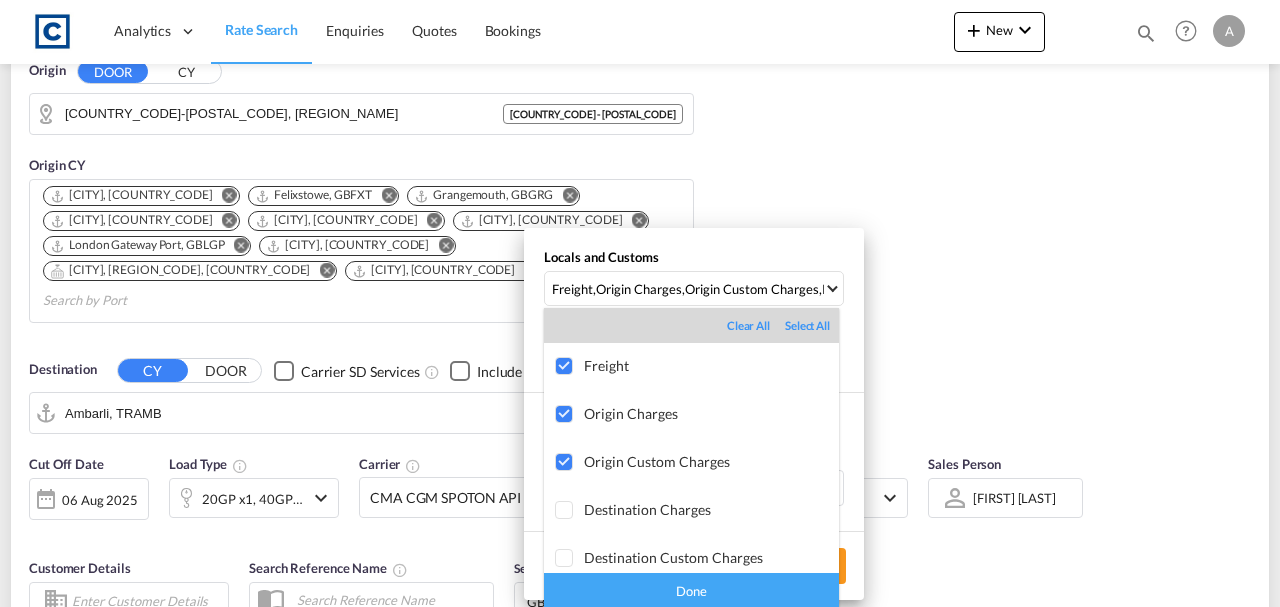drag, startPoint x: 720, startPoint y: 582, endPoint x: 736, endPoint y: 577, distance: 16.763054 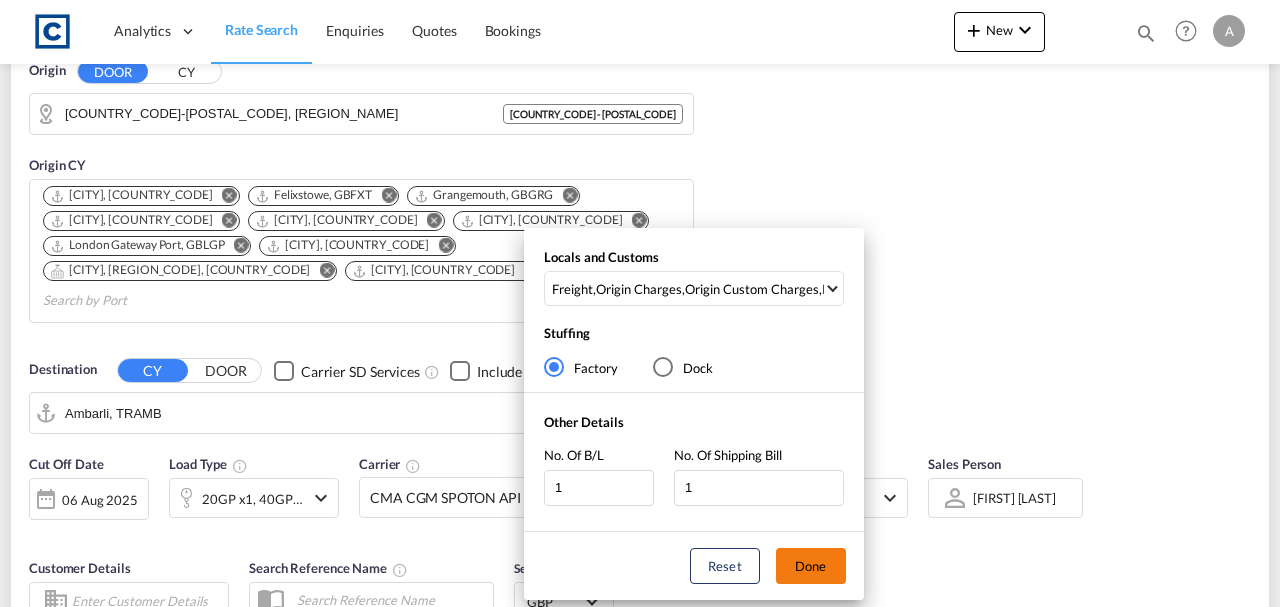 click on "Done" at bounding box center (811, 566) 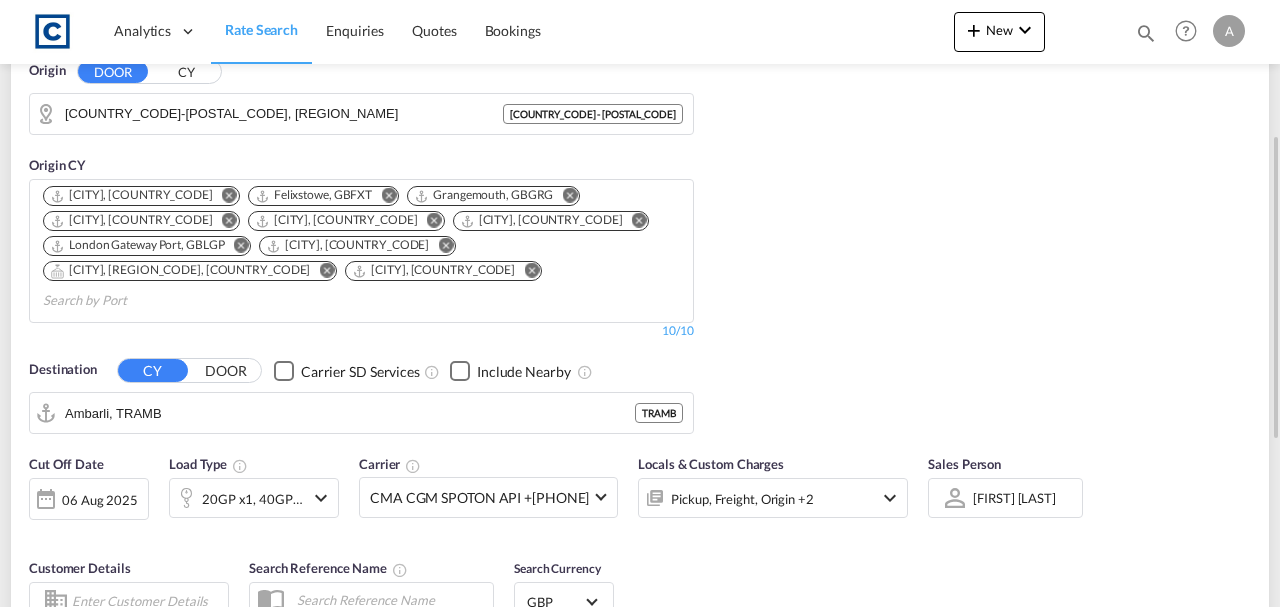 click on "Origin   DOOR
CY
[COUNTRY_CODE]-[POSTAL_CODE], [REGION_NAME]
[COUNTRY_CODE] - [POSTAL_CODE]
Origin CY
[CITY], [COUNTRY_CODE]
[CITY], [COUNTRY_CODE]
[CITY], [COUNTRY_CODE]
[CITY], [COUNTRY_CODE]
[CITY], [COUNTRY_CODE]
[CITY], [COUNTRY_CODE]
[CITY], [COUNTRY_CODE]
[CITY], [REGION_CODE], [COUNTRY_CODE]" at bounding box center (640, 237) 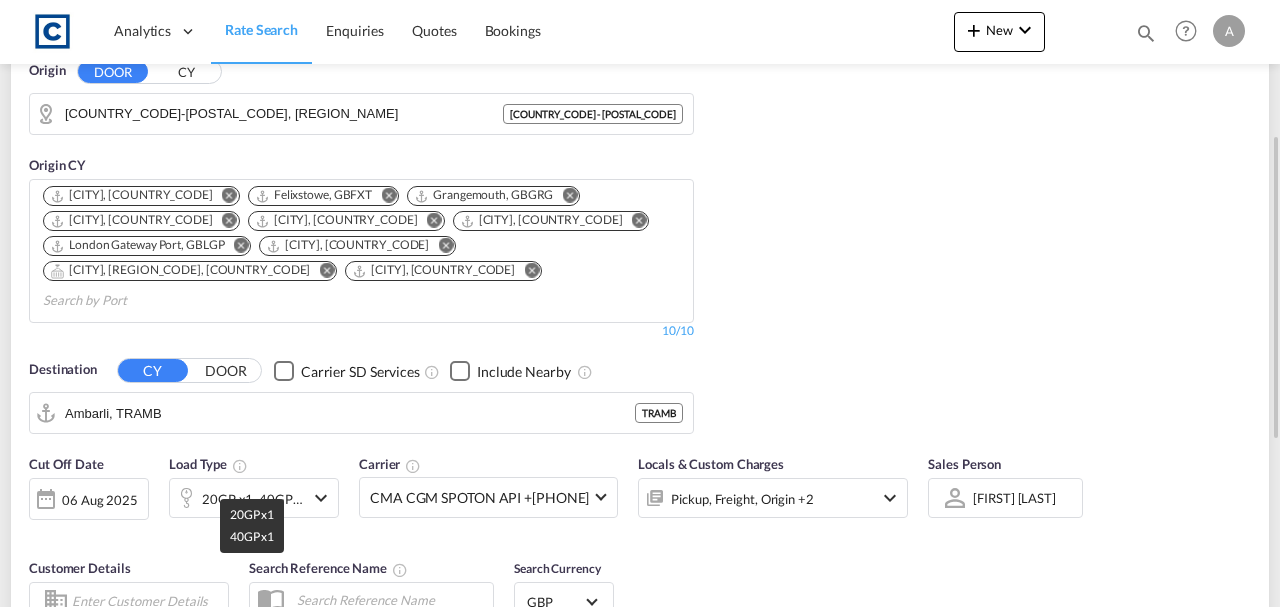 click on "20GP x1,  40GP x1" at bounding box center (253, 499) 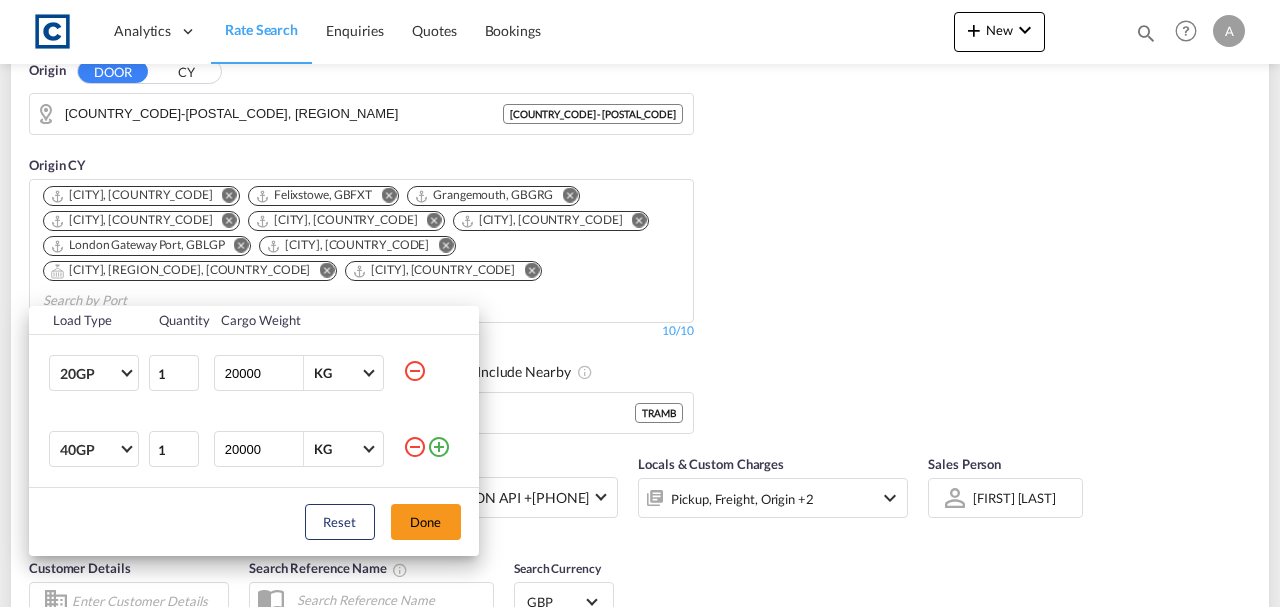 click at bounding box center (415, 447) 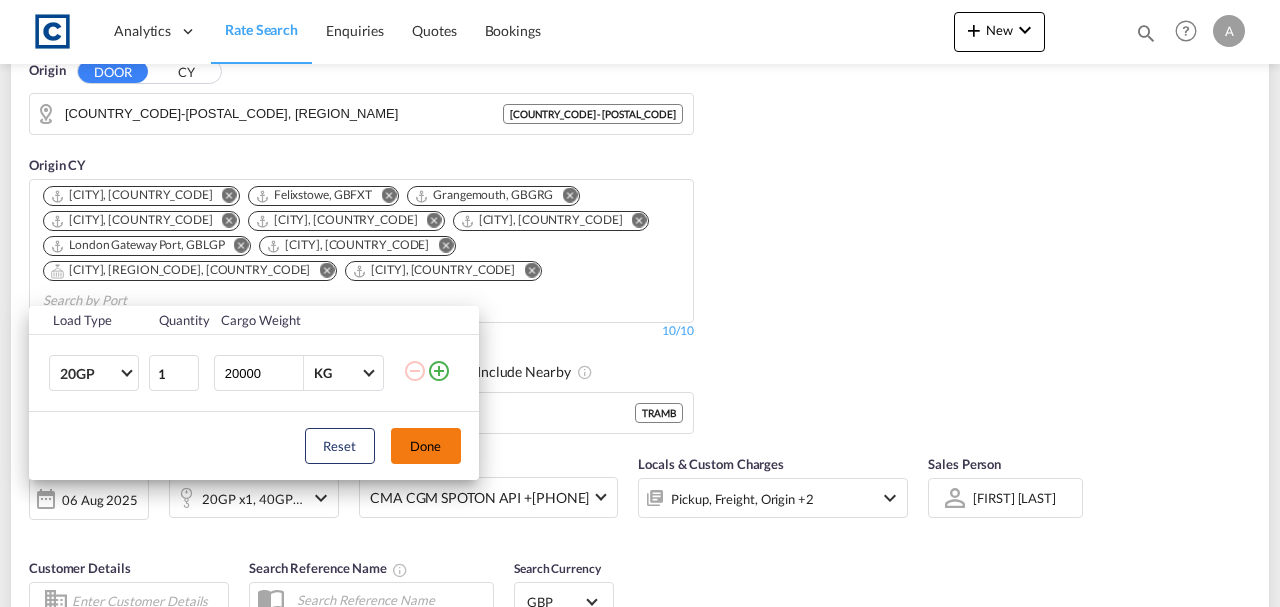 click on "Done" at bounding box center (426, 446) 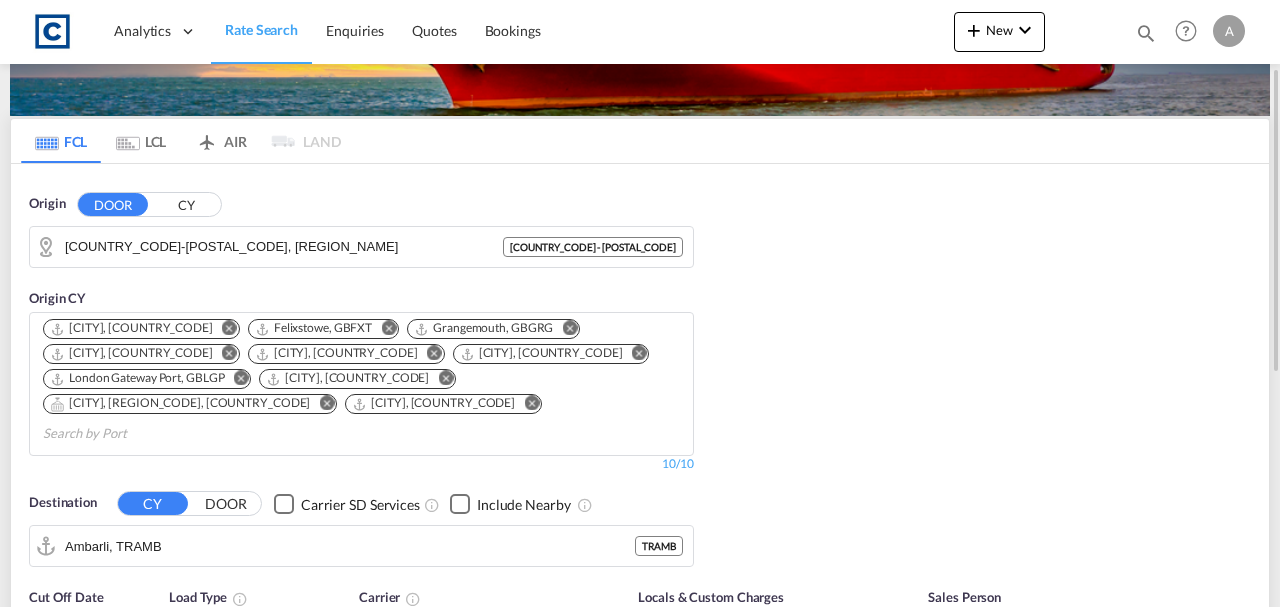 scroll, scrollTop: 599, scrollLeft: 0, axis: vertical 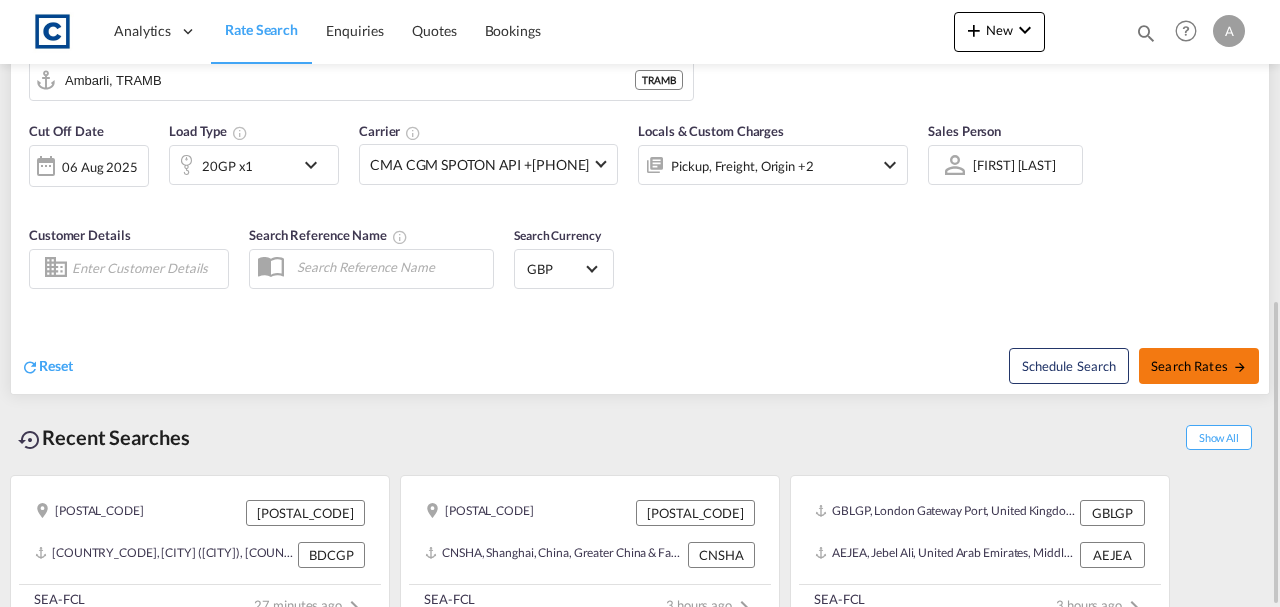 click on "Search Rates" at bounding box center (1199, 366) 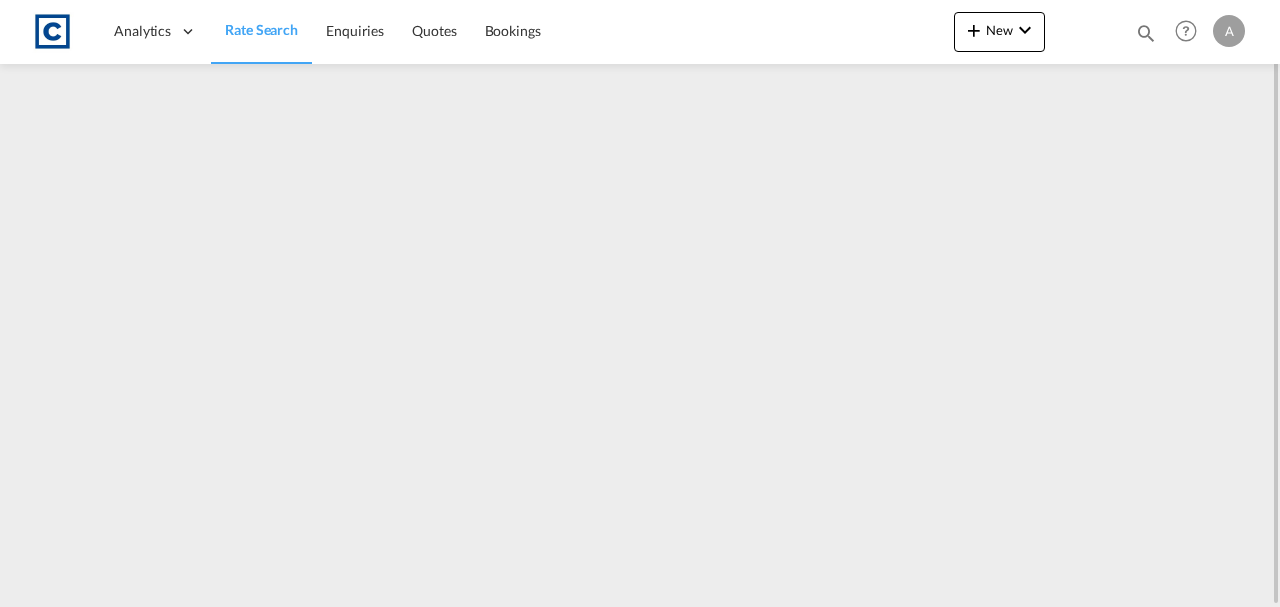 scroll, scrollTop: 0, scrollLeft: 0, axis: both 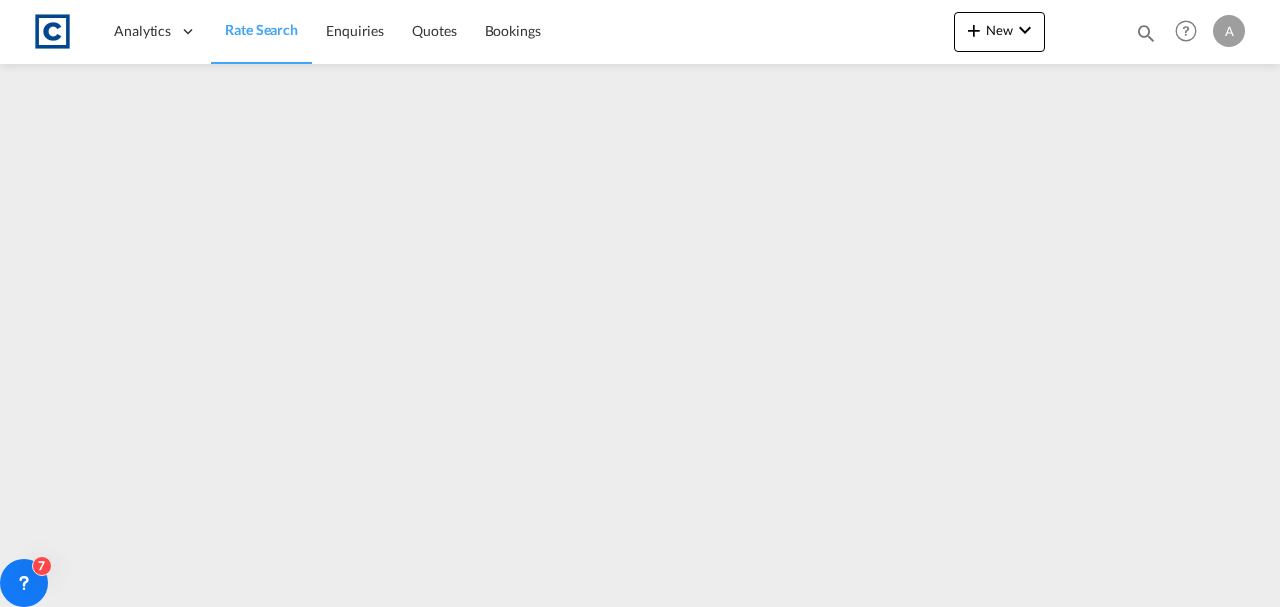 click on "Rate Search" at bounding box center (261, 29) 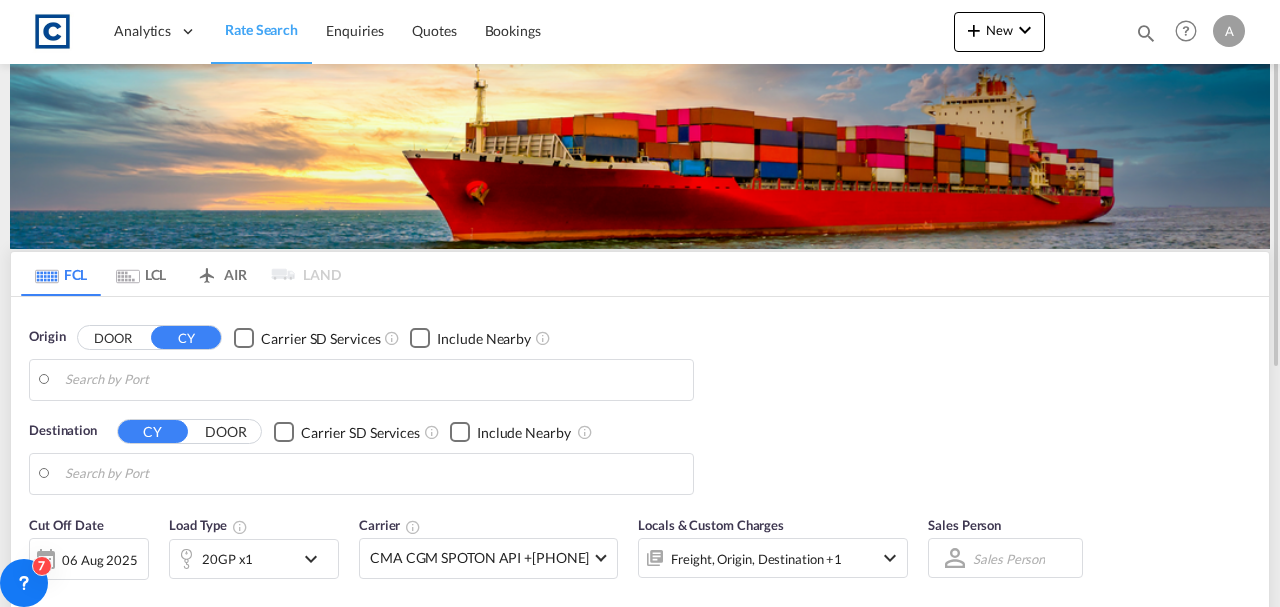 type on "[COUNTRY_CODE]-[POSTAL_CODE], [REGION_NAME]" 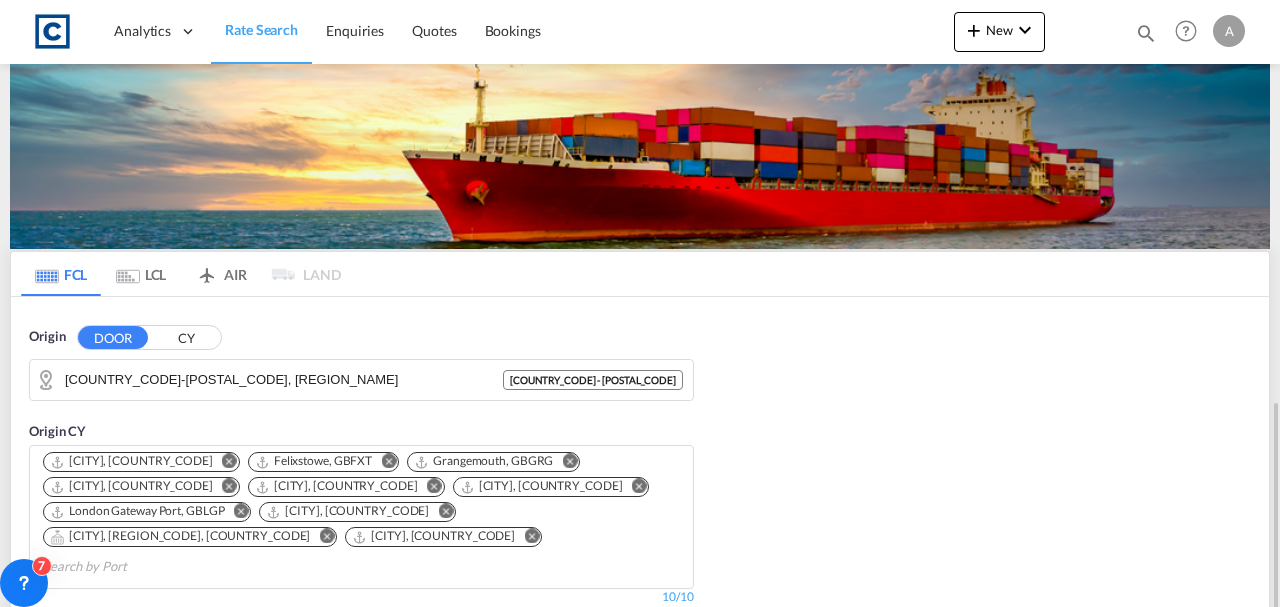 scroll, scrollTop: 400, scrollLeft: 0, axis: vertical 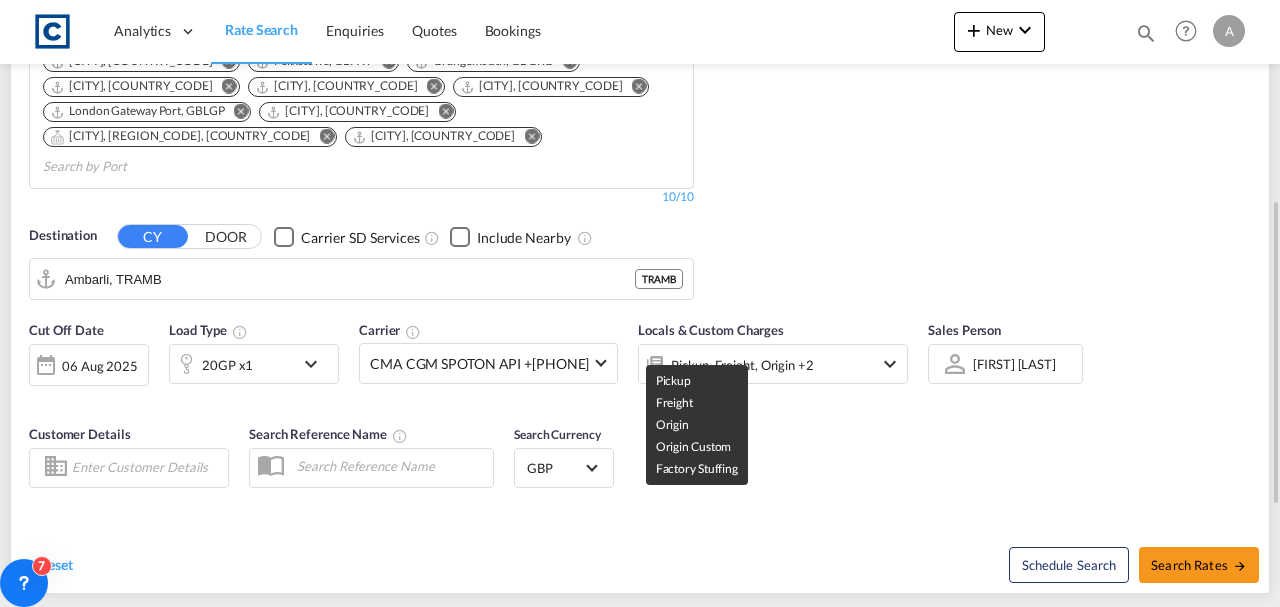 click on "Pickup,  Freight,  Origin +2" at bounding box center [742, 365] 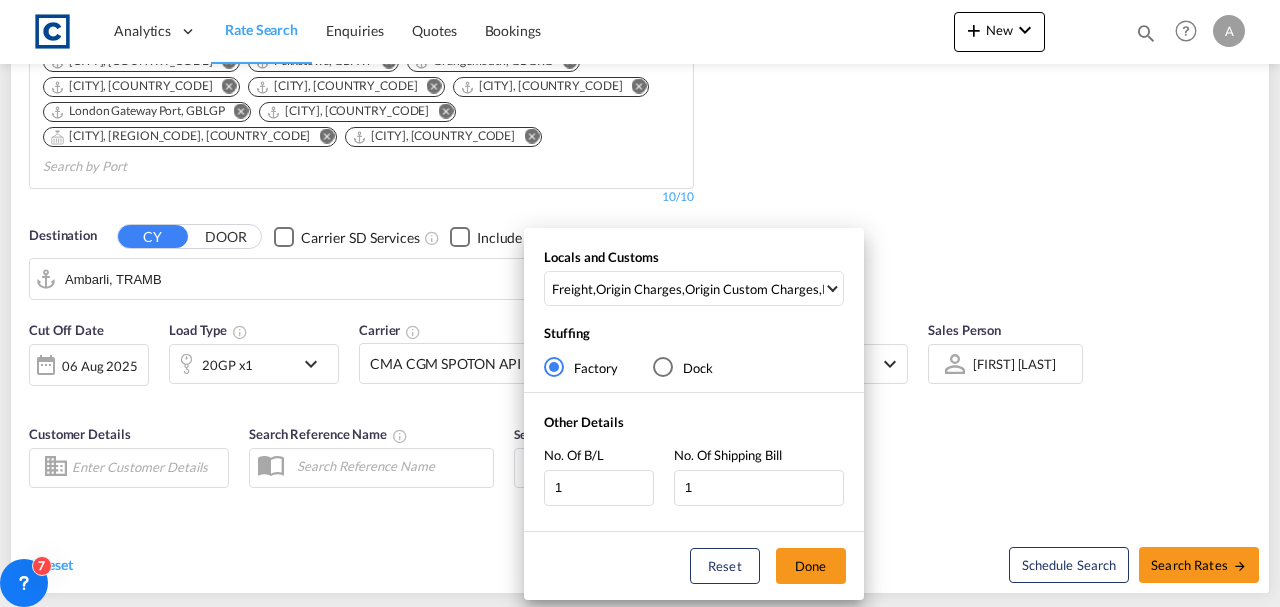 click on "Locals and Customs
Freight ,
Origin Charges ,
Origin Custom Charges ,
Pickup Charges   Clear All Select All
Freight
Origin Charges
Origin Custom Charges
Destination Charges
Destination Custom Charges
Pickup Charges
Delivery Charges Done Stuffing Factory
Dock Other Details
No. Of B/L [NUMBER]
No. Of Shipping Bill
[NUMBER]     Reset Done" at bounding box center [640, 303] 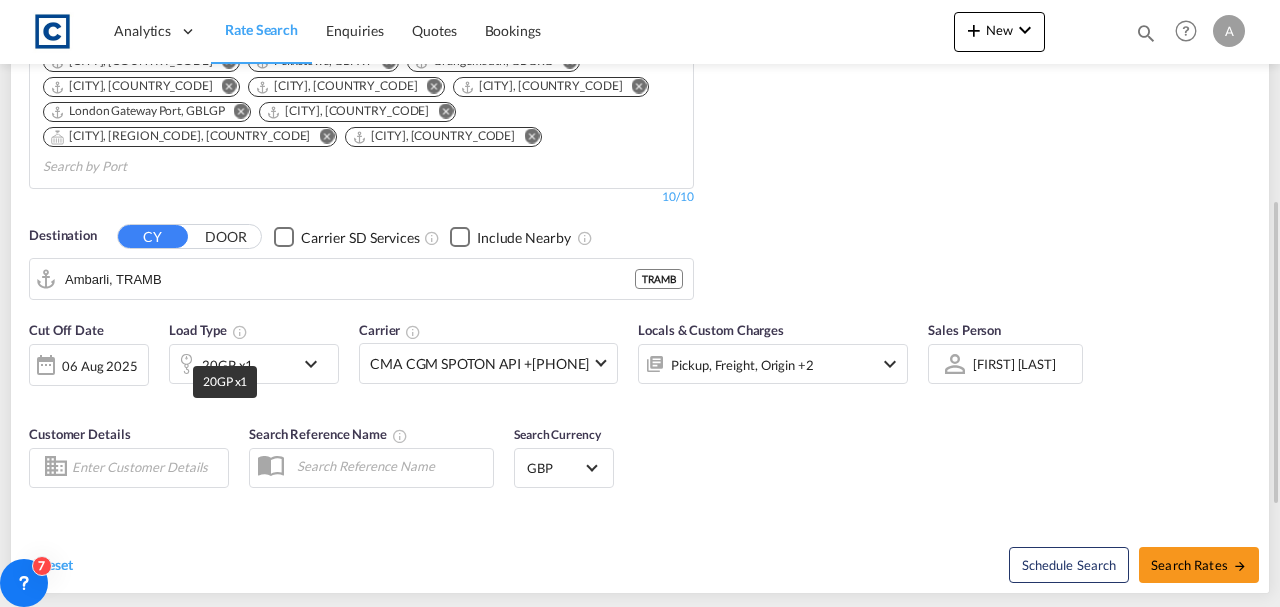 click on "20GP x1" at bounding box center [227, 365] 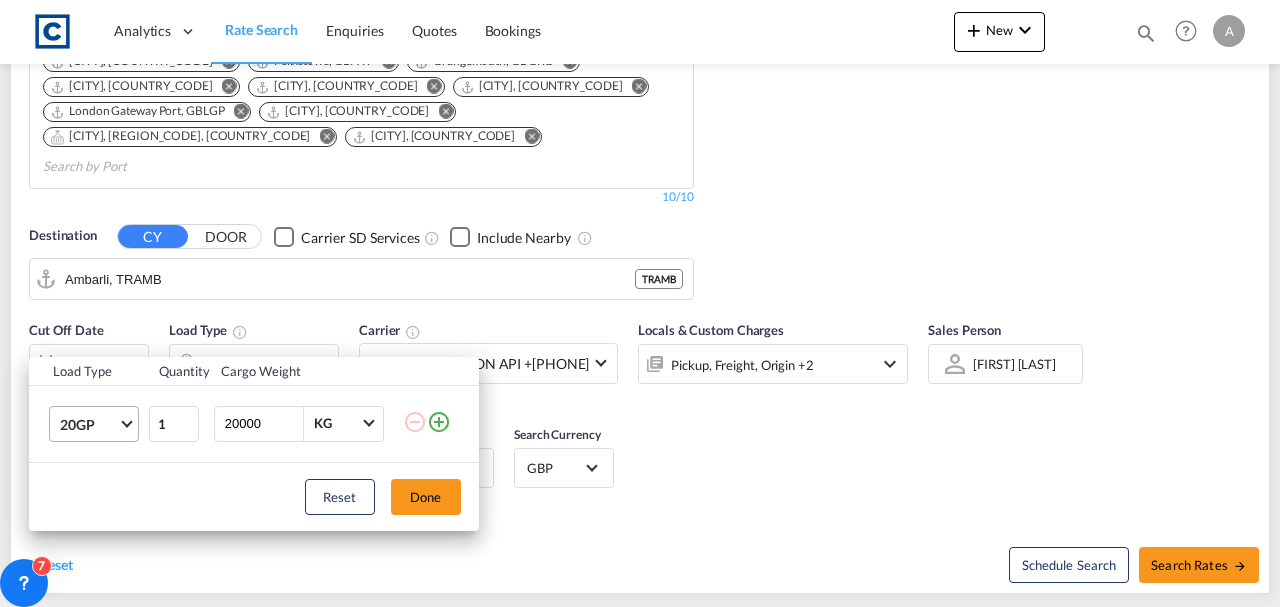 click on "20GP" at bounding box center (98, 424) 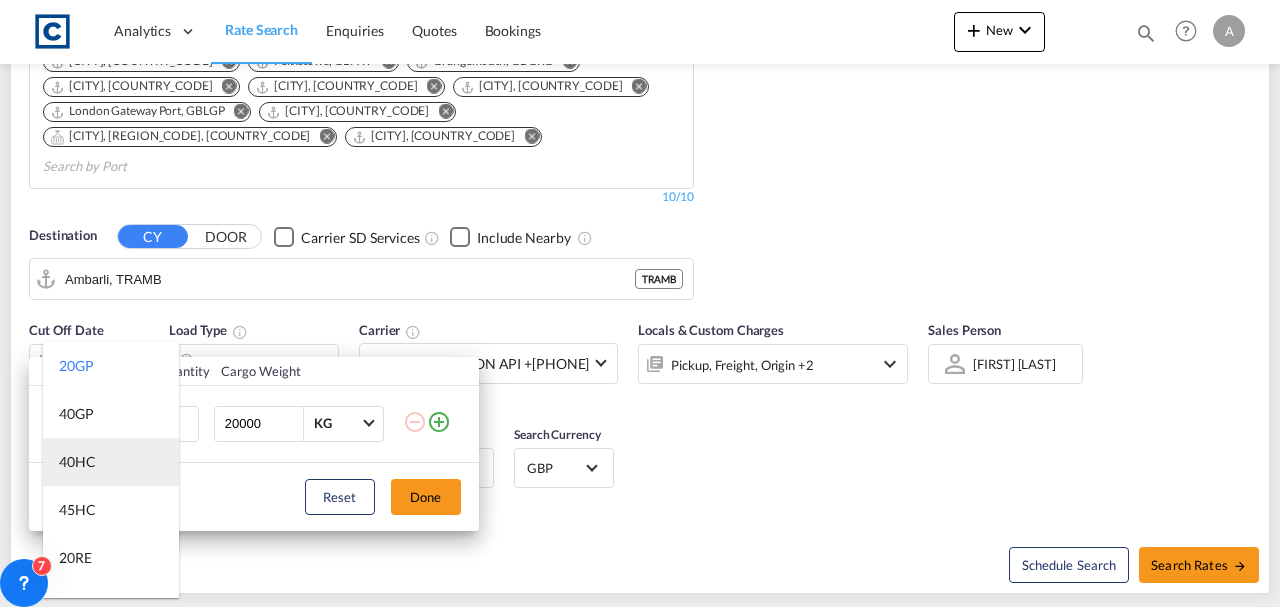 click on "40HC" at bounding box center [111, 462] 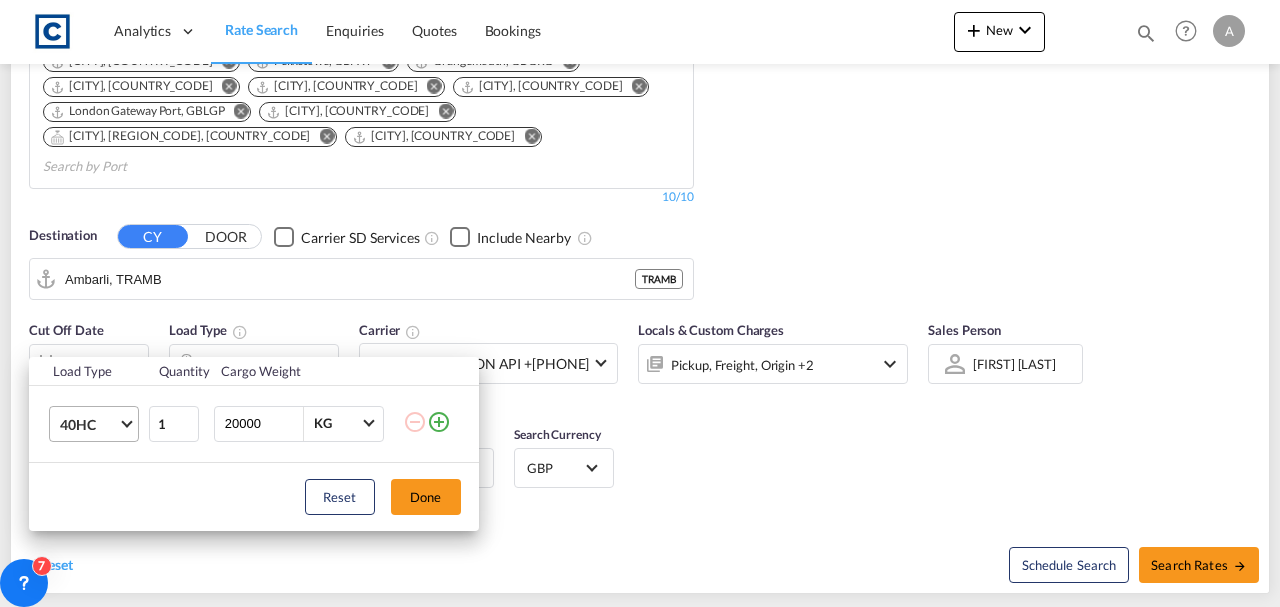 click on "40HC" at bounding box center [89, 425] 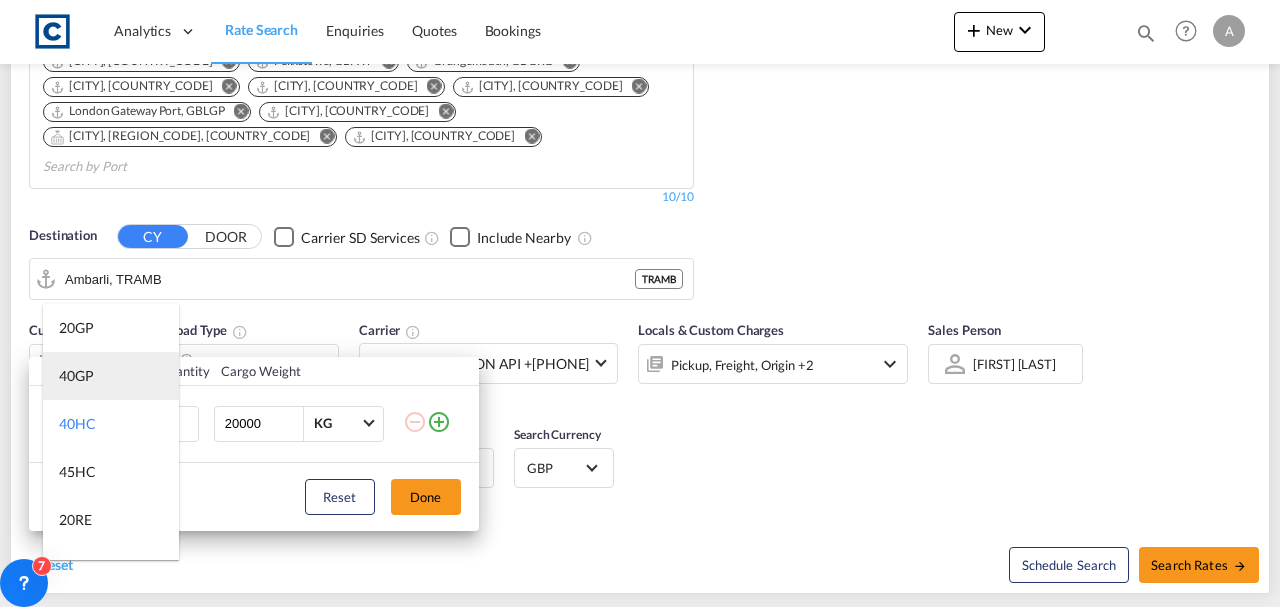 click on "40GP" at bounding box center (111, 376) 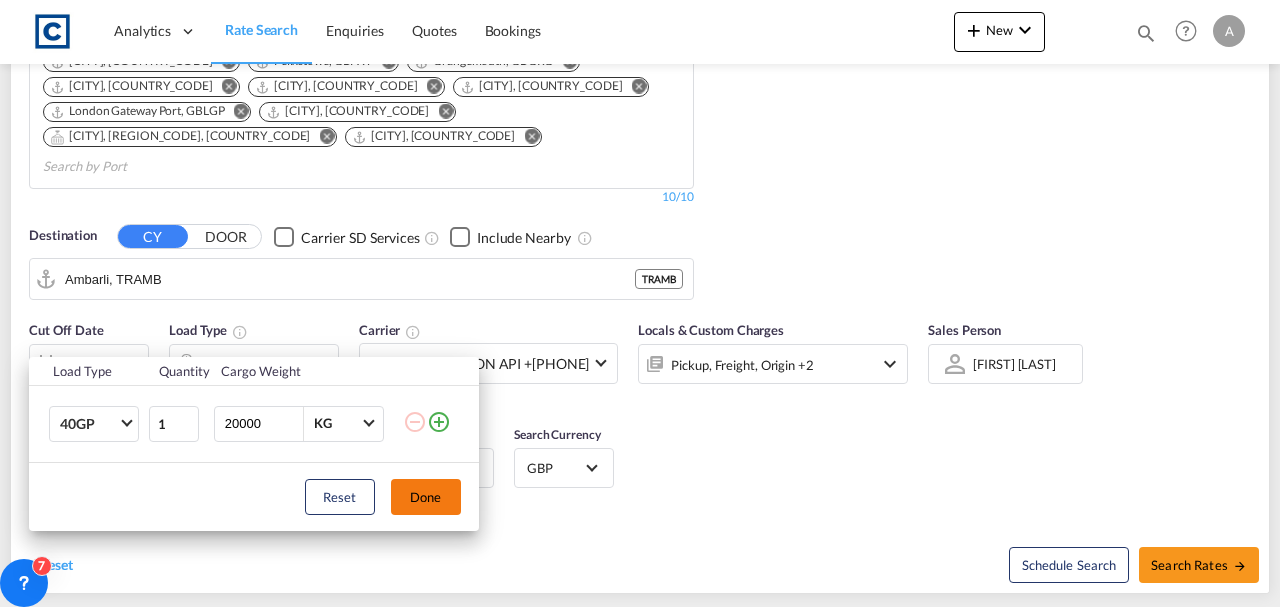 click on "Done" at bounding box center [426, 497] 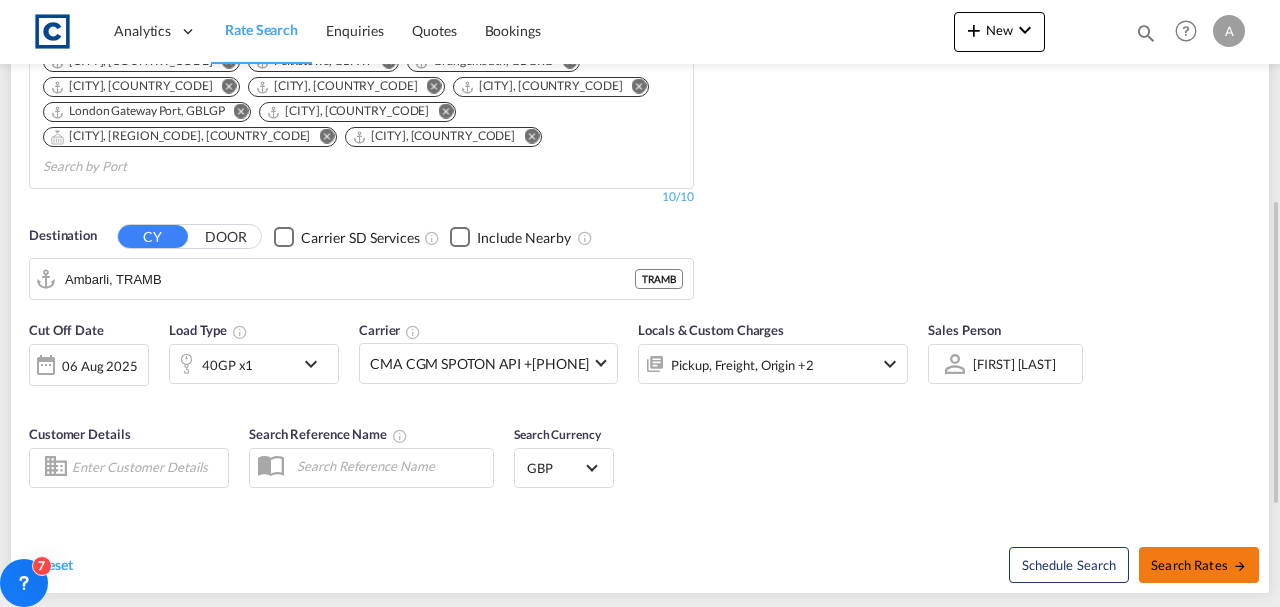click on "Search Rates" at bounding box center [1199, 565] 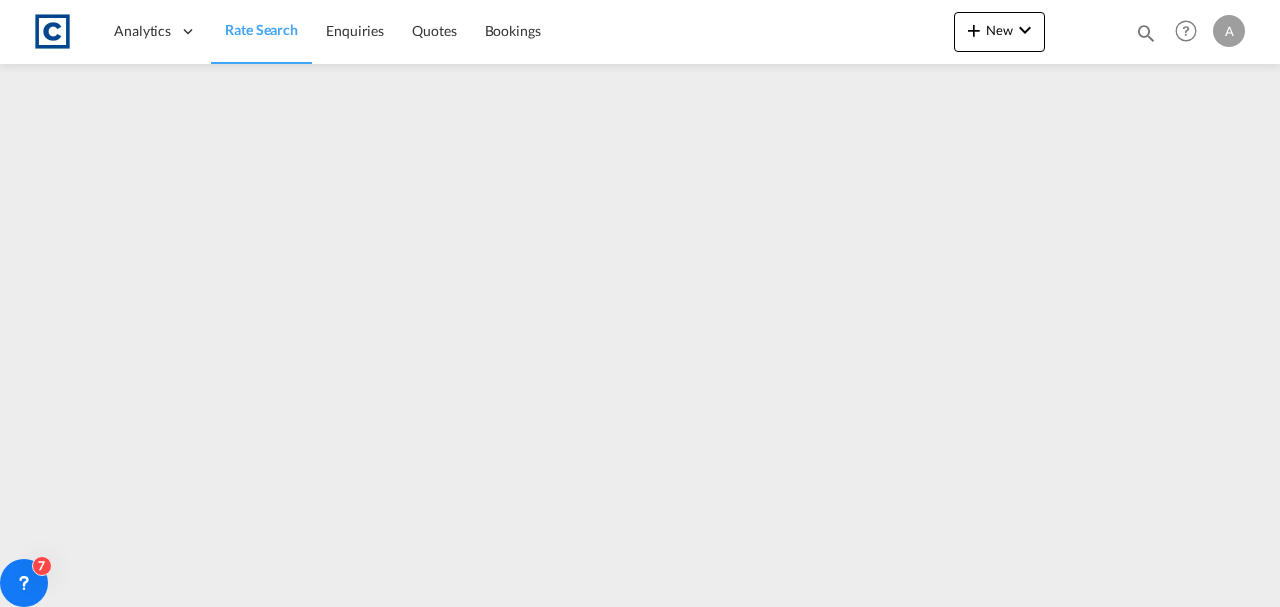 scroll, scrollTop: 0, scrollLeft: 0, axis: both 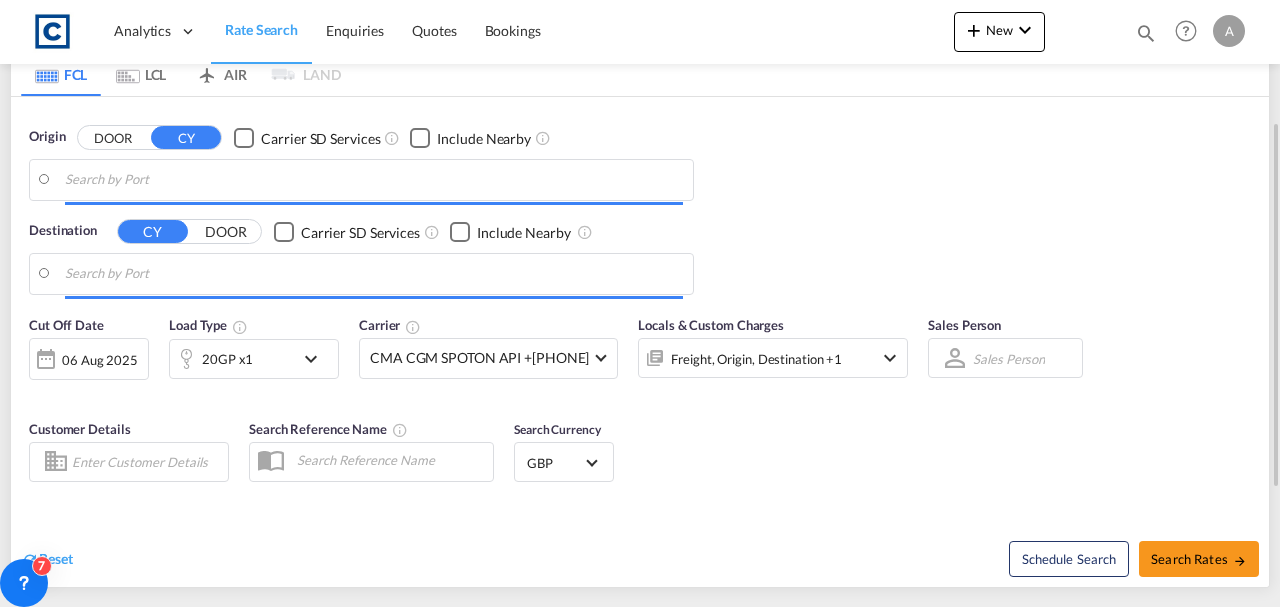 type on "[COUNTRY_CODE]-[POSTAL_CODE], [REGION_NAME]" 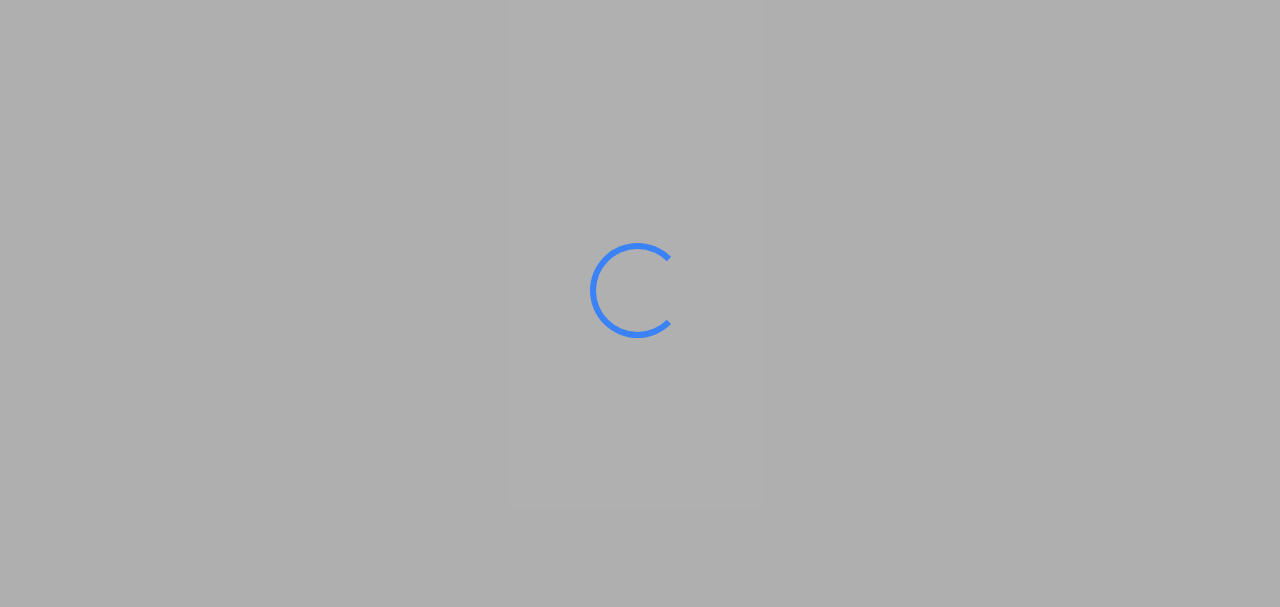 scroll, scrollTop: 0, scrollLeft: 0, axis: both 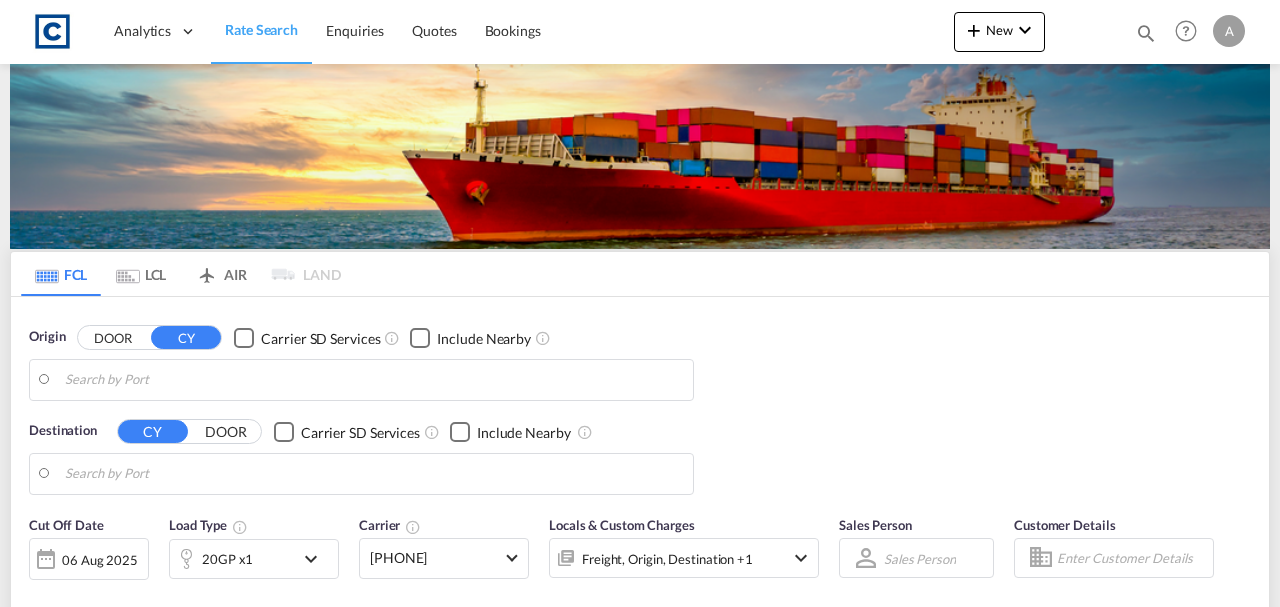 type on "[POSTAL_CODE], [CITY]" 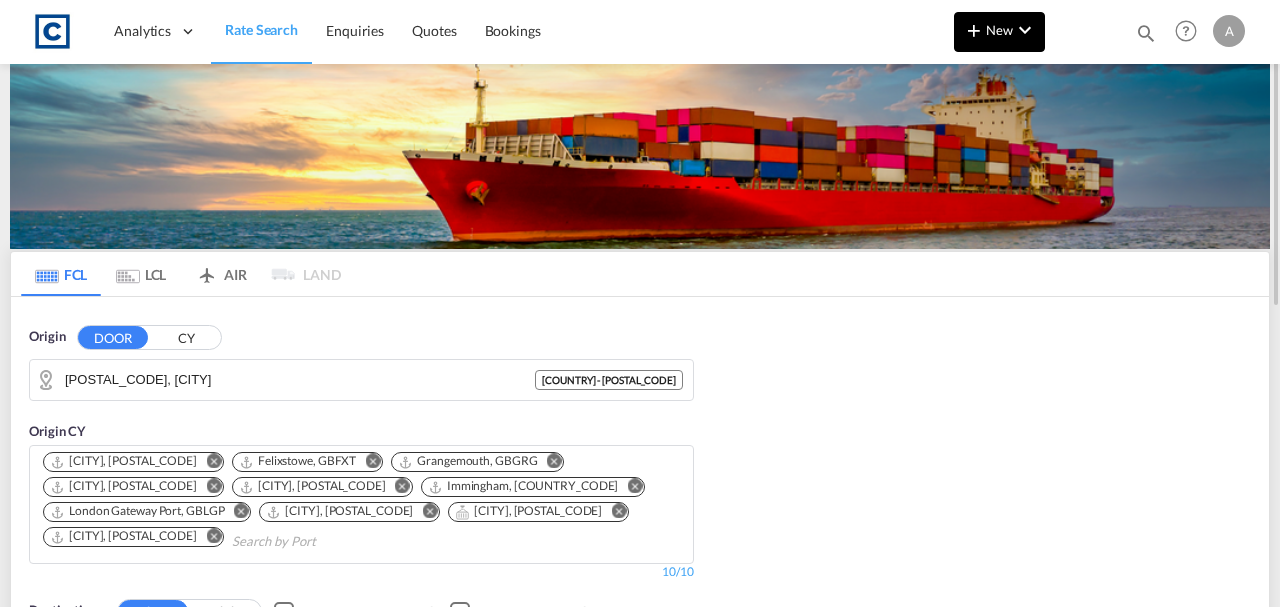 click on "New" at bounding box center [999, 32] 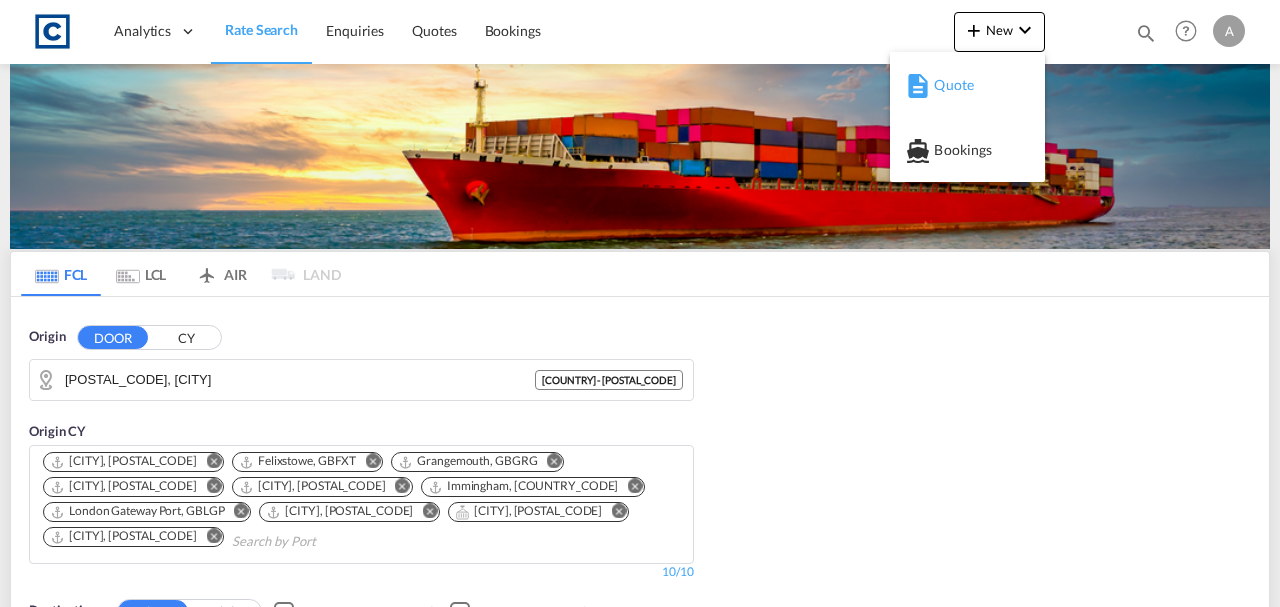 click at bounding box center (915, 85) 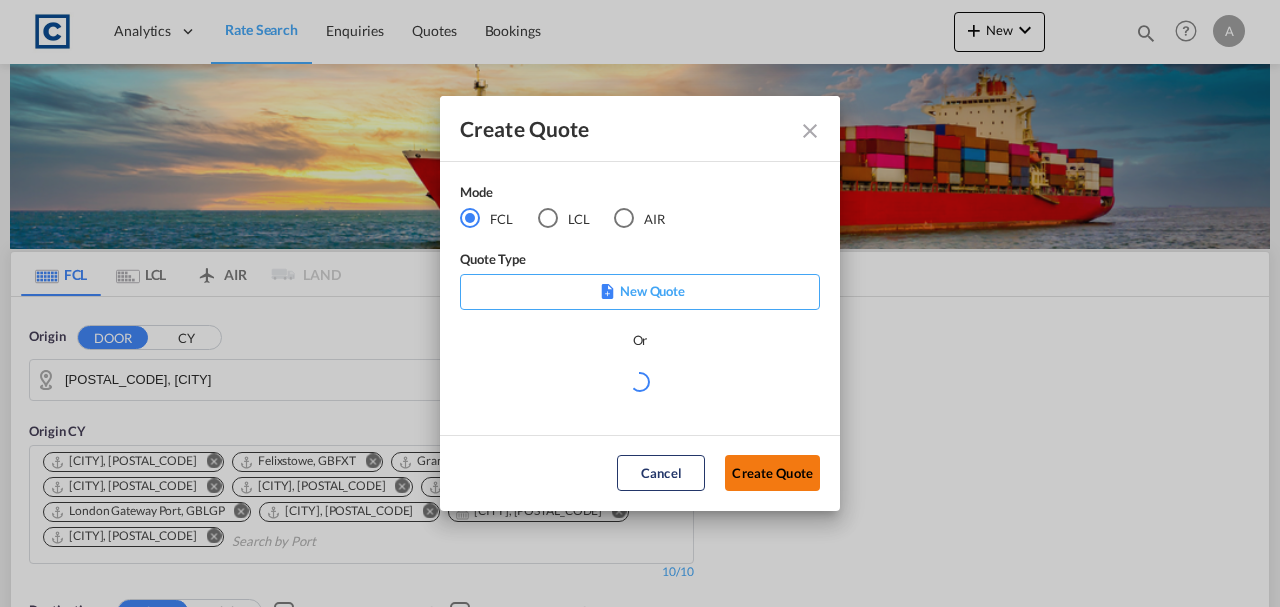 click on "Create Quote" 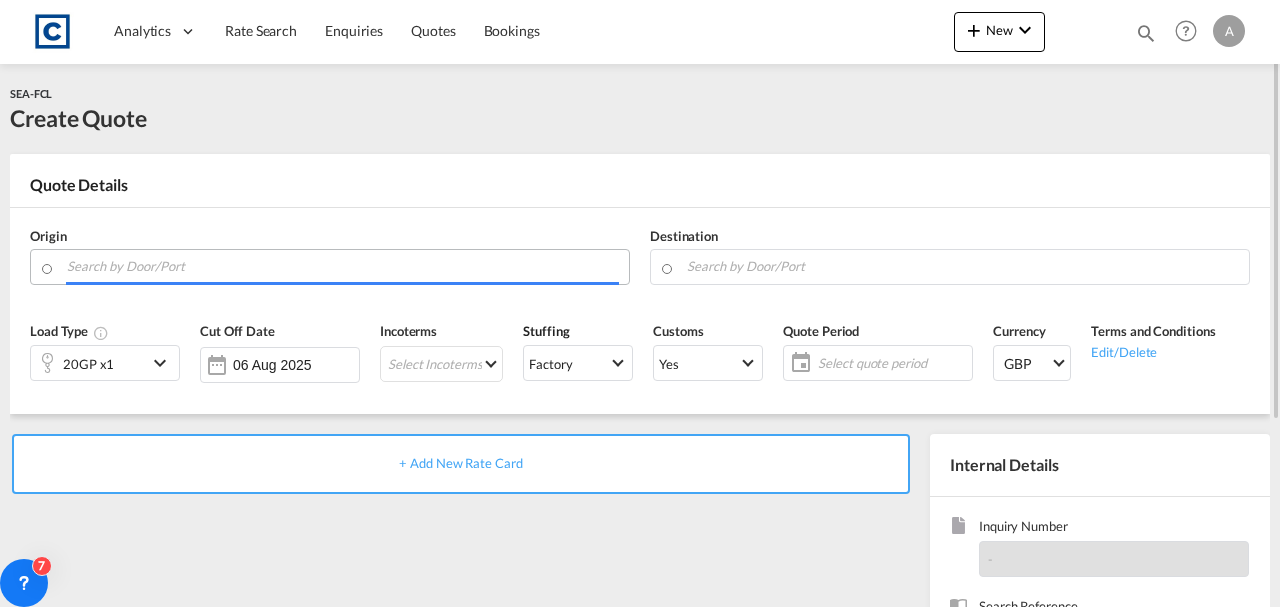 click at bounding box center [343, 266] 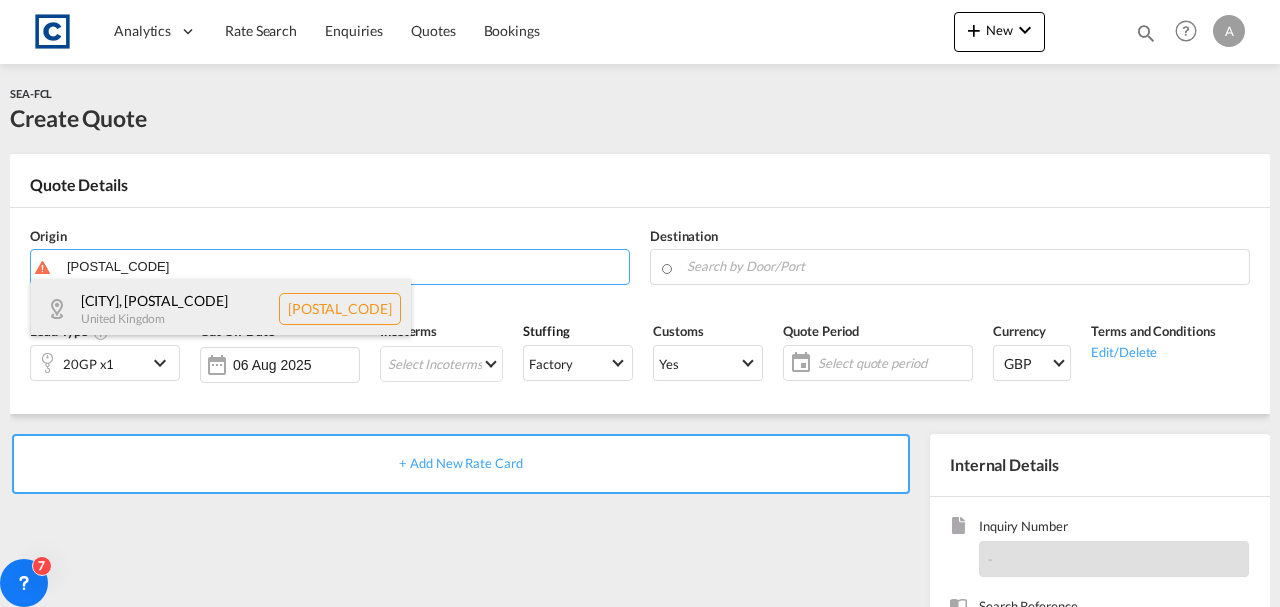 click on "North Northampton... ,
NN14
United Kingdom
GB-NN14" at bounding box center (221, 309) 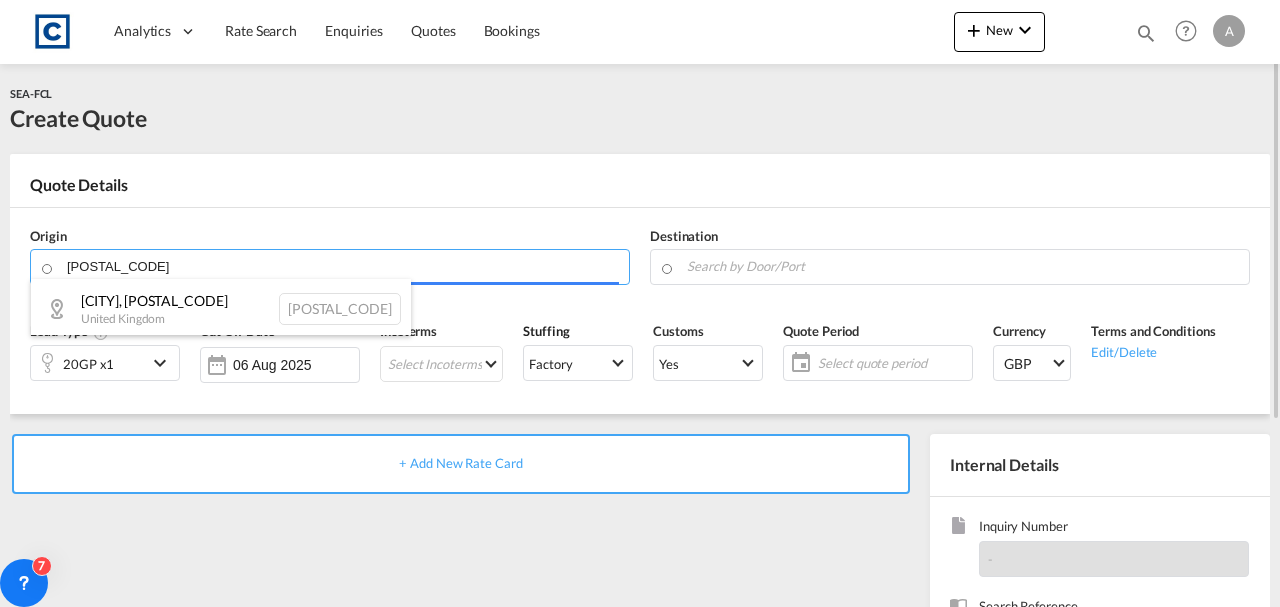 type on "[COUNTRY_CODE]-[POSTAL_CODE], [REGION_NAME]" 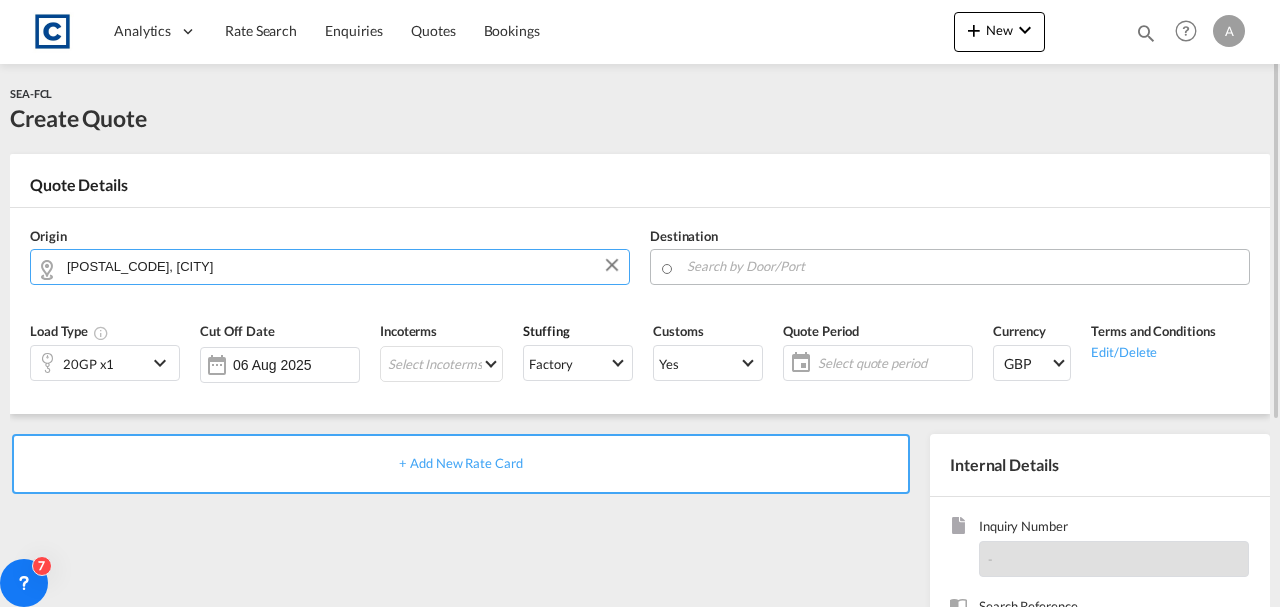 click at bounding box center (963, 266) 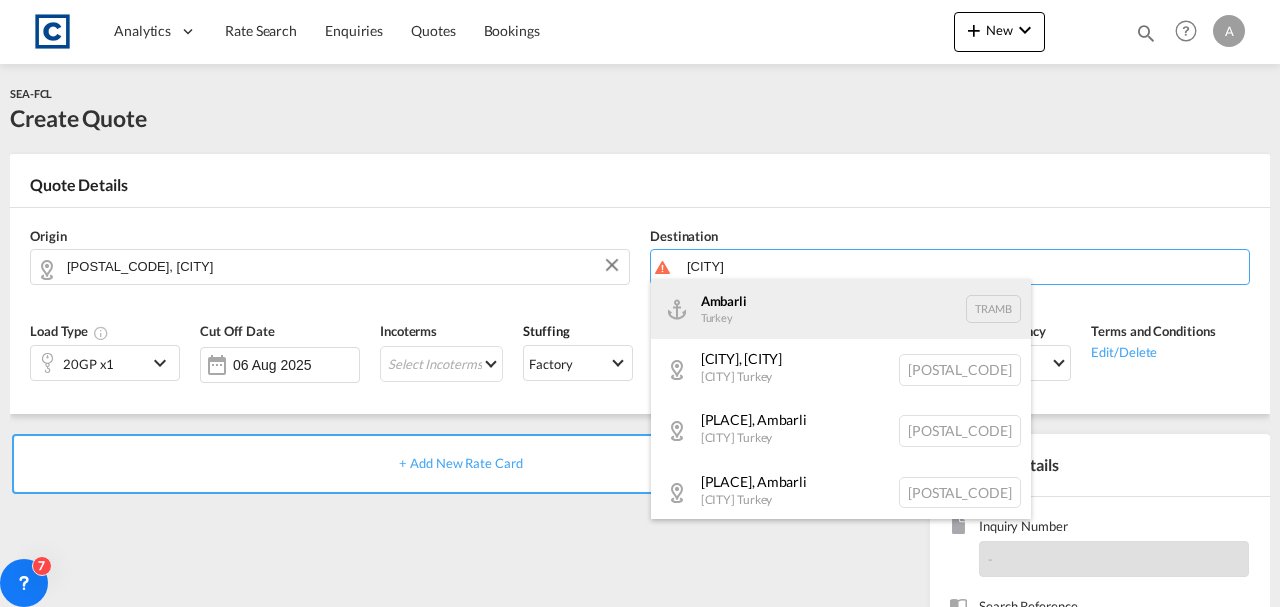 click on "[CITY]
[COUNTRY]
[POSTAL_CODE], [REGION_NAME]
[COUNTRY_CODE] - [POSTAL_CODE]
[CITY] [COUNTRY]
[CITY], [COUNTRY_CODE]
[CITY], [COUNTRY_CODE]
[CITY], [COUNTRY_CODE]
[CITY], [COUNTRY_CODE]
[CITY], [COUNTRY_CODE]
[CITY], [COUNTRY_CODE]
[CITY], [REGION_CODE], [COUNTRY_CODE]" at bounding box center [841, 309] 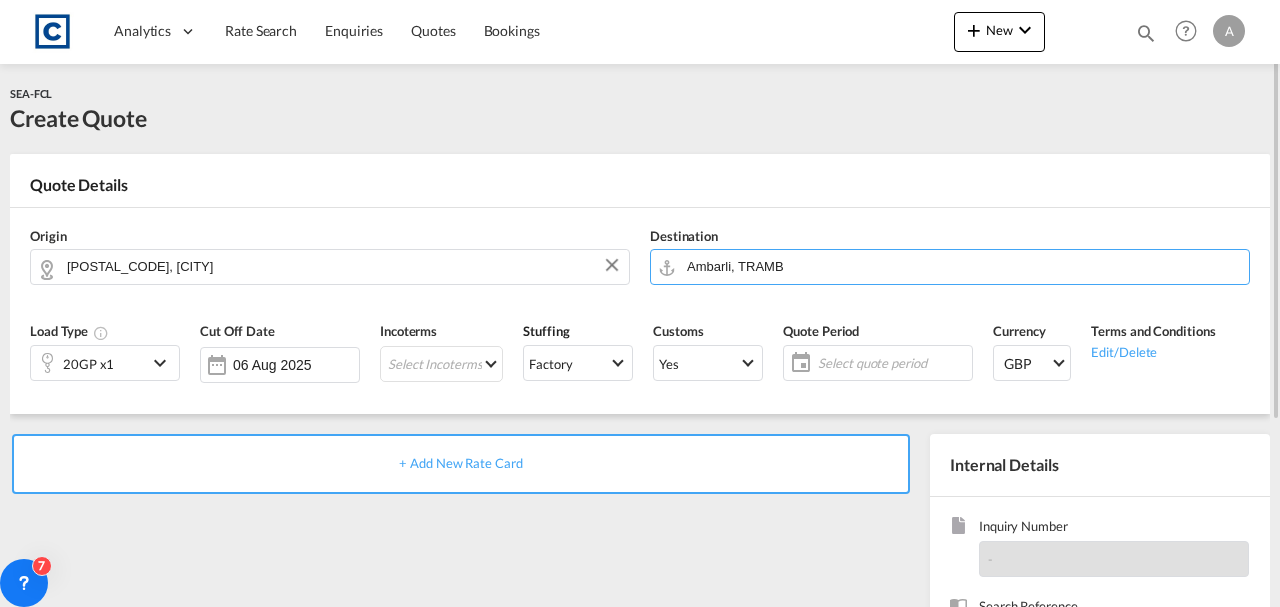 click on "+ Add New Rate Card" at bounding box center [460, 463] 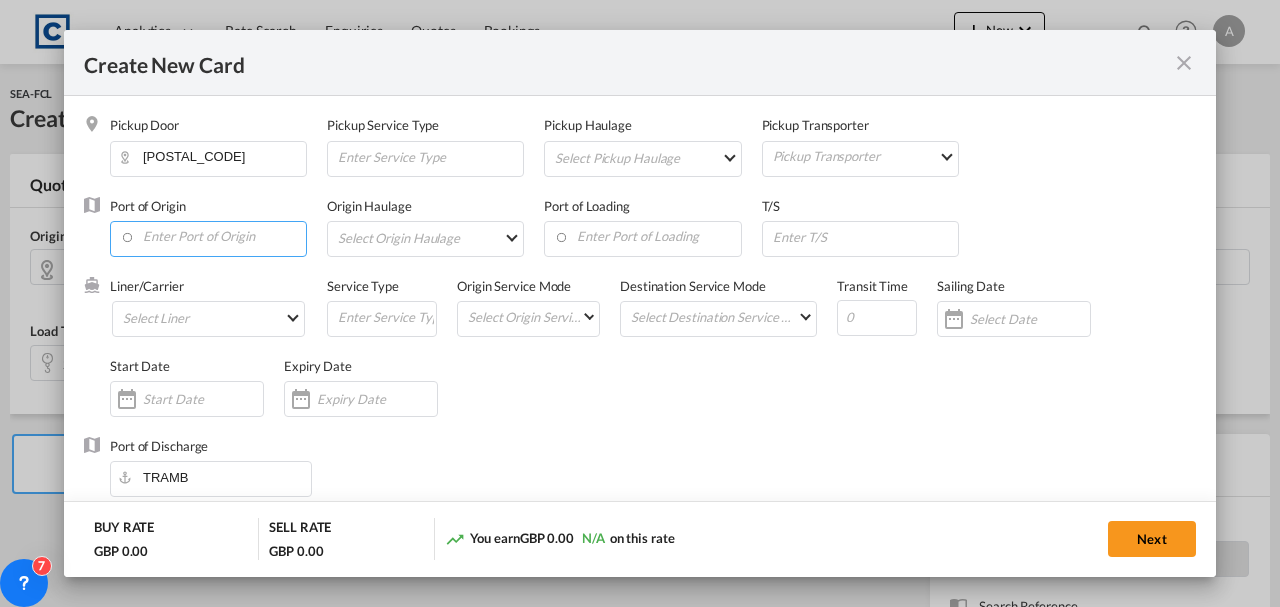 click at bounding box center [213, 237] 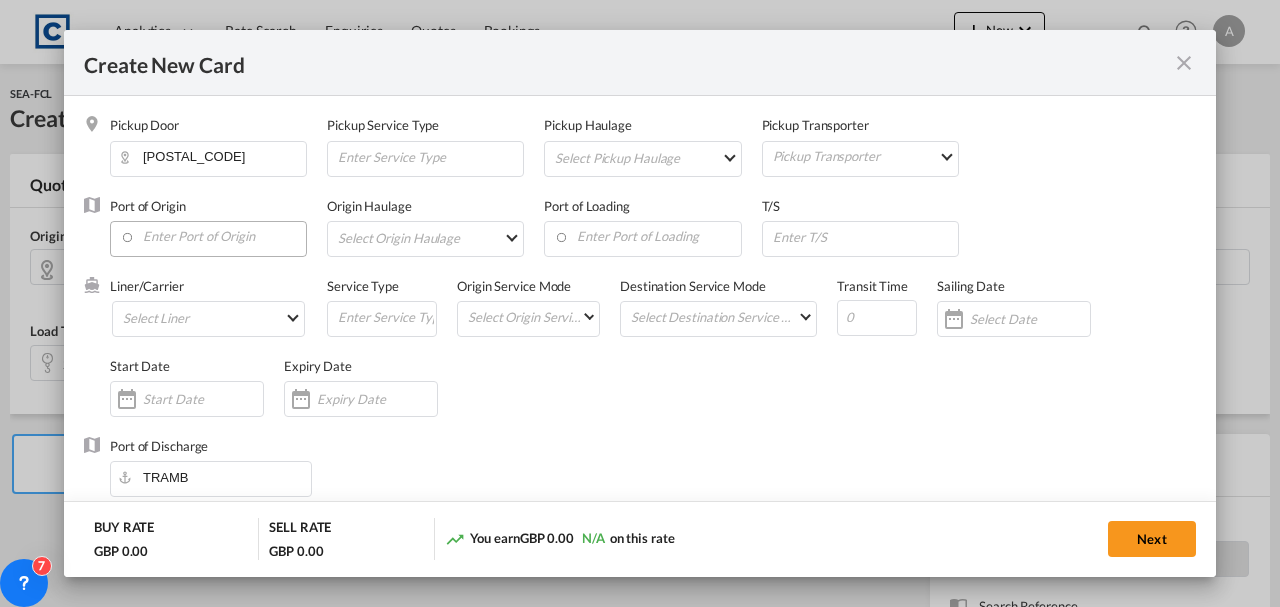 type on "Basic Ocean Freight" 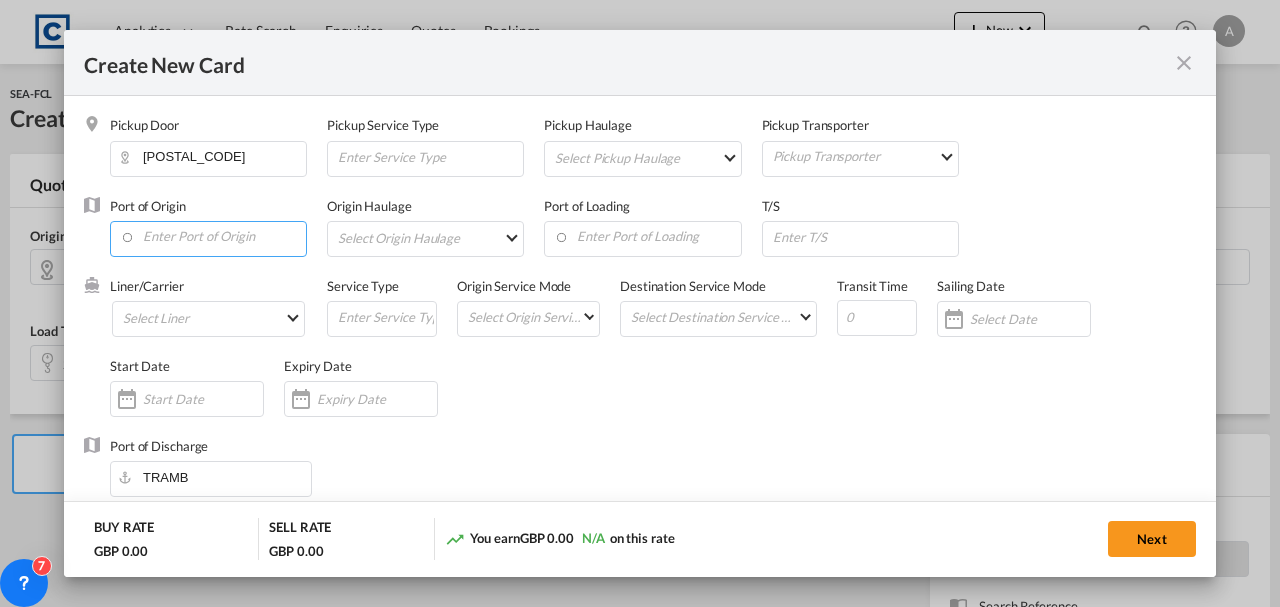 click at bounding box center [213, 237] 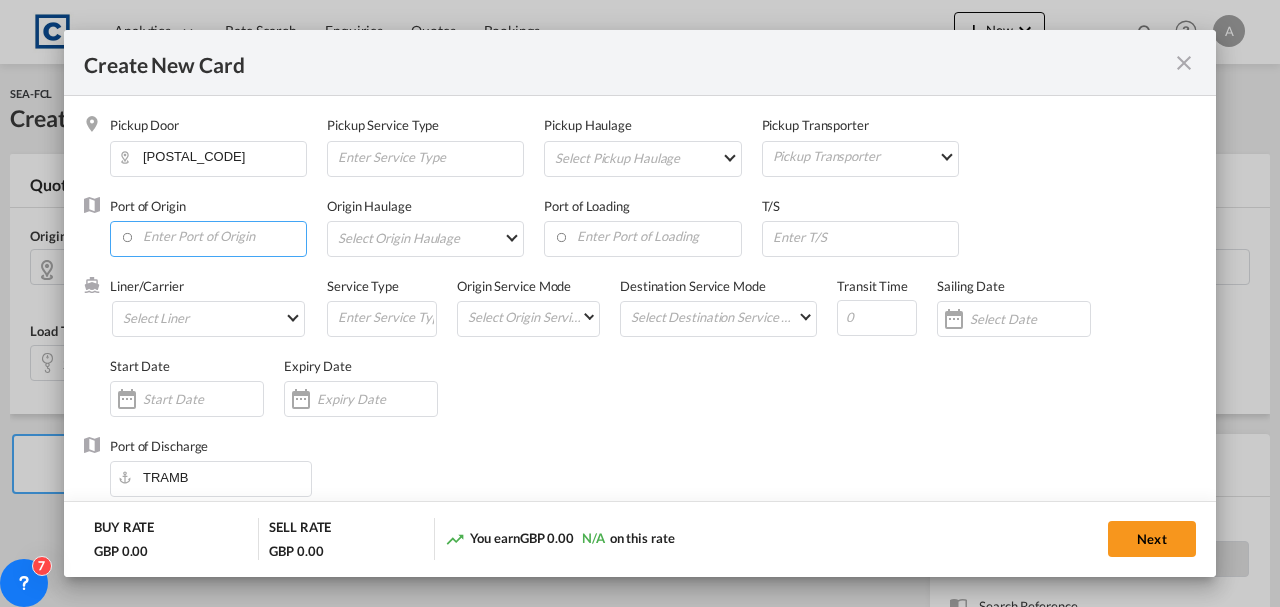 click at bounding box center [213, 237] 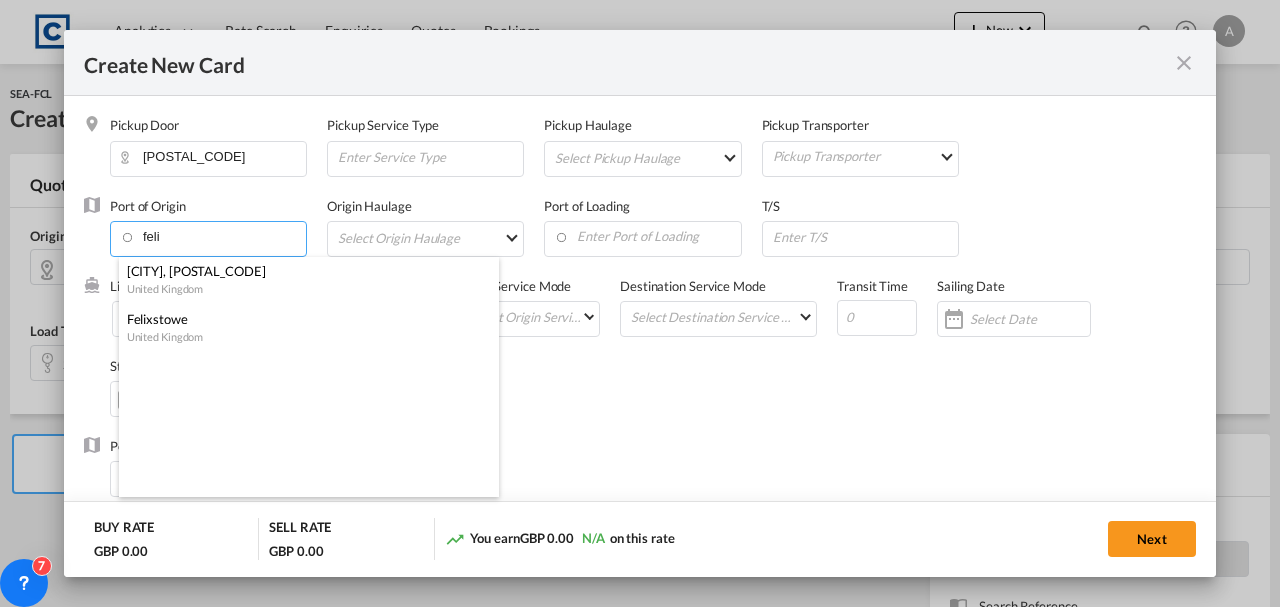 click on "United Kingdom" at bounding box center (303, 336) 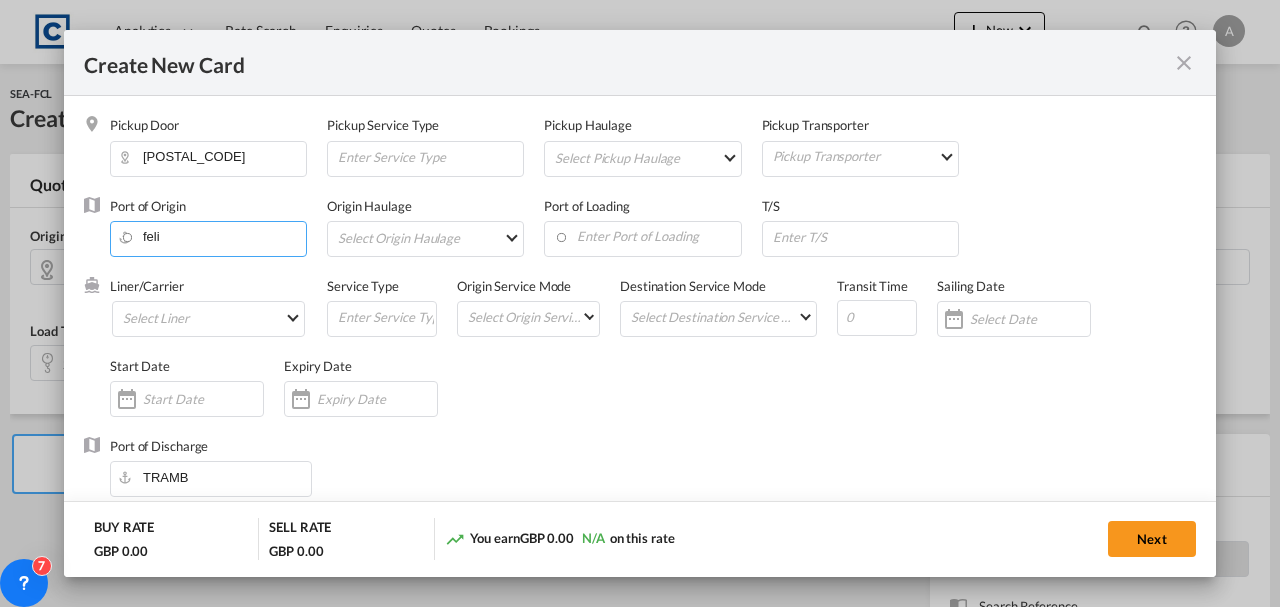 type on "Felixstowe, GBFXT" 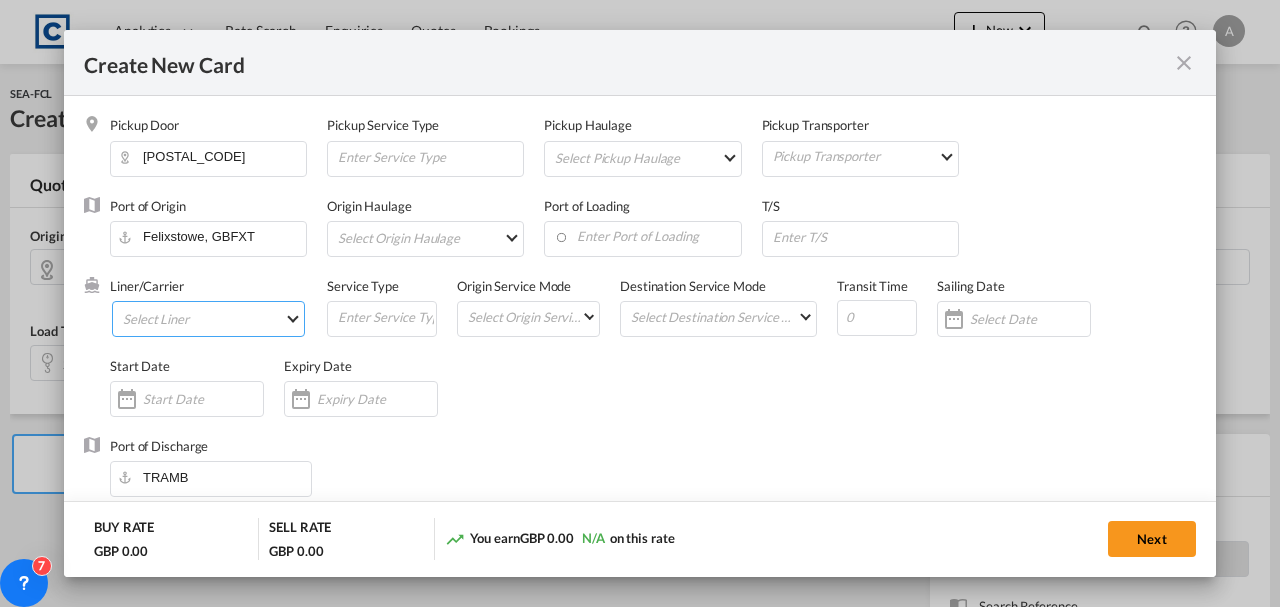 click on "Select Liner   2HM LOGISTICS D.O.O 2M Alliance AAXL GLOBAL SHIPPING LINES LLC ABDUL MUHSEN SHIPPING LLC Anco Trans ANL ANL Container Line Arkas Line Atlantic Container Lines Australia National Line (ANL) Baker Transport BMC Line Shipping BOLD Borchard Lines Ltd BTC Logistiek B.V. BUSCADOR Cardinal Carotrans Cleve & Zonen CMA CGM CMA CGM SPOTON API CMACGM API (Contract) Combiline CONTINENTAL WORLDWIDE SHIPPING SERVICE LLC COSCO COSCO SynconHub DB GROUP DKT ECU Worldwide Evergreen Line Evergreen Spot EWM Transport EZ ZIM Fast Transit Line FIRST SHIPPING-NVOCC FPS GLOBELINK GLOBELINK SPOT Gold Star Line Greencarrier GRIMALDI LINES HAMBURG SUD HAPAG LLOYD Hapag-Lloyd Quick Quotes Hapag-Lloyd Spot HLS HMM Hyundai Merchant Marine (HMM) spot INCA LINE Interasia Lines KING OCEAN Logisber Haulage Logwin Lunar star line MAERSK LINE Maersk Spot MARFRET COMPAGINE MARITIME MARINA MATSON Moonstar Lines" at bounding box center (208, 319) 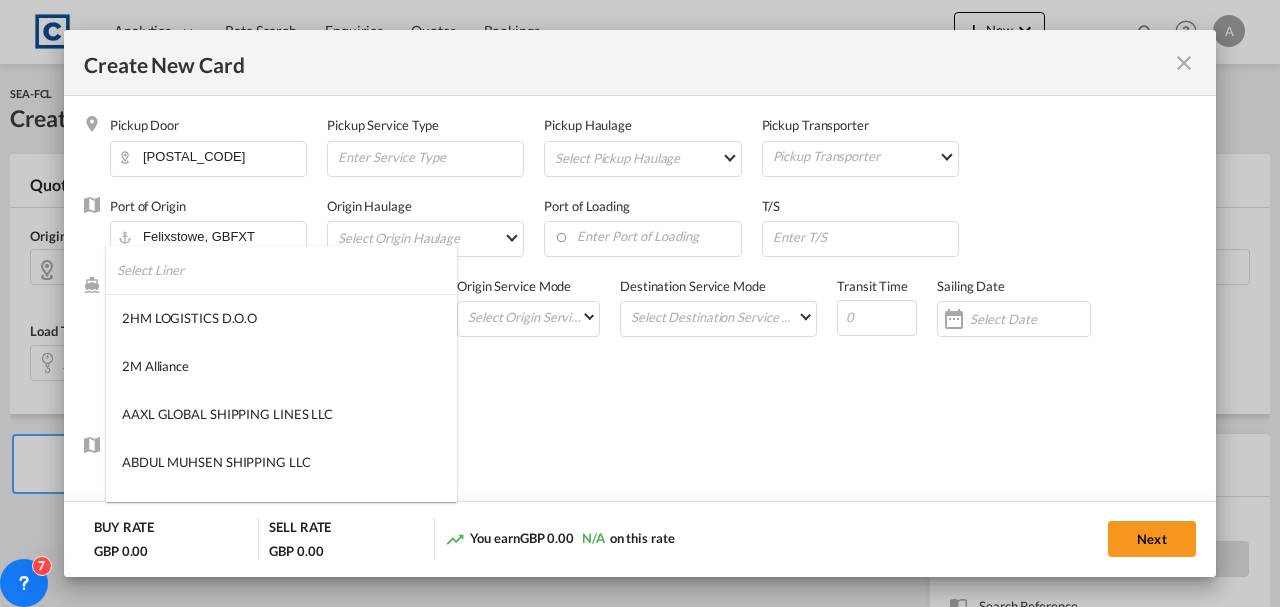 click at bounding box center (287, 270) 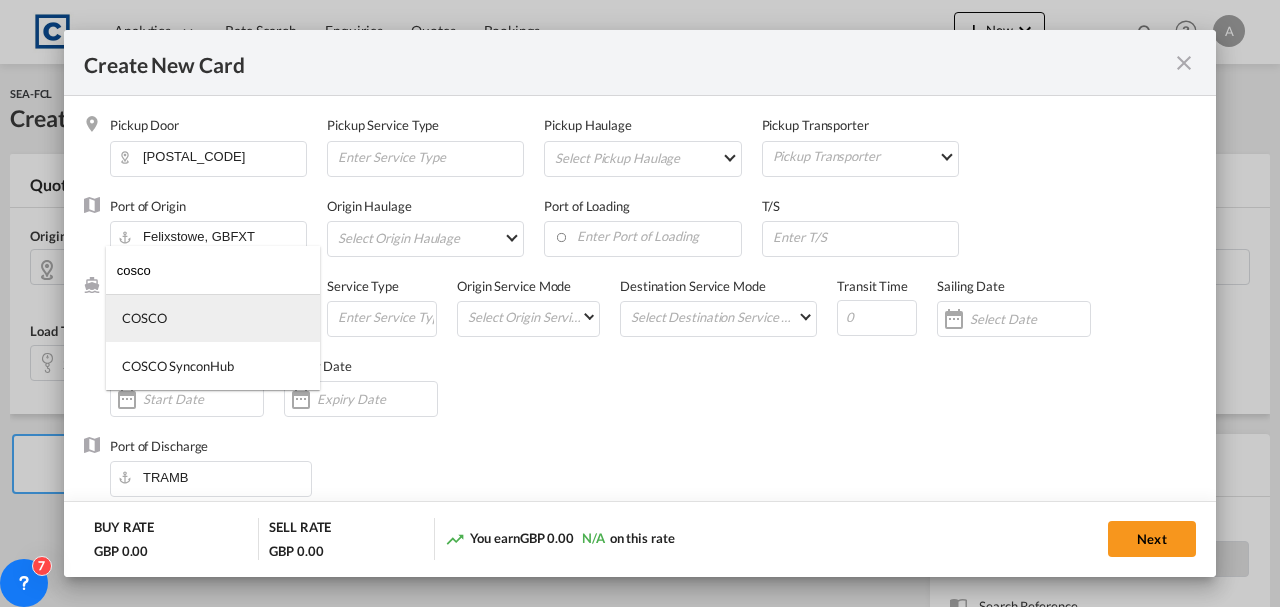 type on "cosco" 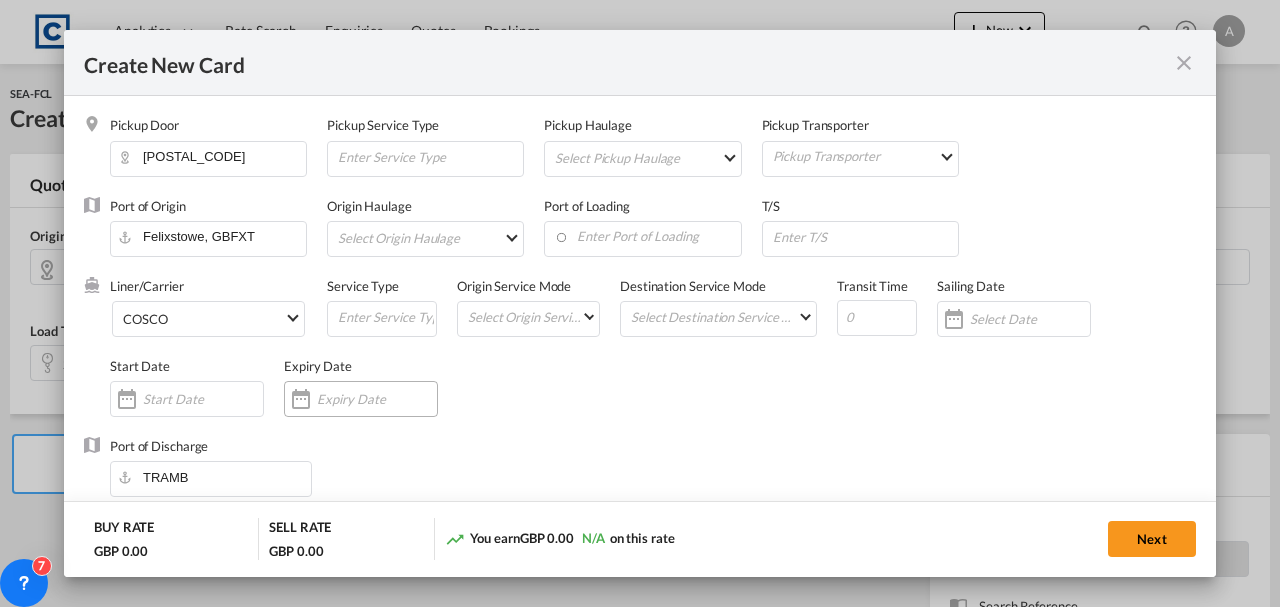 click at bounding box center [377, 399] 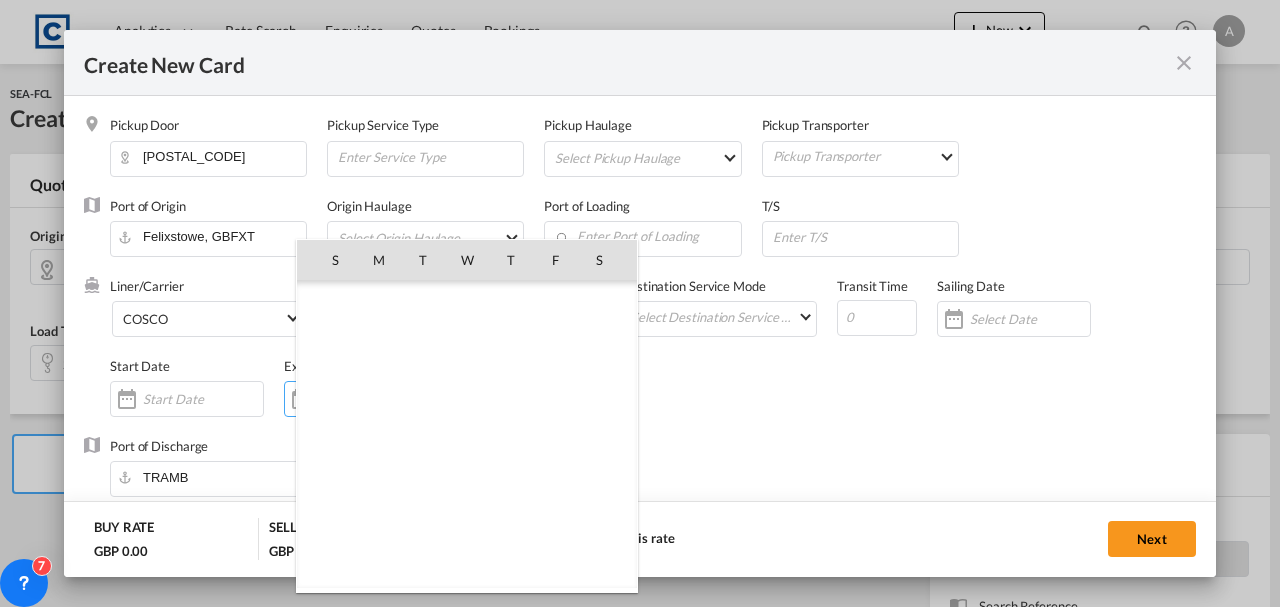 scroll, scrollTop: 462955, scrollLeft: 0, axis: vertical 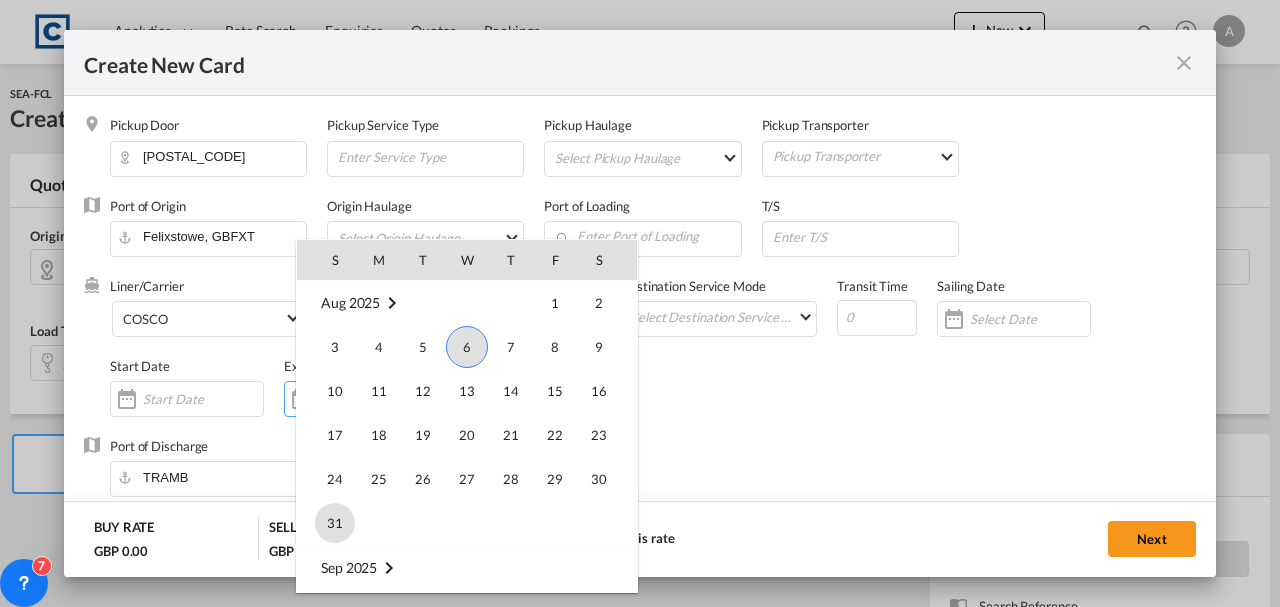click on "31" at bounding box center [335, 523] 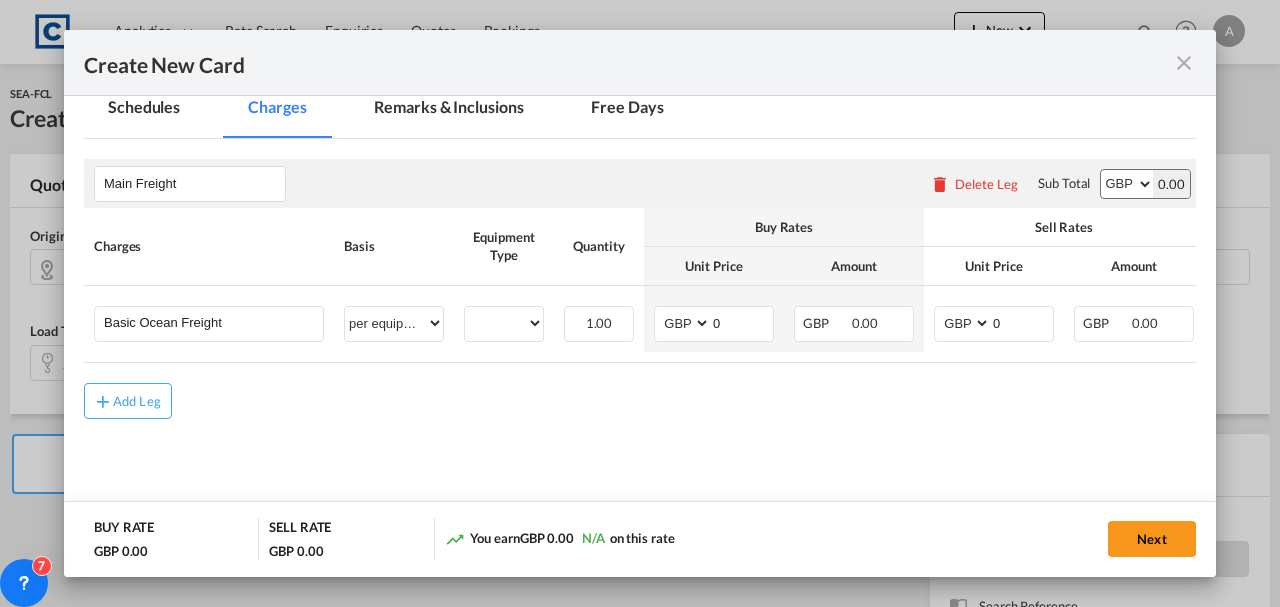 scroll, scrollTop: 533, scrollLeft: 0, axis: vertical 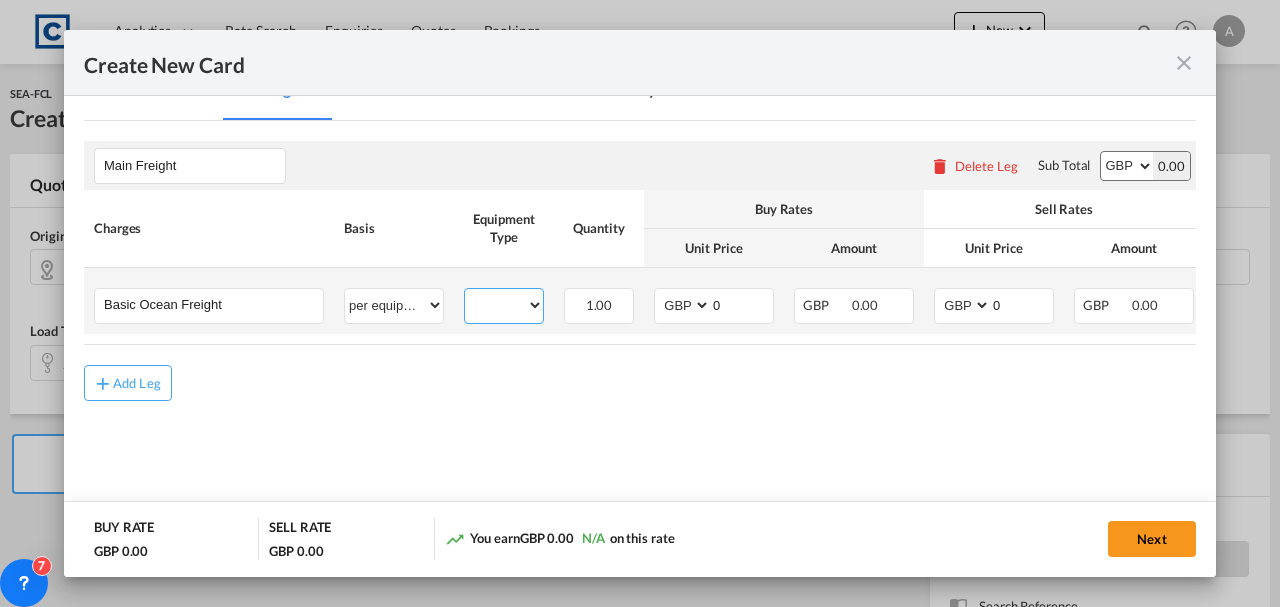 click on "20GP" at bounding box center (504, 305) 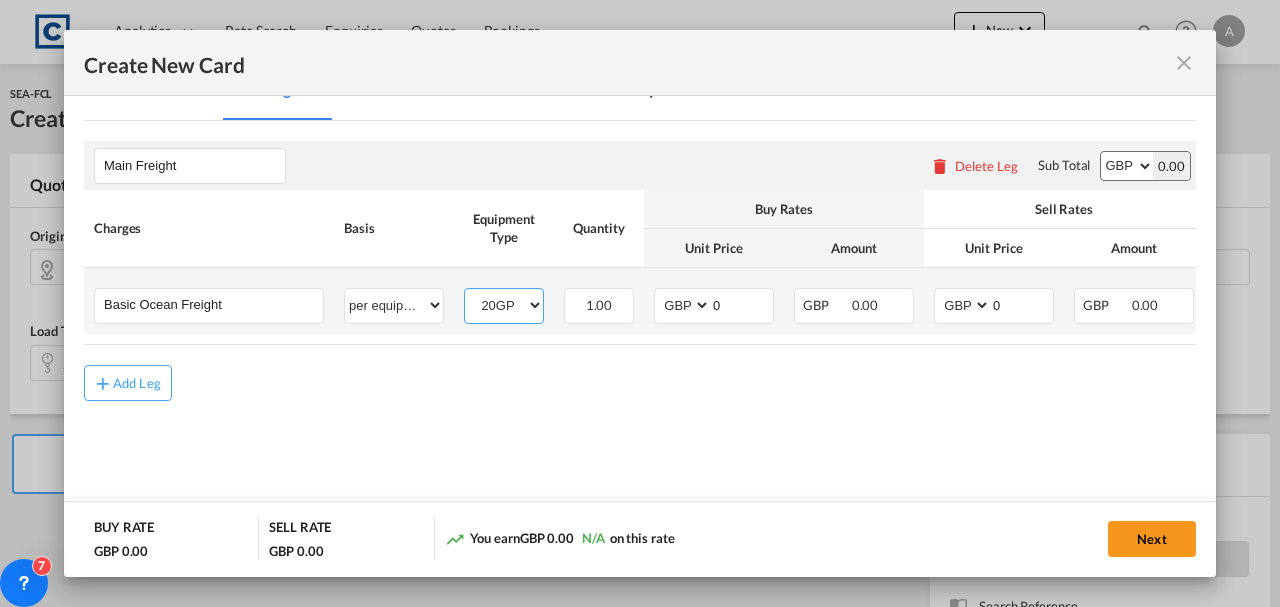 click on "20GP" at bounding box center (504, 305) 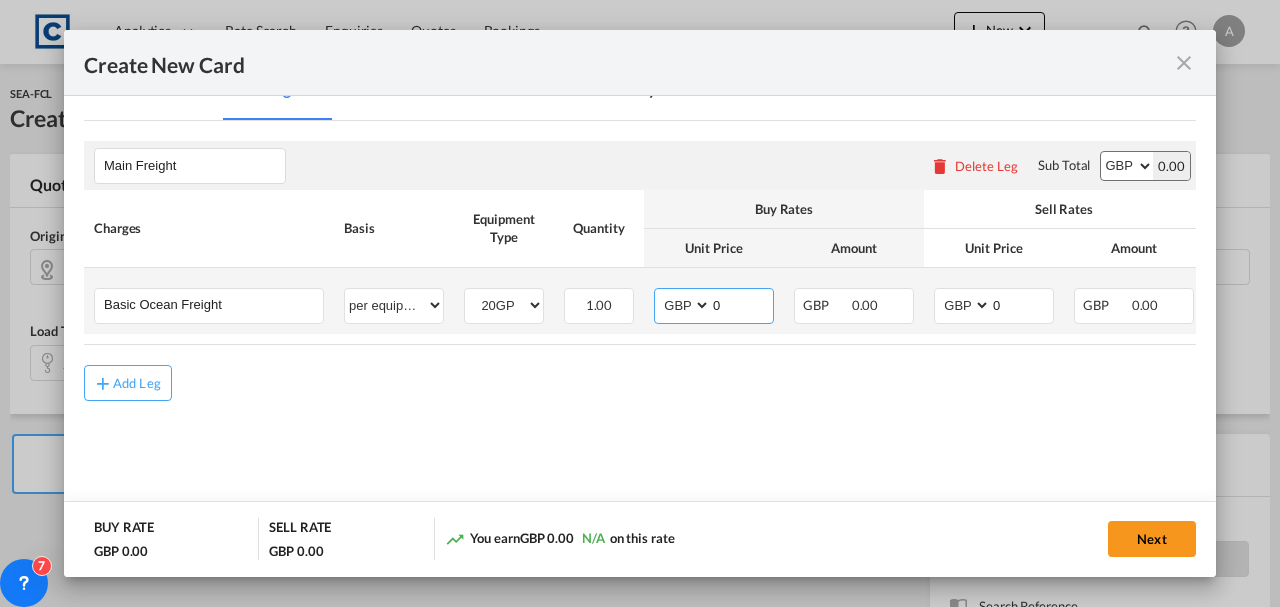 click on "0" at bounding box center (742, 304) 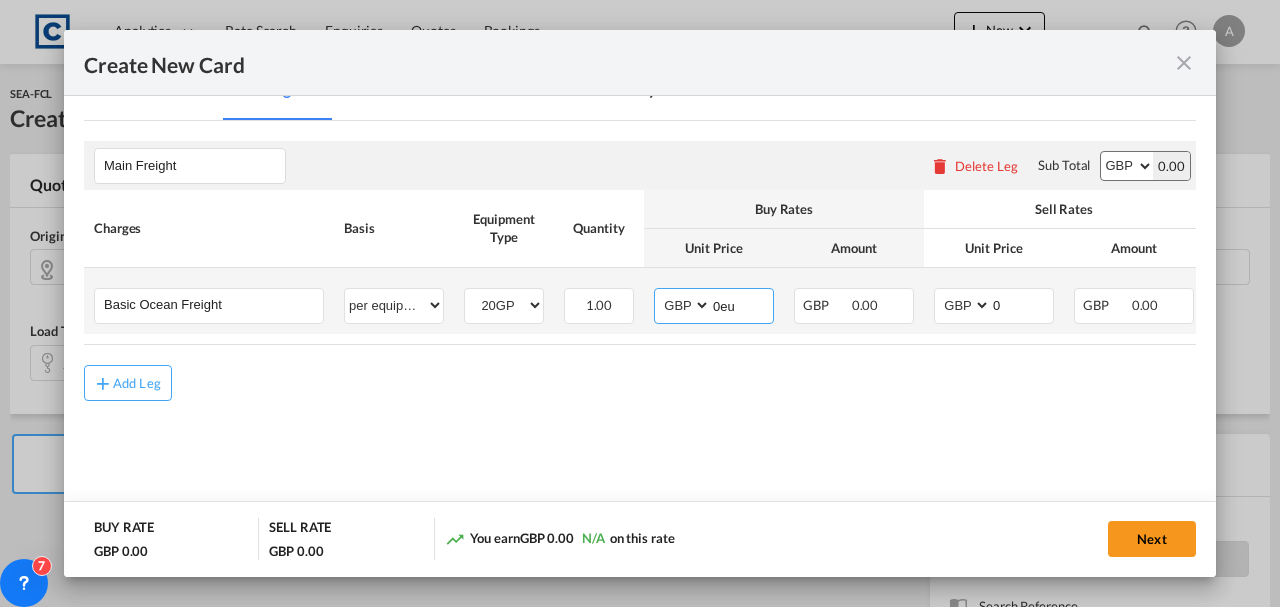 type on "0eu" 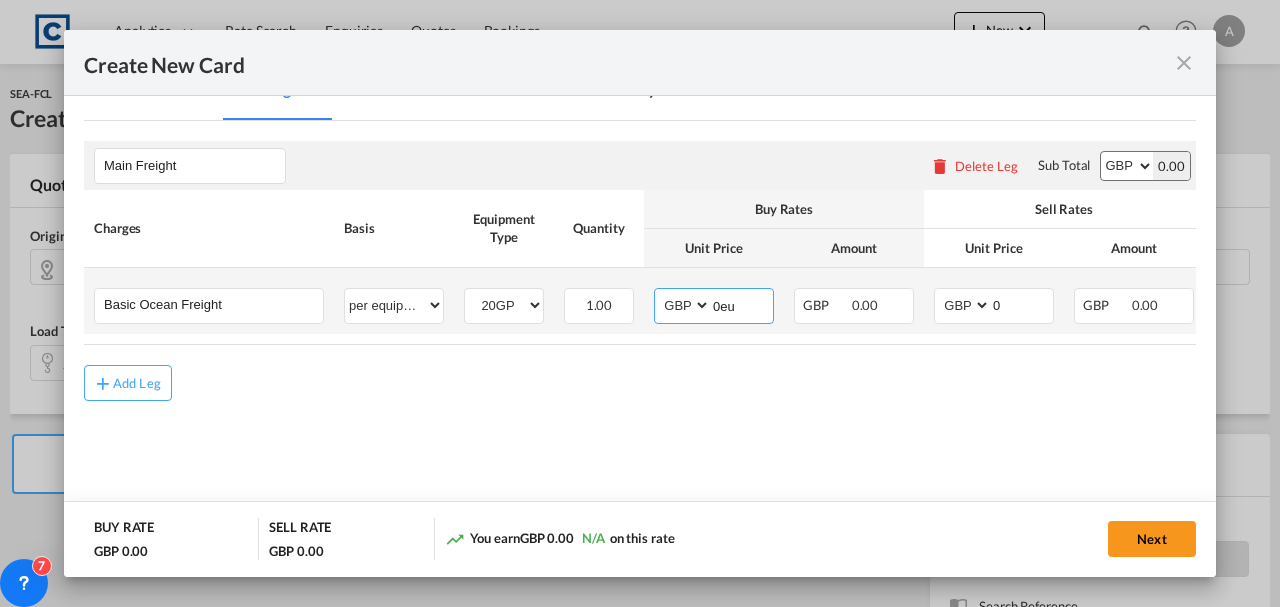 click on "AED AFN ALL AMD ANG AOA ARS AUD AWG AZN BAM BBD BDT BGN BHD BIF BMD BND BOB BRL BSD BTN BWP BYN BZD CAD CDF CHF CLP CNY COP CRC CUC CUP CVE CZK DJF DKK DOP DZD EGP ERN ETB EUR FJD FKP FOK GBP GEL GGP GHS GIP GMD GNF GTQ GYD HKD HNL HRK HTG HUF IDR ILS IMP INR IQD IRR ISK JMD JOD JPY KES KGS KHR KID KMF KRW KWD KYD KZT LAK LBP LKR LRD LSL LYD MAD MDL MGA MKD MMK MNT MOP MRU MUR MVR MWK MXN MYR MZN NAD NGN NIO NOK NPR NZD OMR PAB PEN PGK PHP PKR PLN PYG QAR RON RSD RUB RWF SAR SBD SCR SDG SEK SGD SHP SLL SOS SRD SSP STN SYP SZL THB TJS TMT TND TOP TRY TTD TVD TWD TZS UAH UGX USD UYU UZS VES VND VUV WST XAF XCD XDR XOF XPF YER ZAR ZMW" at bounding box center (684, 305) 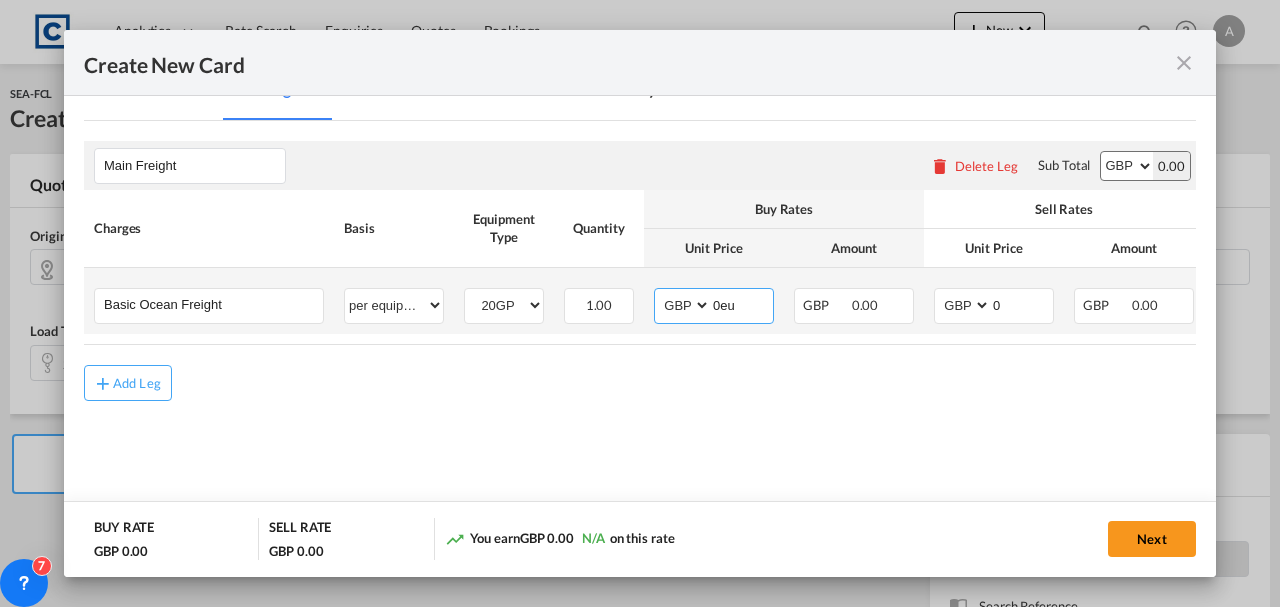 select on "string:EUR" 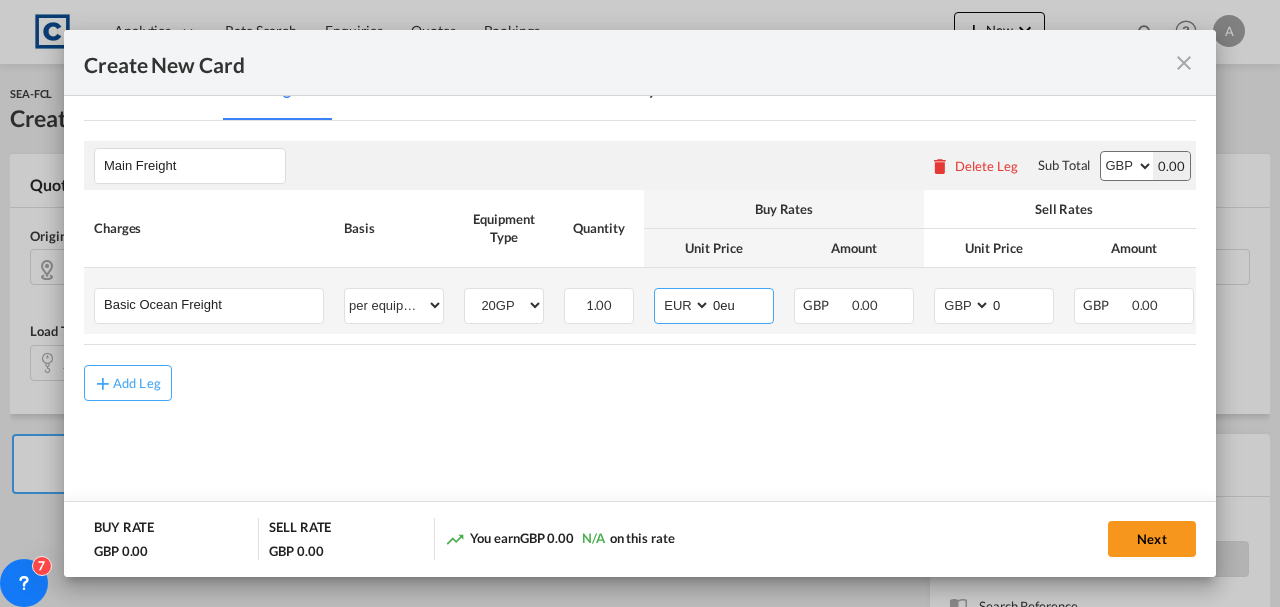 click on "AED AFN ALL AMD ANG AOA ARS AUD AWG AZN BAM BBD BDT BGN BHD BIF BMD BND BOB BRL BSD BTN BWP BYN BZD CAD CDF CHF CLP CNY COP CRC CUC CUP CVE CZK DJF DKK DOP DZD EGP ERN ETB EUR FJD FKP FOK GBP GEL GGP GHS GIP GMD GNF GTQ GYD HKD HNL HRK HTG HUF IDR ILS IMP INR IQD IRR ISK JMD JOD JPY KES KGS KHR KID KMF KRW KWD KYD KZT LAK LBP LKR LRD LSL LYD MAD MDL MGA MKD MMK MNT MOP MRU MUR MVR MWK MXN MYR MZN NAD NGN NIO NOK NPR NZD OMR PAB PEN PGK PHP PKR PLN PYG QAR RON RSD RUB RWF SAR SBD SCR SDG SEK SGD SHP SLL SOS SRD SSP STN SYP SZL THB TJS TMT TND TOP TRY TTD TVD TWD TZS UAH UGX USD UYU UZS VES VND VUV WST XAF XCD XDR XOF XPF YER ZAR ZMW" at bounding box center (684, 305) 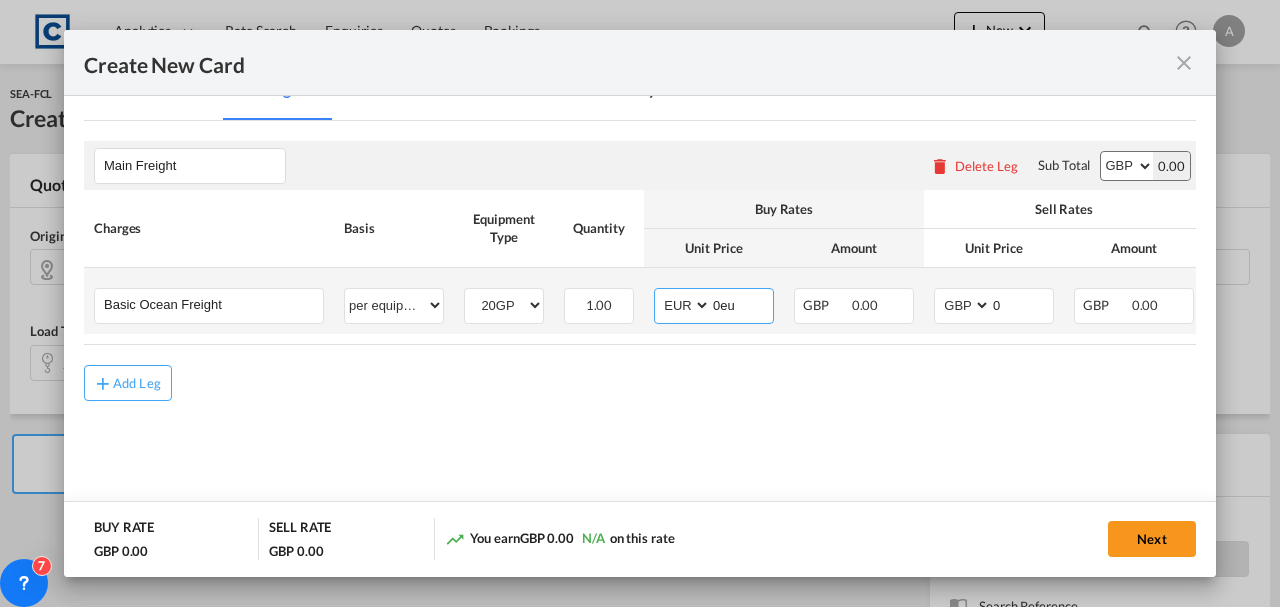 click on "0eu" at bounding box center [742, 304] 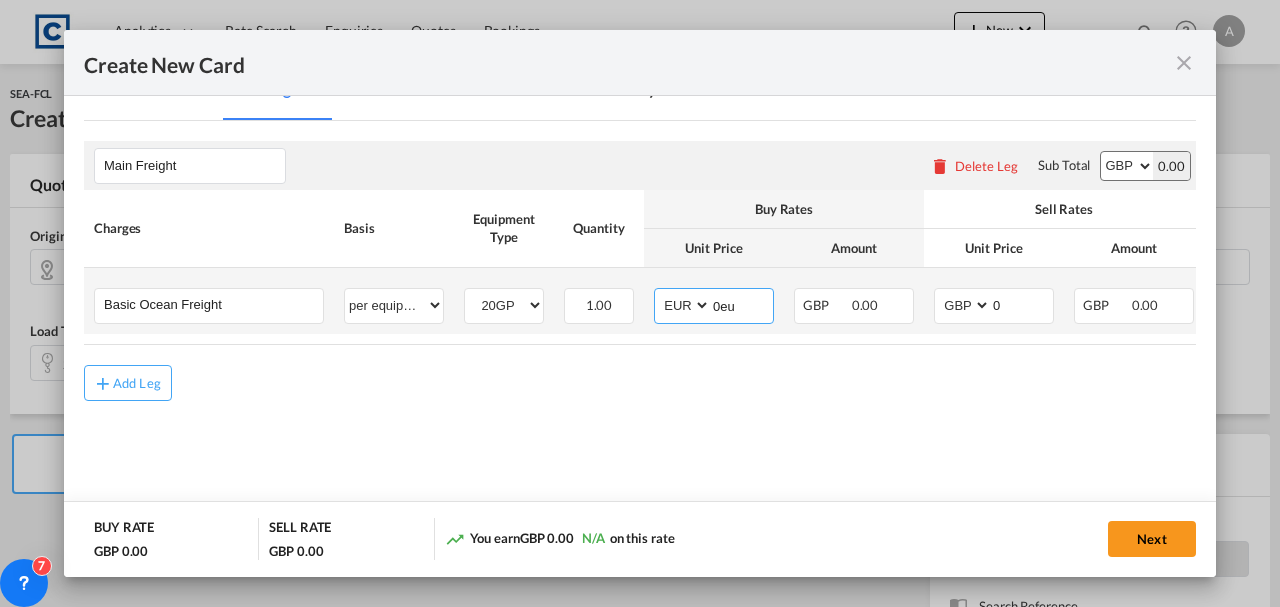 click on "0eu" at bounding box center [742, 304] 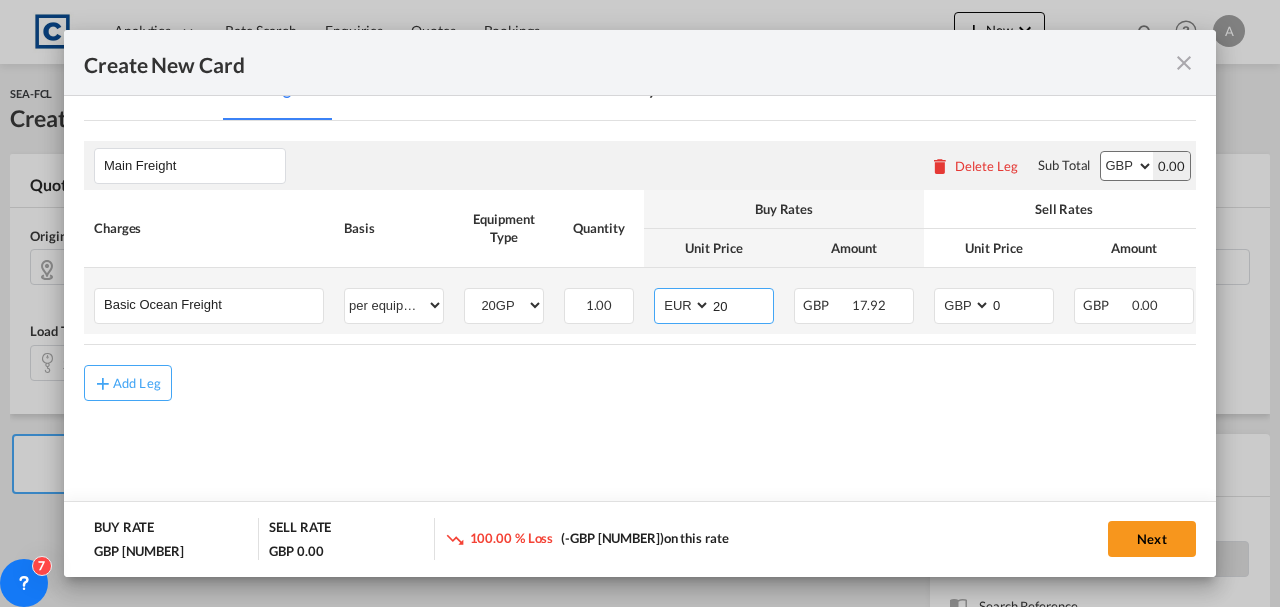 type on "2" 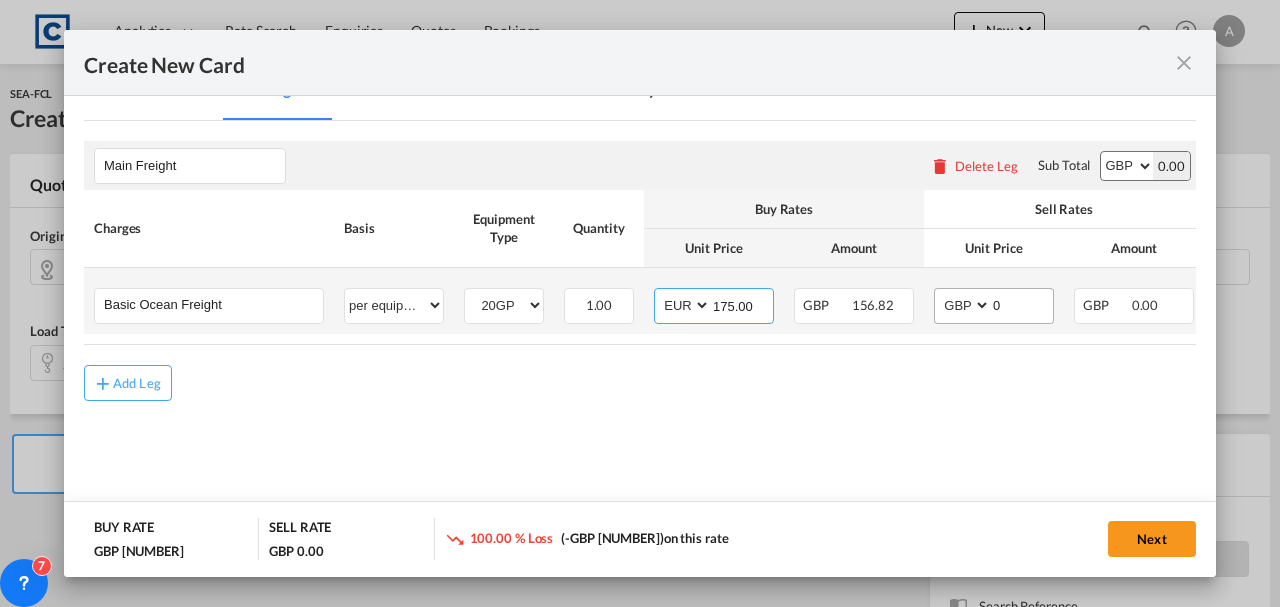 type on "175.00" 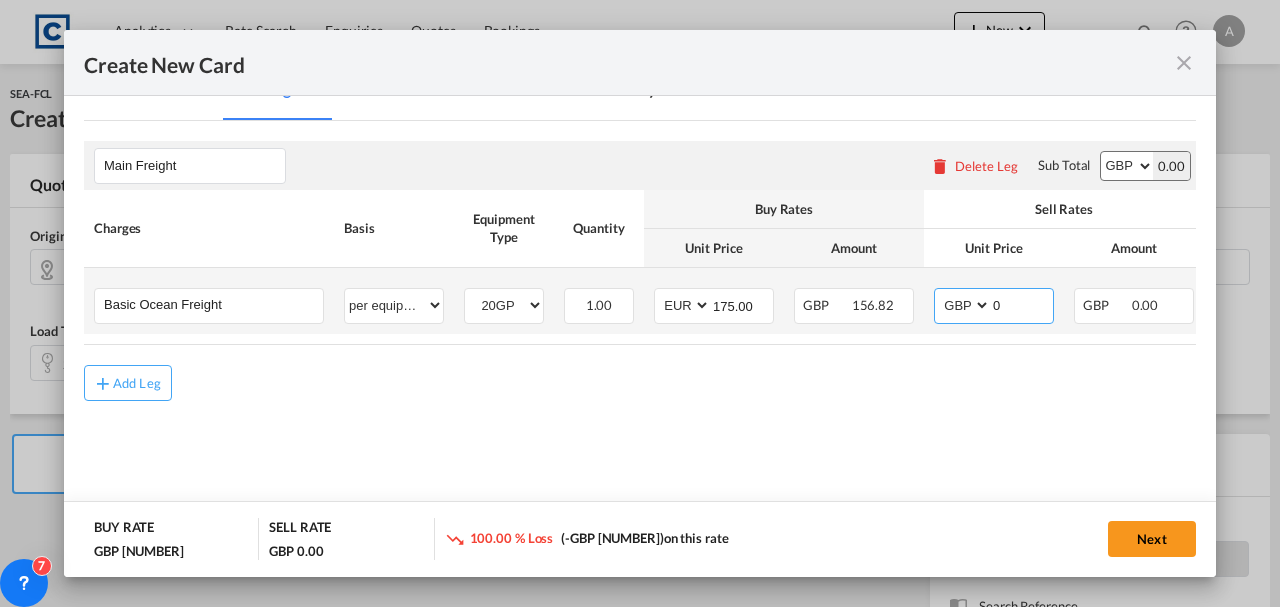 click on "0" at bounding box center (1022, 304) 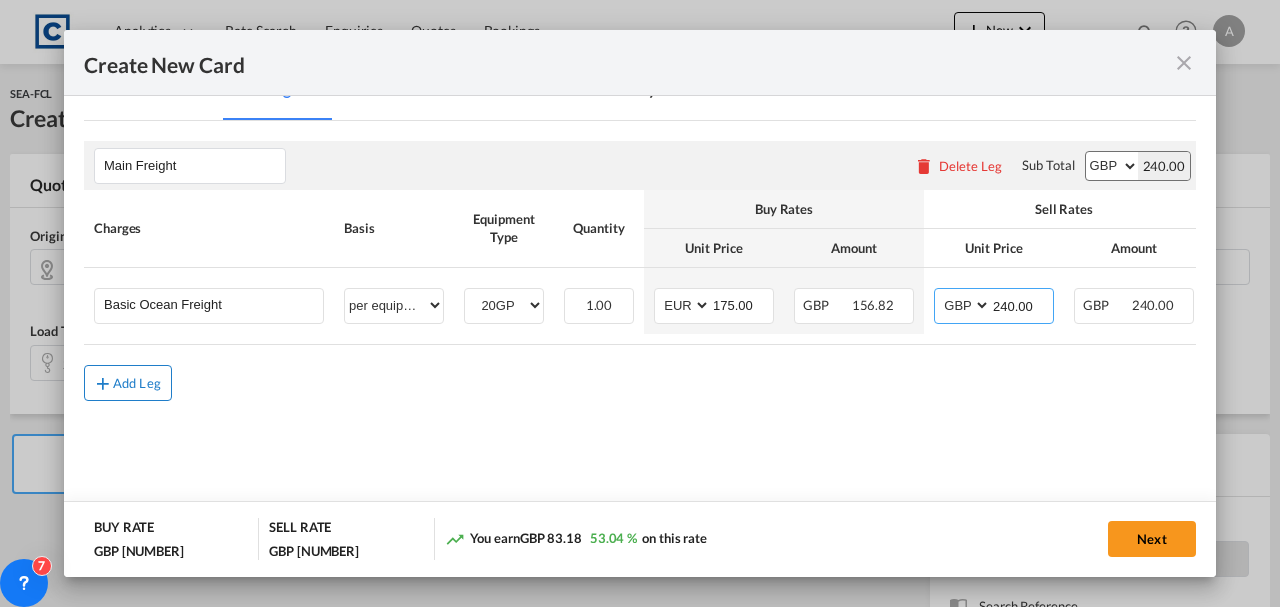 type on "240.00" 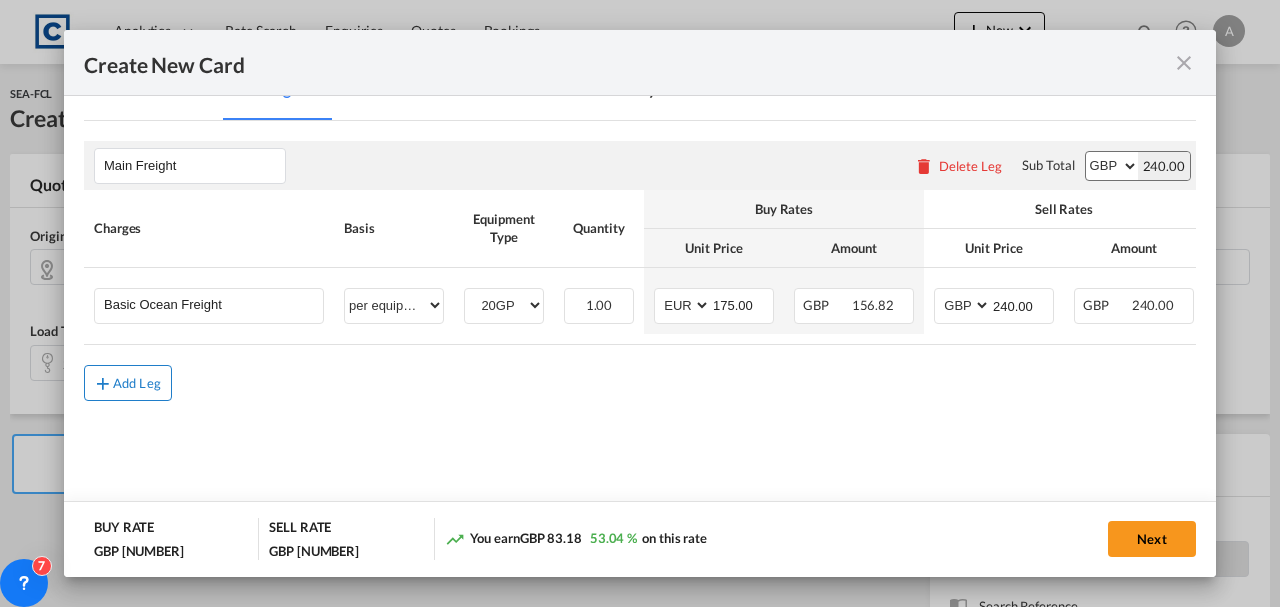 click at bounding box center [103, 383] 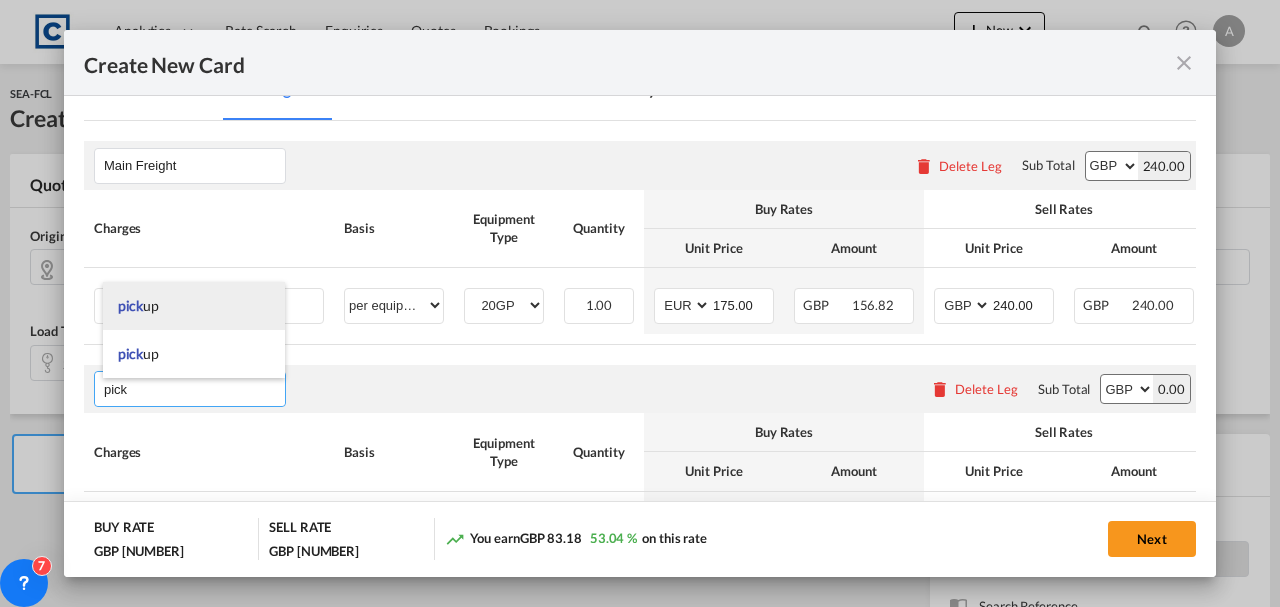 click on "pick" at bounding box center (131, 305) 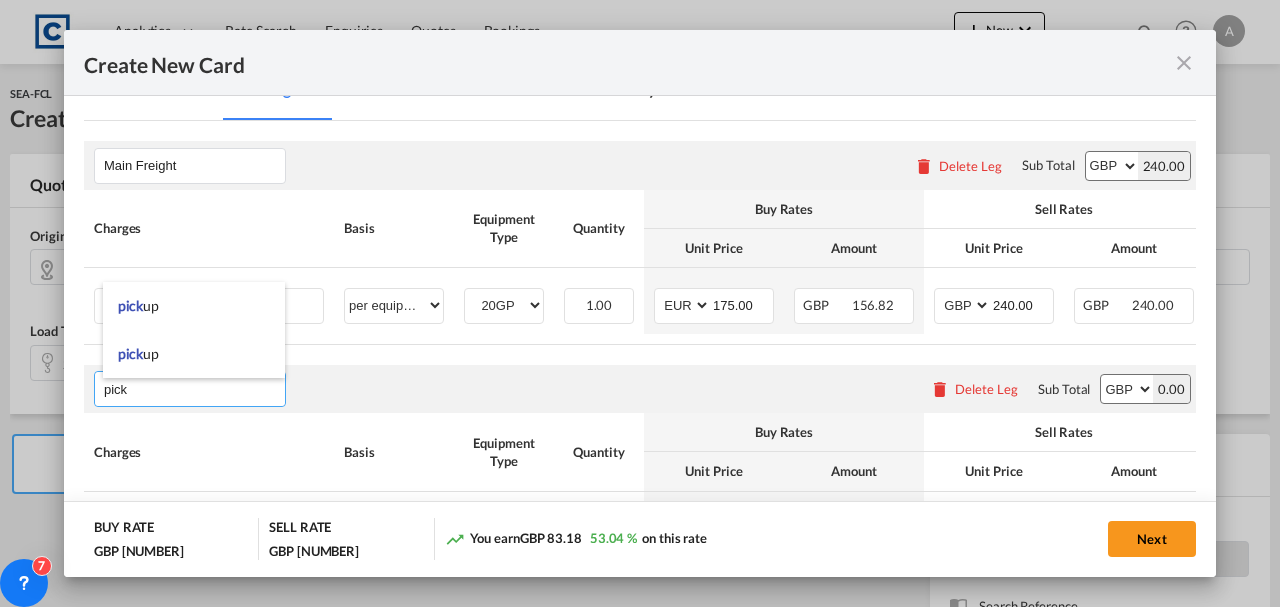 type on "pickup" 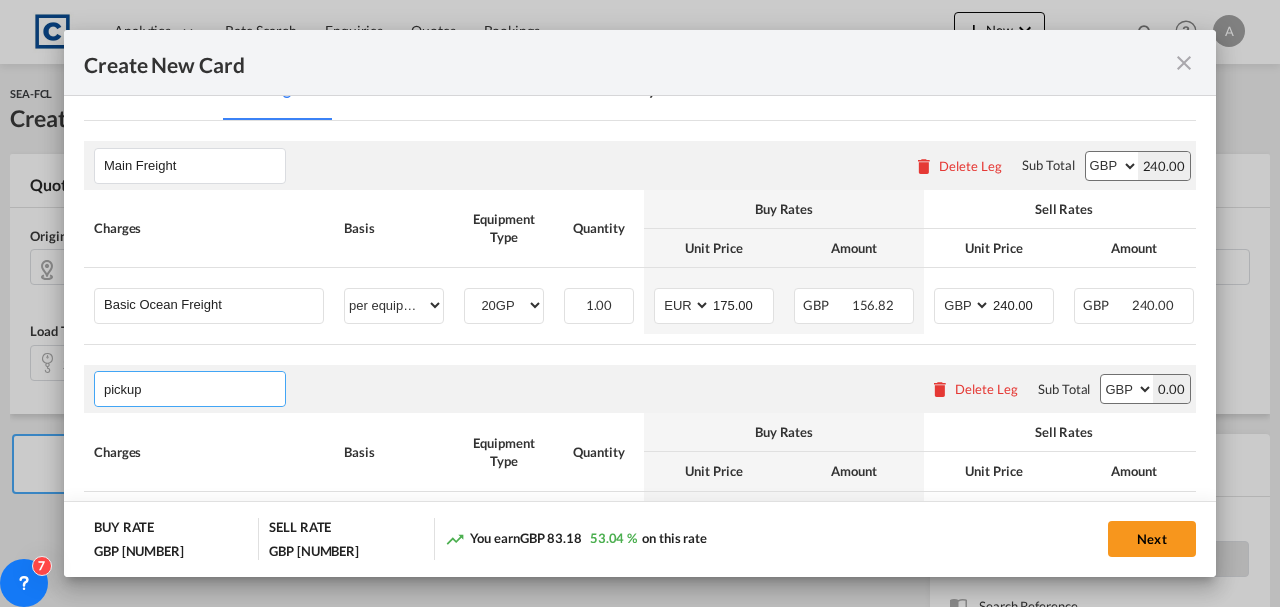 scroll, scrollTop: 717, scrollLeft: 0, axis: vertical 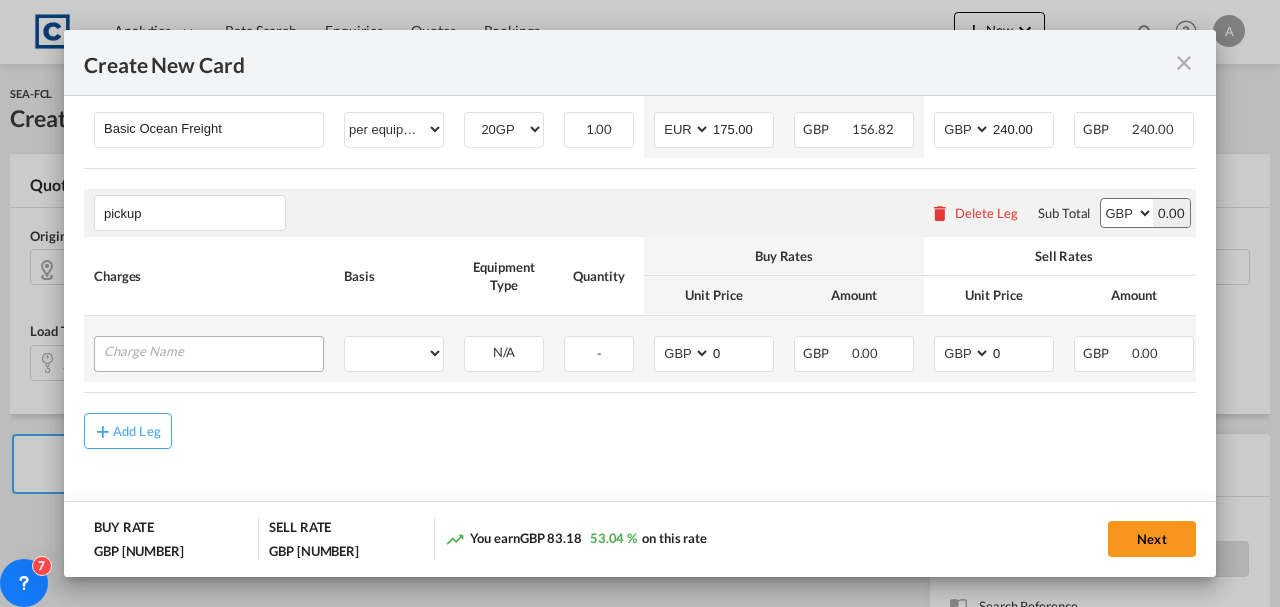 click at bounding box center (209, 354) 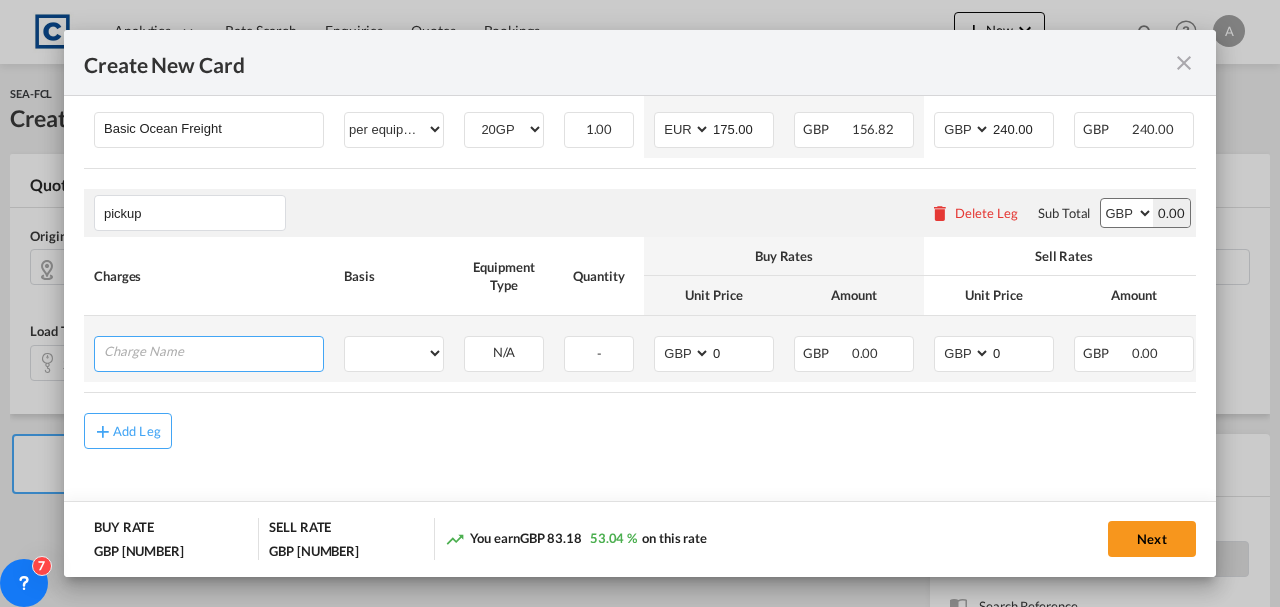 click at bounding box center [213, 352] 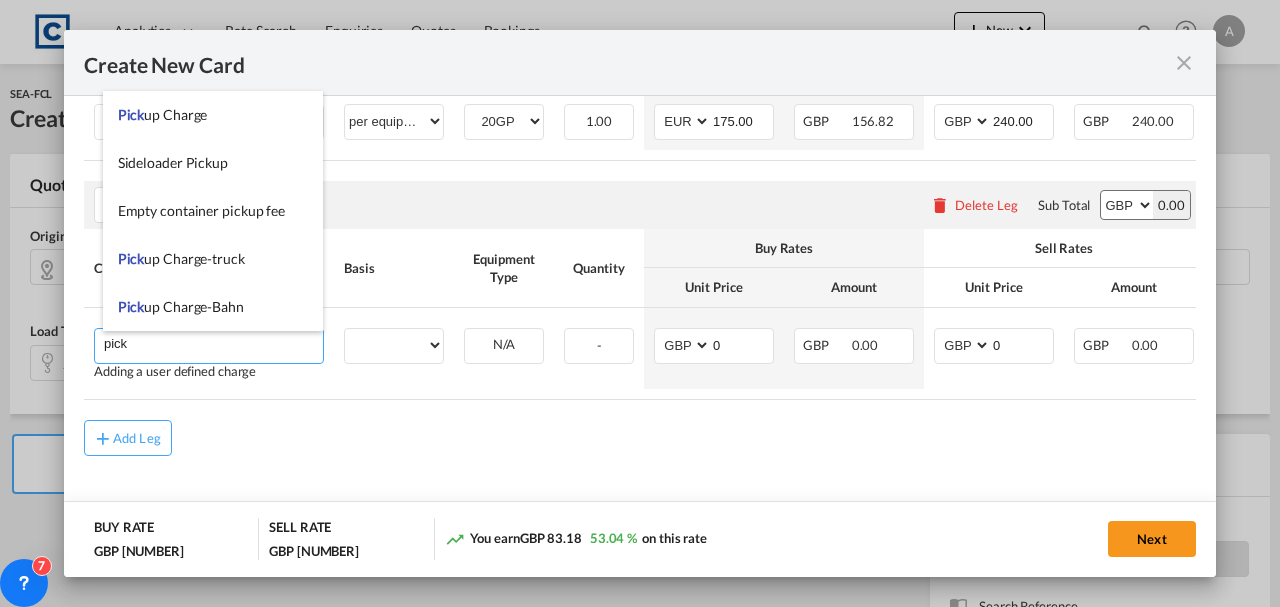 click on "Pick up Charge" at bounding box center [163, 114] 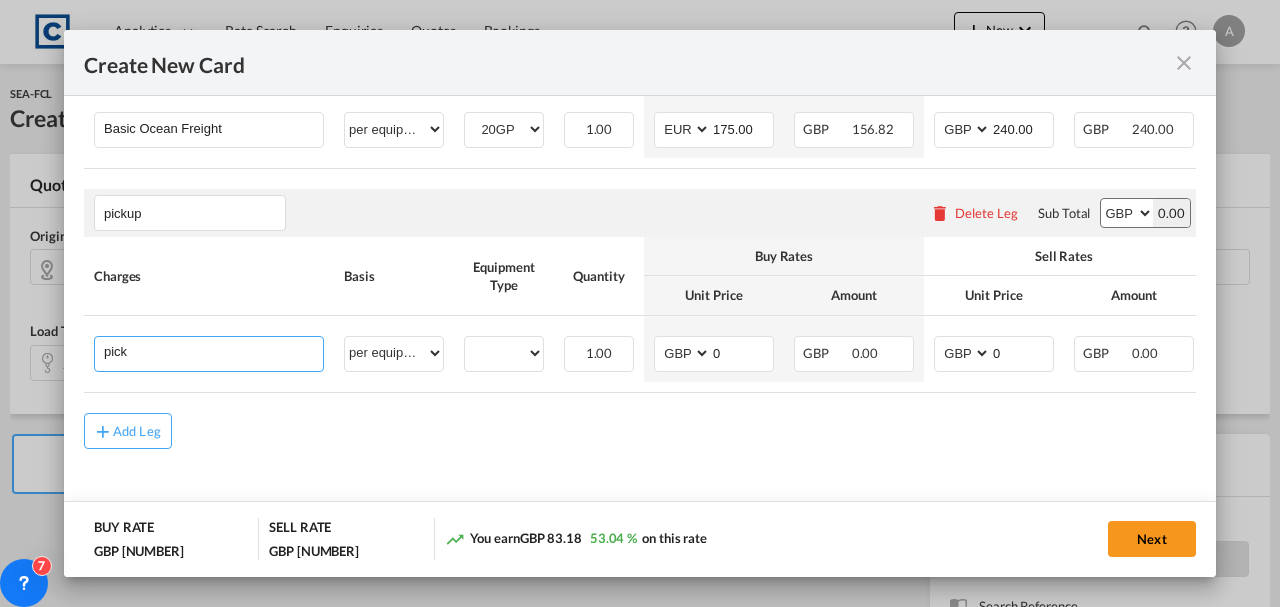 type on "Pickup Charge" 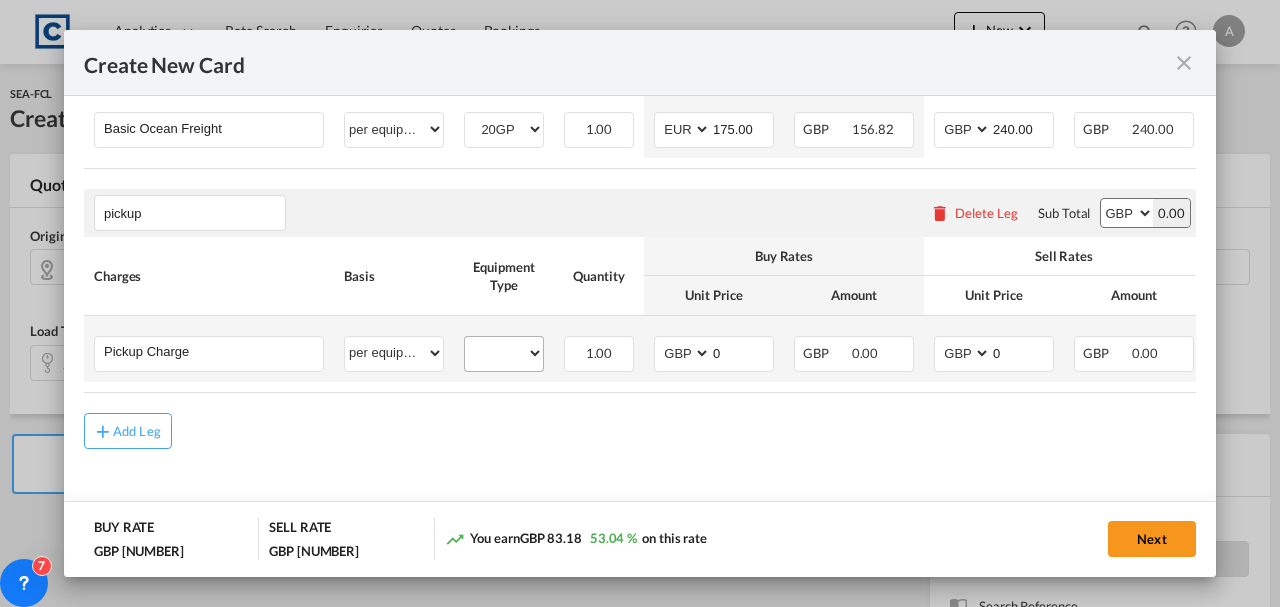click on "20GP" at bounding box center (504, 354) 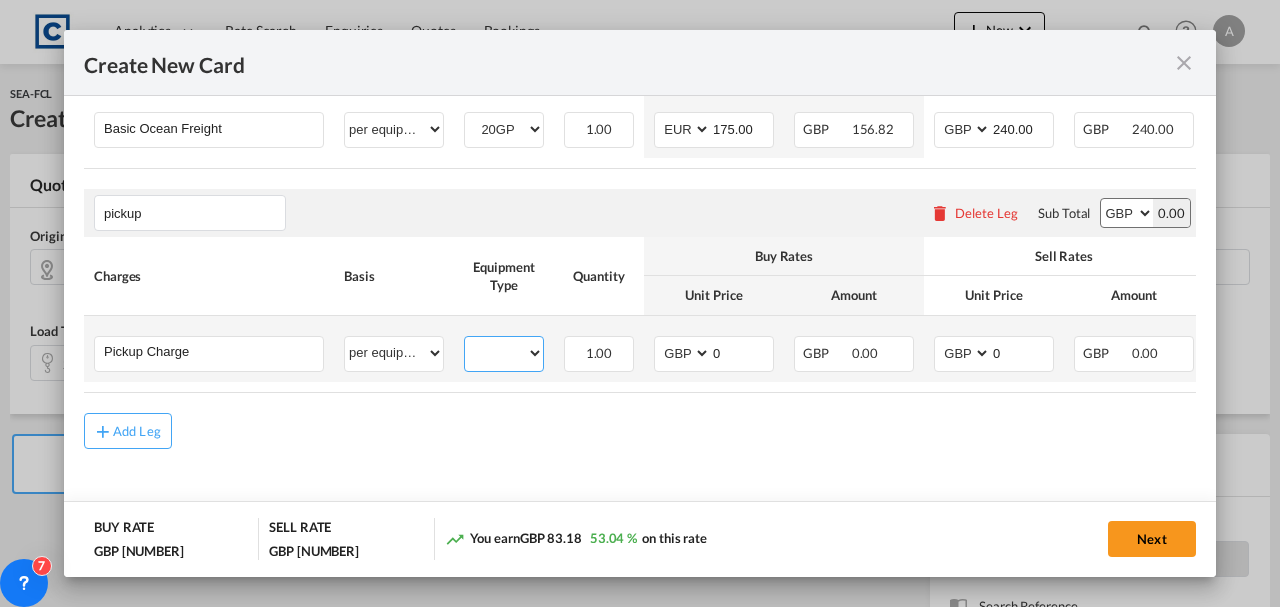click on "20GP" at bounding box center (504, 353) 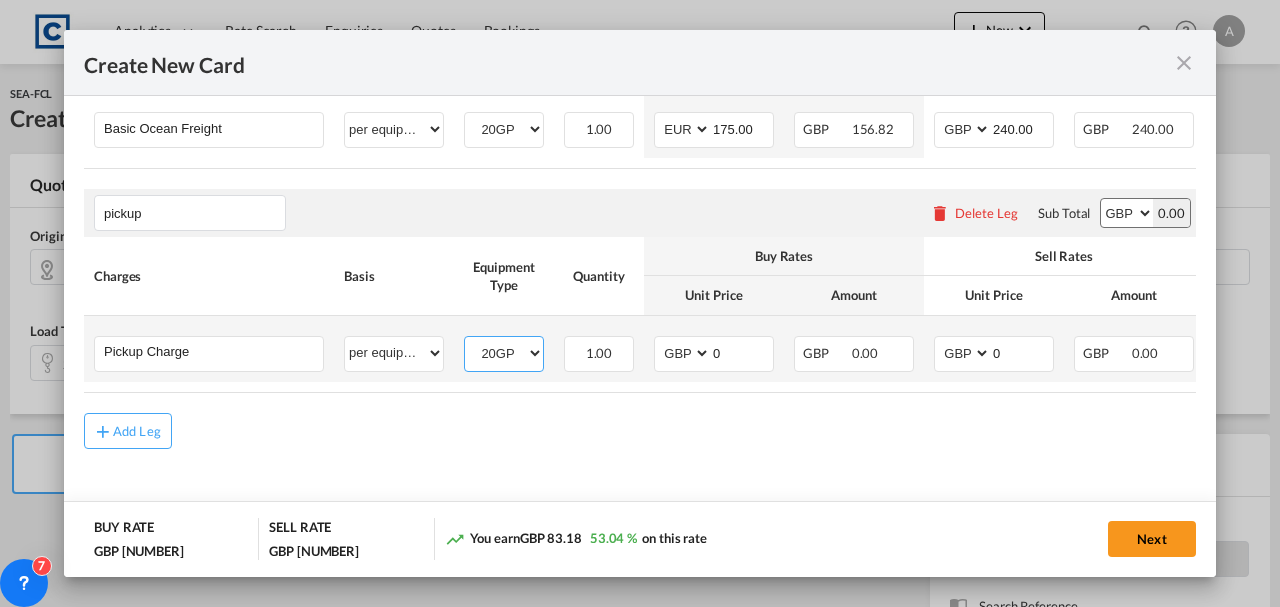 click on "20GP" at bounding box center [504, 353] 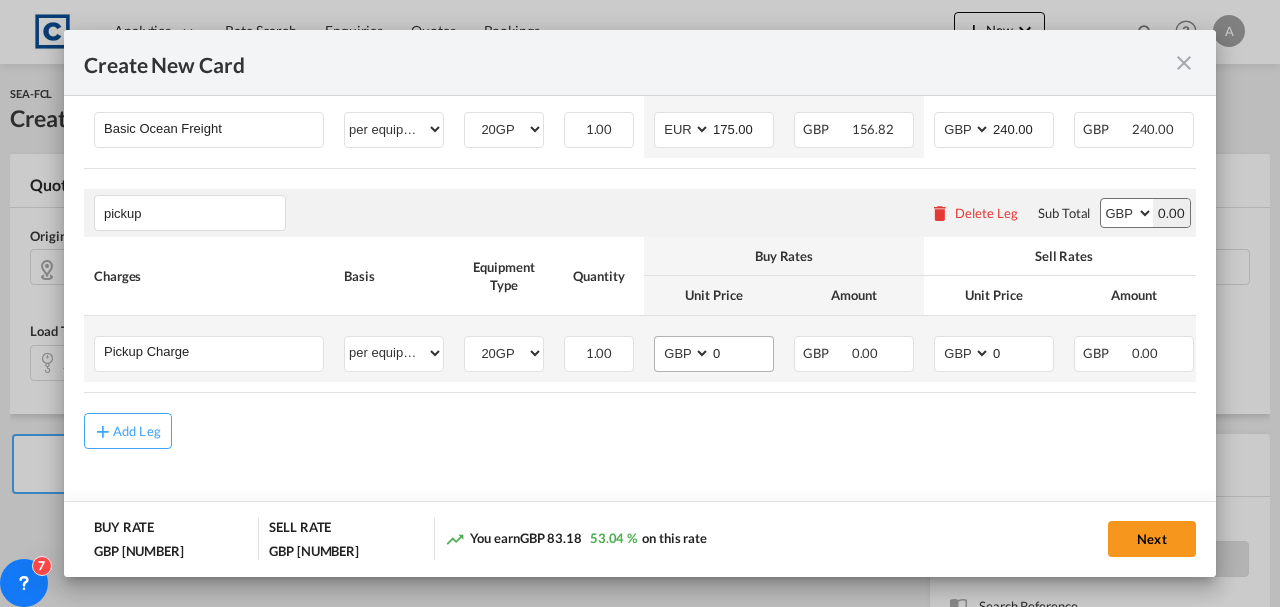 click on "0" at bounding box center [741, 354] 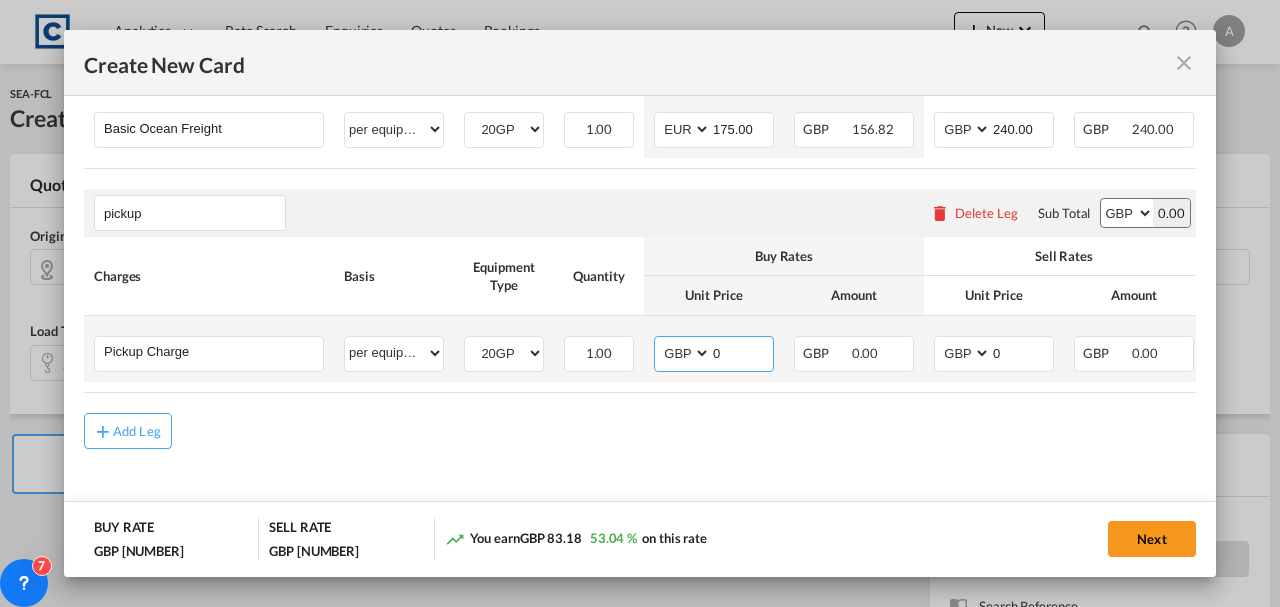 click on "0" at bounding box center [742, 352] 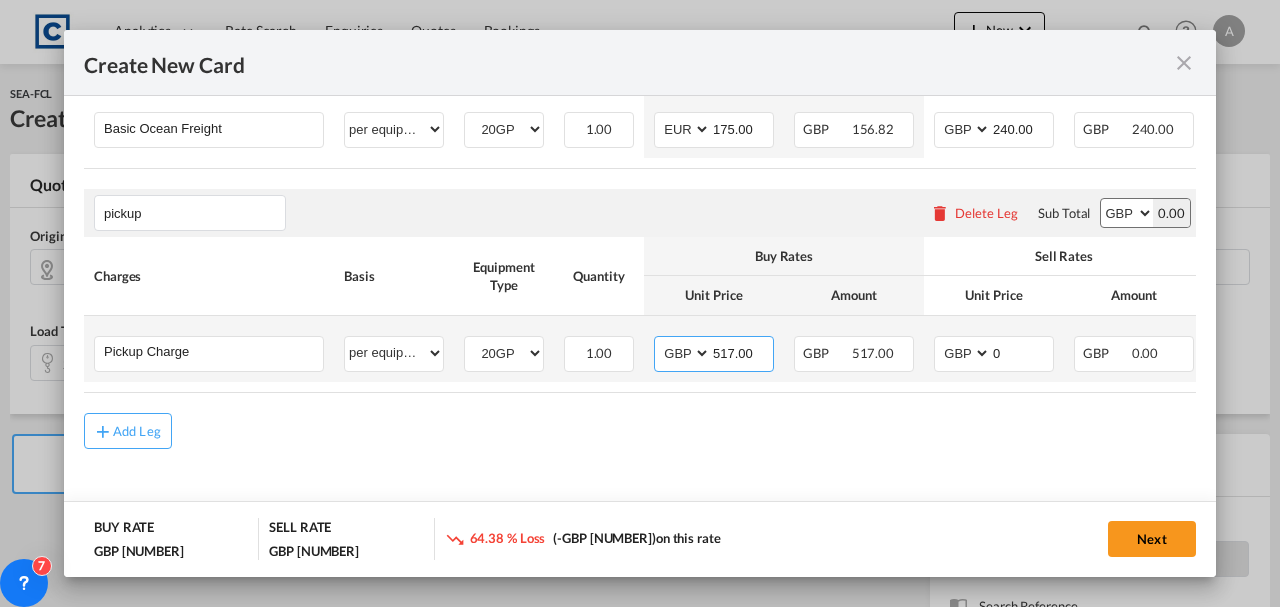 type on "517.00" 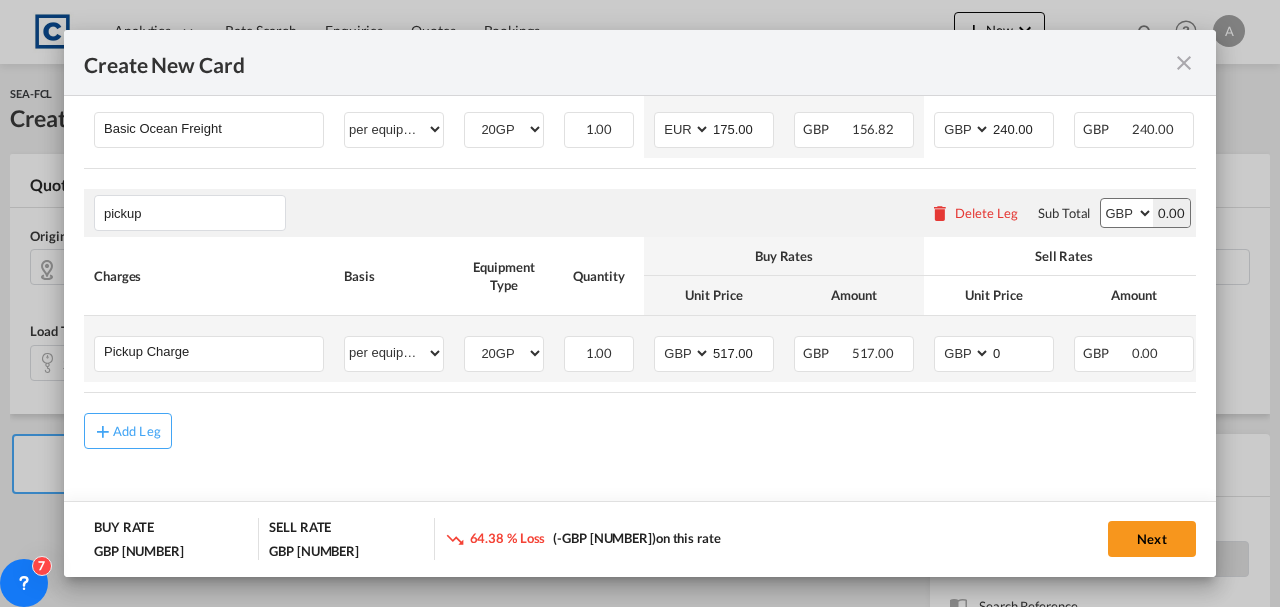 click on "AED AFN ALL AMD ANG AOA ARS AUD AWG AZN BAM BBD BDT BGN BHD BIF BMD BND BOB BRL BSD BTN BWP BYN BZD CAD CDF CHF CLP CNY COP CRC CUC CUP CVE CZK DJF DKK DOP DZD EGP ERN ETB EUR FJD FKP FOK GBP GEL GGP GHS GIP GMD GNF GTQ GYD HKD HNL HRK HTG HUF IDR ILS IMP INR IQD IRR ISK JMD JOD JPY KES KGS KHR KID KMF KRW KWD KYD KZT LAK LBP LKR LRD LSL LYD MAD MDL MGA MKD MMK MNT MOP MRU MUR MVR MWK MXN MYR MZN NAD NGN NIO NOK NPR NZD OMR PAB PEN PGK PHP PKR PLN PYG QAR RON RSD RUB RWF SAR SBD SCR SDG SEK SGD SHP SLL SOS SRD SSP STN SYP SZL THB TJS TMT TND TOP TRY TTD TVD TWD TZS UAH UGX USD UYU UZS VES VND VUV WST XAF XCD XDR XOF XPF YER ZAR ZMW 0
Please Enter   Invalid Input" at bounding box center (994, 349) 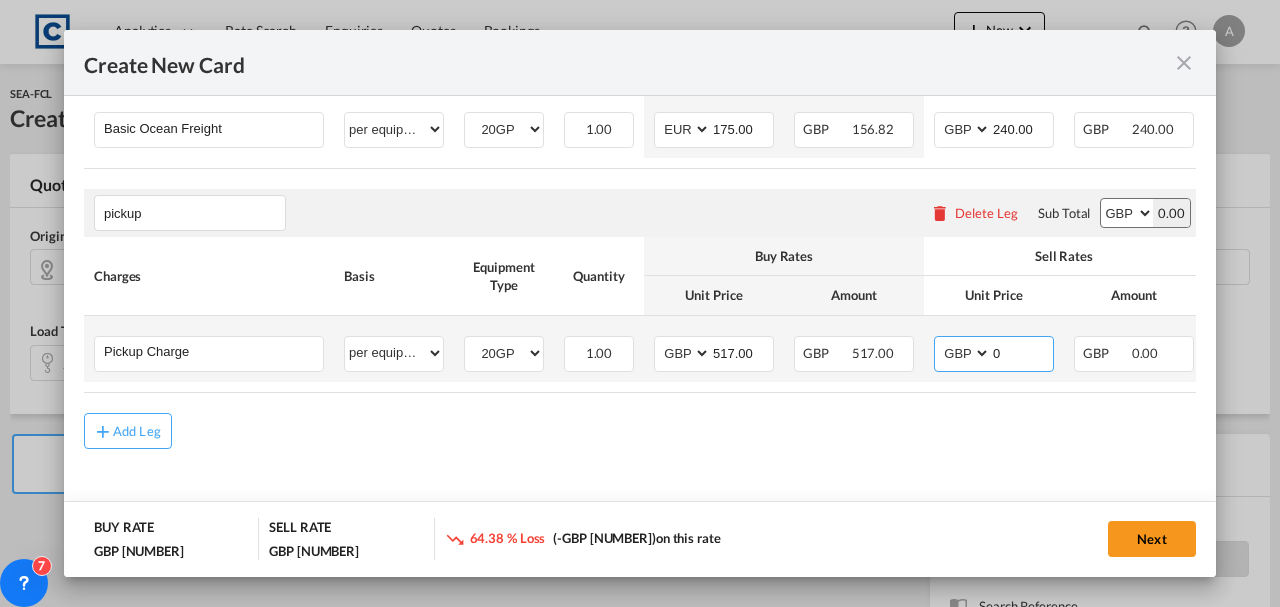 click on "0" at bounding box center (1022, 352) 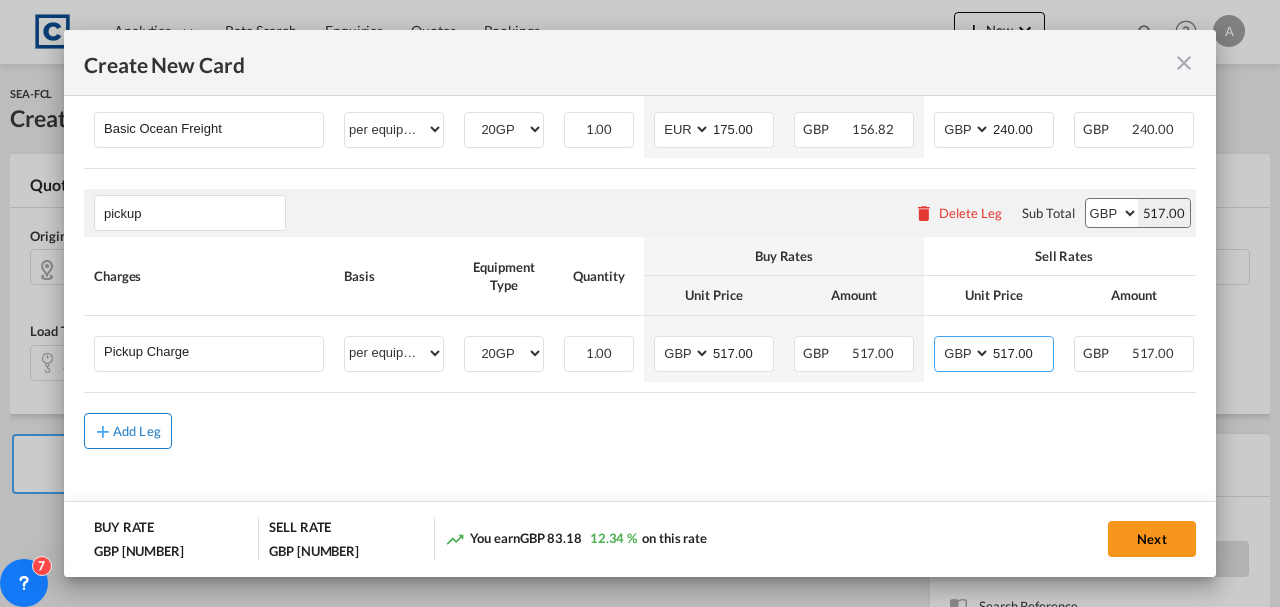 type on "517.00" 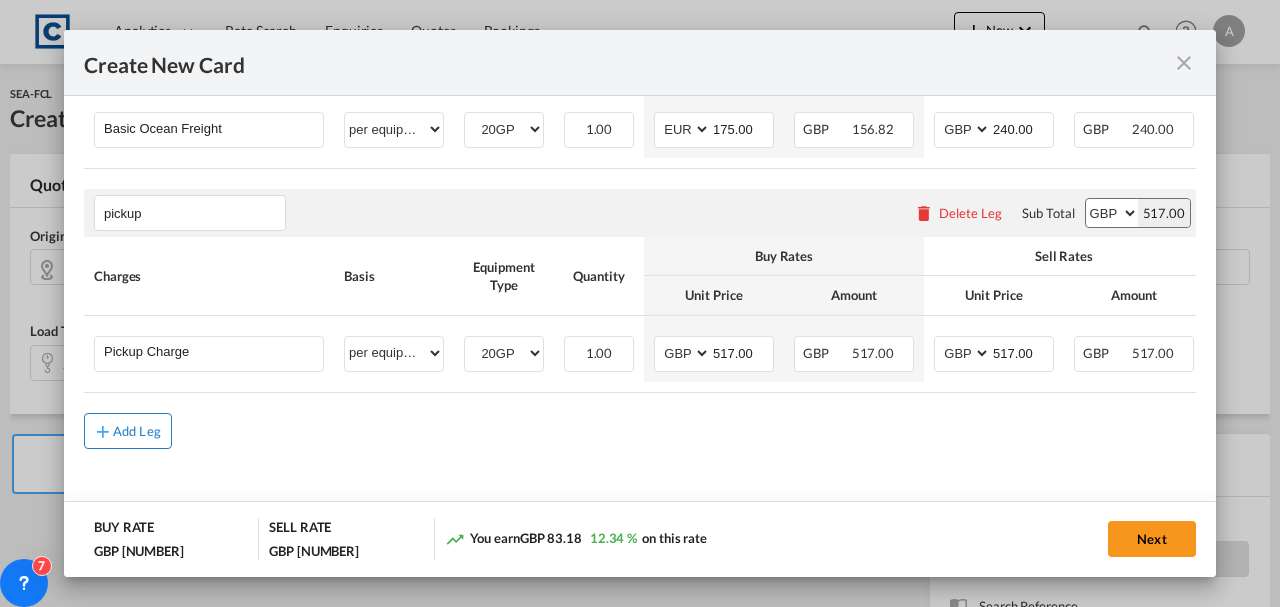 click on "Add Leg" at bounding box center (137, 431) 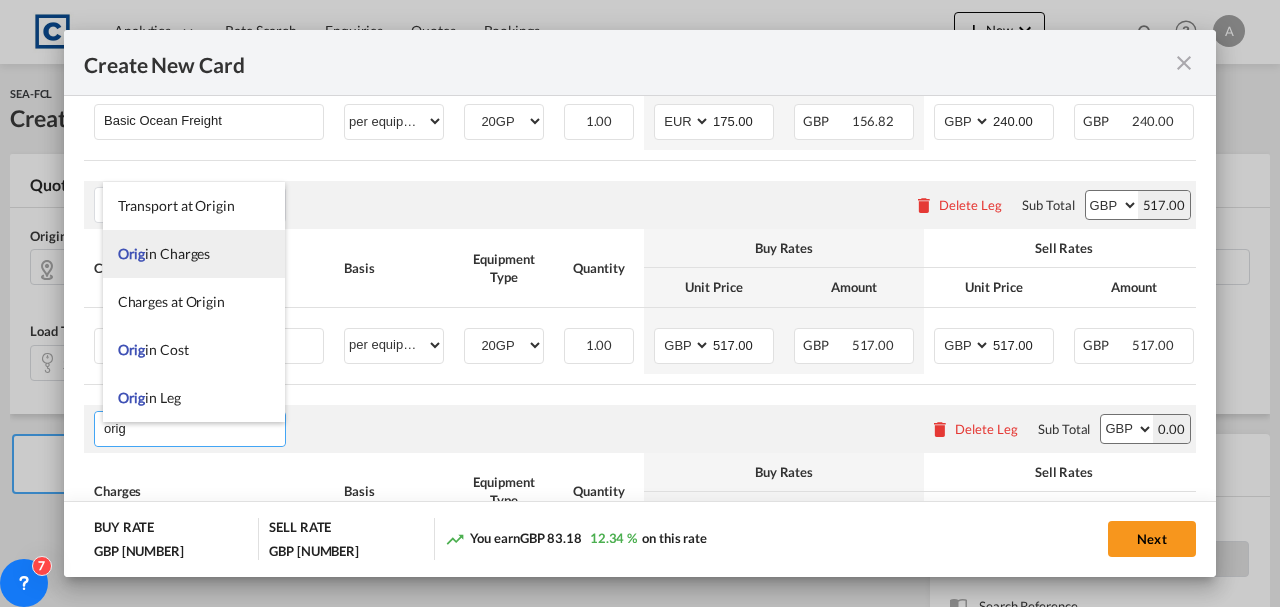 click on "Orig in Charges" at bounding box center (164, 253) 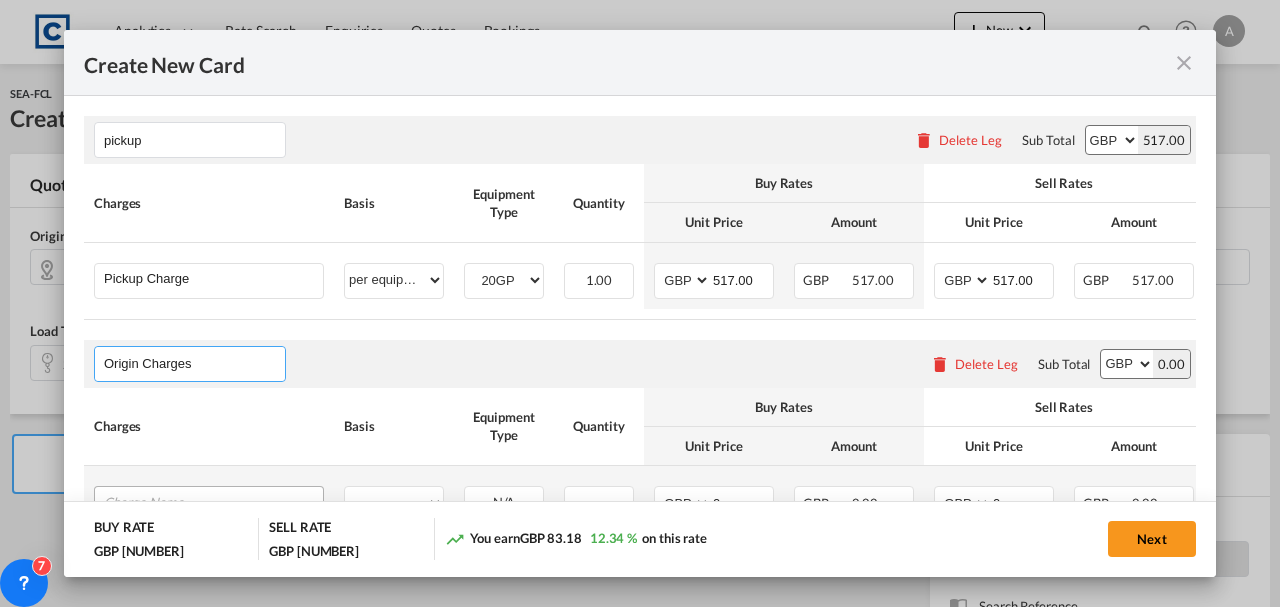 scroll, scrollTop: 946, scrollLeft: 0, axis: vertical 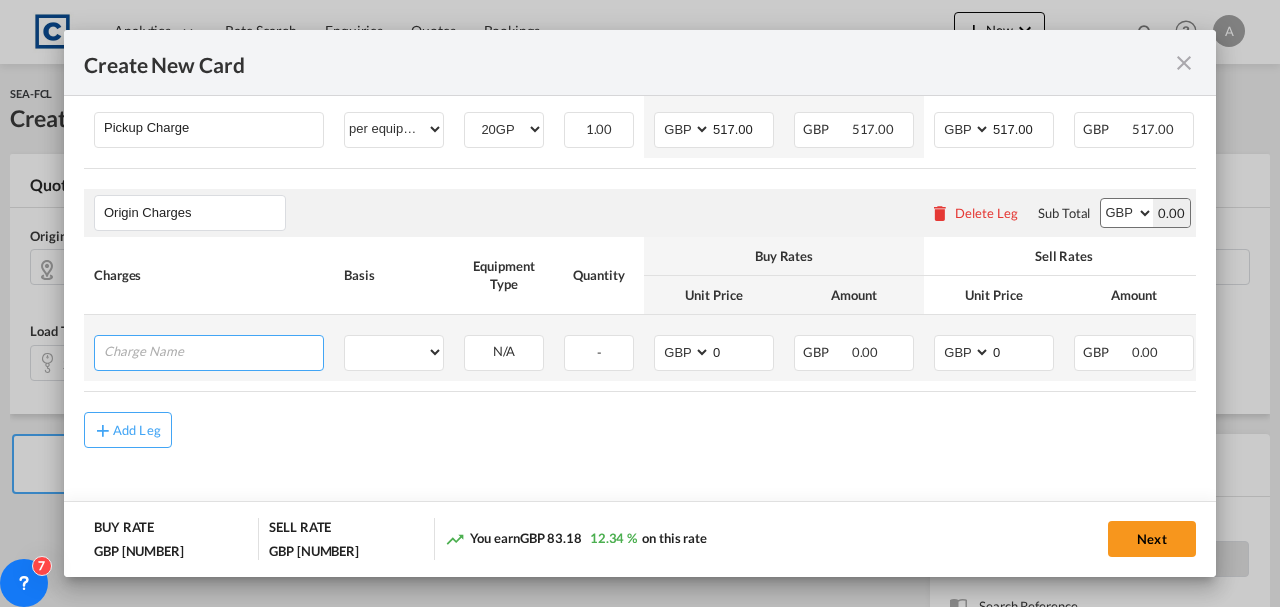 click at bounding box center (213, 351) 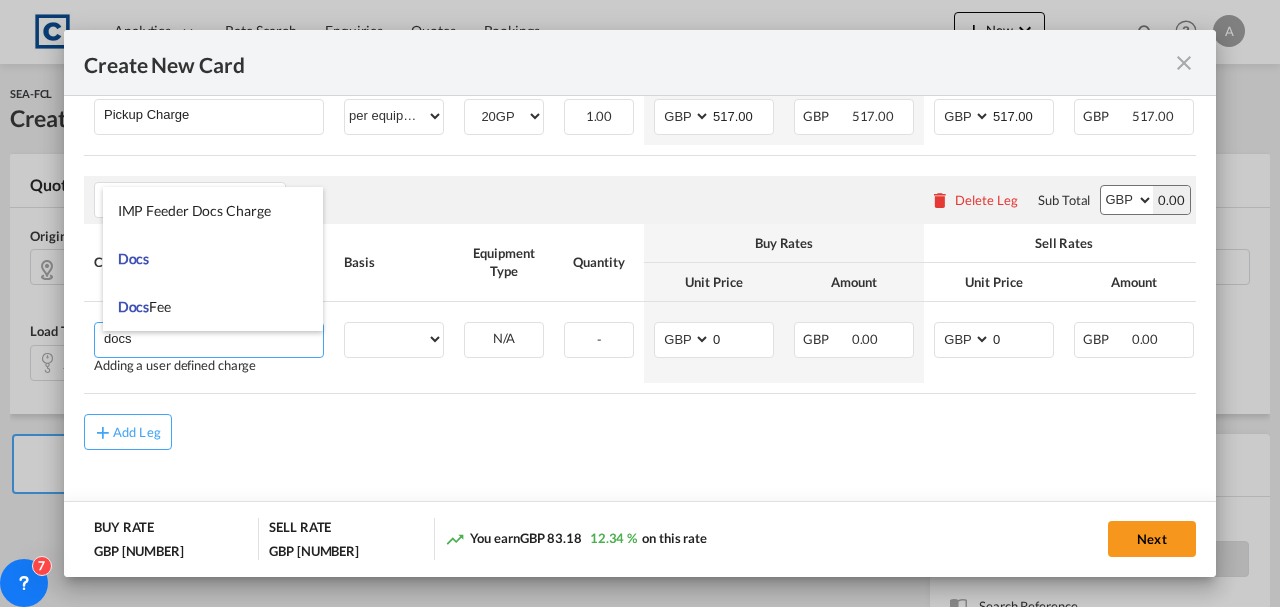 click on "Docs" at bounding box center (134, 258) 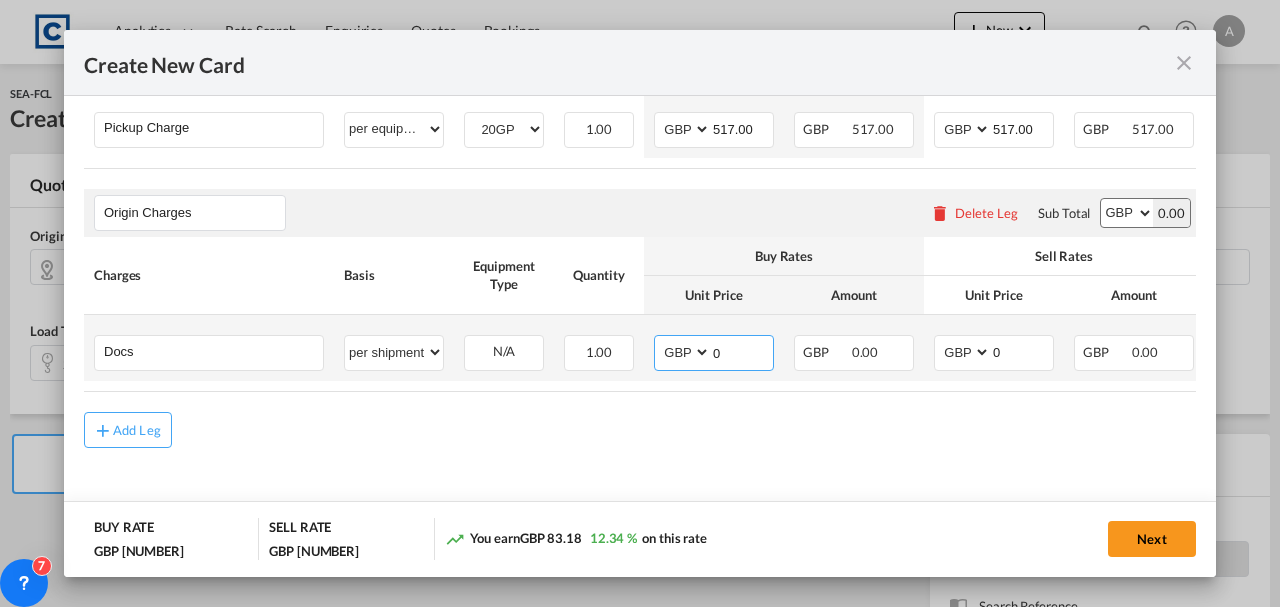 click on "0" at bounding box center (742, 351) 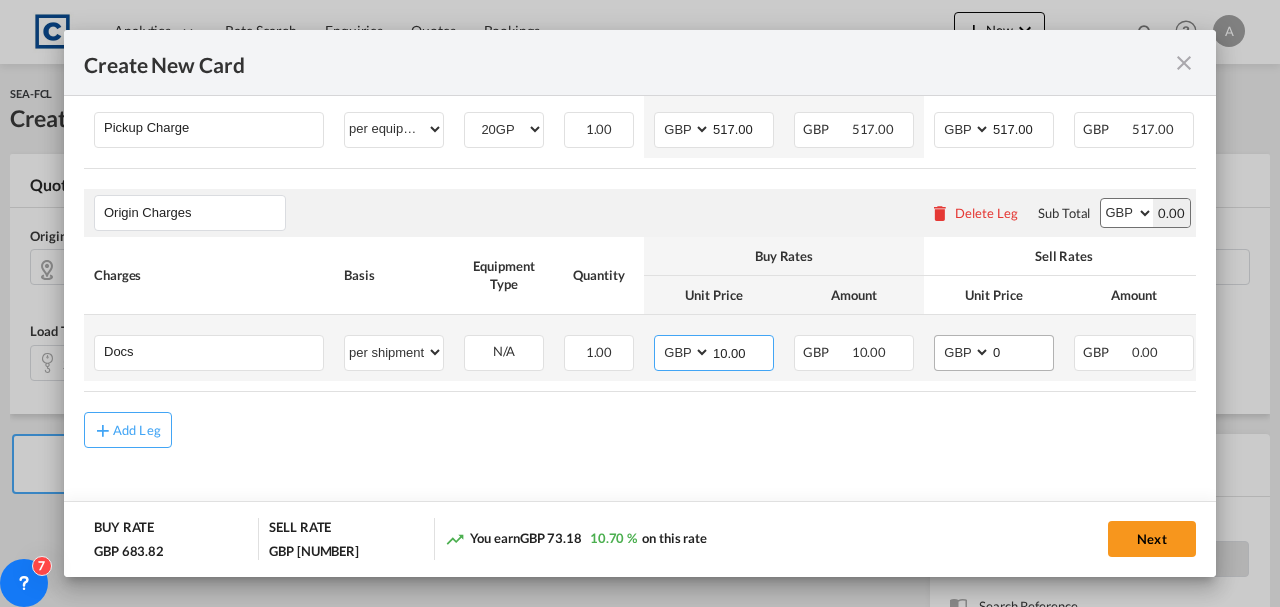 type on "10.00" 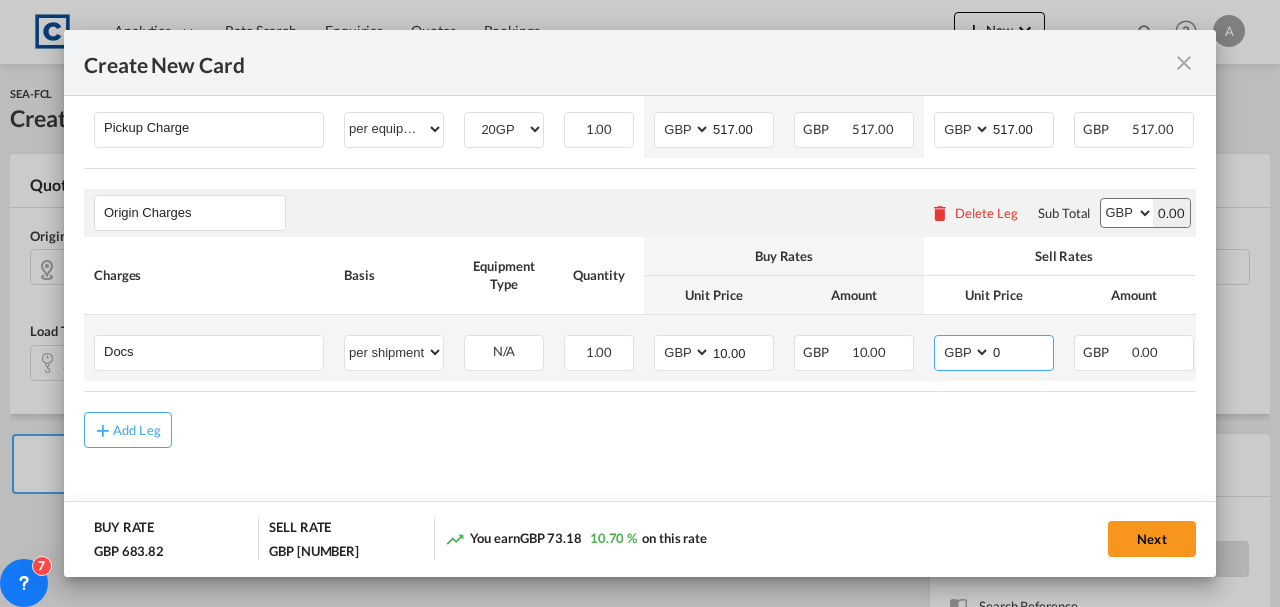 click on "0" at bounding box center [1022, 351] 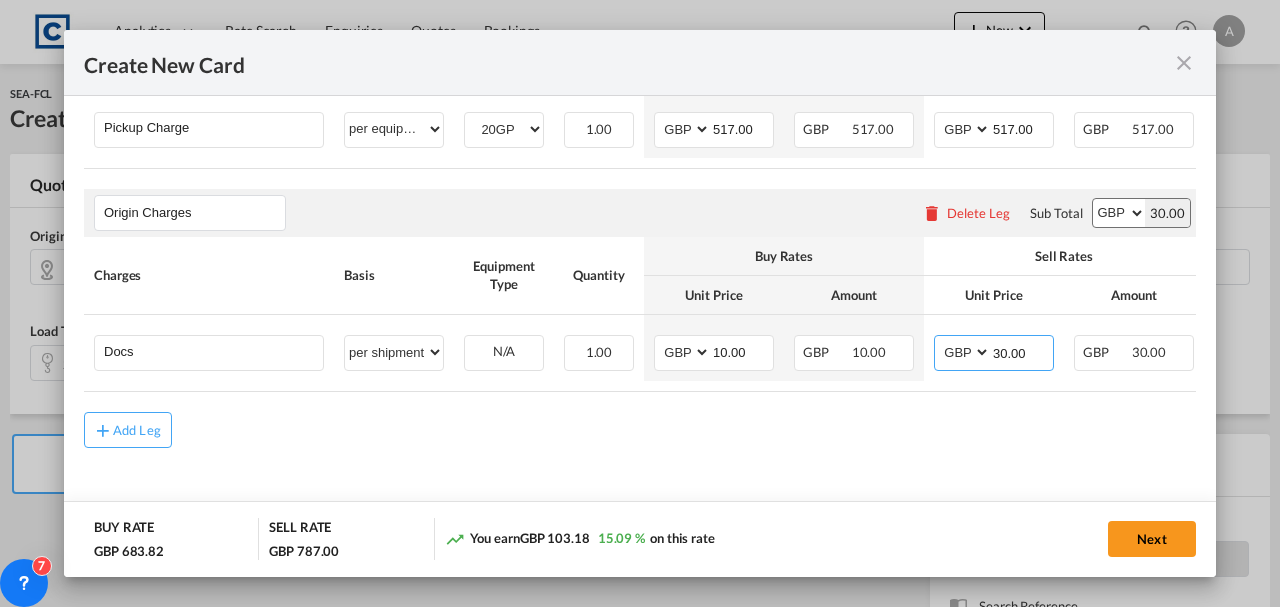 type on "30.00" 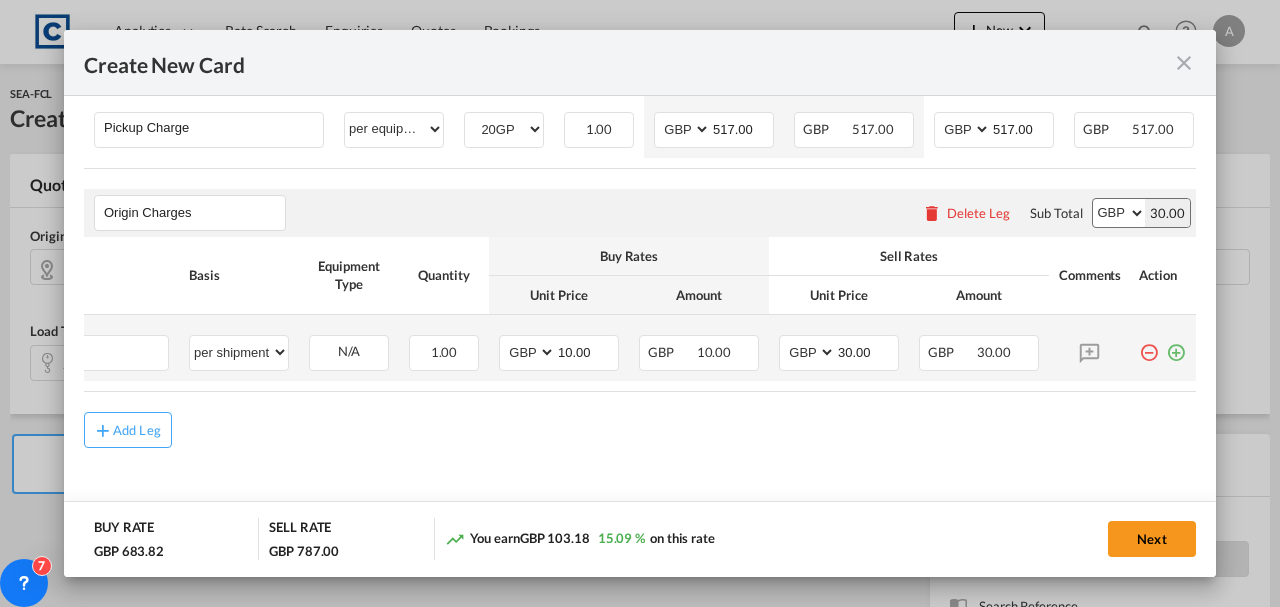 click at bounding box center (1176, 345) 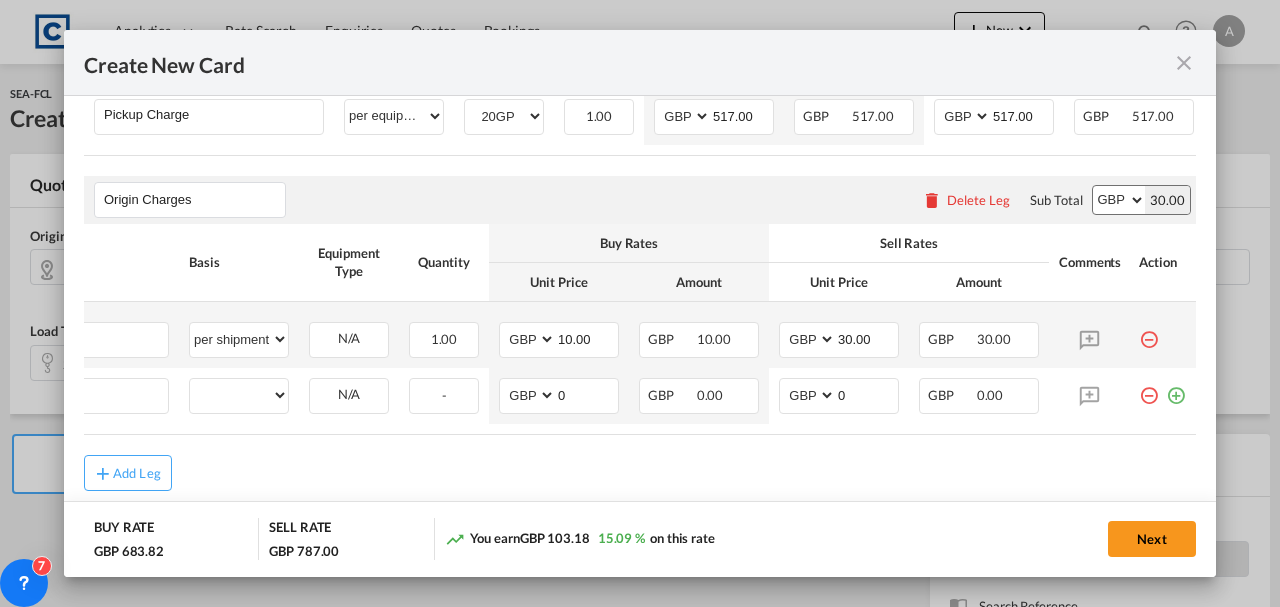 scroll, scrollTop: 0, scrollLeft: 20, axis: horizontal 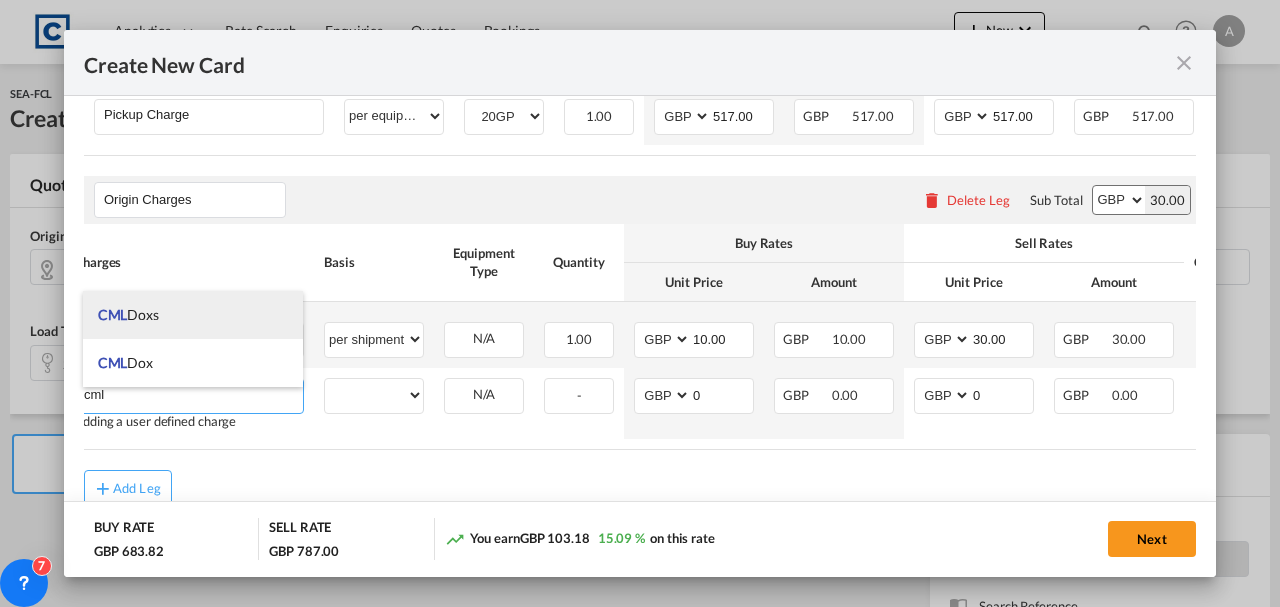 click on "CML  Doxs" at bounding box center [193, 315] 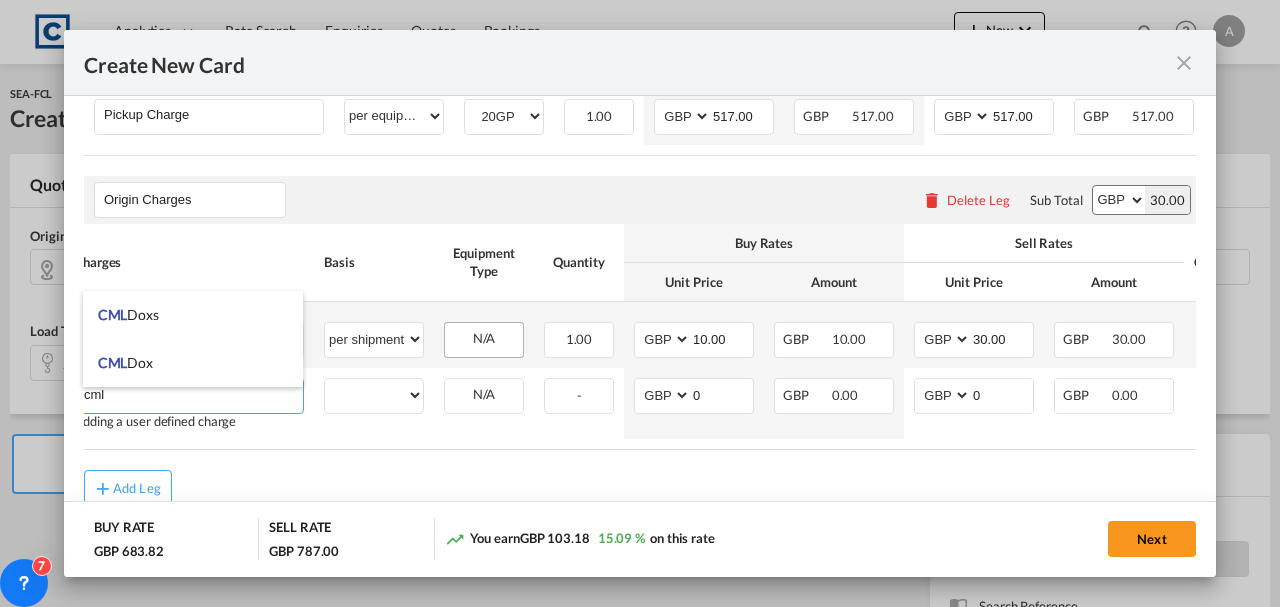type on "CML Doxs" 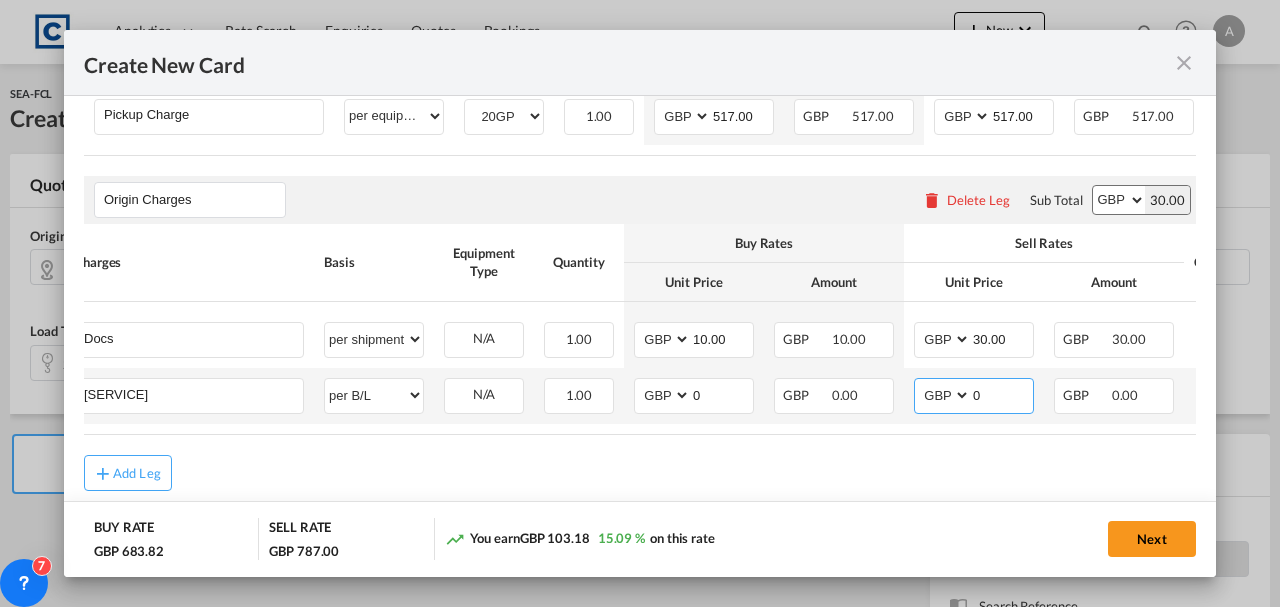 click on "0" at bounding box center [1002, 394] 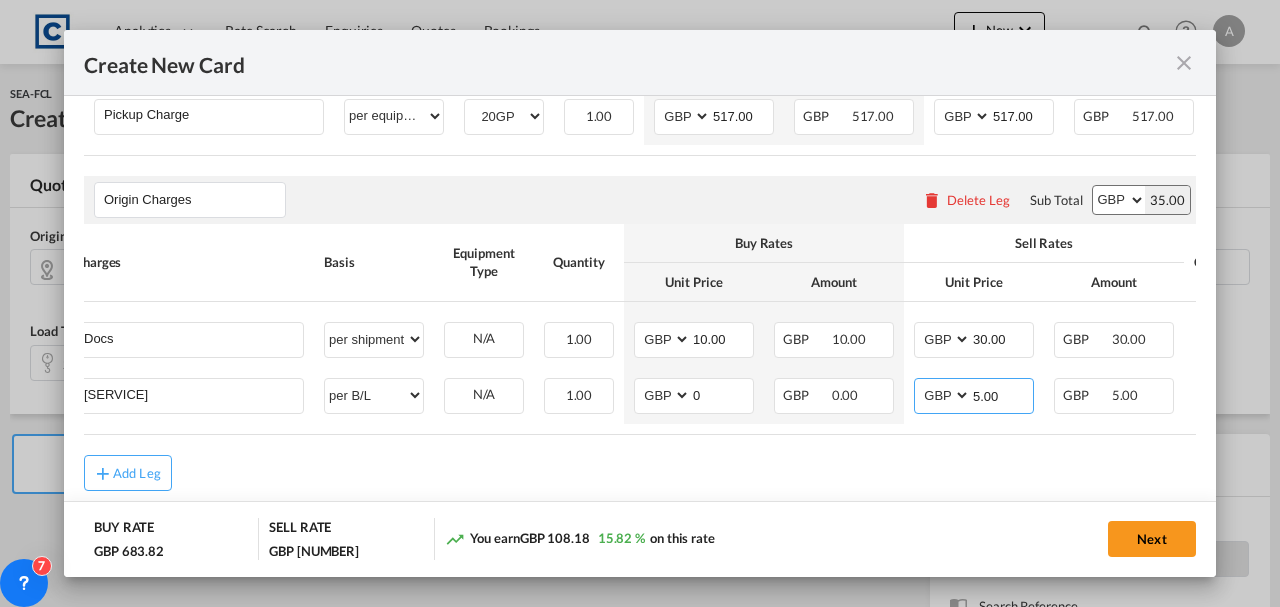 type on "5.00" 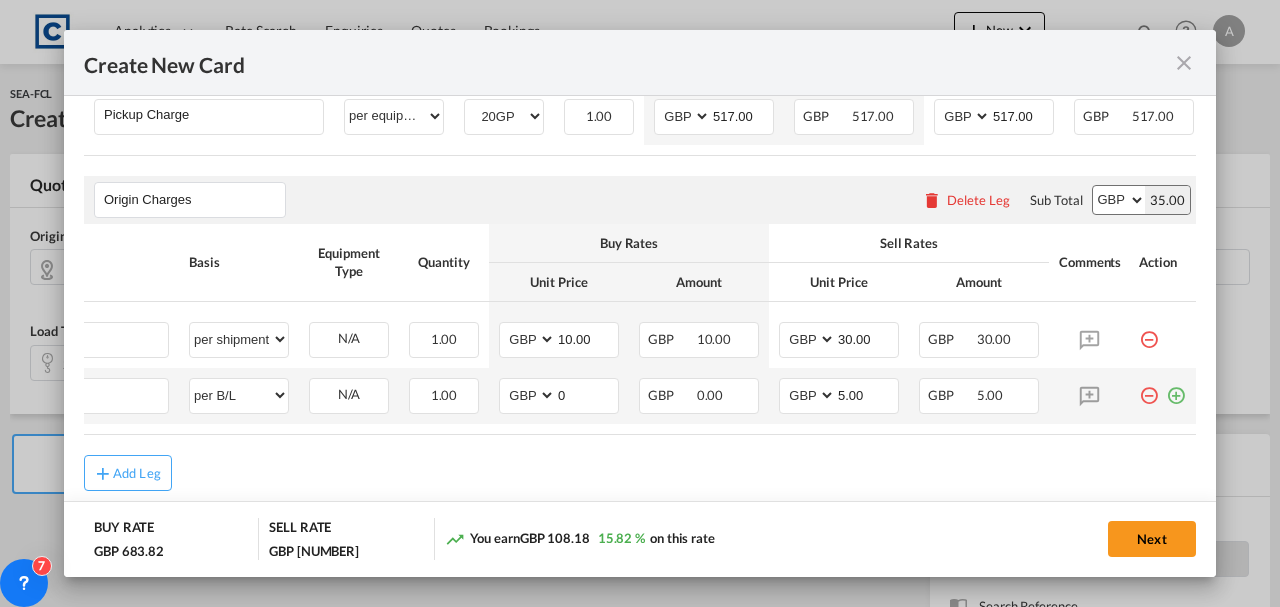 click at bounding box center (1176, 388) 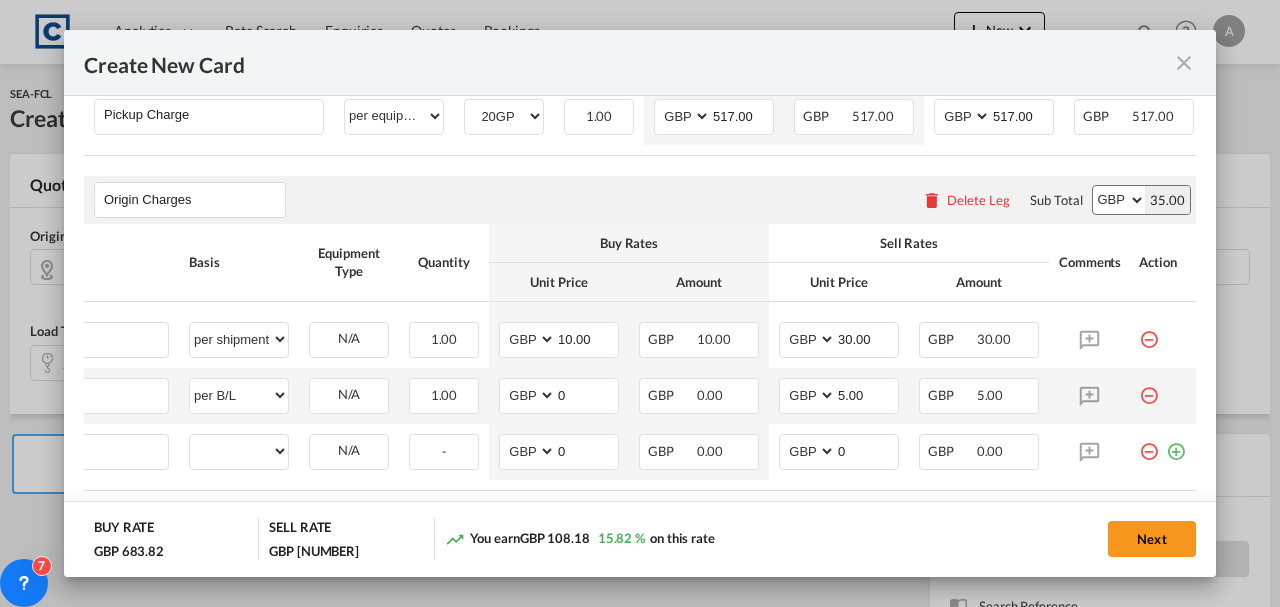 scroll, scrollTop: 0, scrollLeft: 20, axis: horizontal 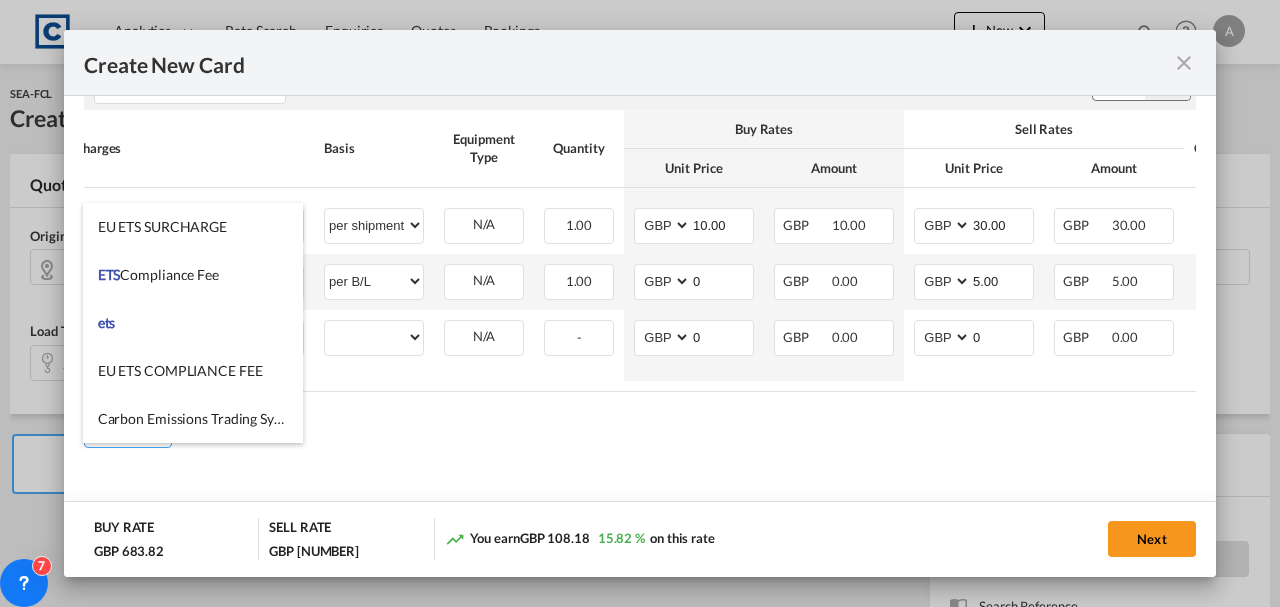 type on "ets" 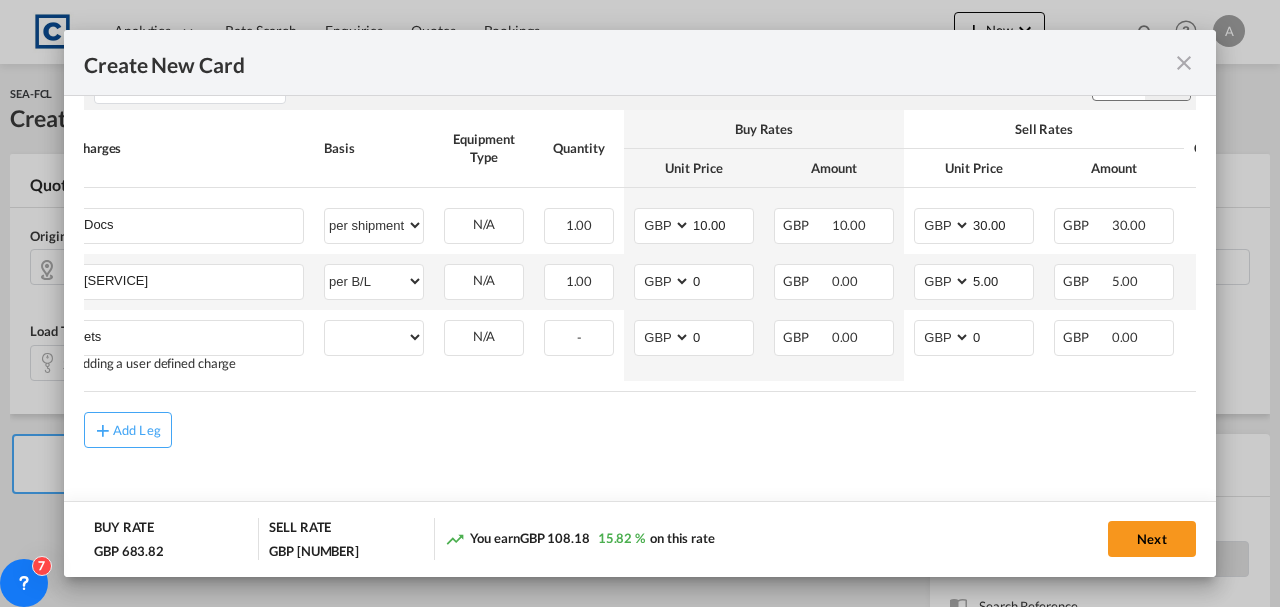 scroll, scrollTop: 0, scrollLeft: 165, axis: horizontal 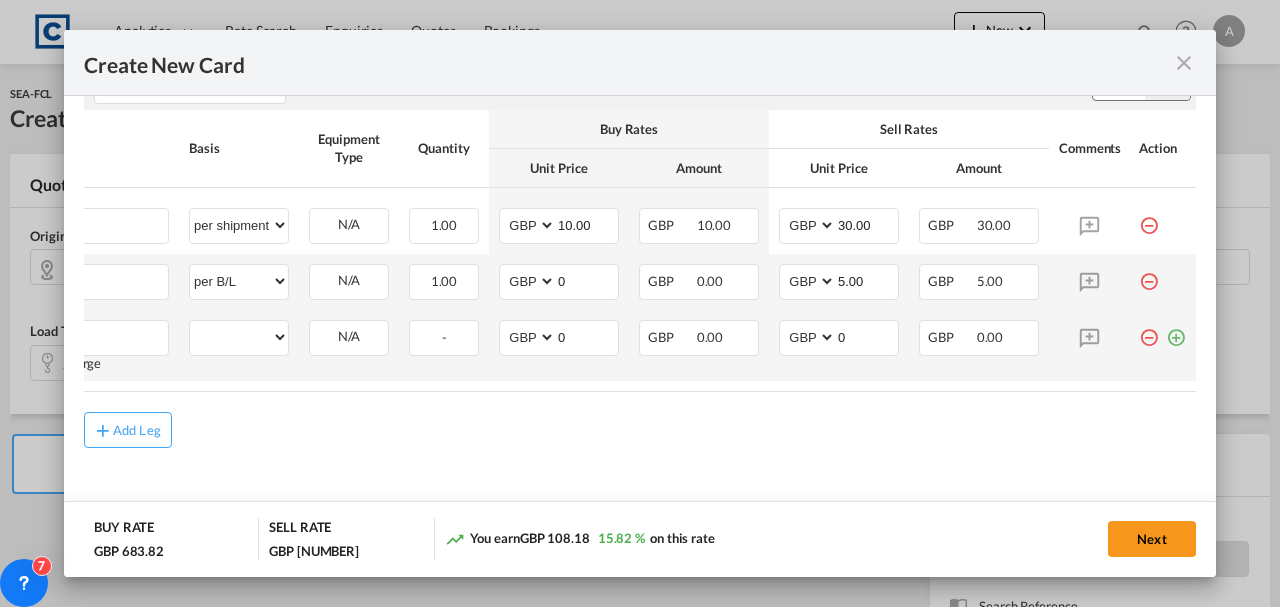 click at bounding box center [1149, 330] 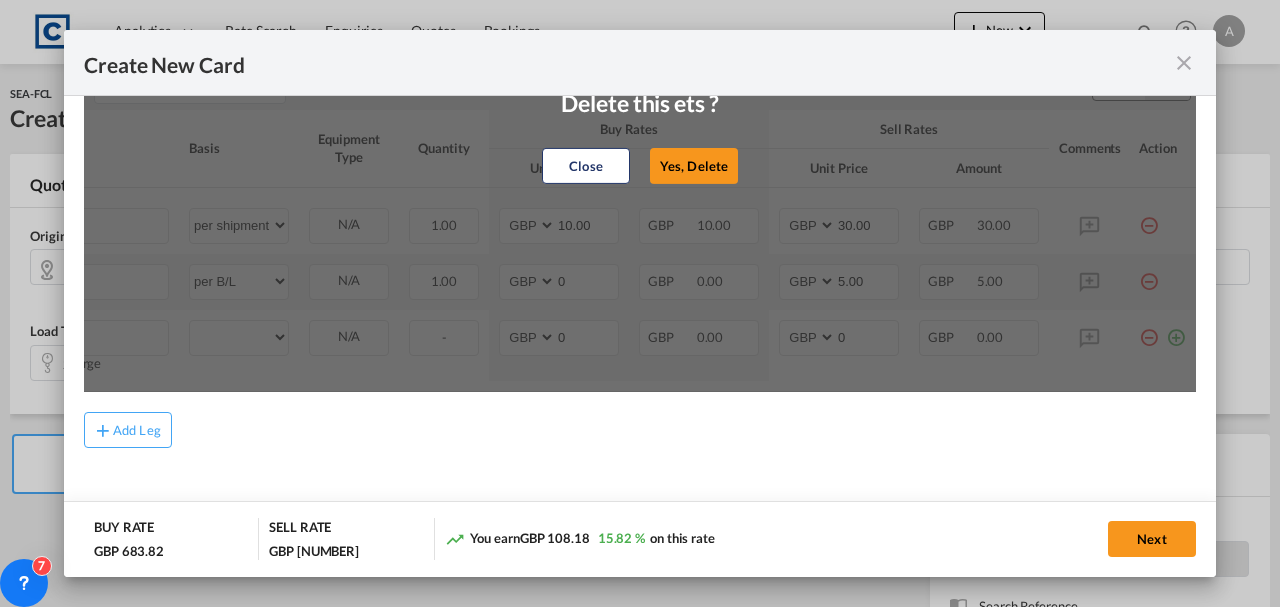click on "Yes, Delete" at bounding box center [694, 166] 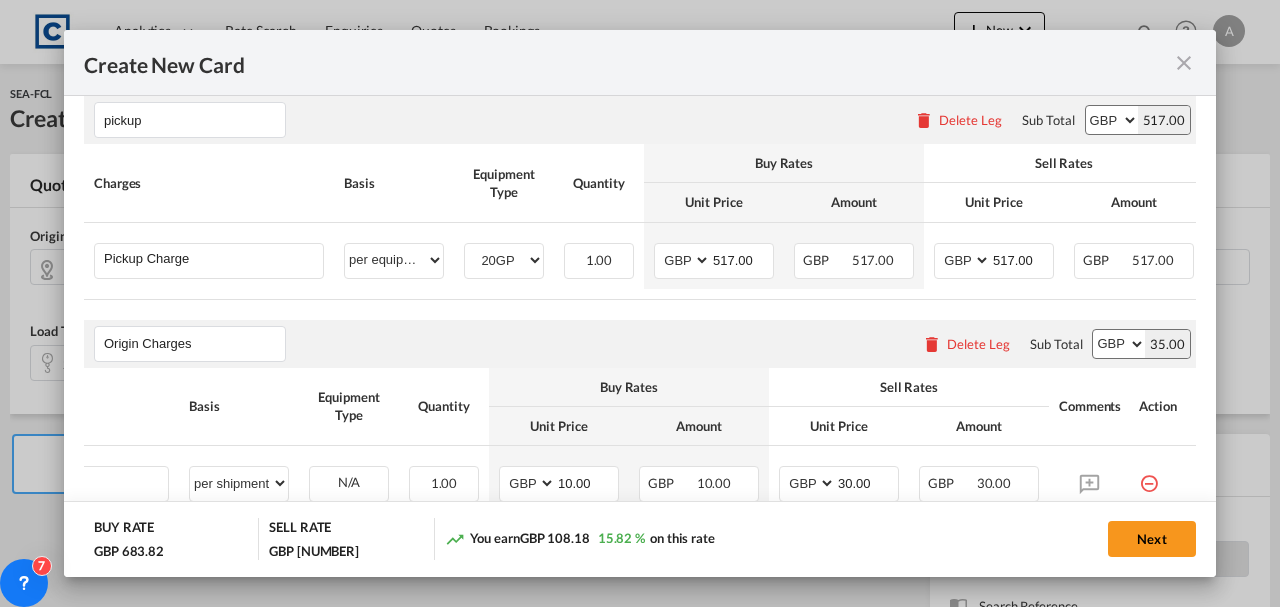 scroll, scrollTop: 536, scrollLeft: 0, axis: vertical 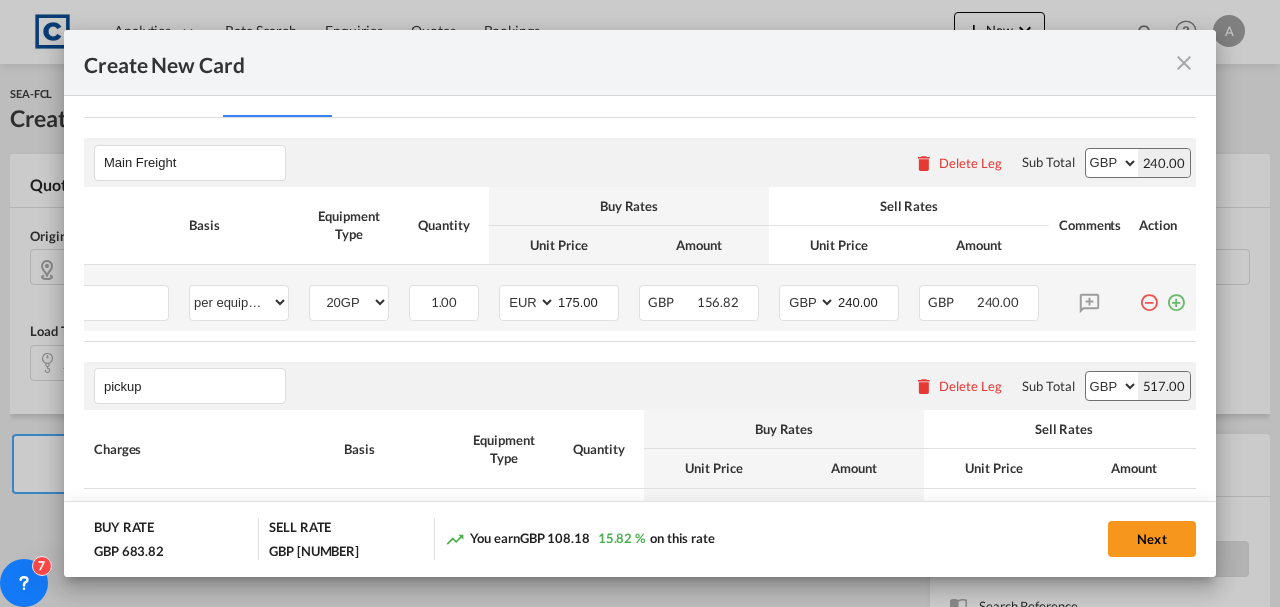 click at bounding box center [1176, 295] 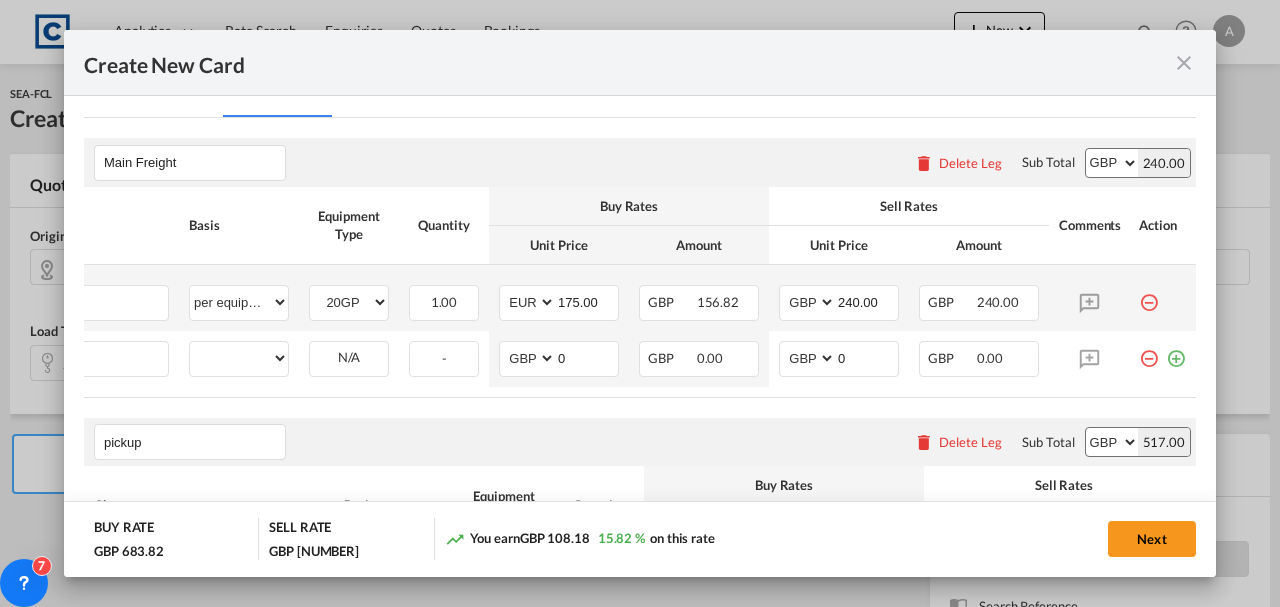 scroll, scrollTop: 0, scrollLeft: 20, axis: horizontal 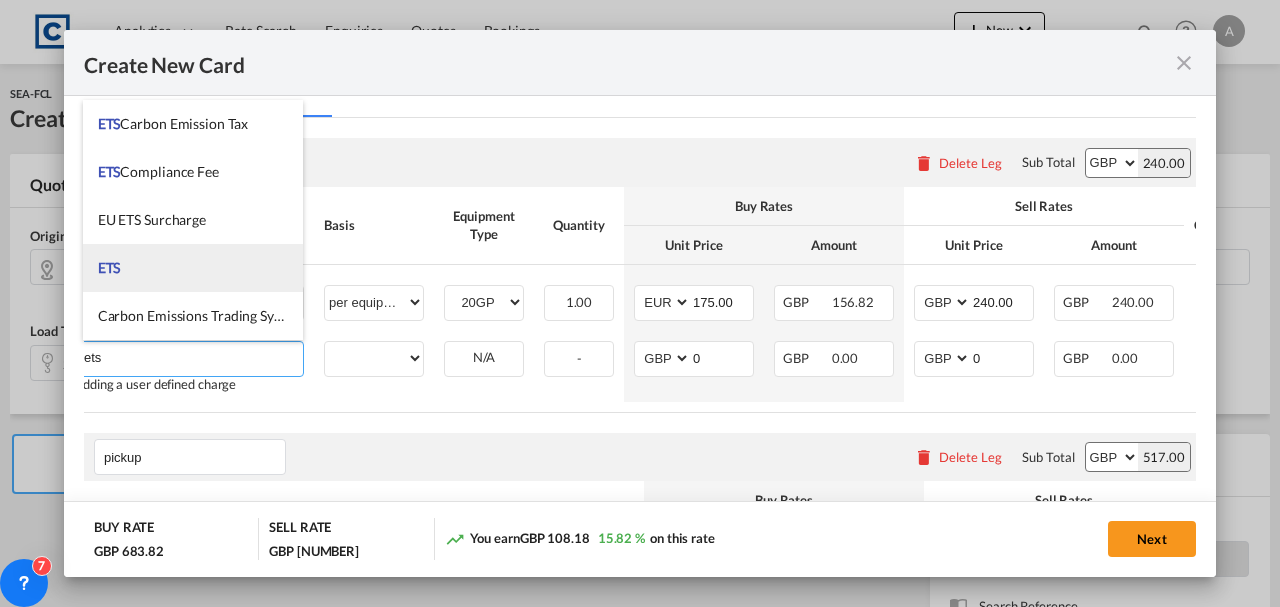 click on "ETS" at bounding box center [193, 268] 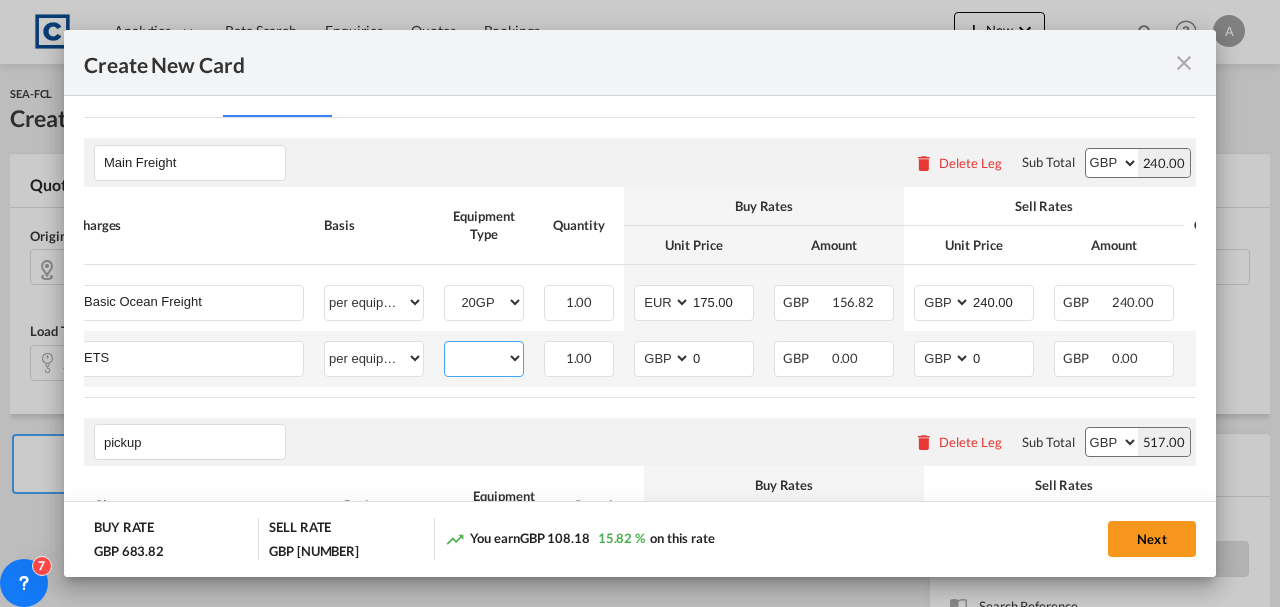 click on "20GP" at bounding box center [484, 358] 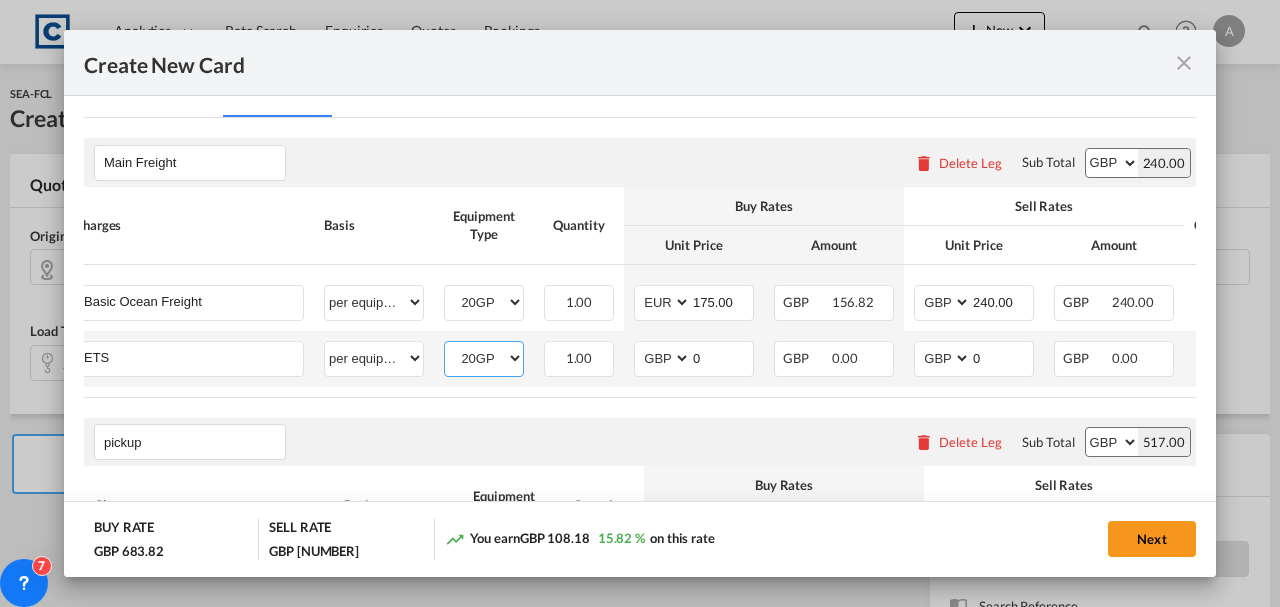click on "20GP" at bounding box center [484, 358] 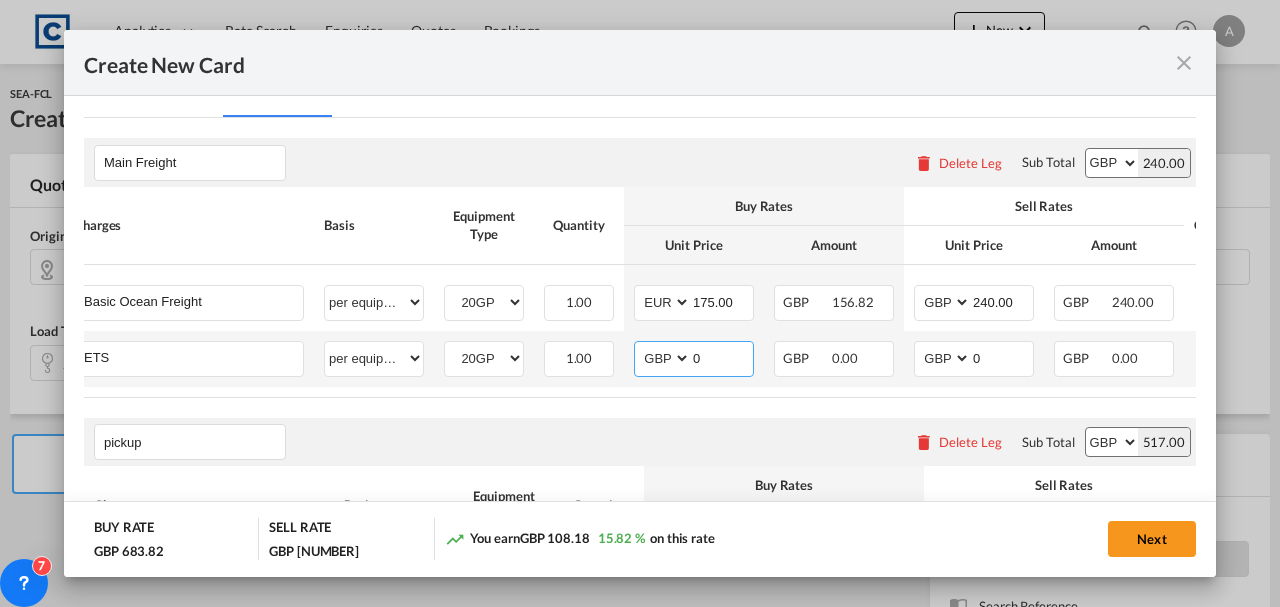 click on "AED AFN ALL AMD ANG AOA ARS AUD AWG AZN BAM BBD BDT BGN BHD BIF BMD BND BOB BRL BSD BTN BWP BYN BZD CAD CDF CHF CLP CNY COP CRC CUC CUP CVE CZK DJF DKK DOP DZD EGP ERN ETB EUR FJD FKP FOK GBP GEL GGP GHS GIP GMD GNF GTQ GYD HKD HNL HRK HTG HUF IDR ILS IMP INR IQD IRR ISK JMD JOD JPY KES KGS KHR KID KMF KRW KWD KYD KZT LAK LBP LKR LRD LSL LYD MAD MDL MGA MKD MMK MNT MOP MRU MUR MVR MWK MXN MYR MZN NAD NGN NIO NOK NPR NZD OMR PAB PEN PGK PHP PKR PLN PYG QAR RON RSD RUB RWF SAR SBD SCR SDG SEK SGD SHP SLL SOS SRD SSP STN SYP SZL THB TJS TMT TND TOP TRY TTD TVD TWD TZS UAH UGX USD UYU UZS VES VND VUV WST XAF XCD XDR XOF XPF YER ZAR ZMW" at bounding box center (664, 358) 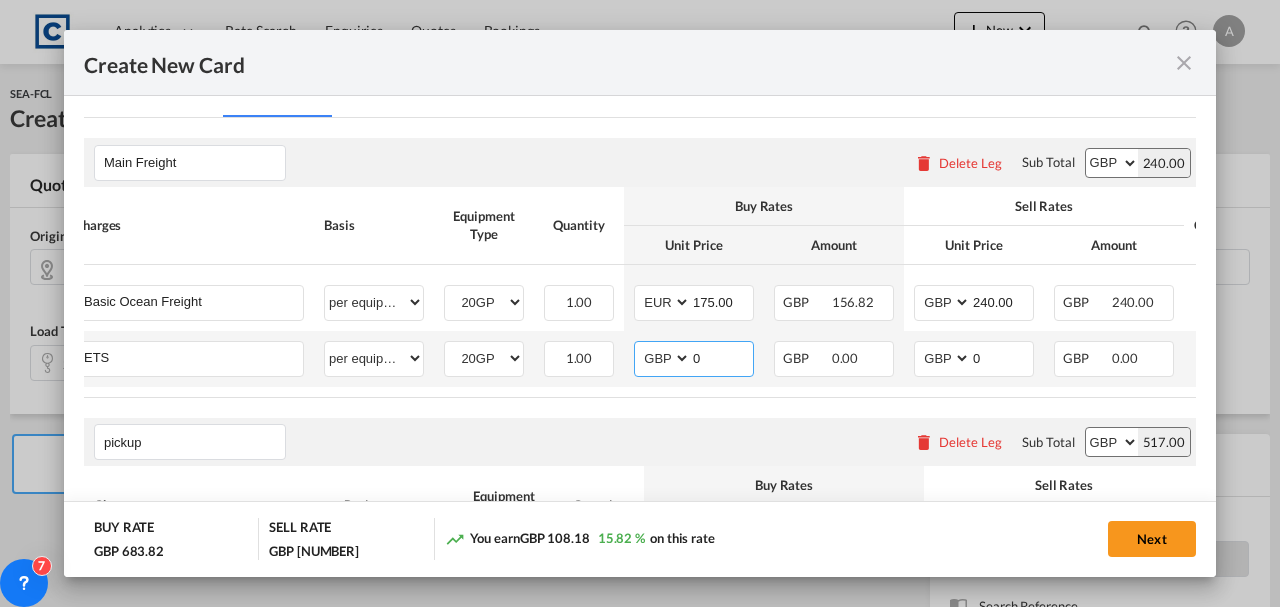 select on "string:EUR" 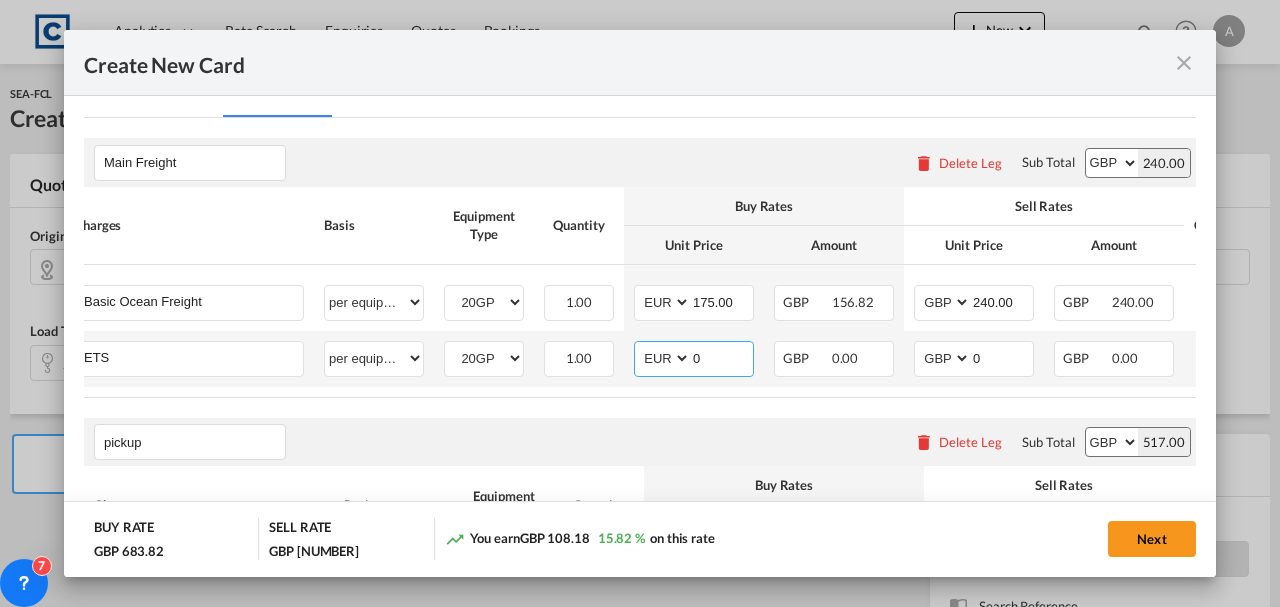 click on "AED AFN ALL AMD ANG AOA ARS AUD AWG AZN BAM BBD BDT BGN BHD BIF BMD BND BOB BRL BSD BTN BWP BYN BZD CAD CDF CHF CLP CNY COP CRC CUC CUP CVE CZK DJF DKK DOP DZD EGP ERN ETB EUR FJD FKP FOK GBP GEL GGP GHS GIP GMD GNF GTQ GYD HKD HNL HRK HTG HUF IDR ILS IMP INR IQD IRR ISK JMD JOD JPY KES KGS KHR KID KMF KRW KWD KYD KZT LAK LBP LKR LRD LSL LYD MAD MDL MGA MKD MMK MNT MOP MRU MUR MVR MWK MXN MYR MZN NAD NGN NIO NOK NPR NZD OMR PAB PEN PGK PHP PKR PLN PYG QAR RON RSD RUB RWF SAR SBD SCR SDG SEK SGD SHP SLL SOS SRD SSP STN SYP SZL THB TJS TMT TND TOP TRY TTD TVD TWD TZS UAH UGX USD UYU UZS VES VND VUV WST XAF XCD XDR XOF XPF YER ZAR ZMW" at bounding box center (664, 358) 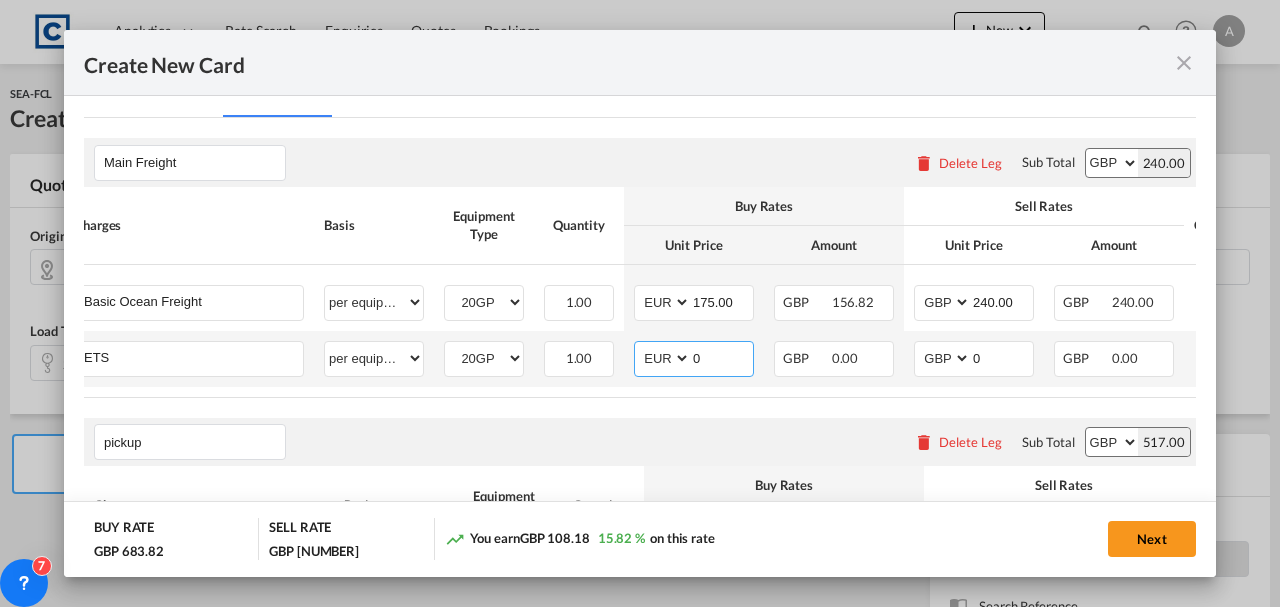 click on "0" at bounding box center (722, 357) 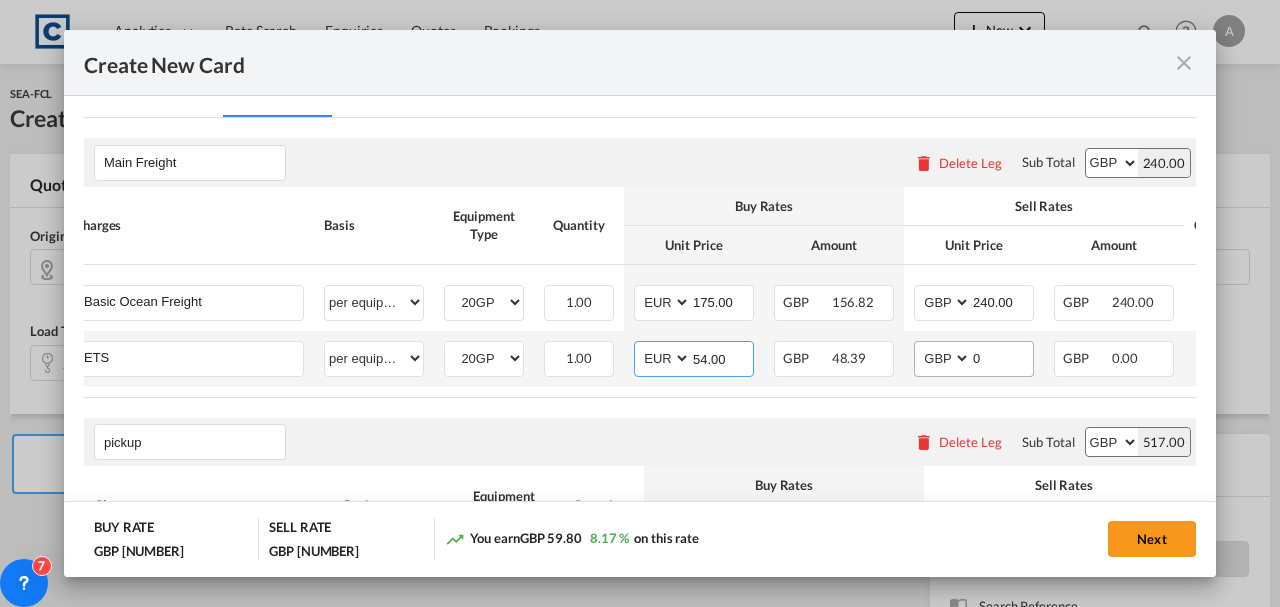 type on "54.00" 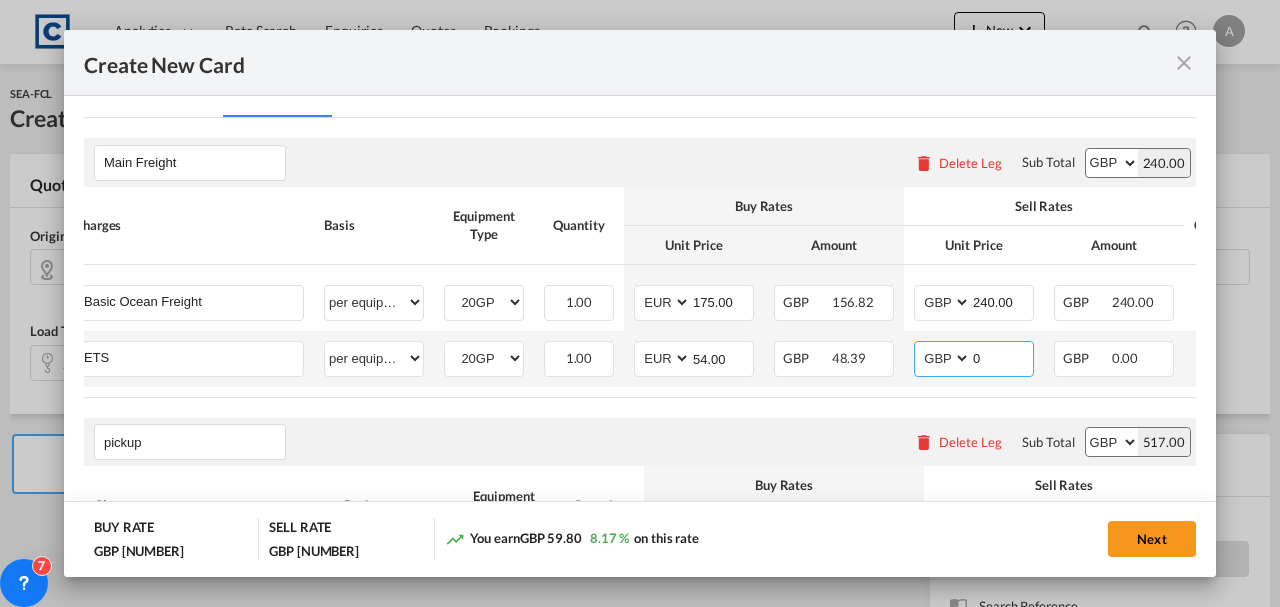 click on "AED AFN ALL AMD ANG AOA ARS AUD AWG AZN BAM BBD BDT BGN BHD BIF BMD BND BOB BRL BSD BTN BWP BYN BZD CAD CDF CHF CLP CNY COP CRC CUC CUP CVE CZK DJF DKK DOP DZD EGP ERN ETB EUR FJD FKP FOK GBP GEL GGP GHS GIP GMD GNF GTQ GYD HKD HNL HRK HTG HUF IDR ILS IMP INR IQD IRR ISK JMD JOD JPY KES KGS KHR KID KMF KRW KWD KYD KZT LAK LBP LKR LRD LSL LYD MAD MDL MGA MKD MMK MNT MOP MRU MUR MVR MWK MXN MYR MZN NAD NGN NIO NOK NPR NZD OMR PAB PEN PGK PHP PKR PLN PYG QAR RON RSD RUB RWF SAR SBD SCR SDG SEK SGD SHP SLL SOS SRD SSP STN SYP SZL THB TJS TMT TND TOP TRY TTD TVD TWD TZS UAH UGX USD UYU UZS VES VND VUV WST XAF XCD XDR XOF XPF YER ZAR ZMW" at bounding box center [944, 358] 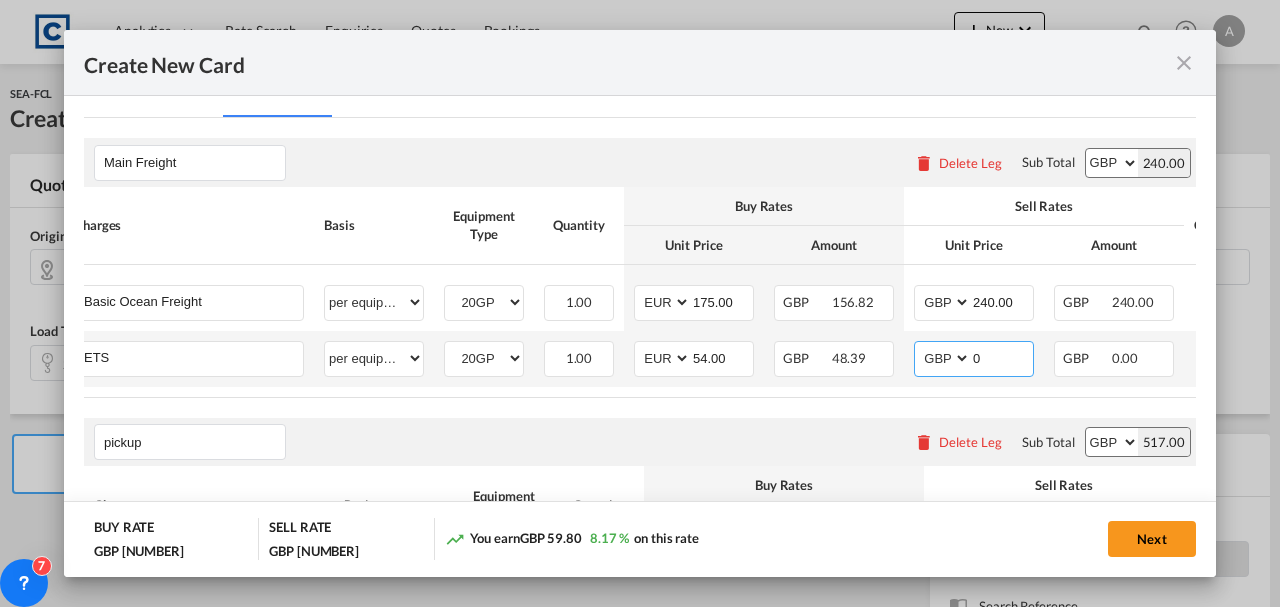 select on "string:EUR" 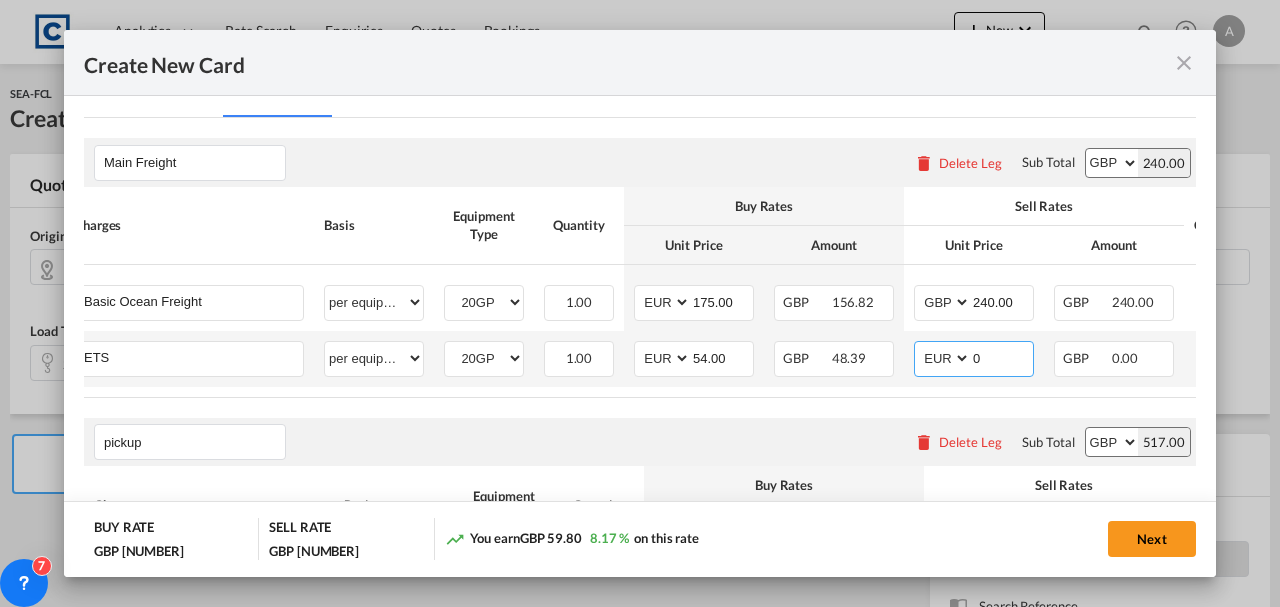 click on "AED AFN ALL AMD ANG AOA ARS AUD AWG AZN BAM BBD BDT BGN BHD BIF BMD BND BOB BRL BSD BTN BWP BYN BZD CAD CDF CHF CLP CNY COP CRC CUC CUP CVE CZK DJF DKK DOP DZD EGP ERN ETB EUR FJD FKP FOK GBP GEL GGP GHS GIP GMD GNF GTQ GYD HKD HNL HRK HTG HUF IDR ILS IMP INR IQD IRR ISK JMD JOD JPY KES KGS KHR KID KMF KRW KWD KYD KZT LAK LBP LKR LRD LSL LYD MAD MDL MGA MKD MMK MNT MOP MRU MUR MVR MWK MXN MYR MZN NAD NGN NIO NOK NPR NZD OMR PAB PEN PGK PHP PKR PLN PYG QAR RON RSD RUB RWF SAR SBD SCR SDG SEK SGD SHP SLL SOS SRD SSP STN SYP SZL THB TJS TMT TND TOP TRY TTD TVD TWD TZS UAH UGX USD UYU UZS VES VND VUV WST XAF XCD XDR XOF XPF YER ZAR ZMW" at bounding box center [944, 358] 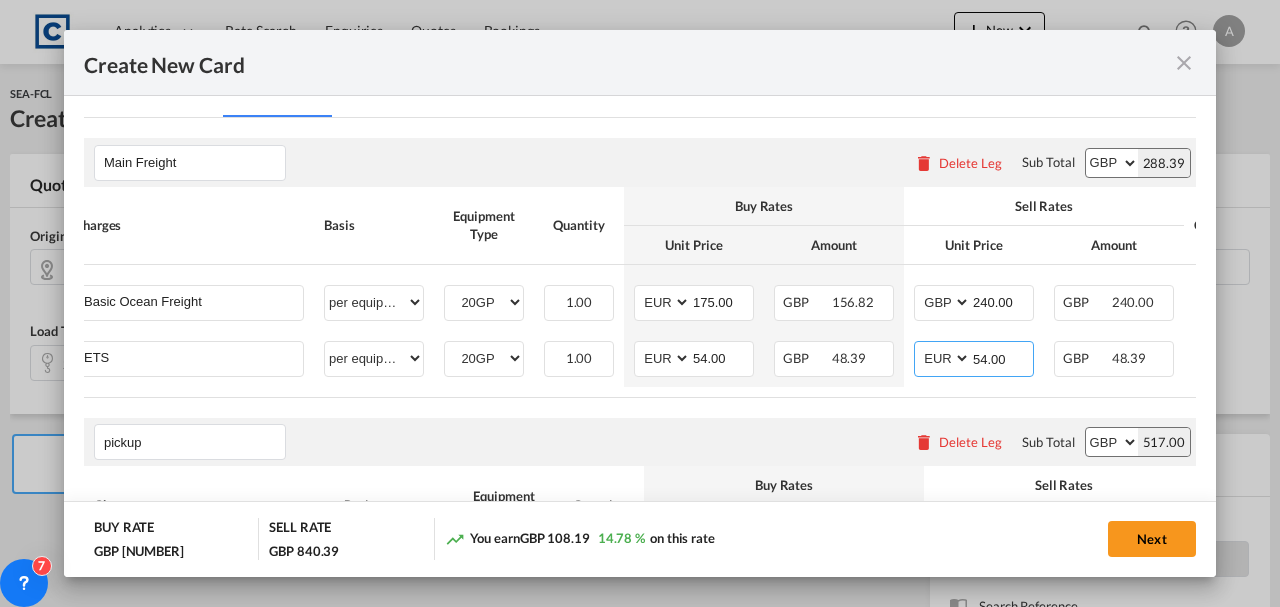 type on "54.00" 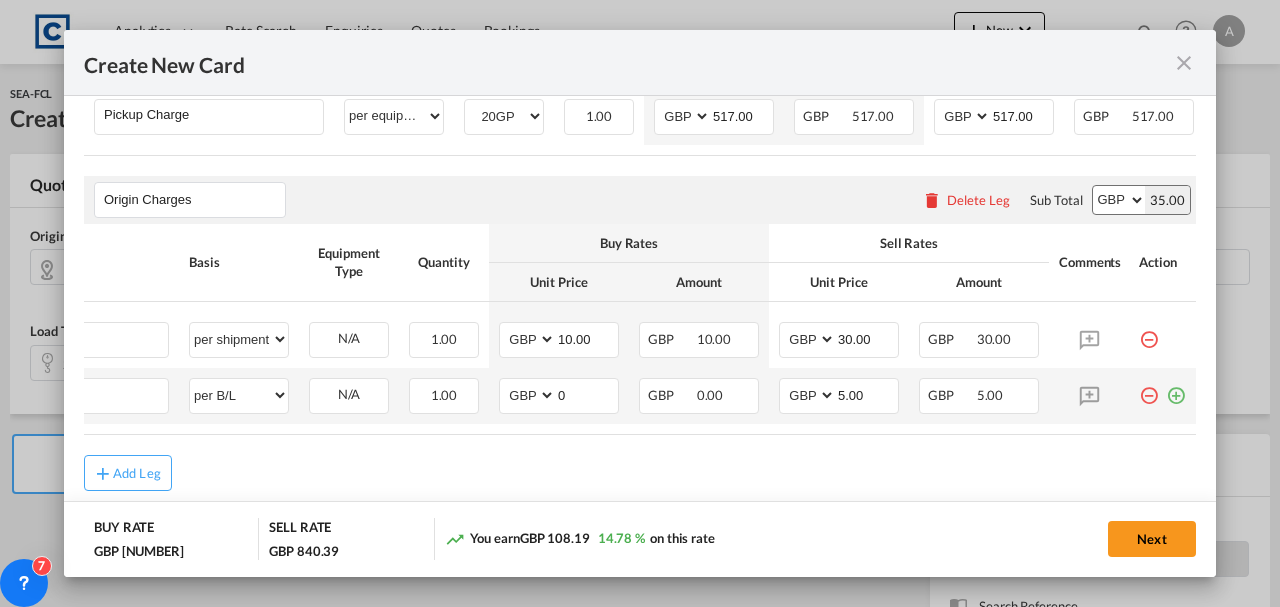scroll, scrollTop: 1058, scrollLeft: 0, axis: vertical 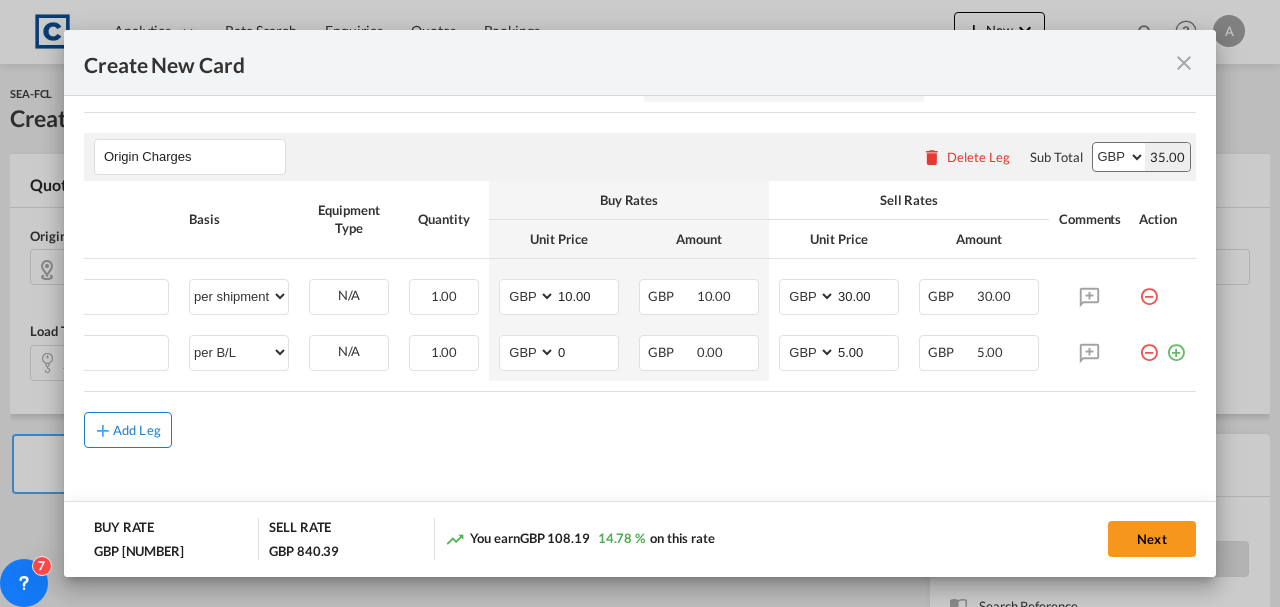 click on "Add Leg" at bounding box center [128, 430] 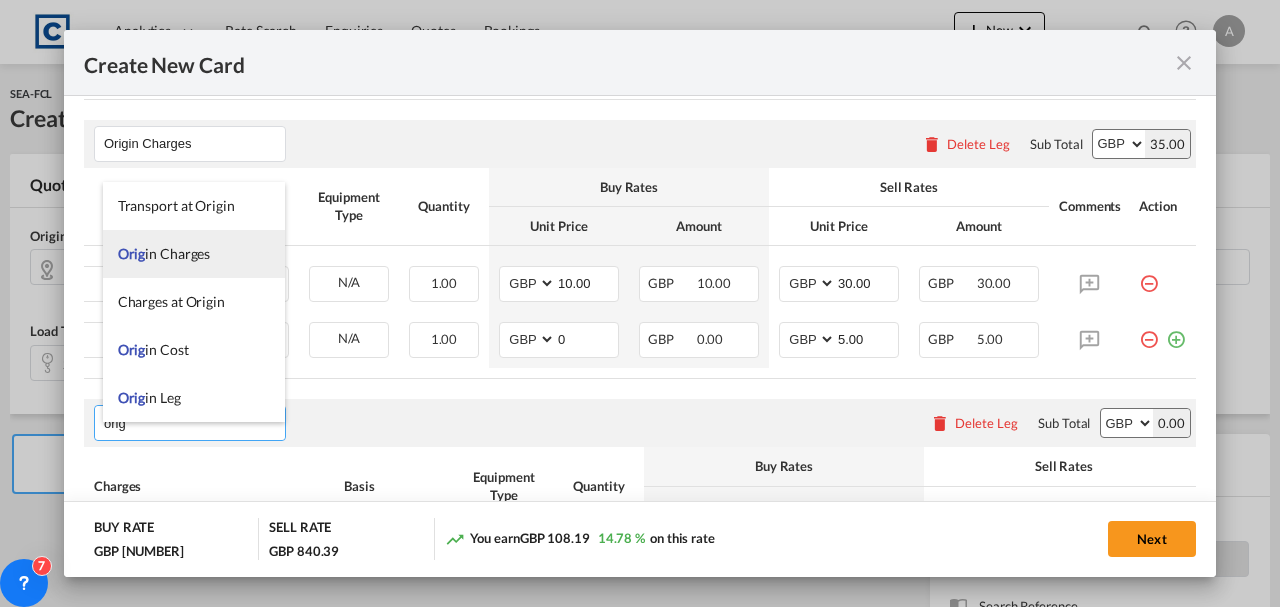 type on "orig" 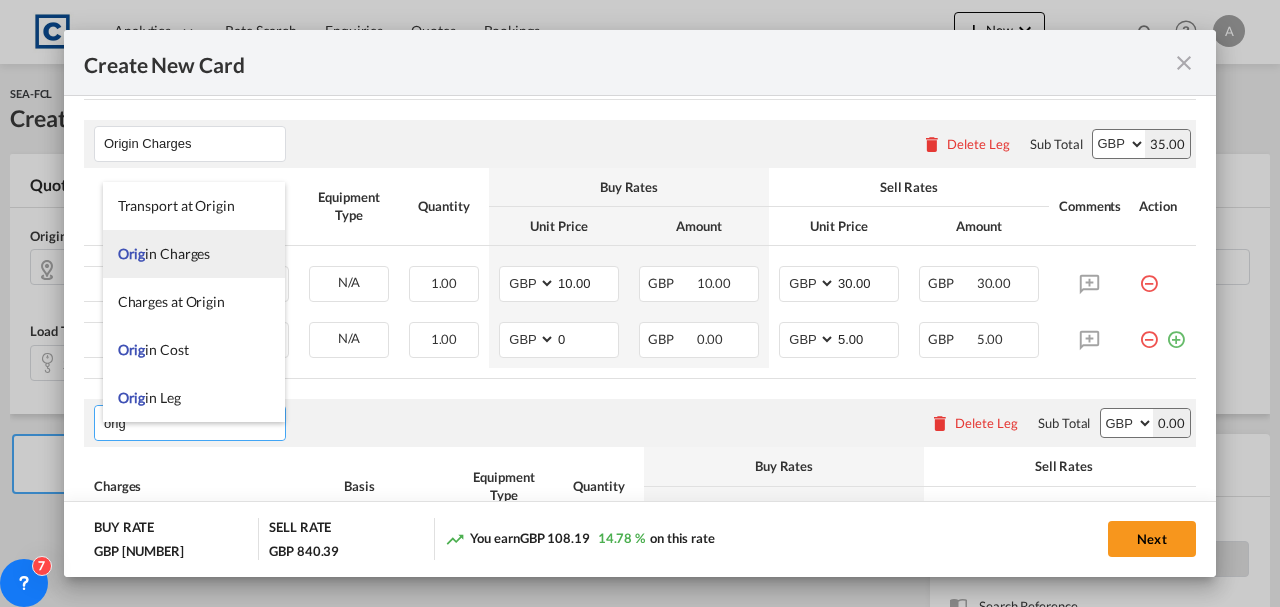 click on "Orig in Charges" at bounding box center (164, 253) 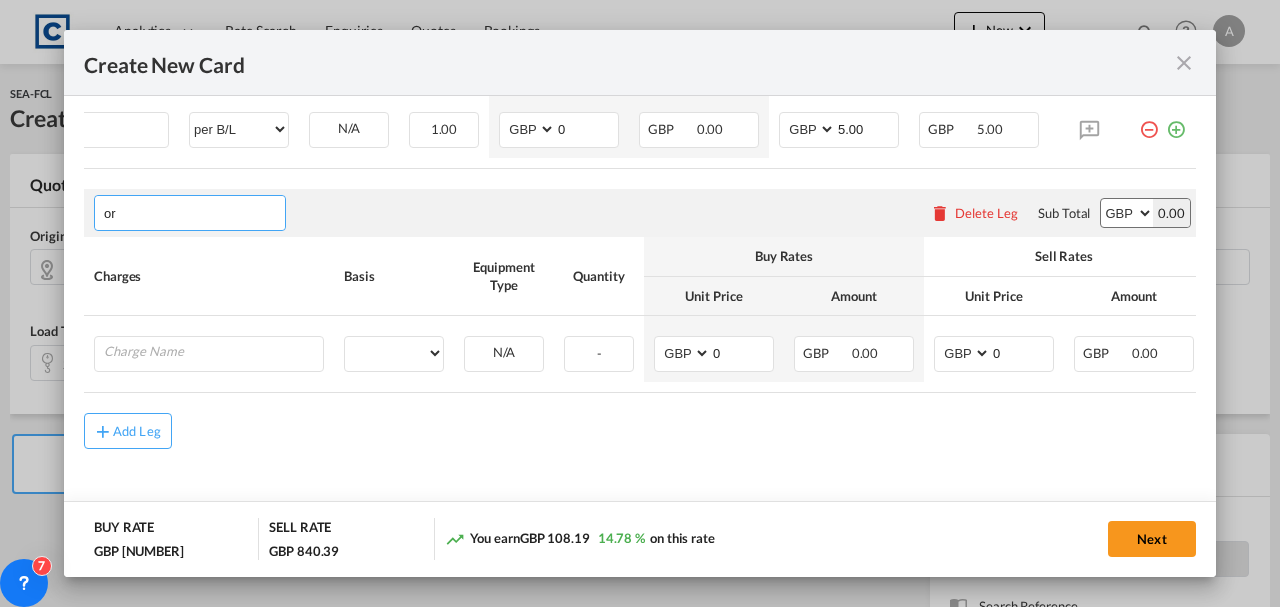 scroll, scrollTop: 1287, scrollLeft: 0, axis: vertical 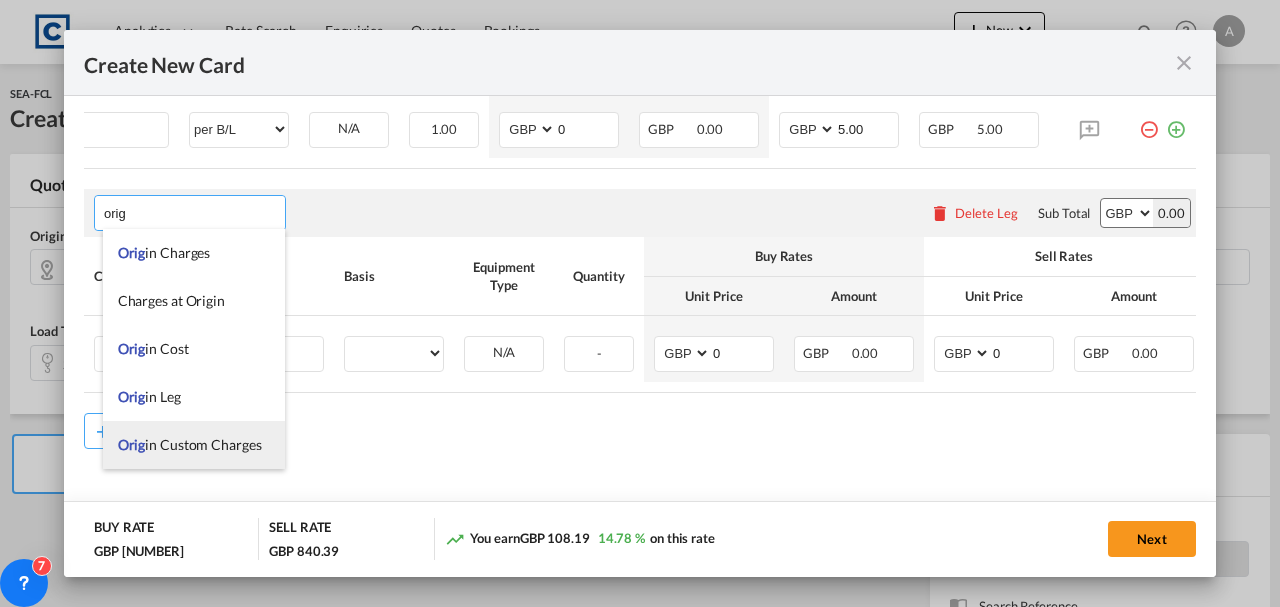 click on "Orig in Custom Charges" at bounding box center (190, 444) 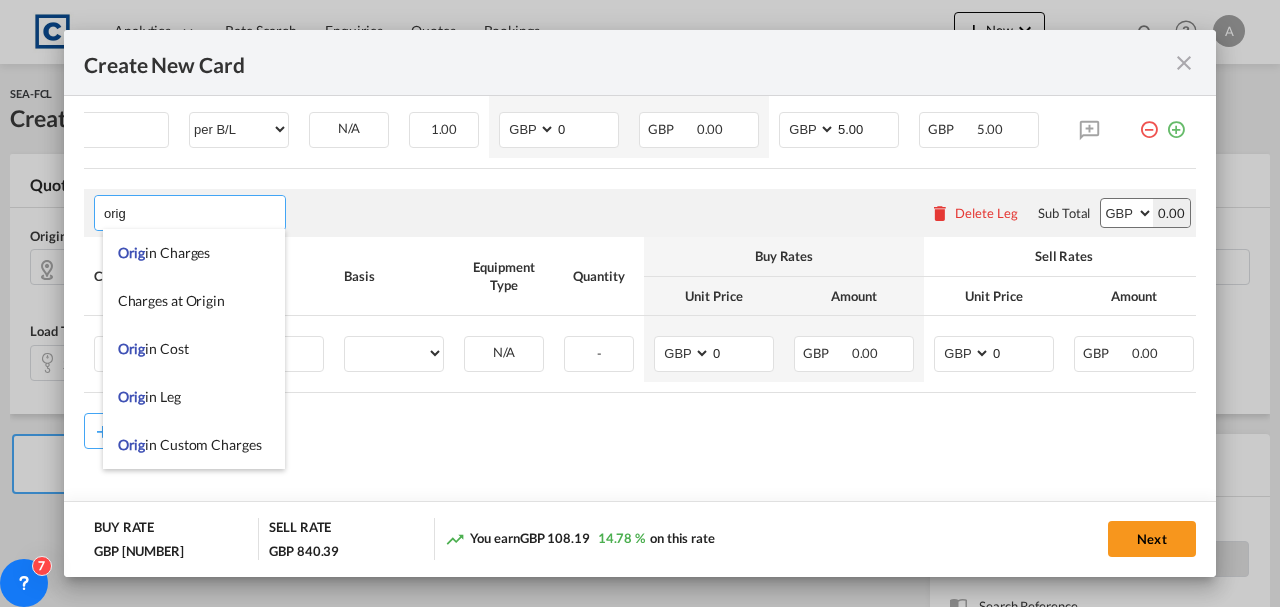 type on "Origin Custom Charges" 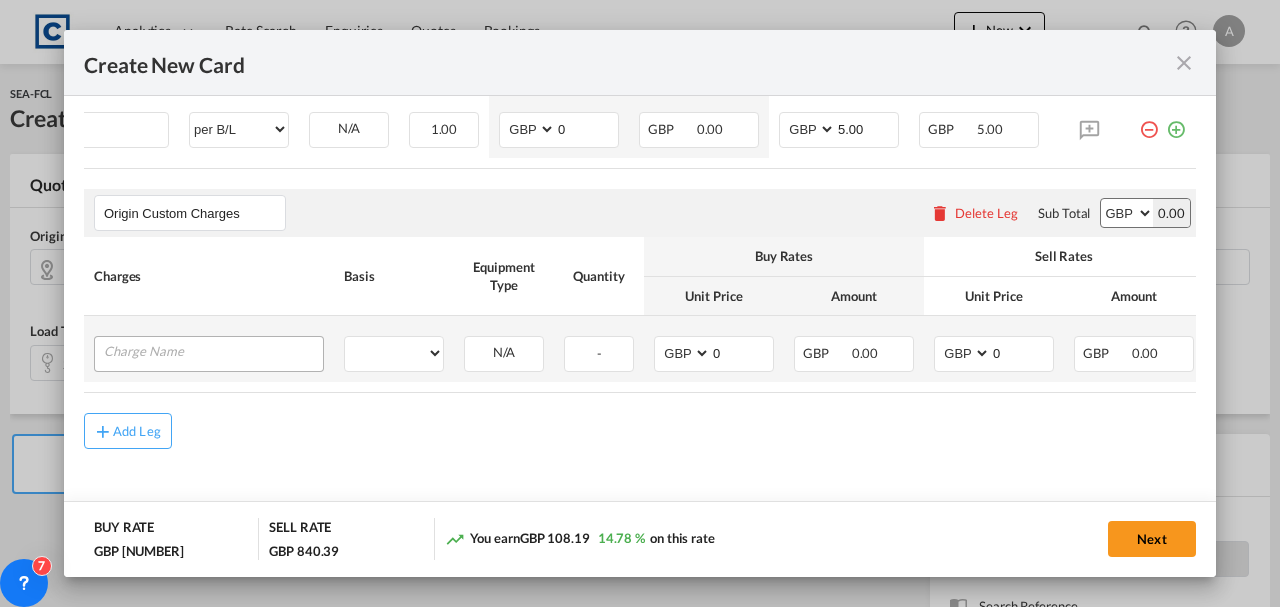 click at bounding box center [209, 354] 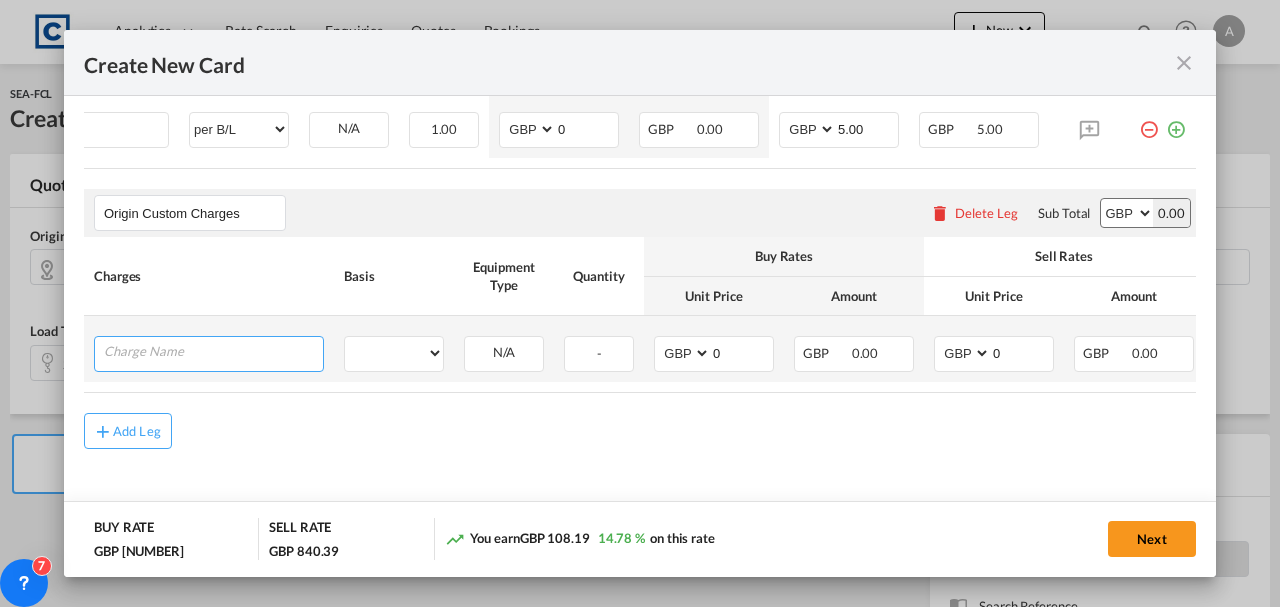 click at bounding box center [213, 352] 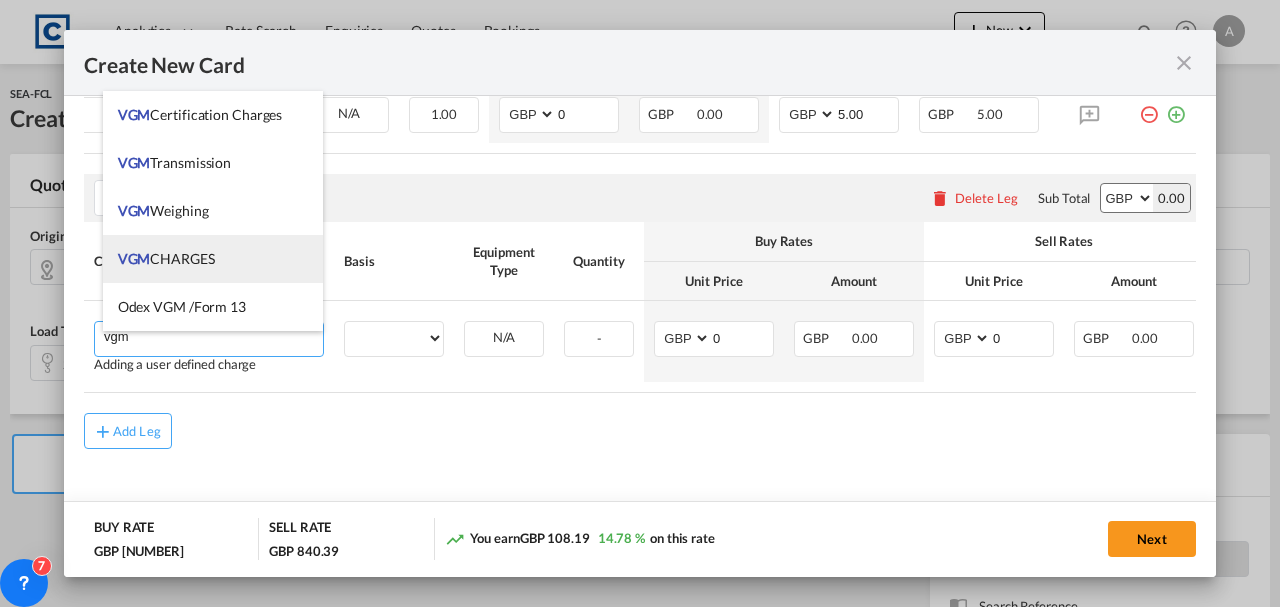 click on "VGM  CHARGES" at bounding box center [166, 258] 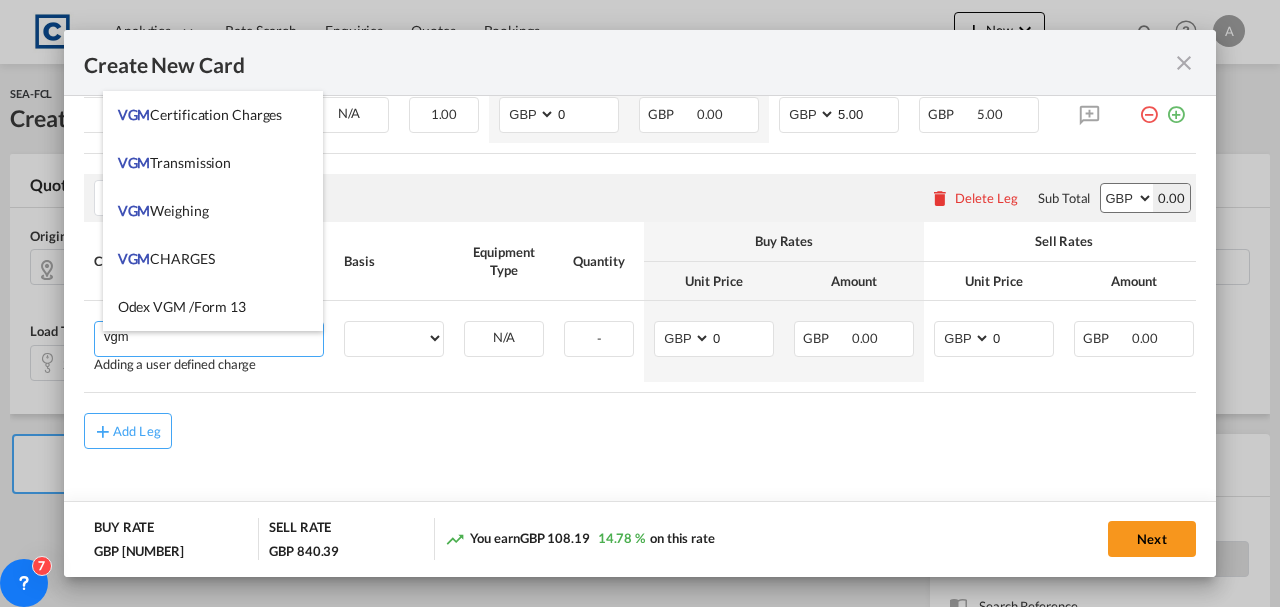 type on "VGM CHARGES" 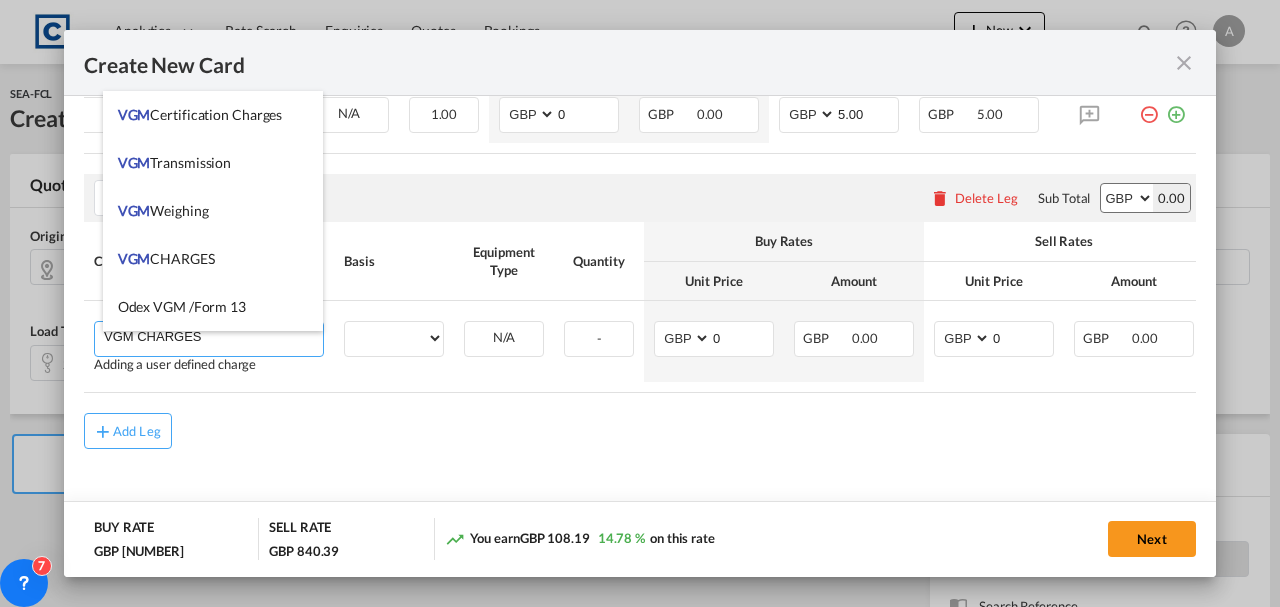 select on "per container" 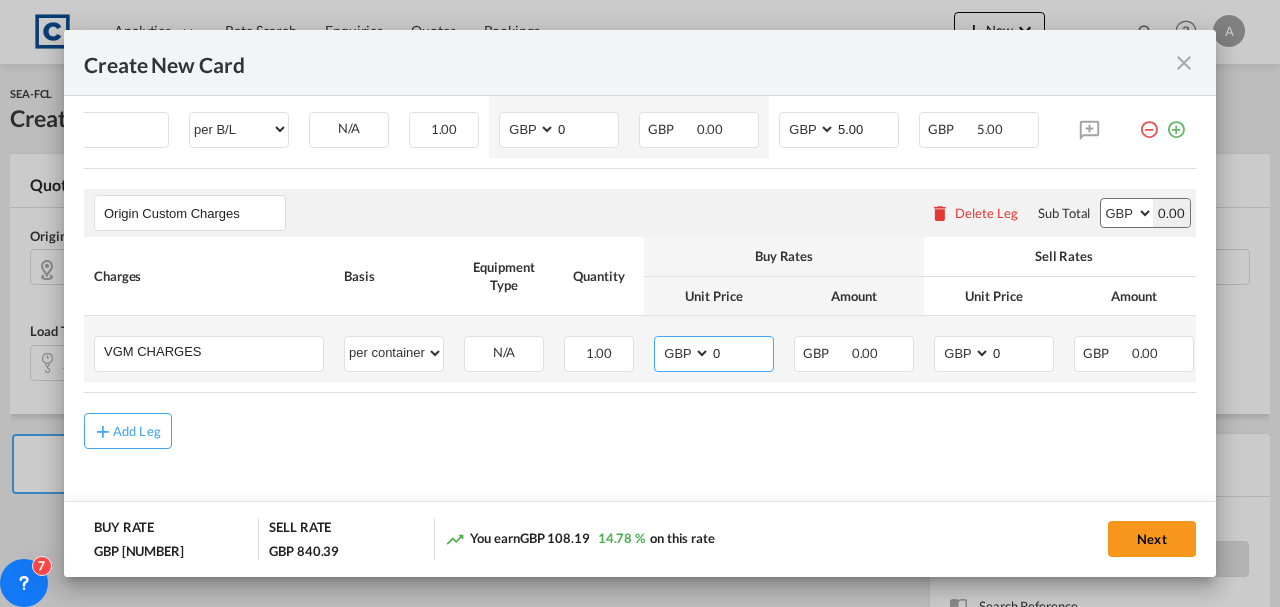 click on "0" at bounding box center (742, 352) 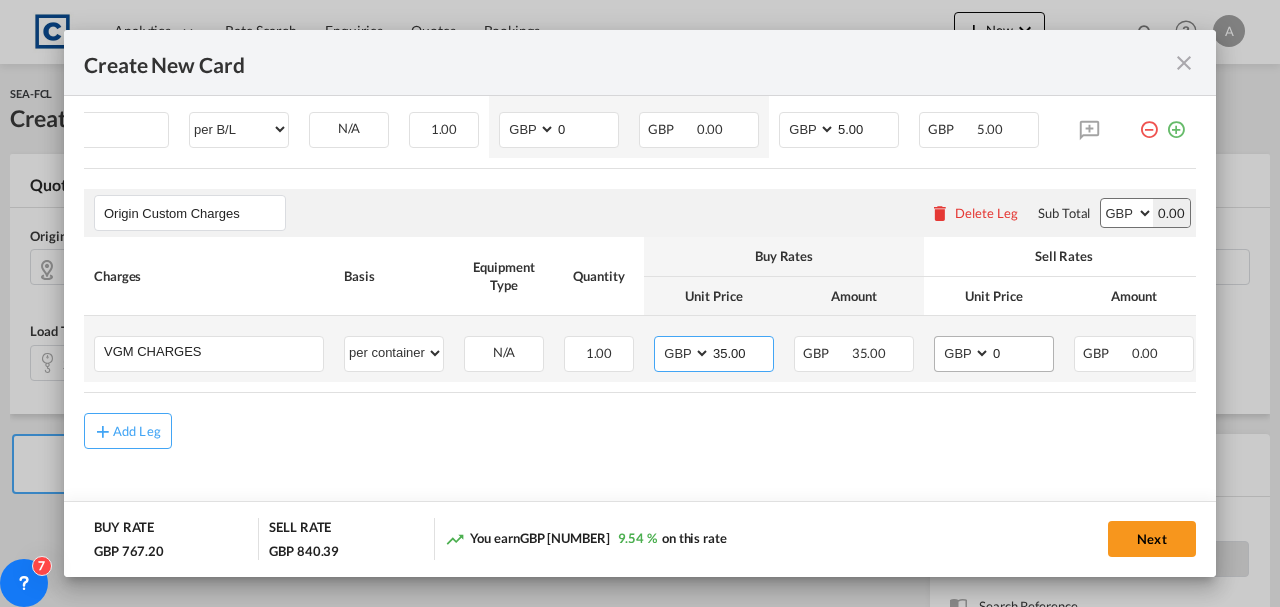 type on "35.00" 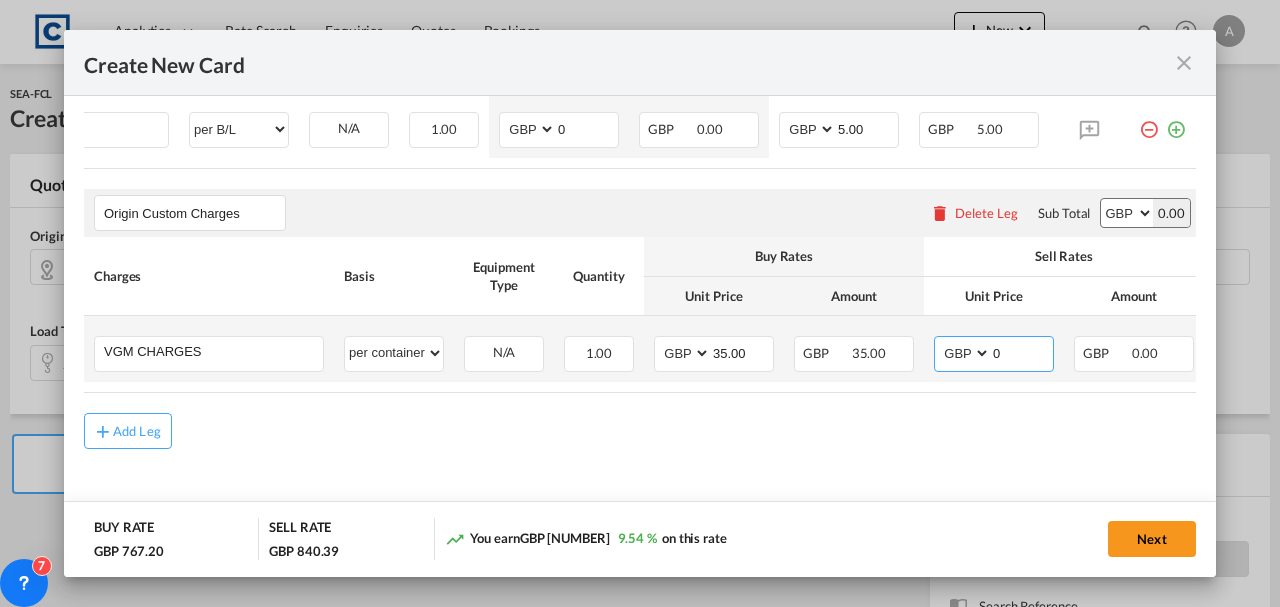 click on "0" at bounding box center [1022, 352] 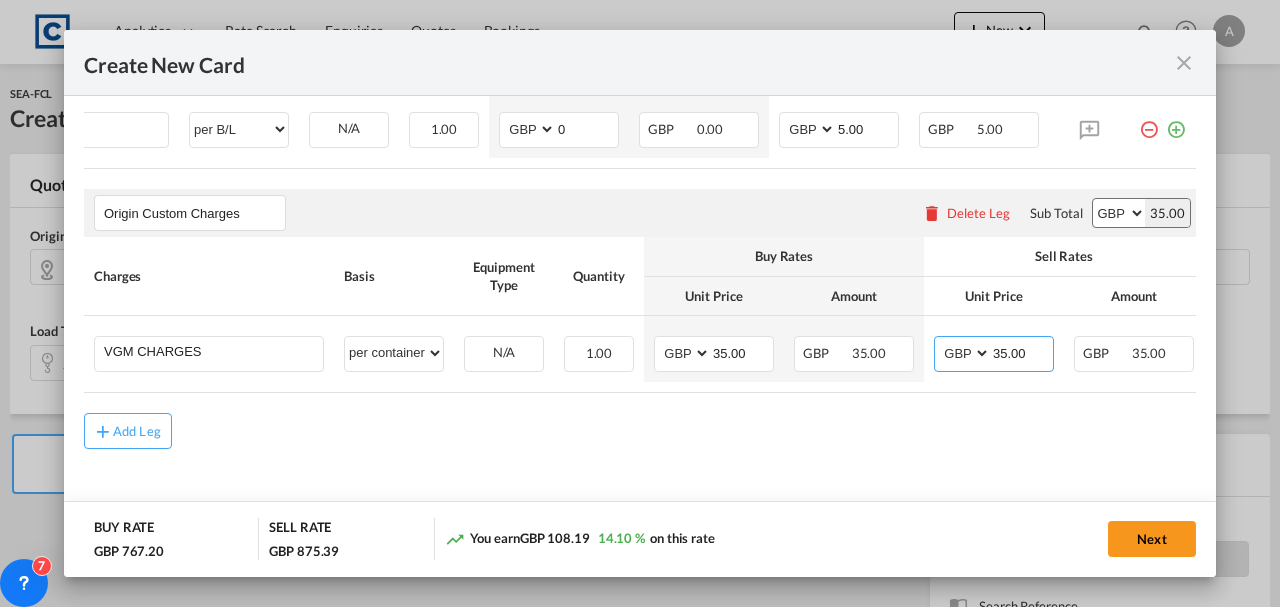 type on "35.00" 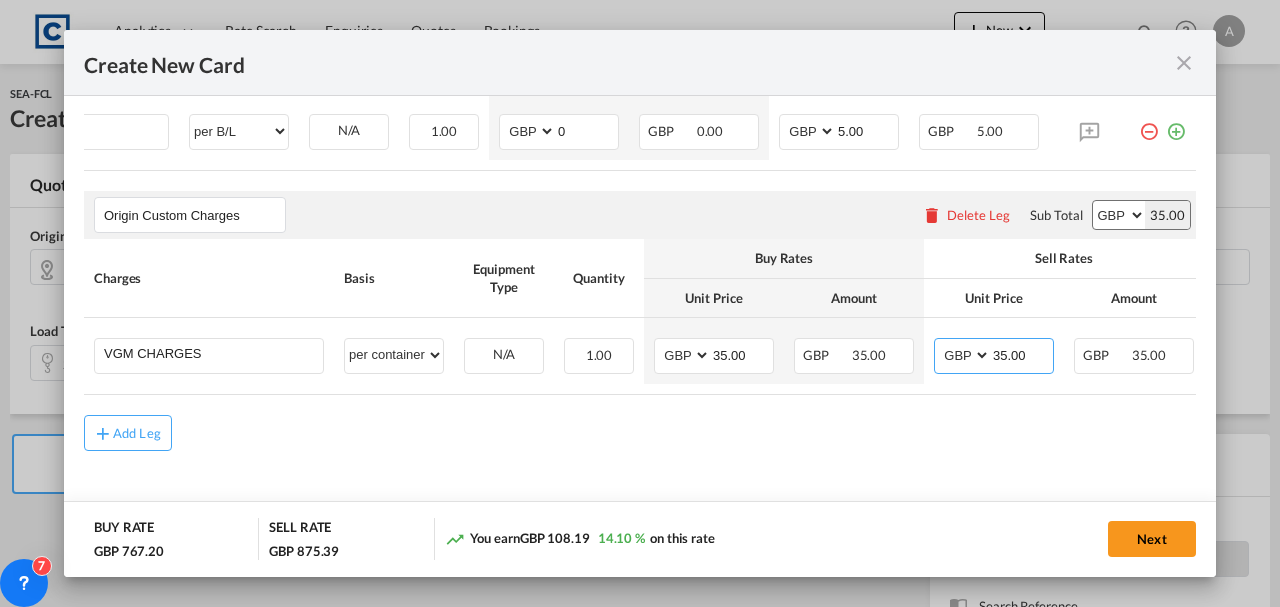 scroll, scrollTop: 1286, scrollLeft: 0, axis: vertical 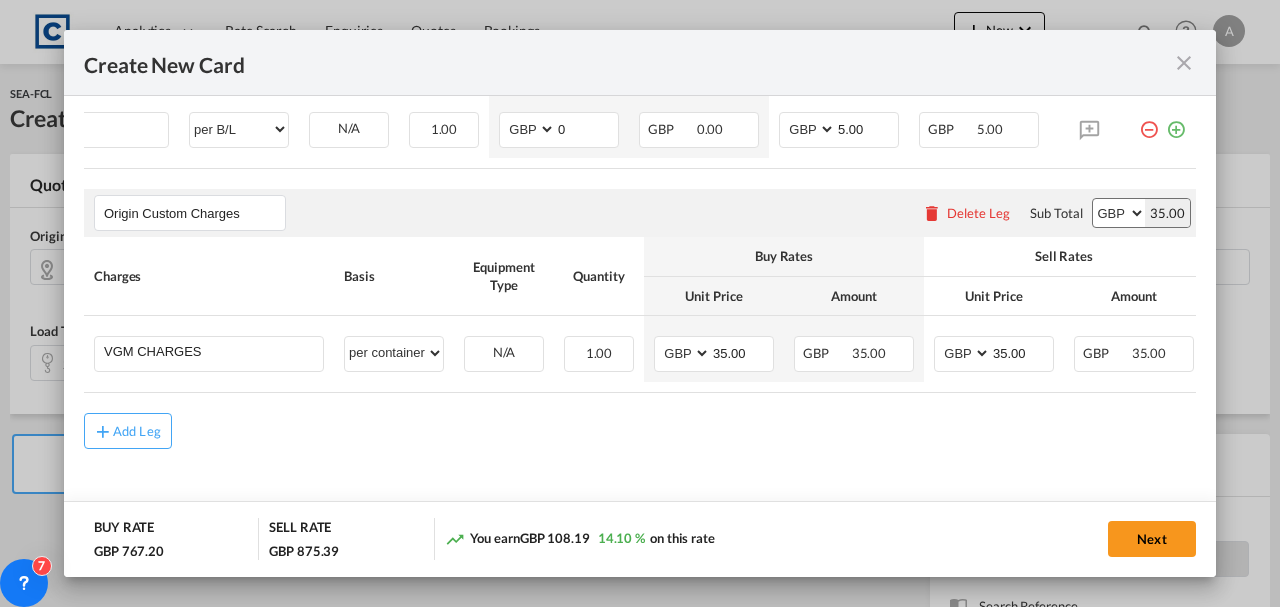 drag, startPoint x: 1156, startPoint y: 554, endPoint x: 1266, endPoint y: 494, distance: 125.299644 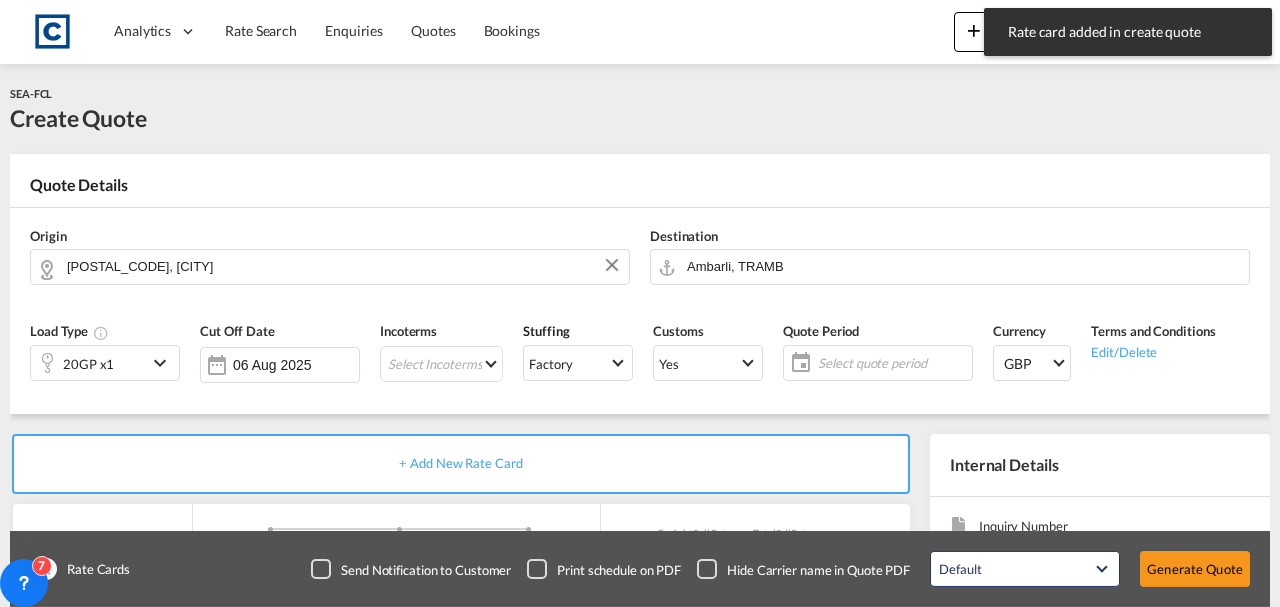 type on "175" 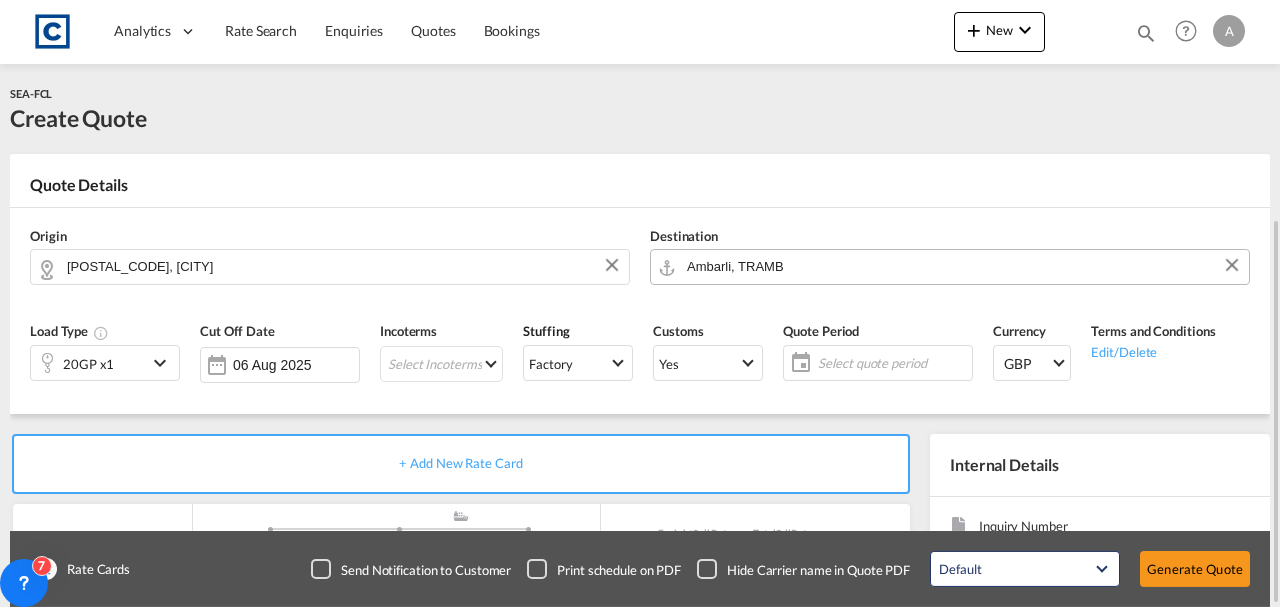 scroll, scrollTop: 345, scrollLeft: 0, axis: vertical 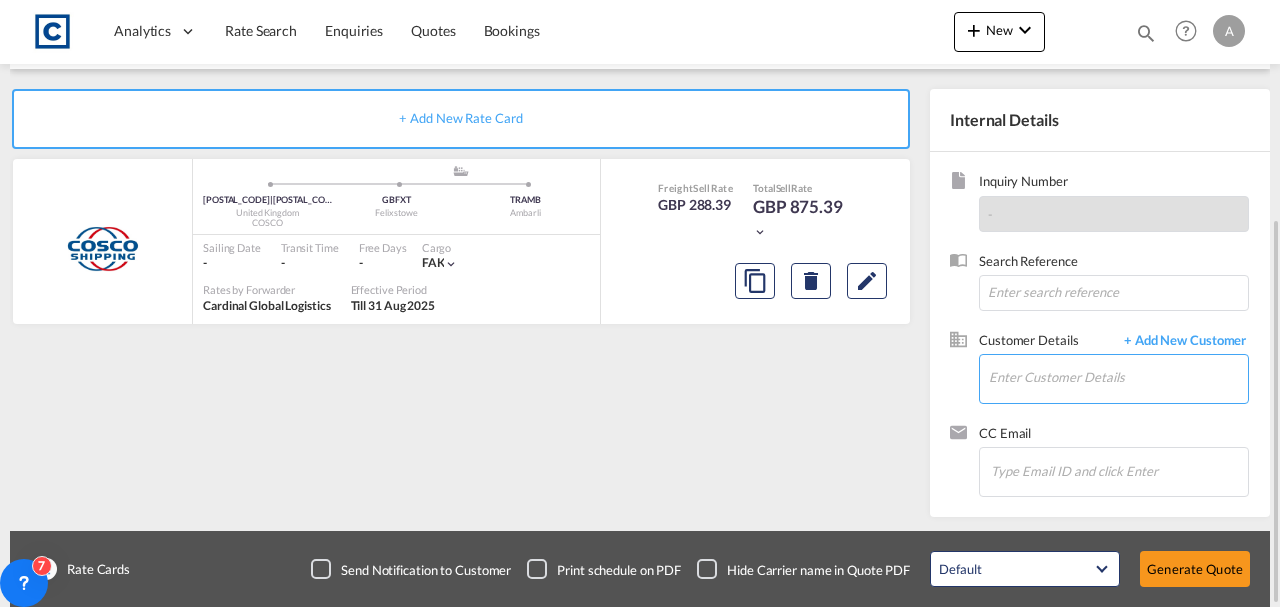 click on "Enter Customer Details" at bounding box center (1118, 377) 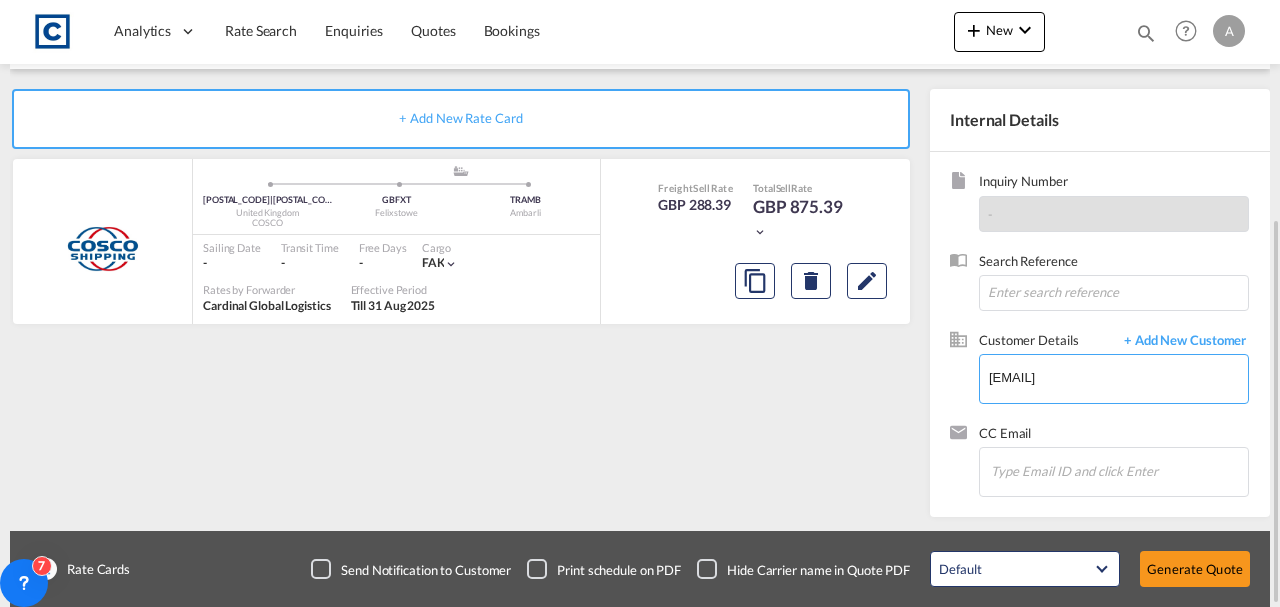 scroll, scrollTop: 78, scrollLeft: 0, axis: vertical 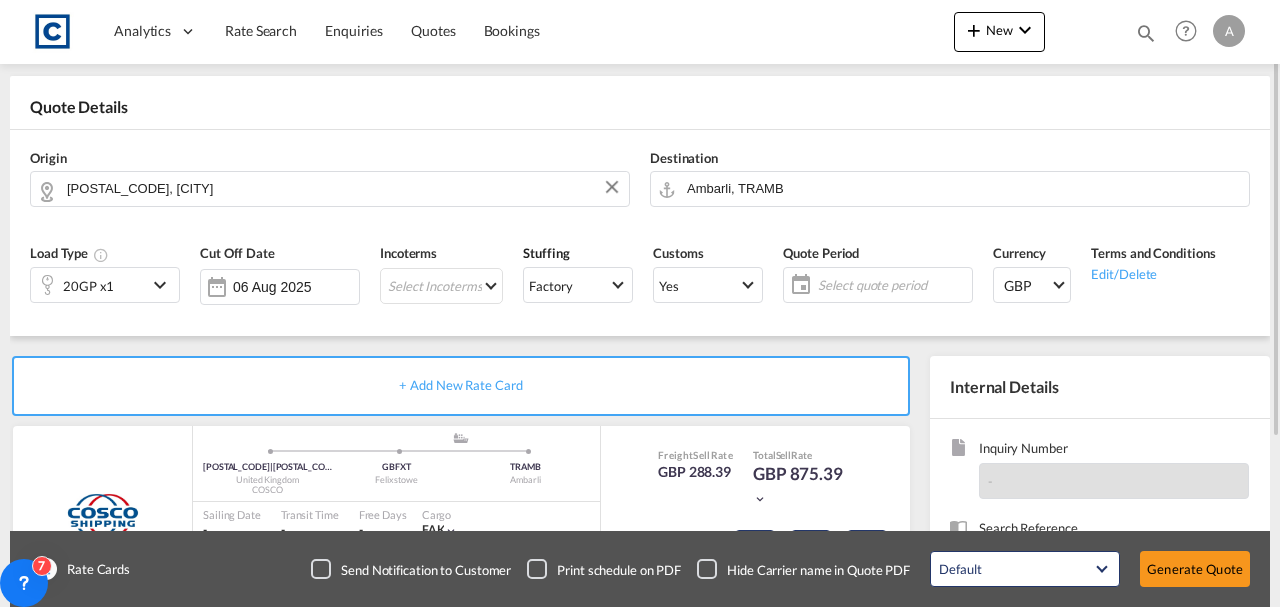 click on "Select quote period" 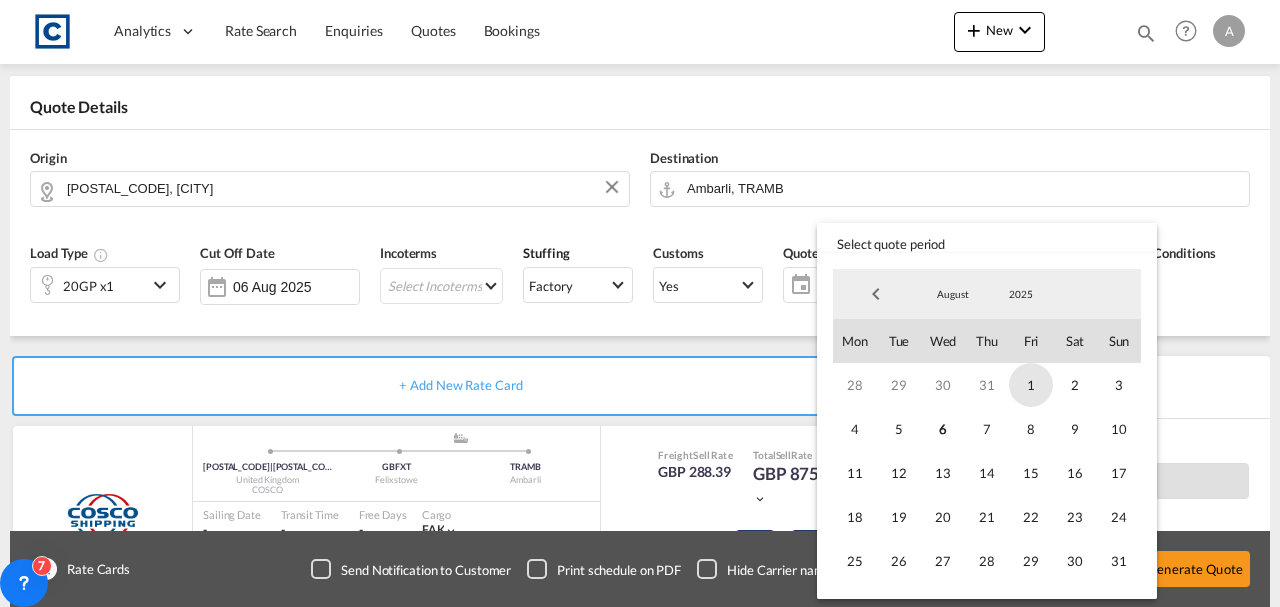 click on "1" at bounding box center (1031, 385) 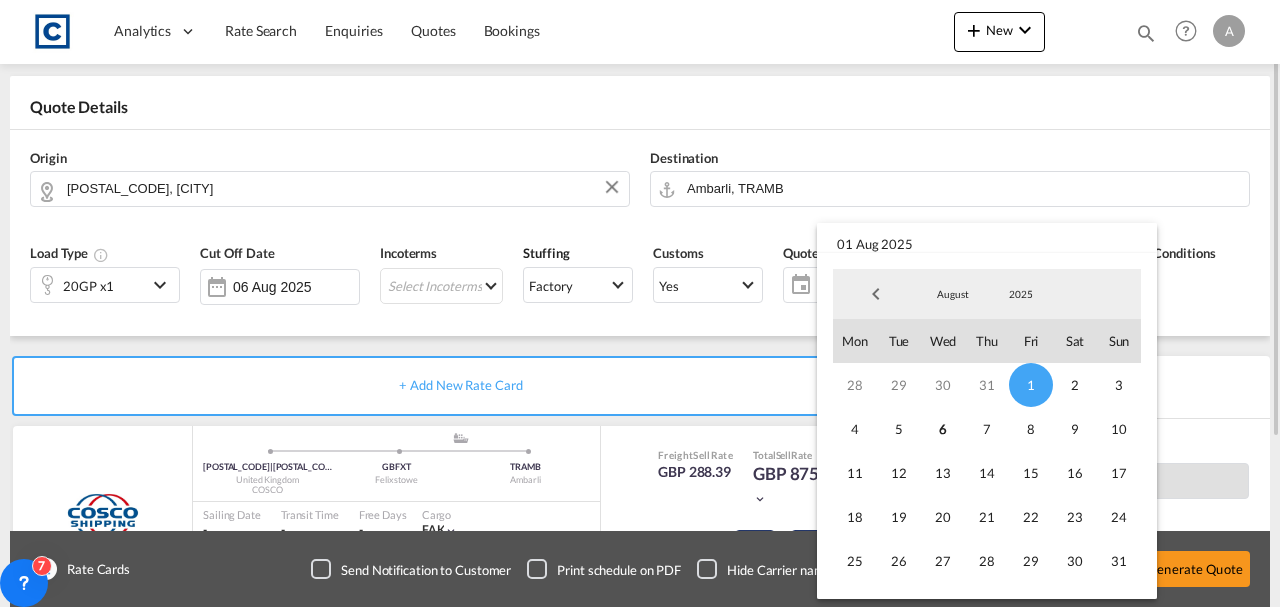drag, startPoint x: 1115, startPoint y: 557, endPoint x: 1030, endPoint y: 523, distance: 91.5478 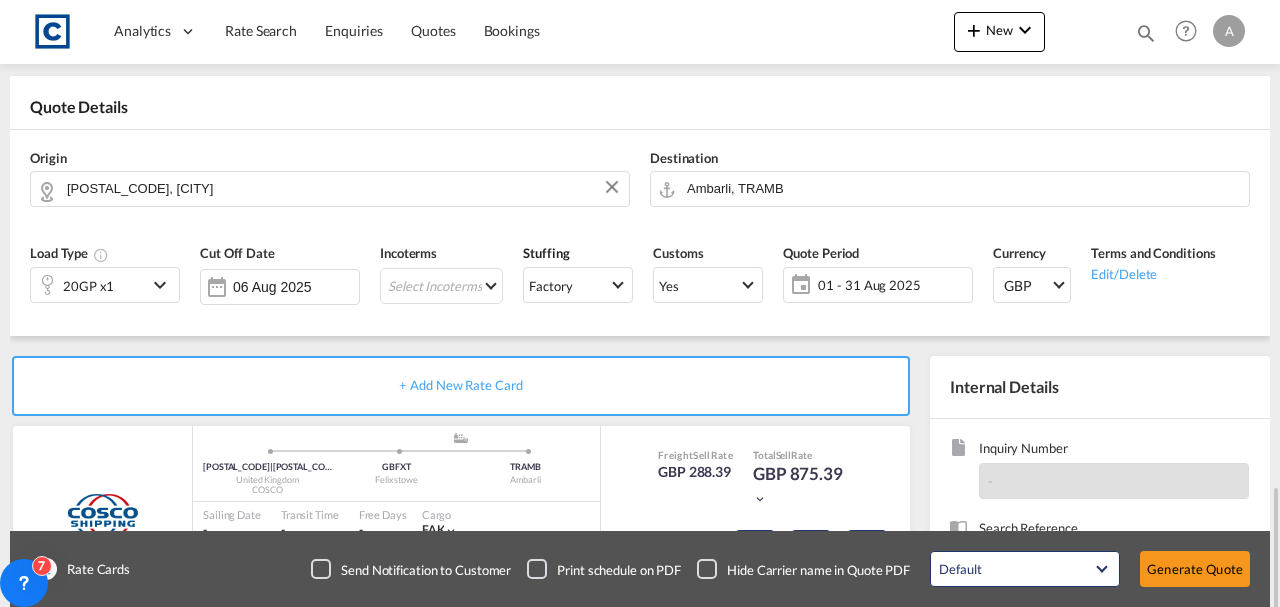 scroll, scrollTop: 345, scrollLeft: 0, axis: vertical 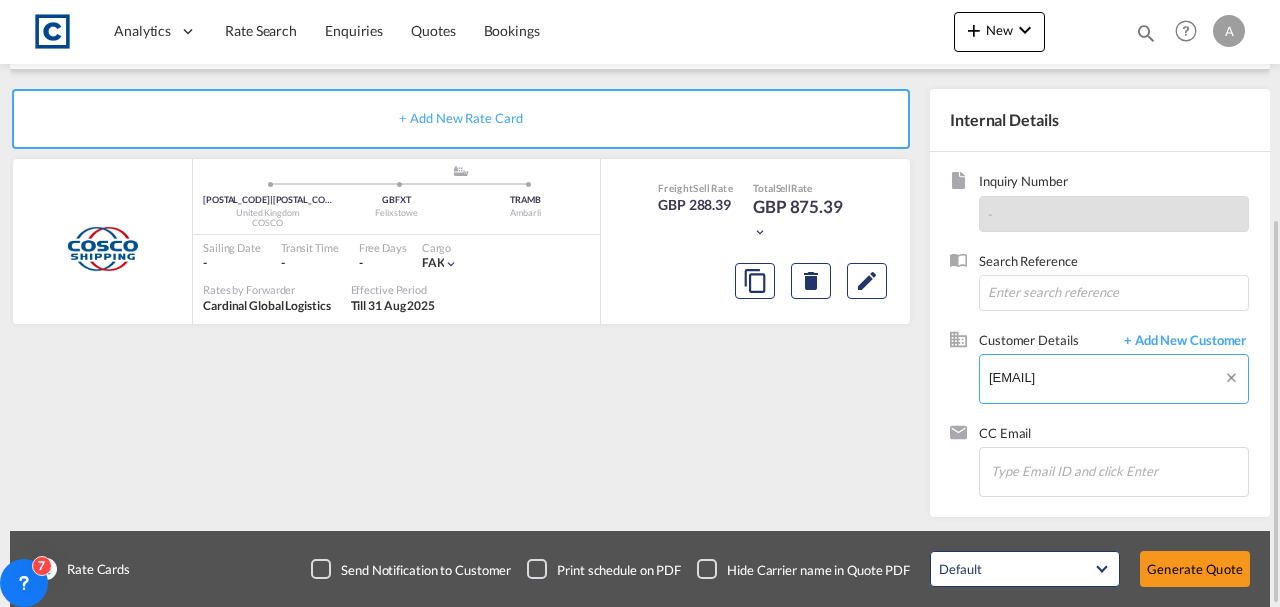 click on "Analytics
Dashboard
Rate Search
Enquiries
Quotes
Bookings" at bounding box center [640, 303] 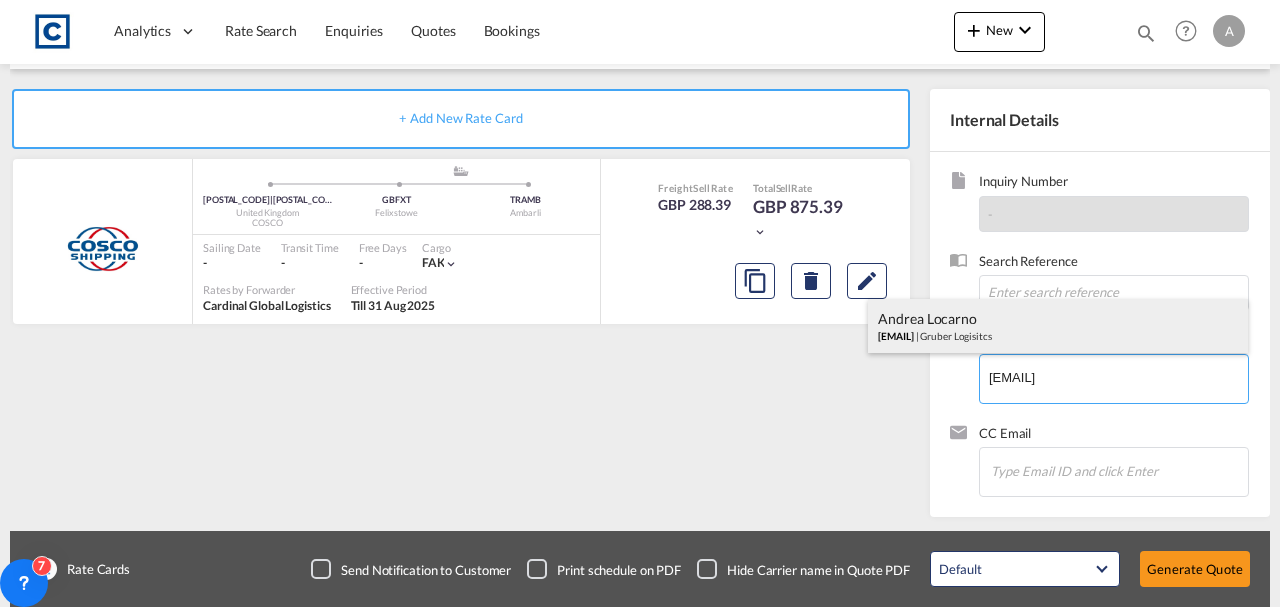 click on "Andrea Locarno Andrea.Locarno@gruber-logistics.com    |    Gruber Logisitcs" at bounding box center (1058, 326) 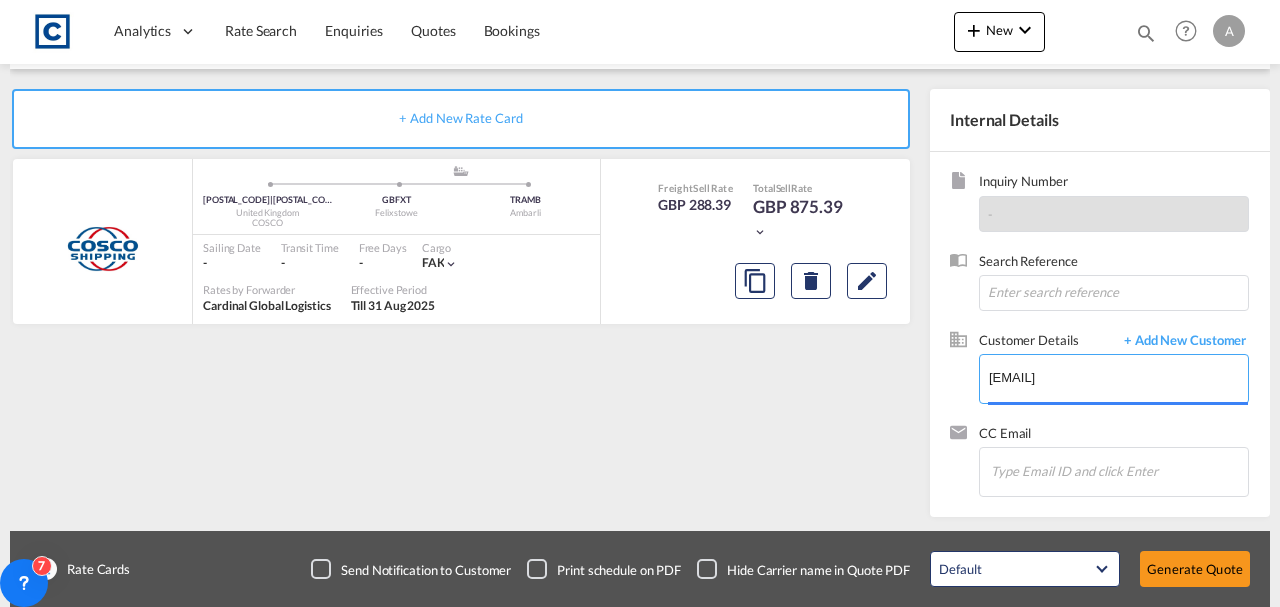 type on "Gruber Logisitcs, Andrea Locarno, Andrea.Locarno@gruber-logistics.com" 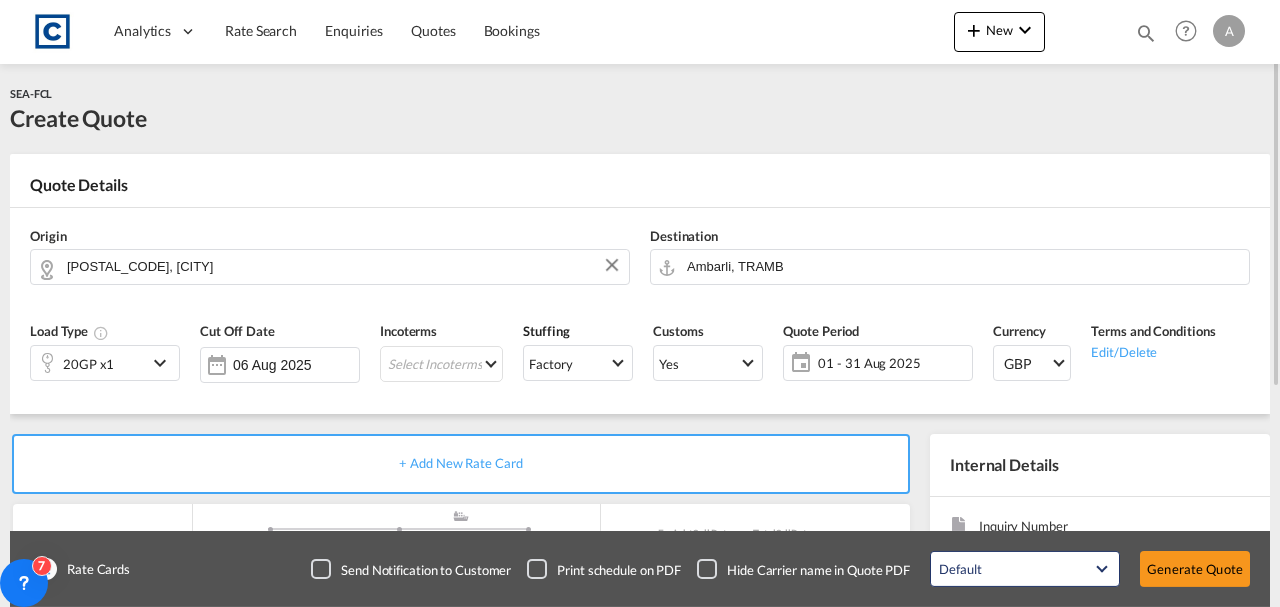 scroll, scrollTop: 345, scrollLeft: 0, axis: vertical 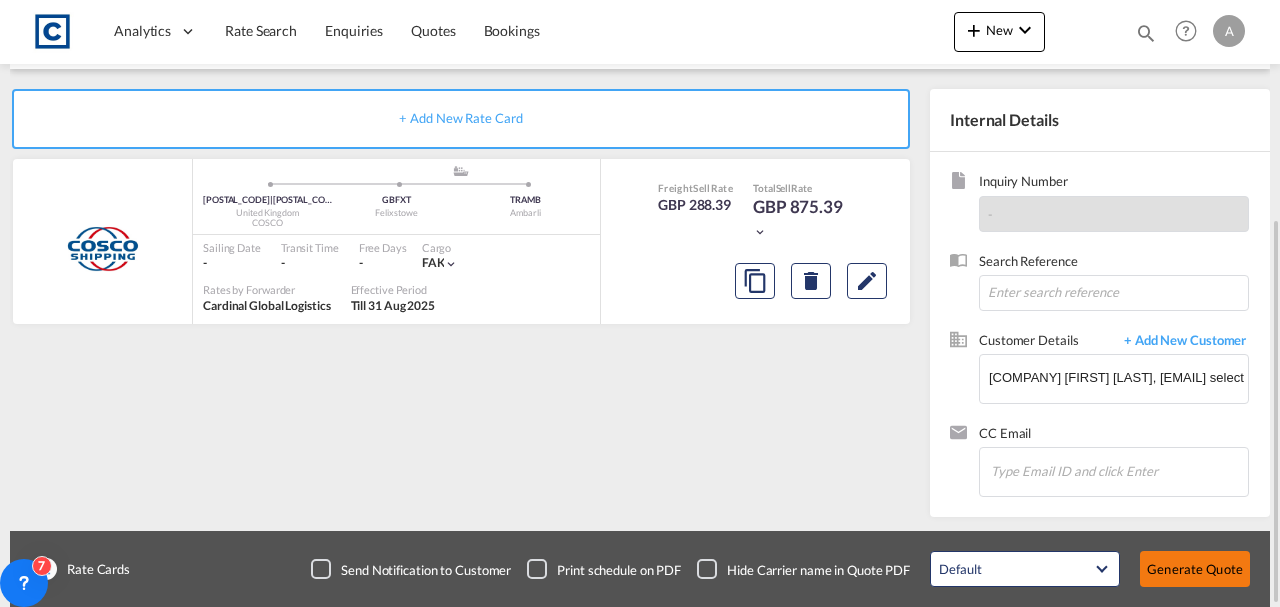click on "Generate Quote" at bounding box center [1195, 569] 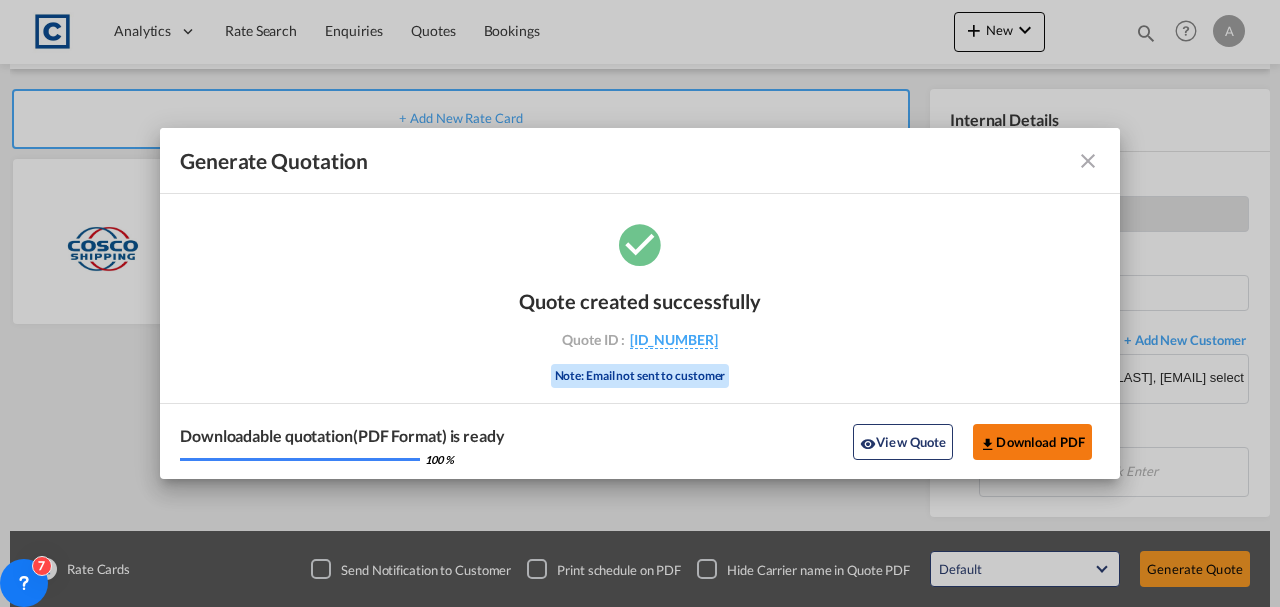 click on "Download PDF" at bounding box center [1032, 442] 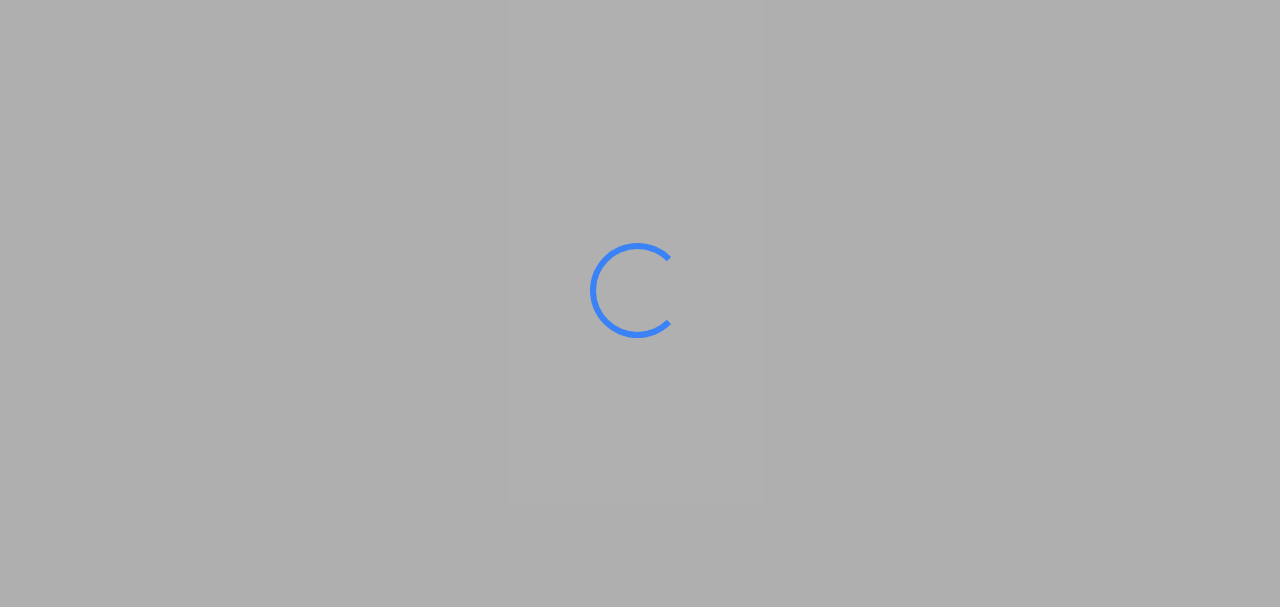scroll, scrollTop: 0, scrollLeft: 0, axis: both 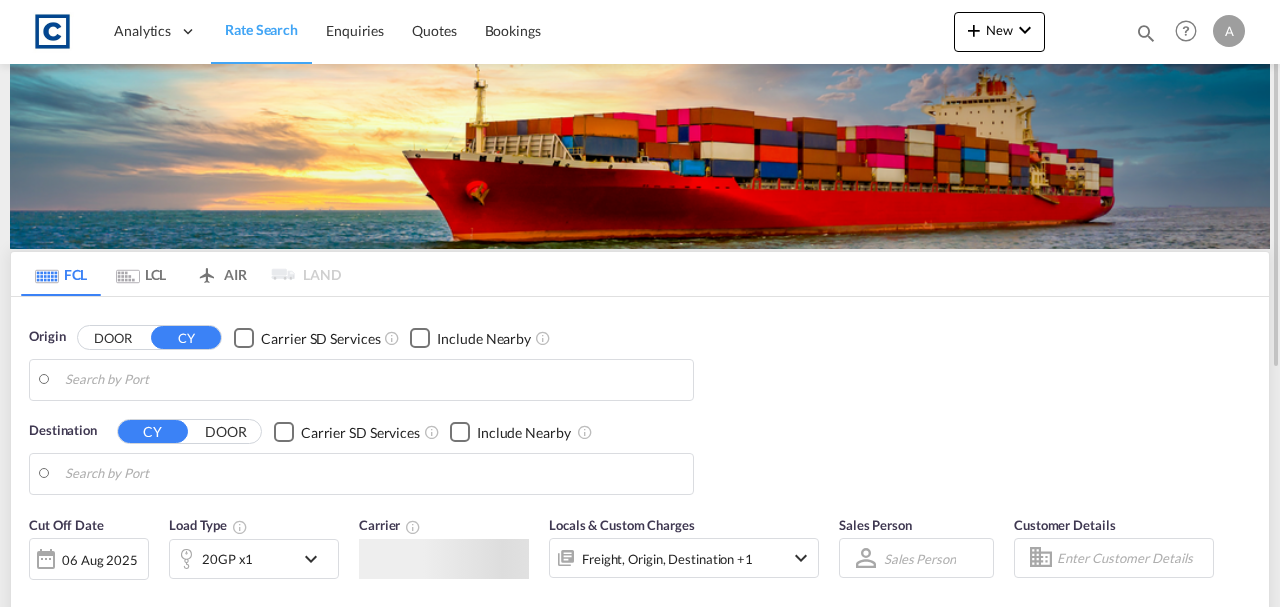 type on "[COUNTRY_CODE]-[POSTAL_CODE], [CITY]" 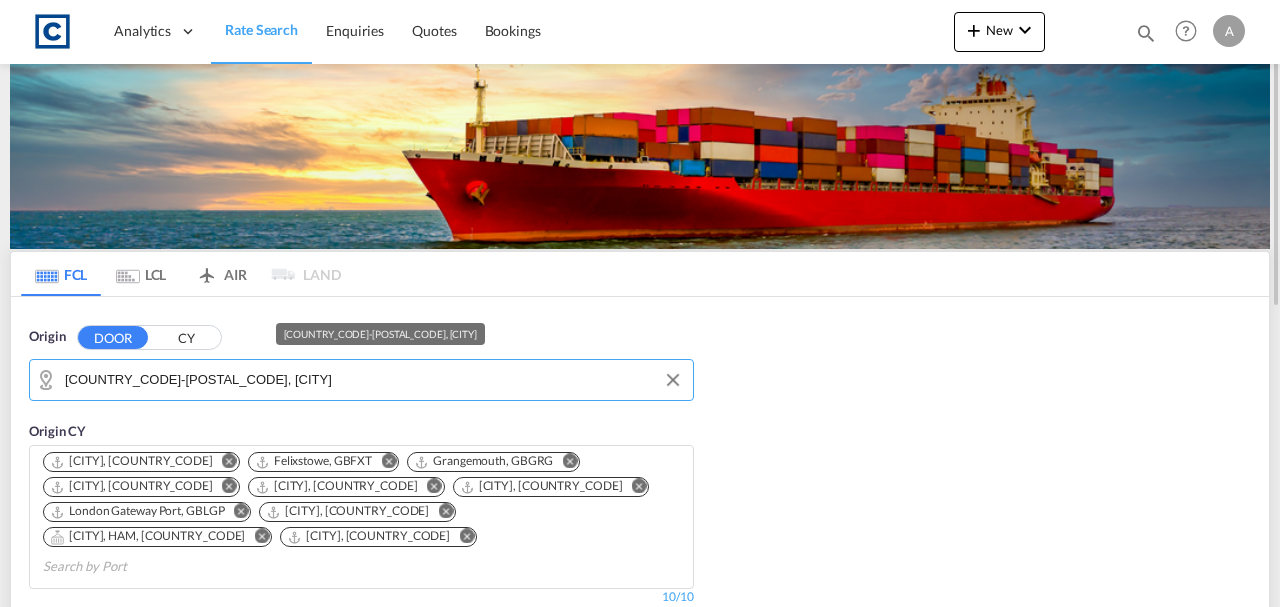click on "GB-NN14, North Northamptonshire" at bounding box center [374, 380] 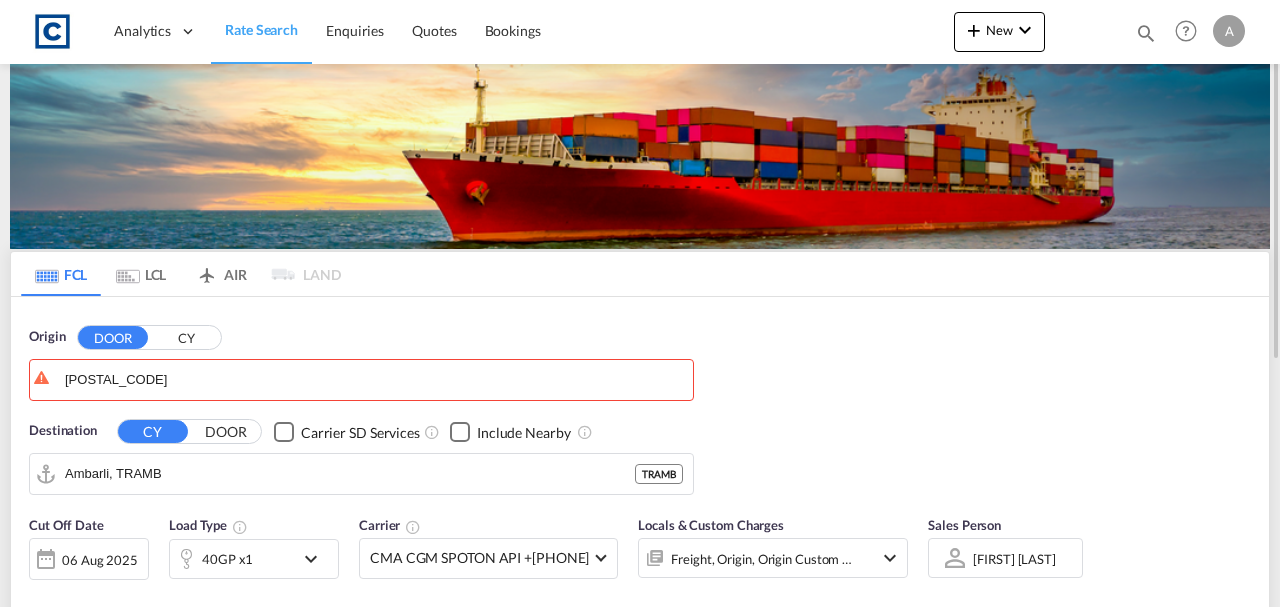 click on "Analytics
Dashboard
Rate Search
Enquiries
Quotes
Bookings" at bounding box center [640, 303] 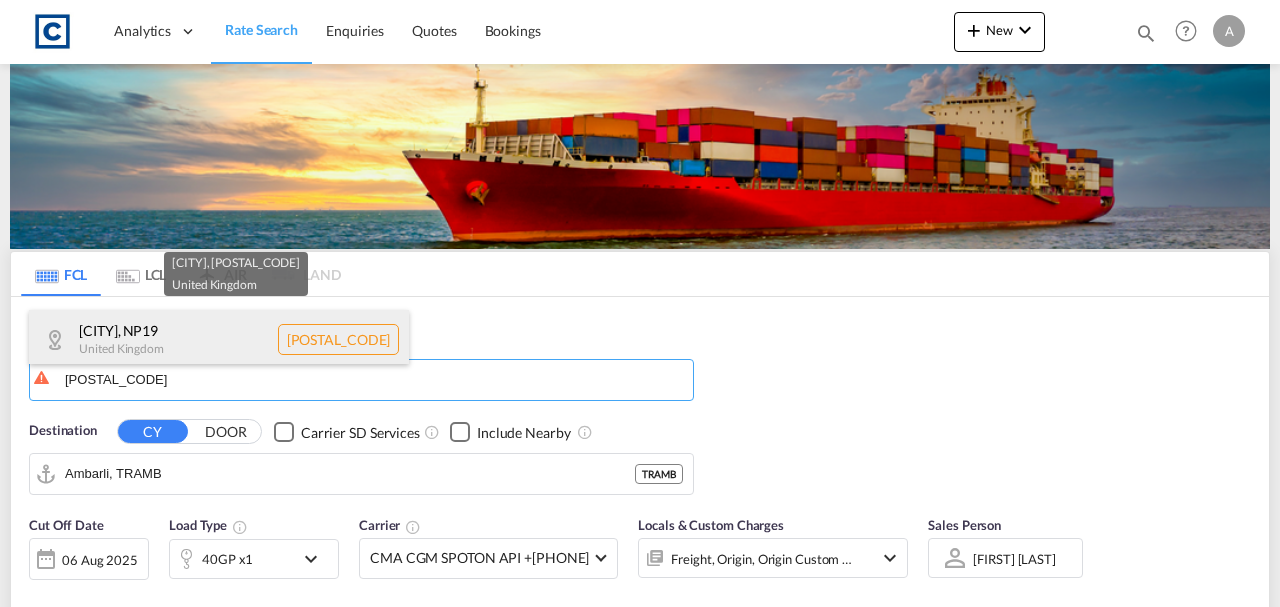 click on "Newport ,
NP19
United Kingdom
GB-NP19" at bounding box center (219, 340) 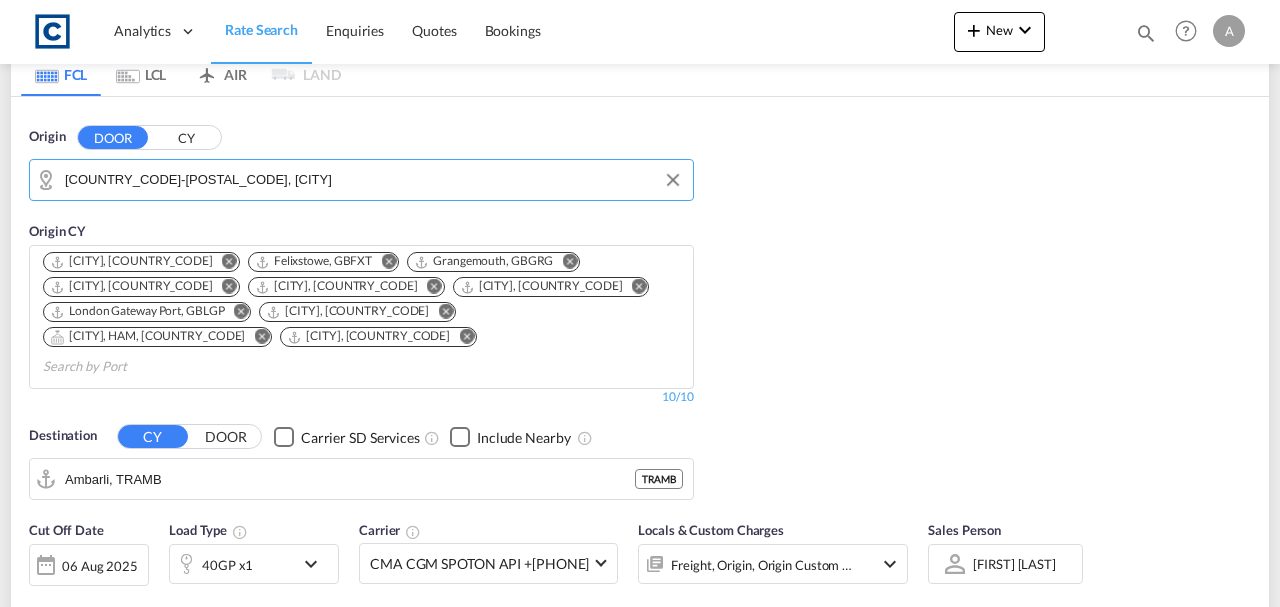 scroll, scrollTop: 266, scrollLeft: 0, axis: vertical 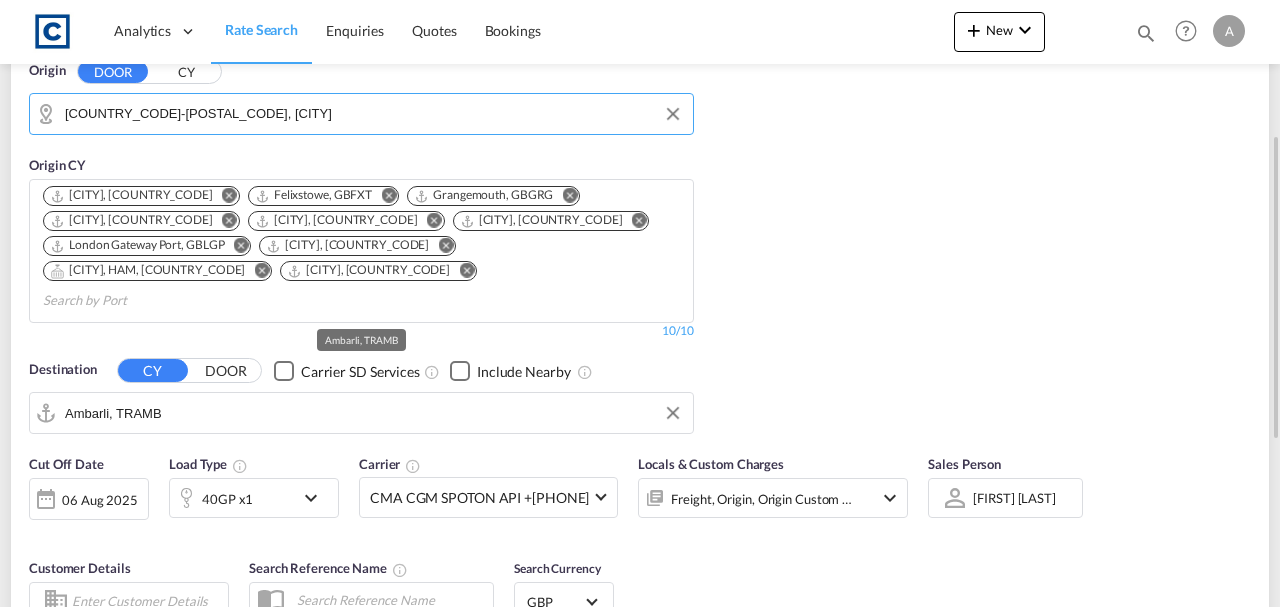 click on "Ambarli, TRAMB" at bounding box center [374, 413] 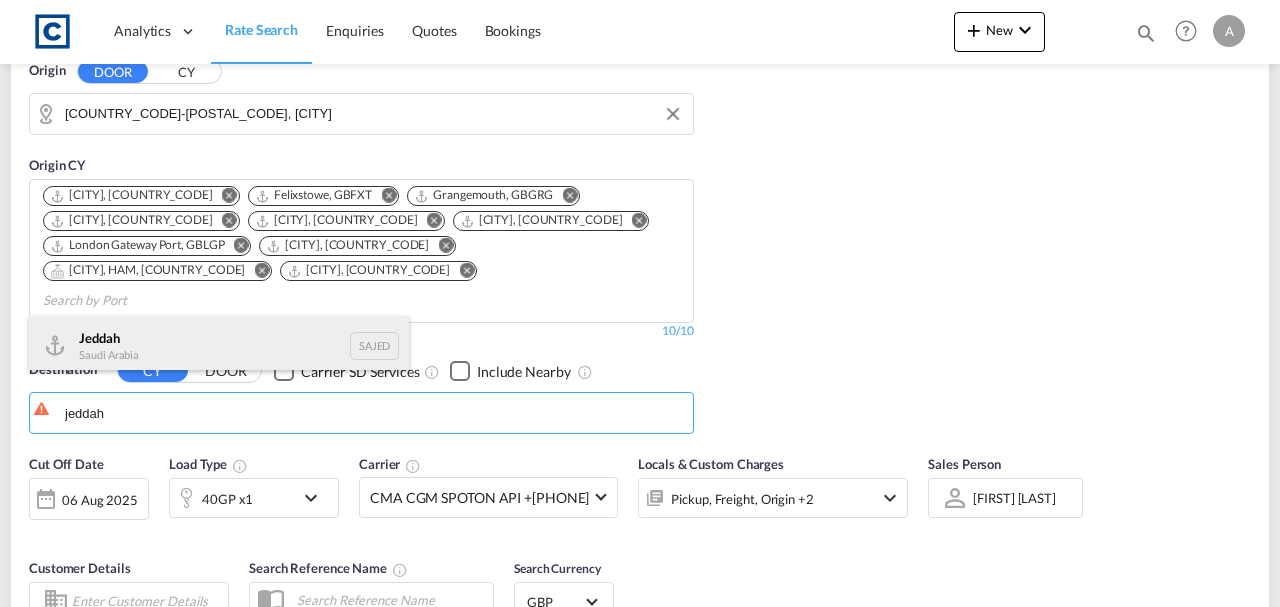 click on "Jeddah
Saudi Arabia
SAJED" at bounding box center (219, 346) 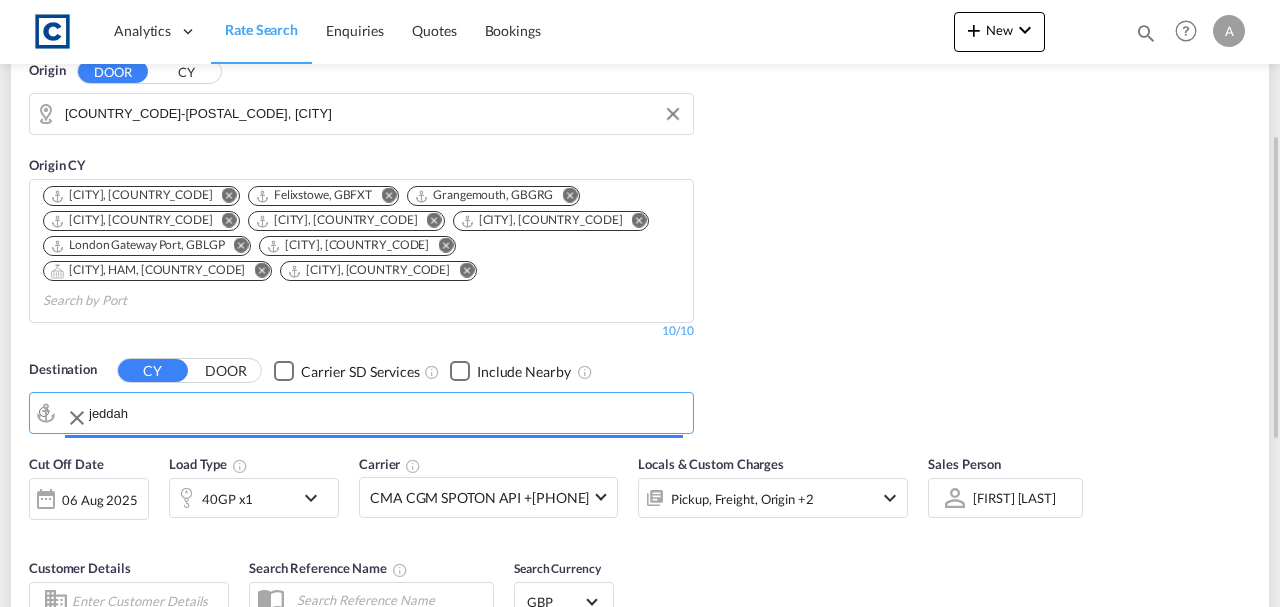 type on "Jeddah, SAJED" 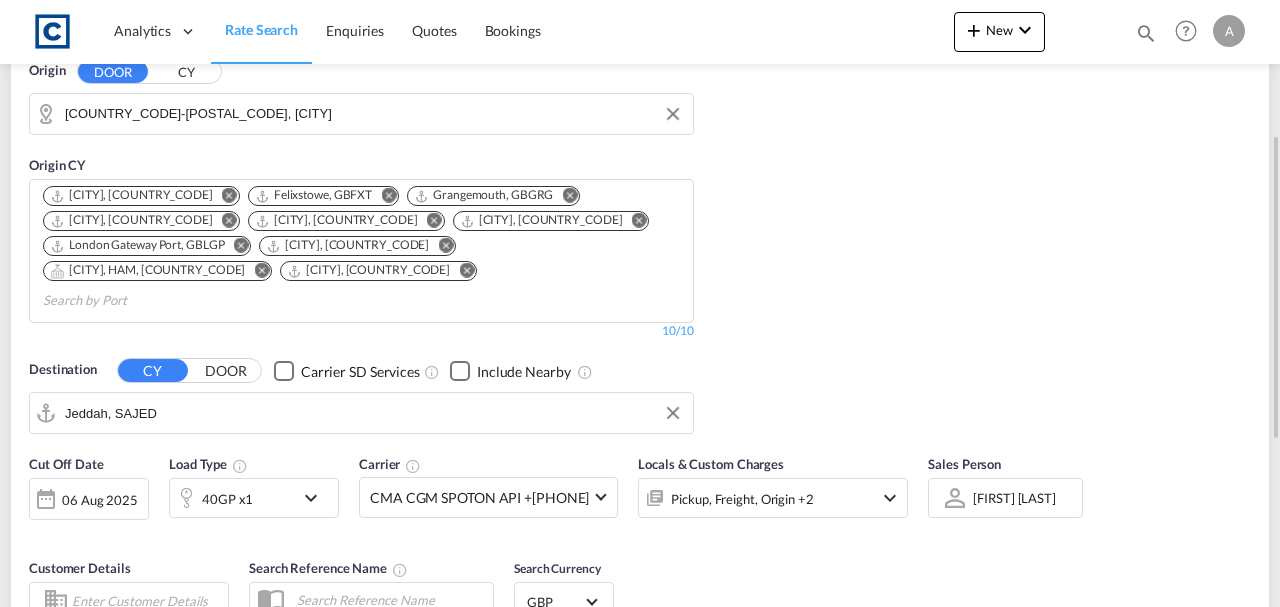 click on "Pickup,  Freight,  Origin +2" at bounding box center [746, 498] 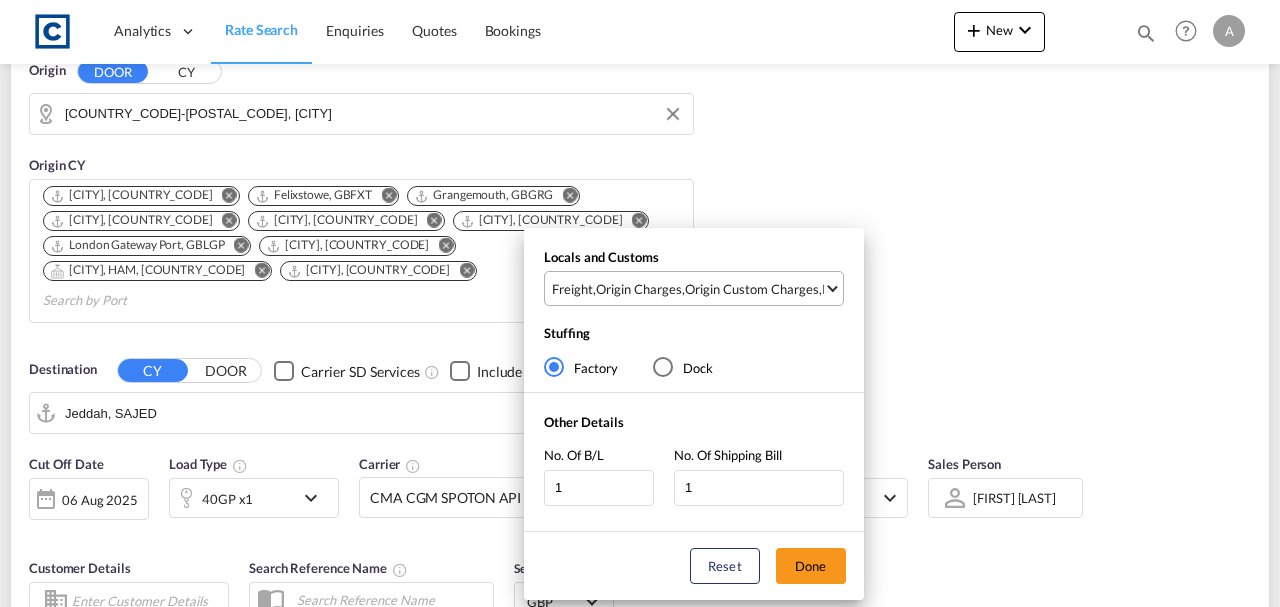 click on "Origin Custom Charges" at bounding box center [752, 289] 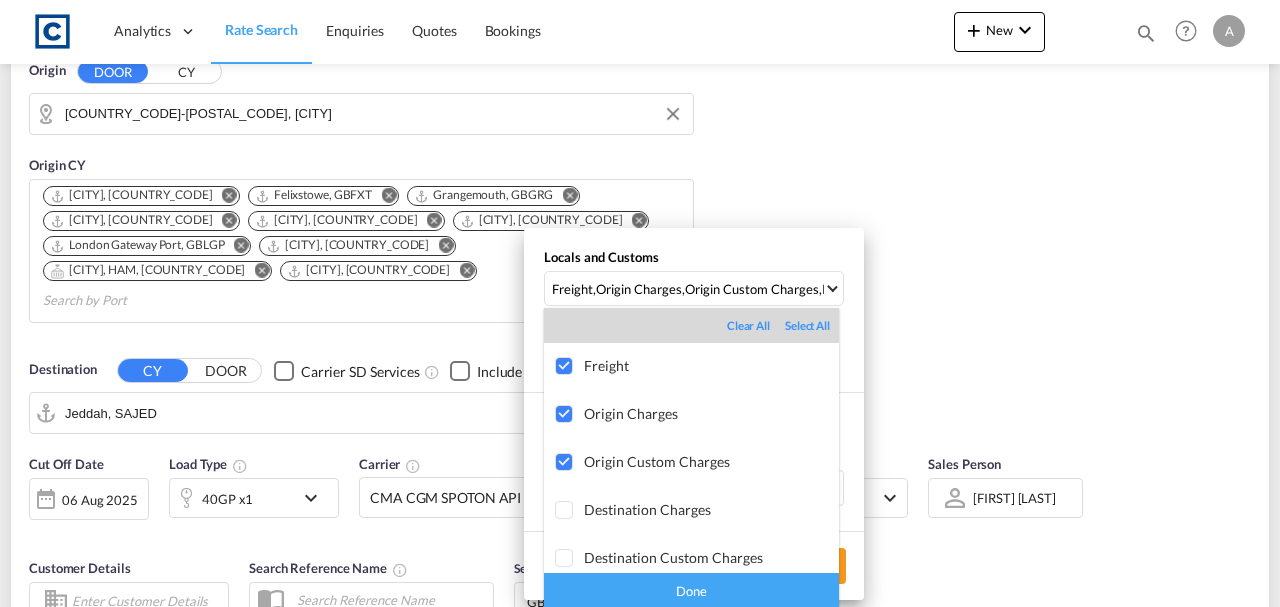 click on "Done" at bounding box center (691, 590) 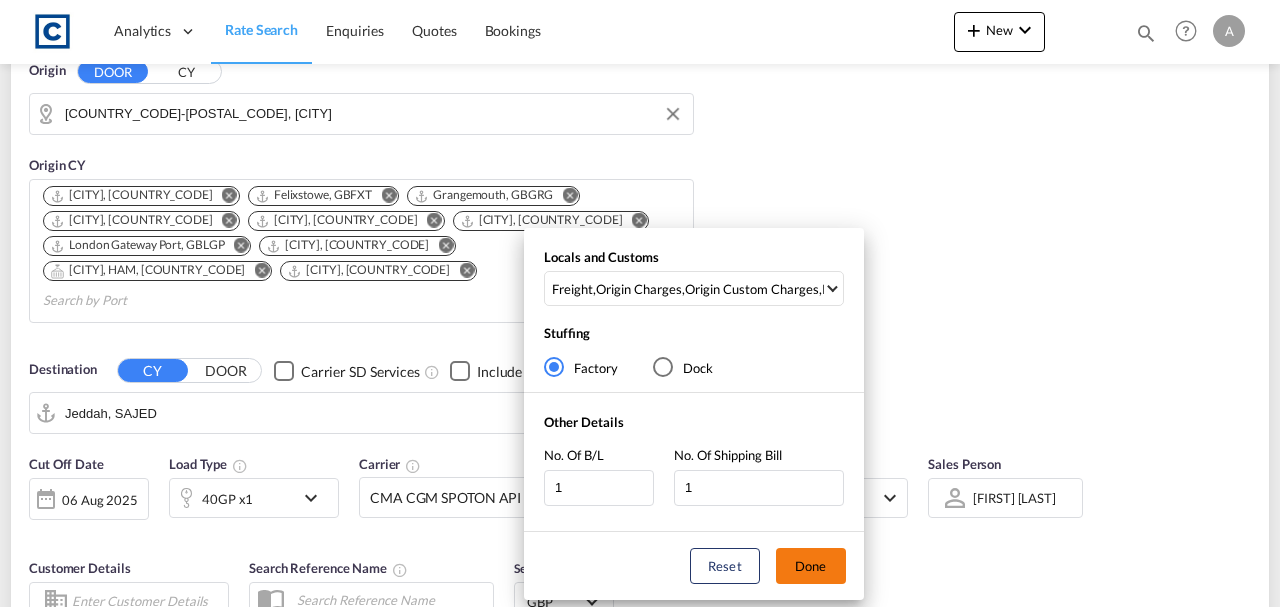 click on "Done" at bounding box center (811, 566) 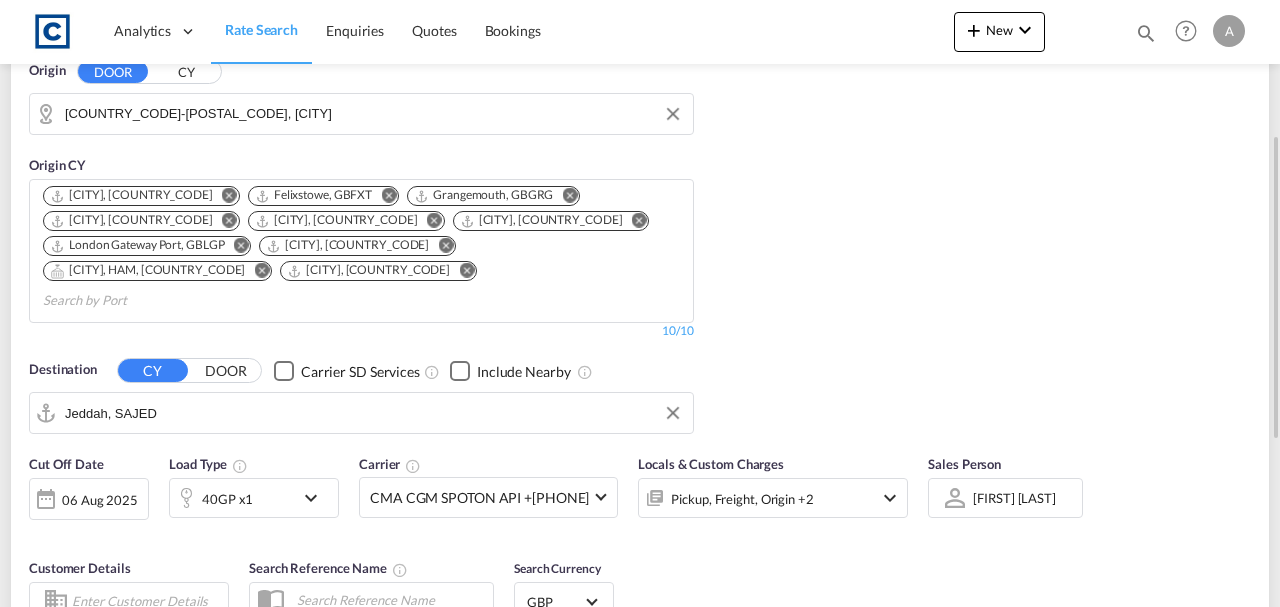 click on "Origin   DOOR
CY
GB-NP19, Newport
Origin CY
Bristol, GBBRS
Felixstowe, GBFXT
Grangemouth, GBGRG
Greenock, GBGRK
Hull, GBHUL
Immingham, GBIMM
London Gateway Port, GBLGP
Liverpool, GBLIV
Portsmouth, HAM, GBPME" at bounding box center (640, 237) 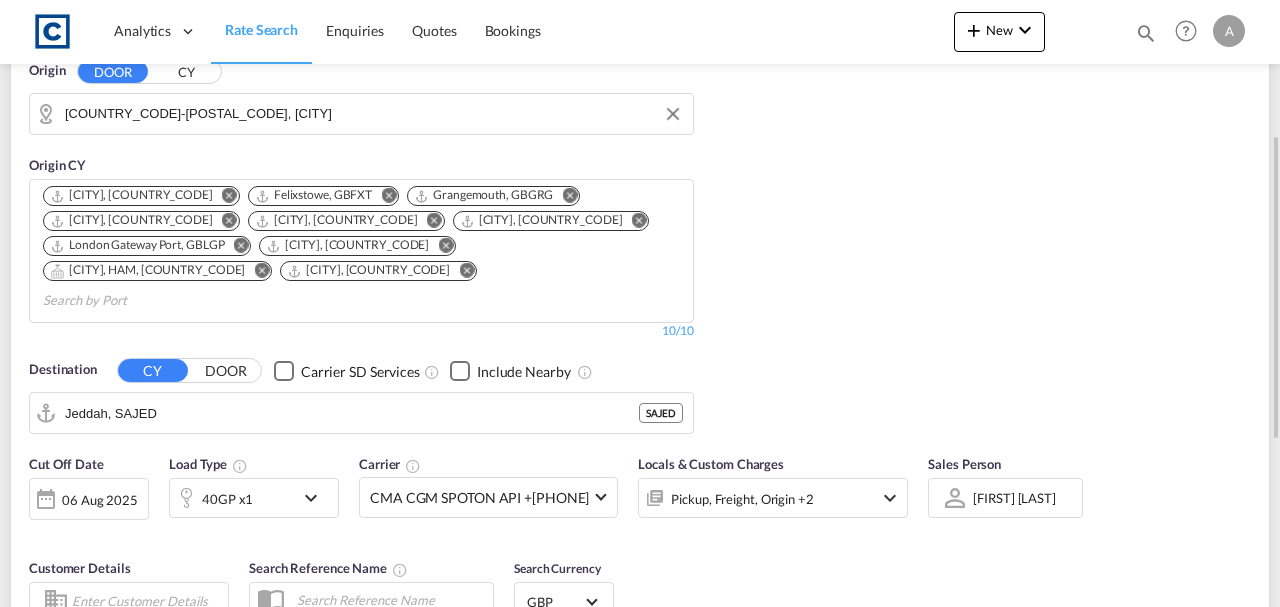 click on "40GP x1" at bounding box center (232, 498) 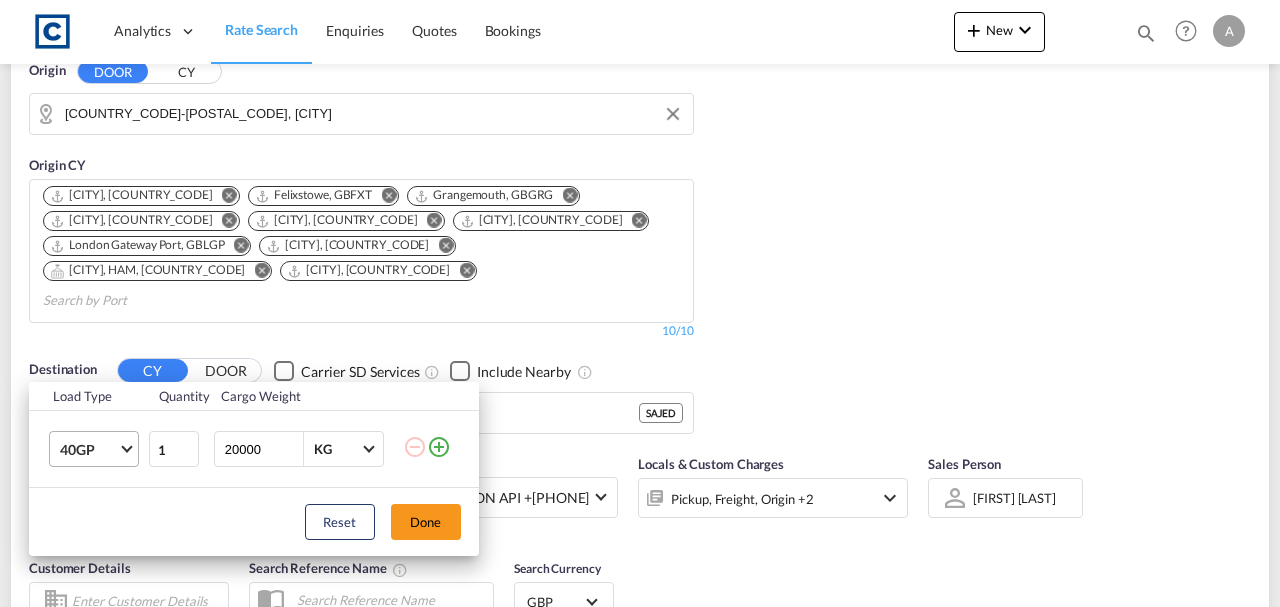 click on "40GP" at bounding box center [89, 450] 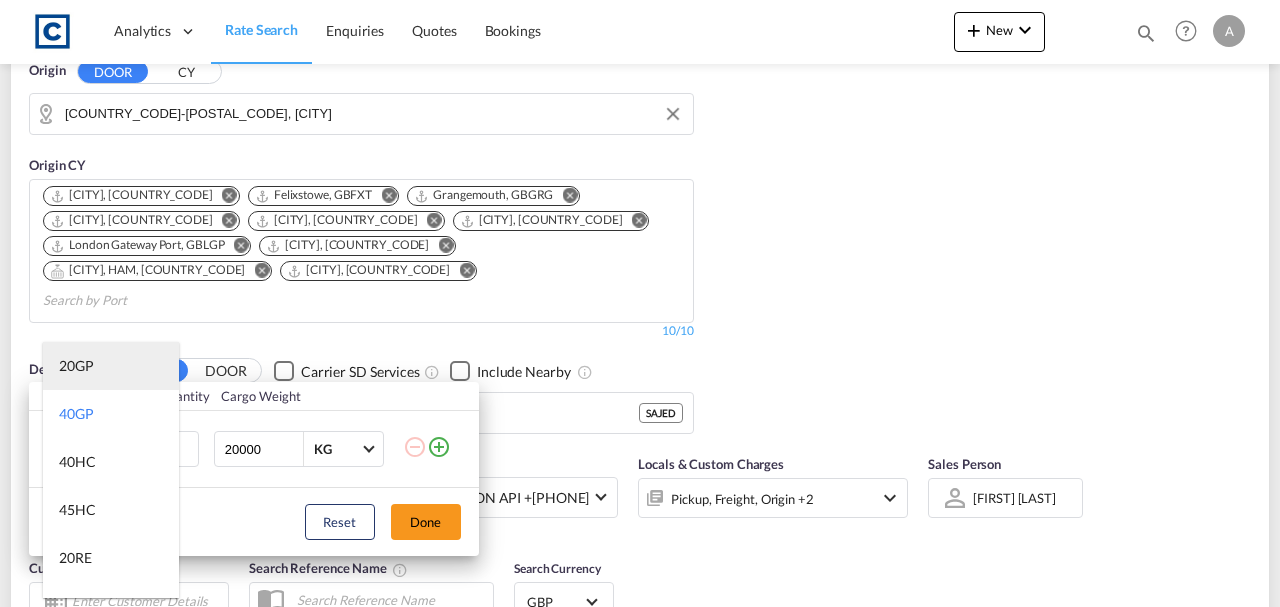 click on "20GP" at bounding box center [76, 366] 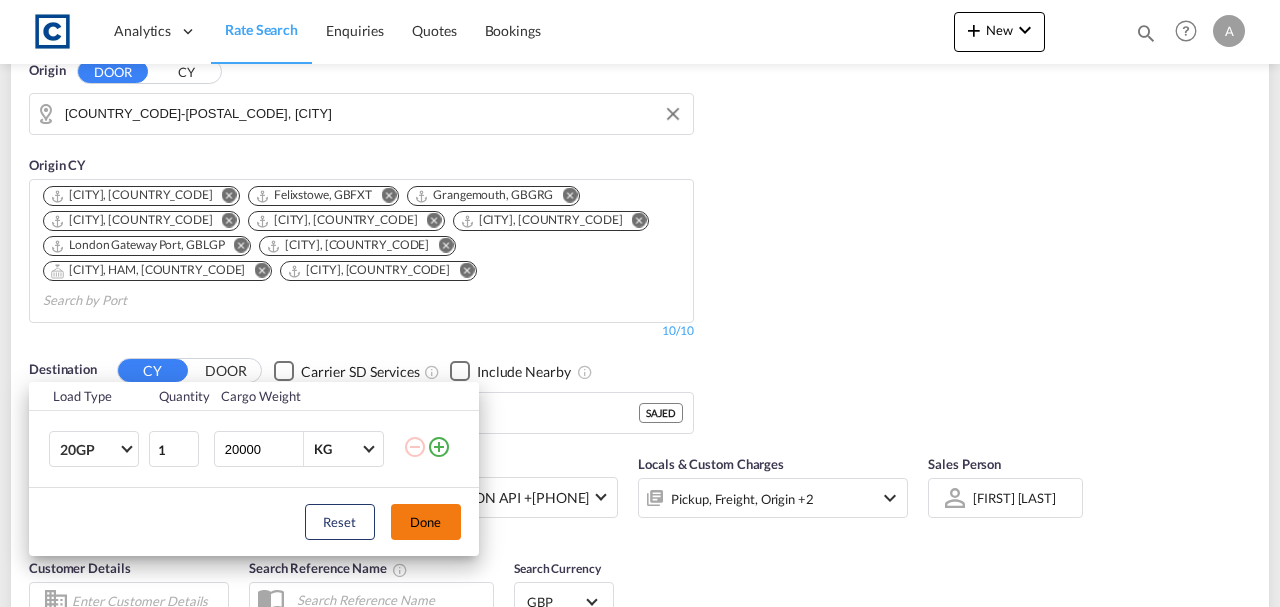 click on "Done" at bounding box center [426, 522] 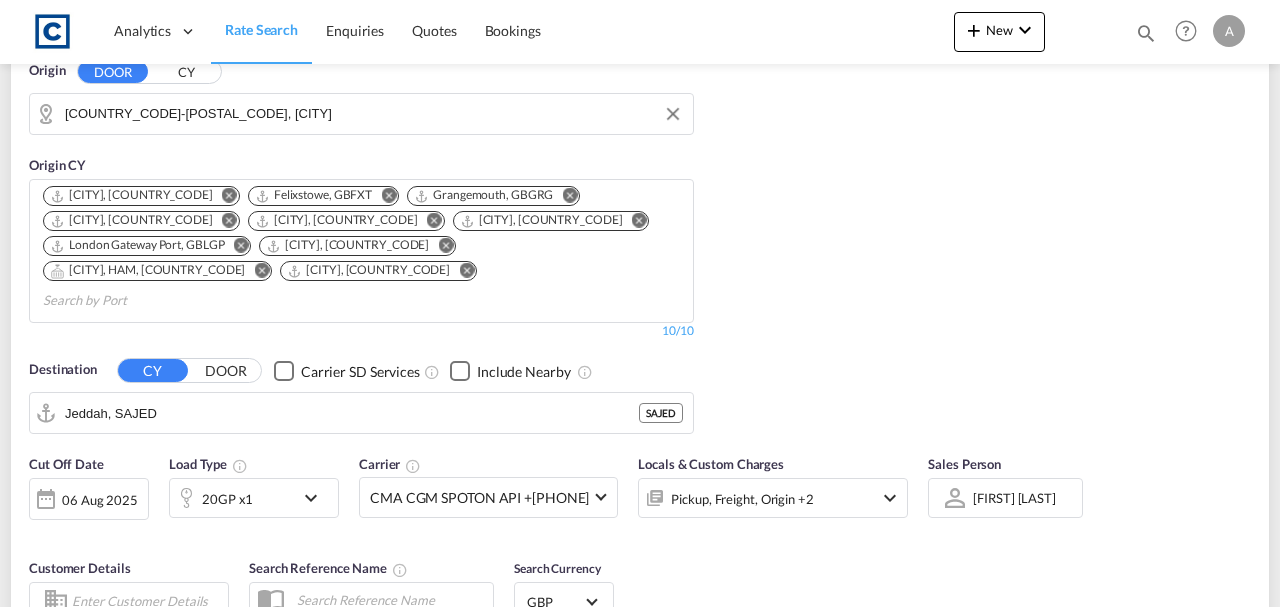 scroll, scrollTop: 599, scrollLeft: 0, axis: vertical 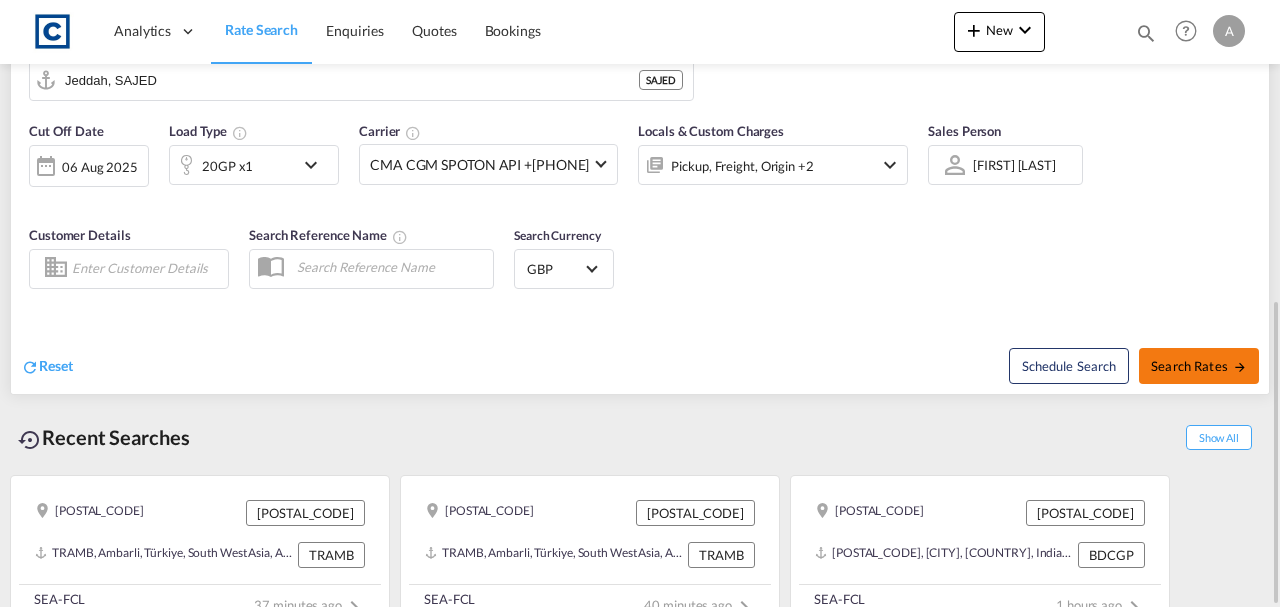 click on "Search Rates" at bounding box center (1199, 366) 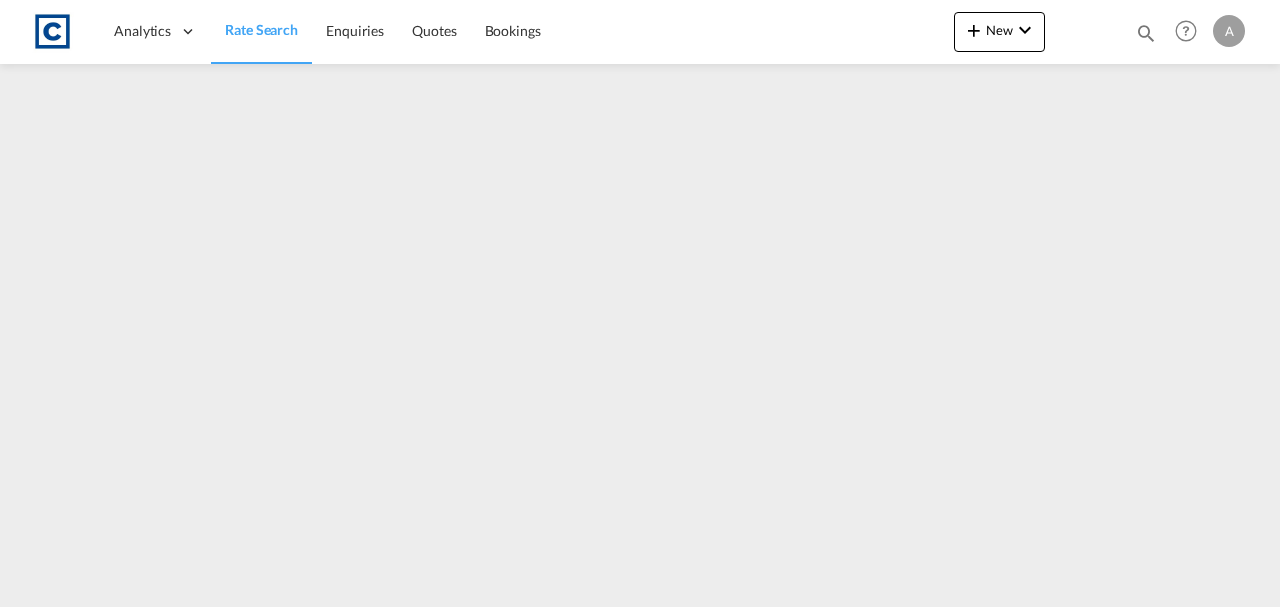 scroll, scrollTop: 0, scrollLeft: 0, axis: both 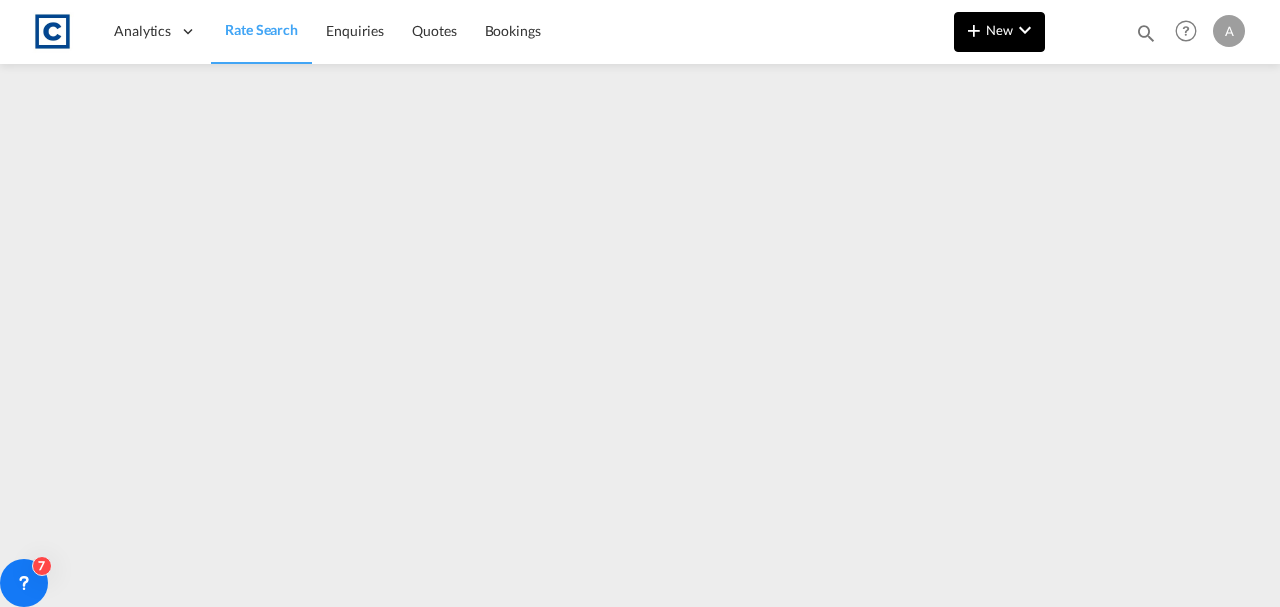 click on "New" at bounding box center [999, 32] 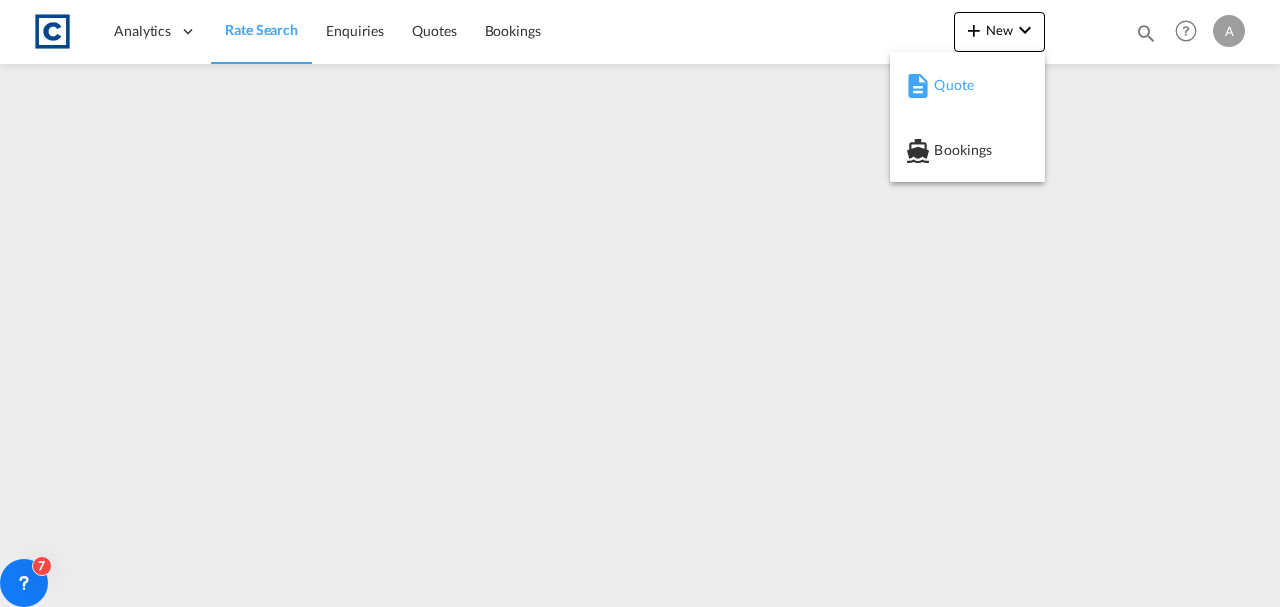 click on "Quote" at bounding box center (945, 85) 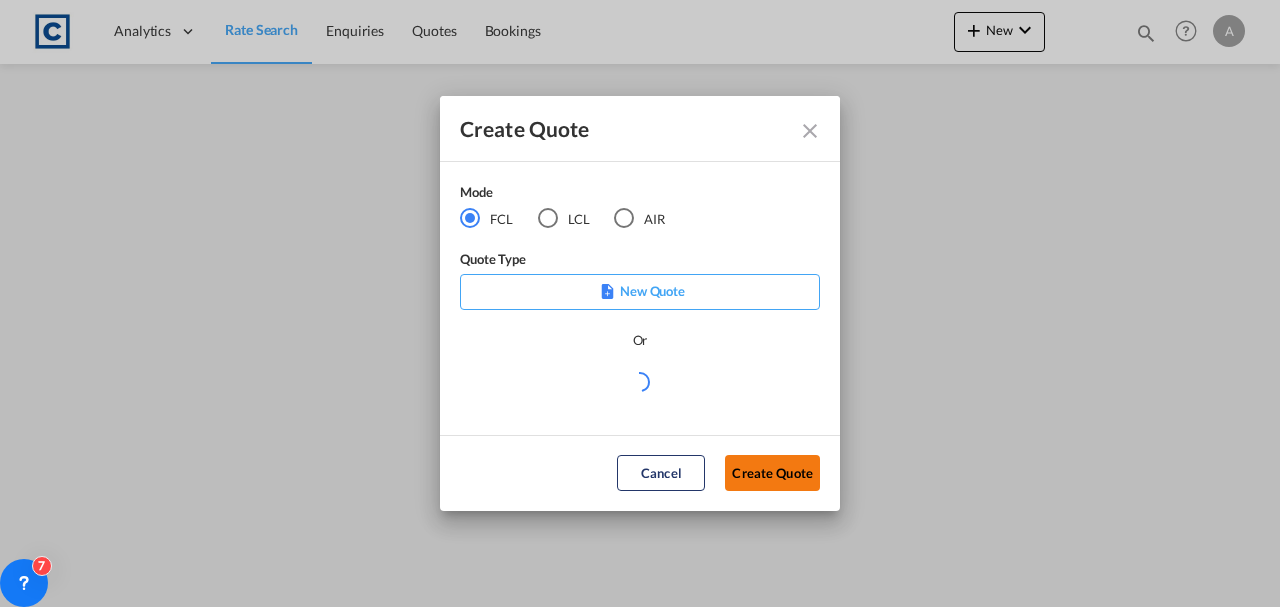 click on "Create Quote" 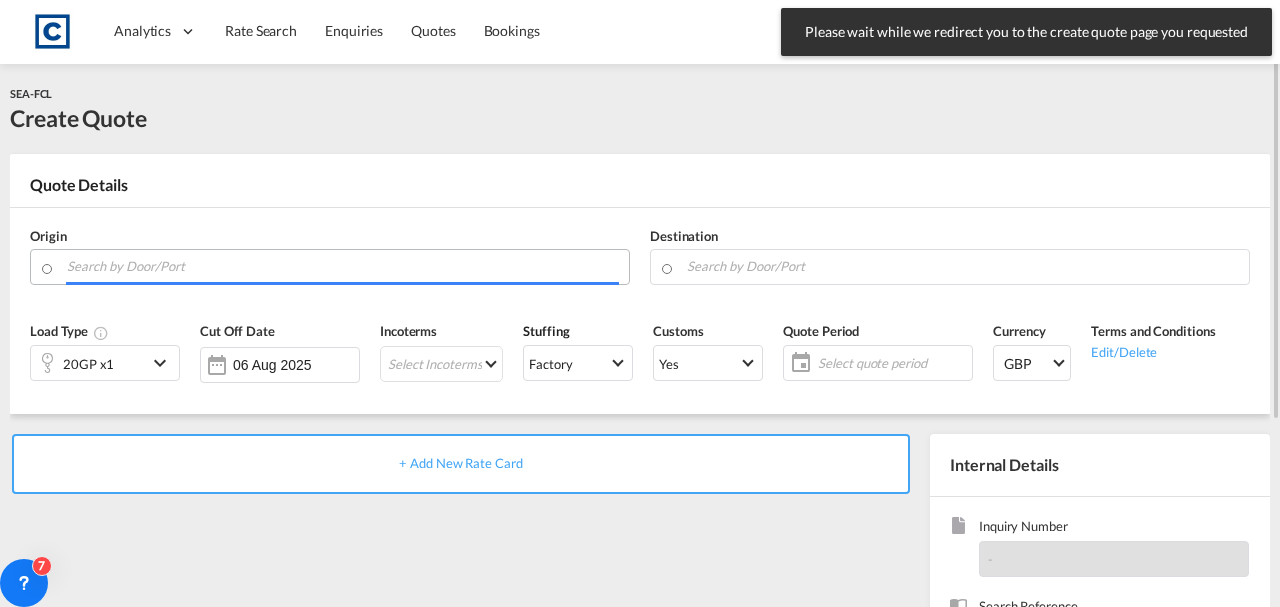 click at bounding box center (343, 266) 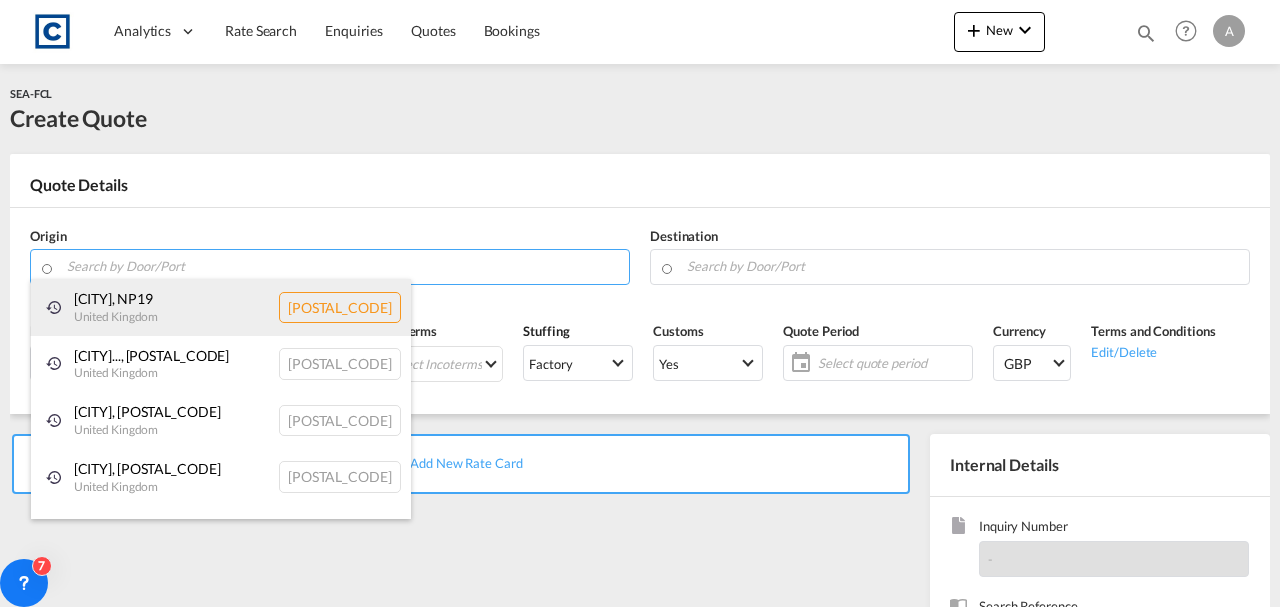click on "Newport ,
NP19
United Kingdom
GB-NP19" at bounding box center [221, 307] 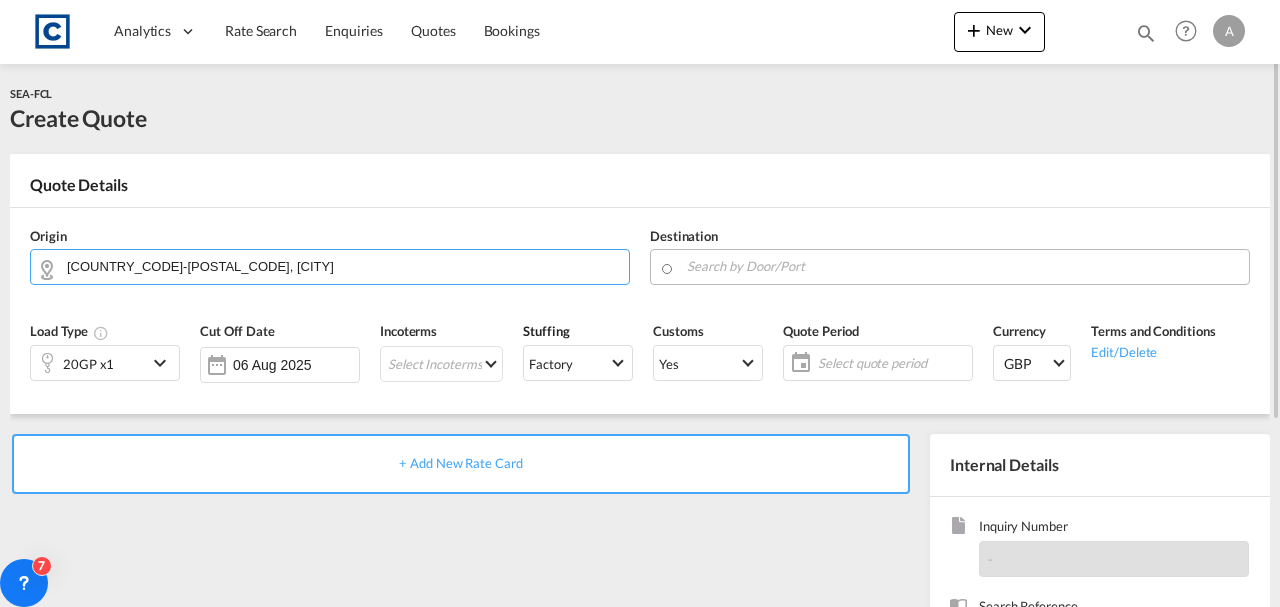 click at bounding box center [963, 266] 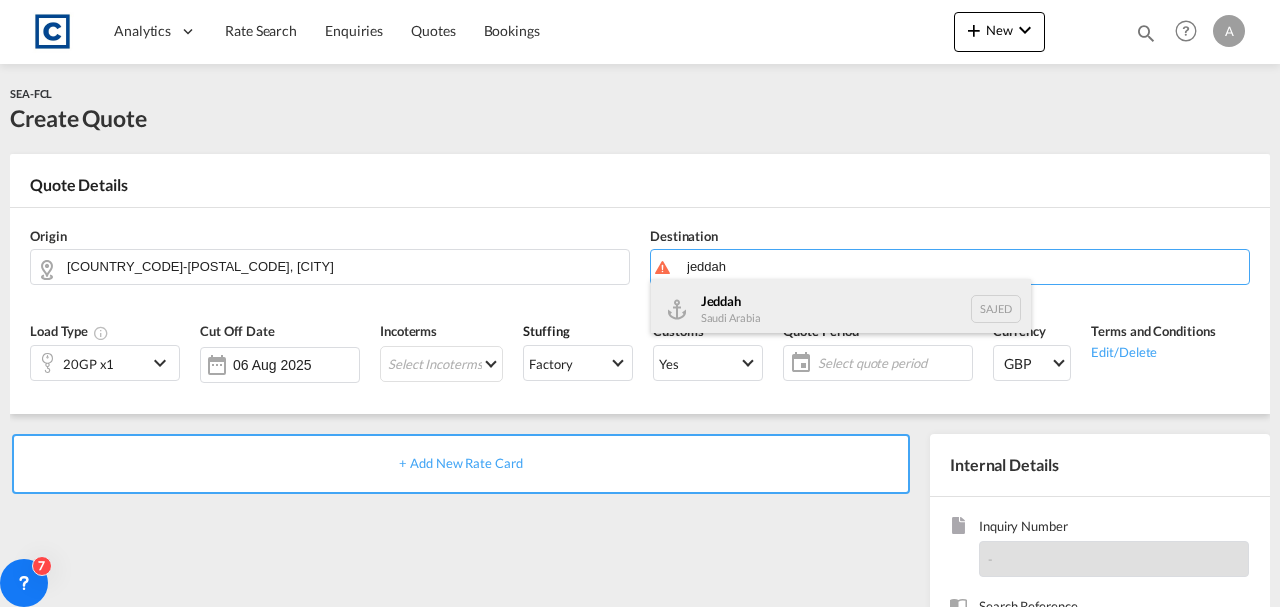 click on "Jeddah
Saudi Arabia
SAJED" at bounding box center (841, 309) 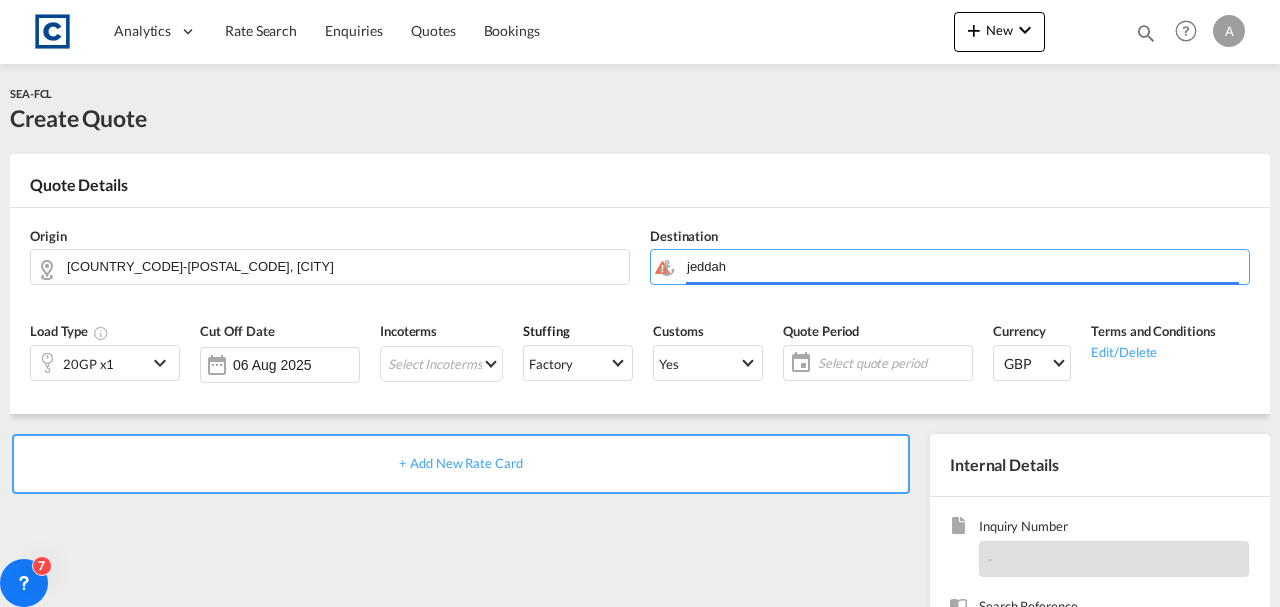type on "Jeddah, SAJED" 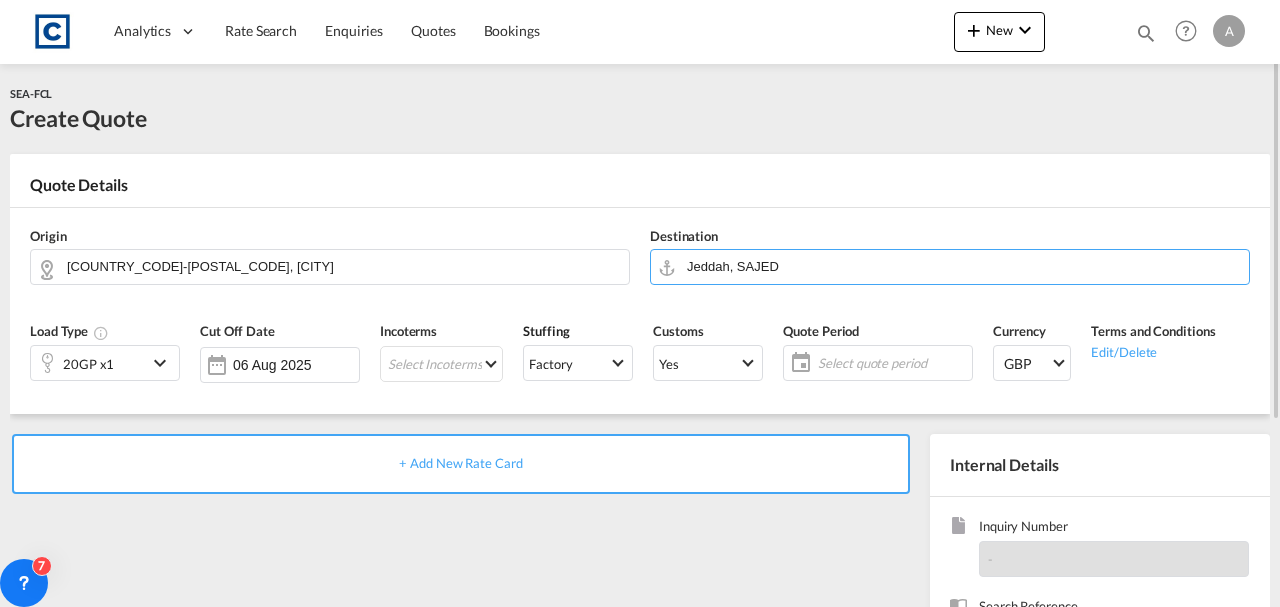 click on "+ Add New Rate Card" at bounding box center (460, 463) 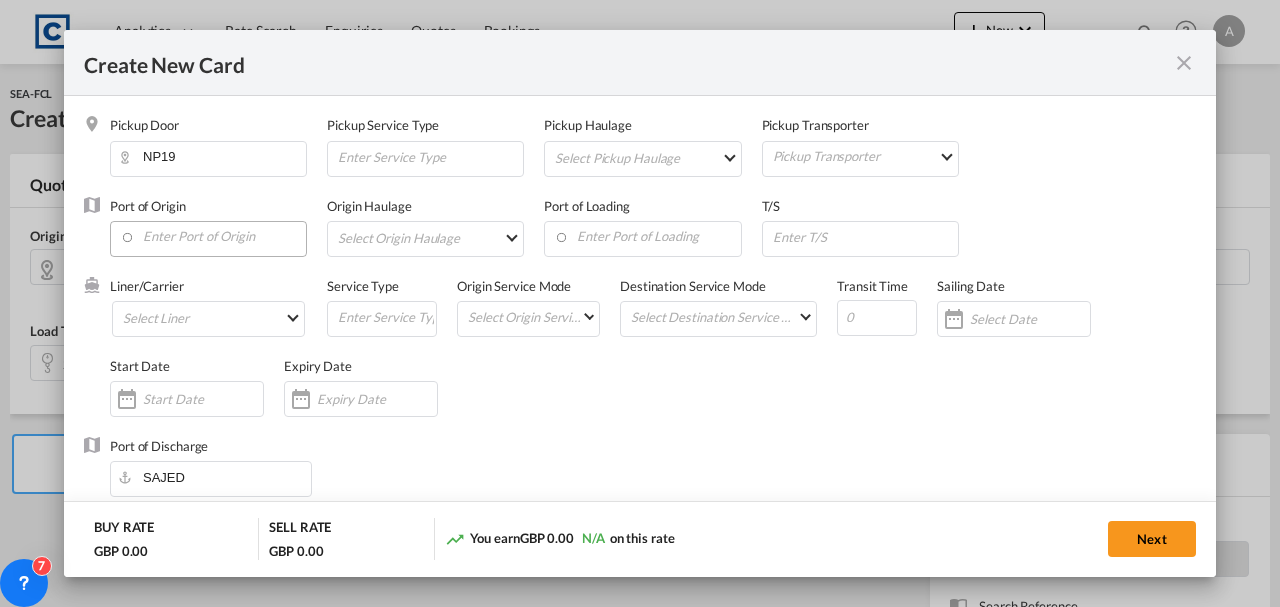 type on "Basic Ocean Freight" 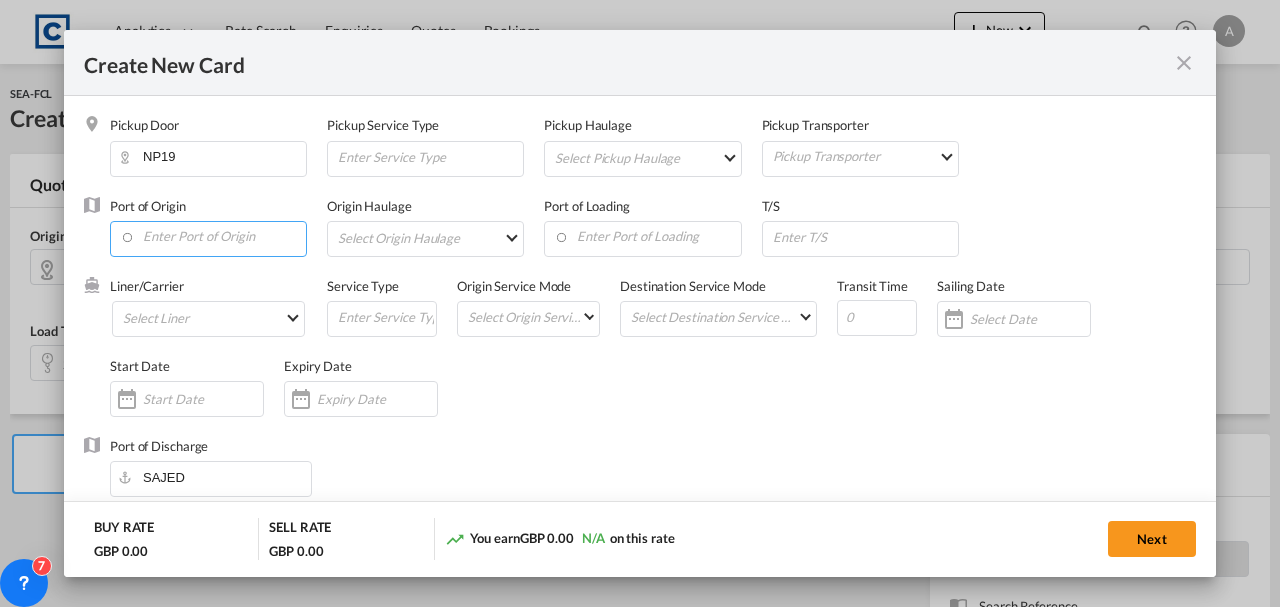 click at bounding box center [213, 237] 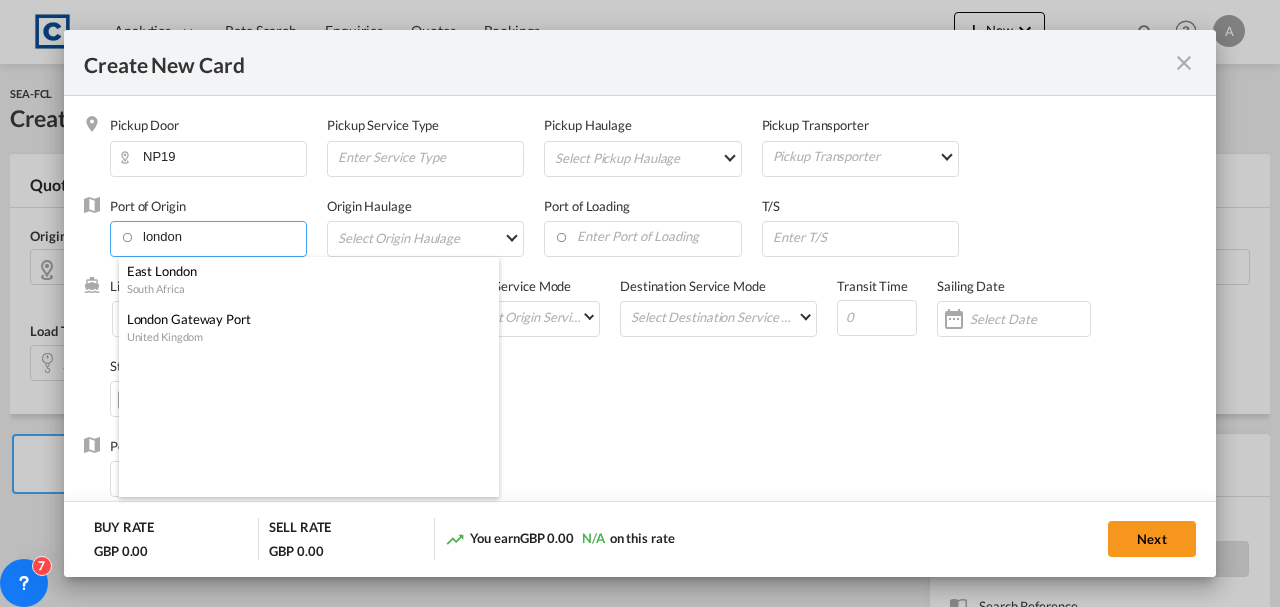 click on "London Gateway Port" at bounding box center (303, 319) 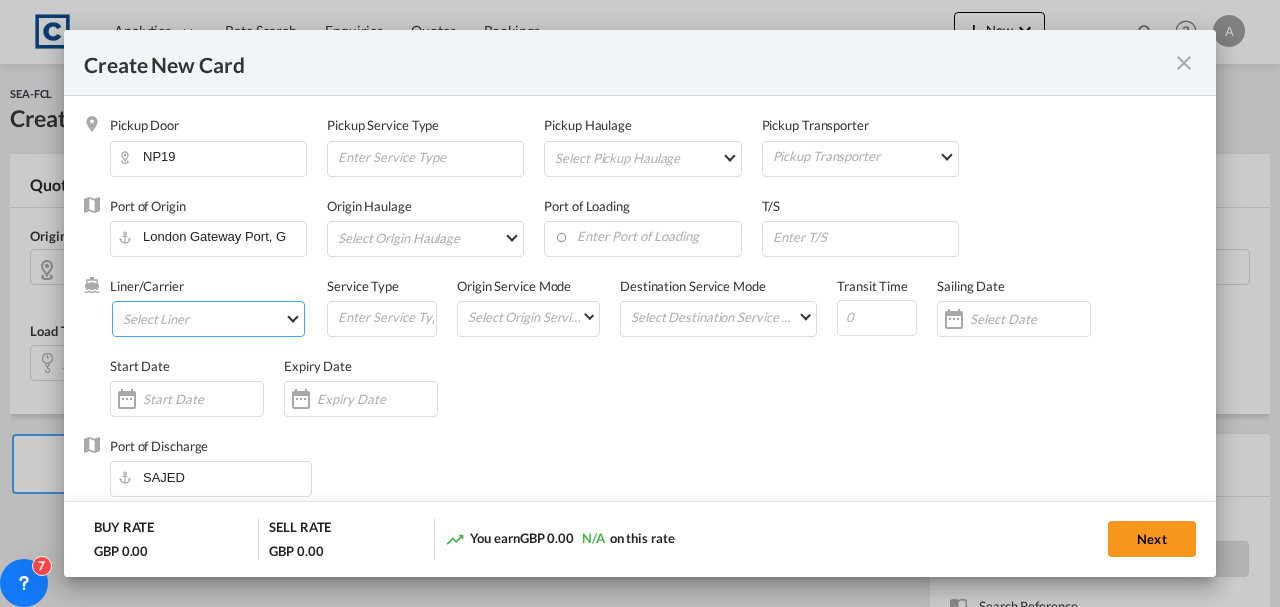 click on "Select Liner   2HM LOGISTICS D.O.O 2M Alliance AAXL GLOBAL SHIPPING LINES LLC ABDUL MUHSEN SHIPPING LLC Anco Trans ANL ANL Container Line Arkas Line Atlantic Container Lines Australia National Line (ANL) Baker Transport BMC Line Shipping BOLD Borchard Lines Ltd BTC Logistiek B.V. BUSCADOR Cardinal Carotrans Cleve & Zonen CMA CGM CMA CGM SPOTON API CMACGM API (Contract) Combiline CONTINENTAL WORLDWIDE SHIPPING SERVICE LLC COSCO COSCO SynconHub DB GROUP DKT ECU Worldwide Evergreen Line Evergreen Spot EWM Transport EZ ZIM Fast Transit Line FIRST SHIPPING-NVOCC FPS GLOBELINK GLOBELINK SPOT Gold Star Line Greencarrier GRIMALDI LINES HAMBURG SUD HAPAG LLOYD Hapag-Lloyd Quick Quotes Hapag-Lloyd Spot HLS HMM Hyundai Merchant Marine (HMM) spot INCA LINE Interasia Lines KING OCEAN Logisber Haulage Logwin Lunar star line MAERSK LINE Maersk Spot MARFRET COMPAGINE MARITIME MARINA MATSON Moonstar Lines" at bounding box center [208, 319] 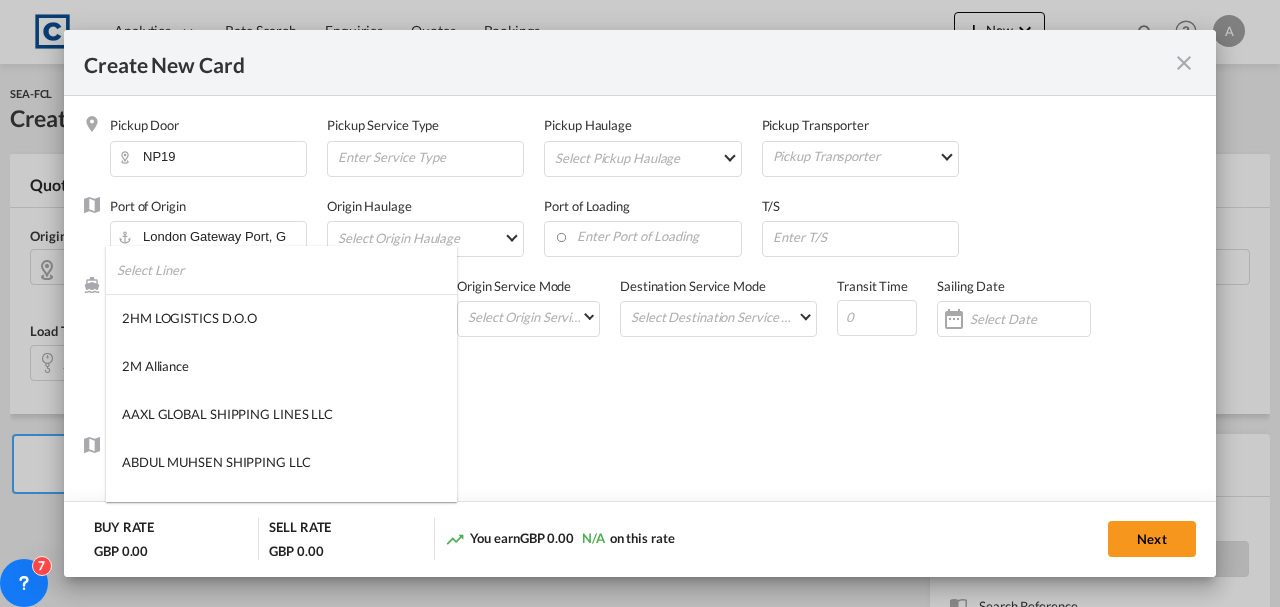 click at bounding box center [287, 270] 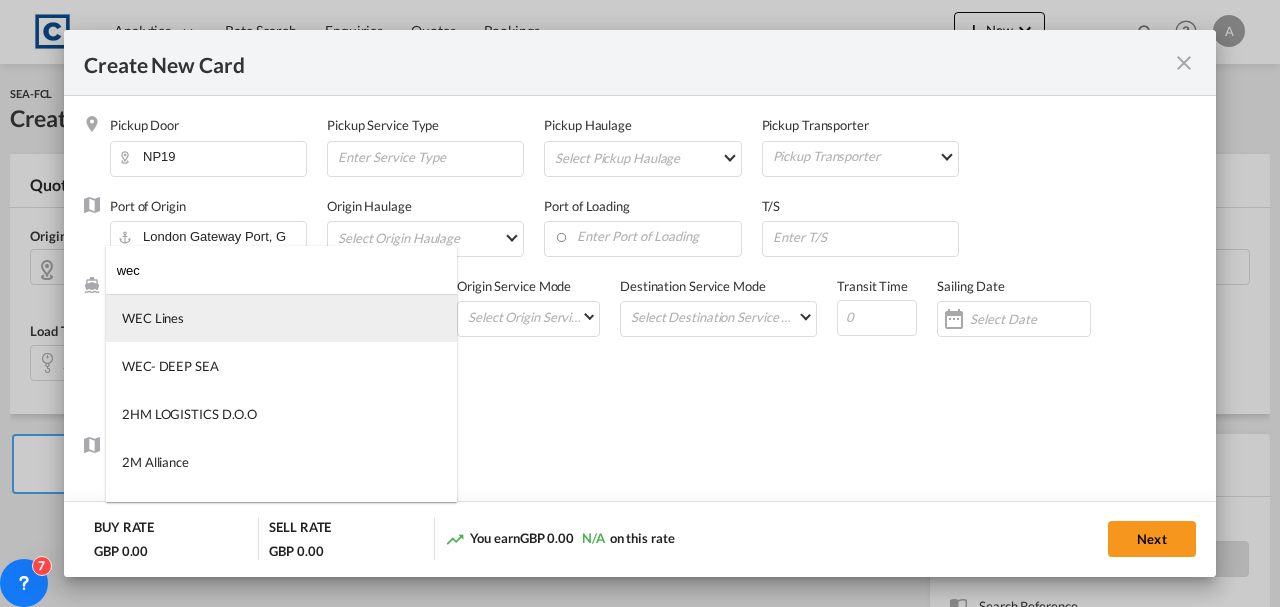 type on "wec" 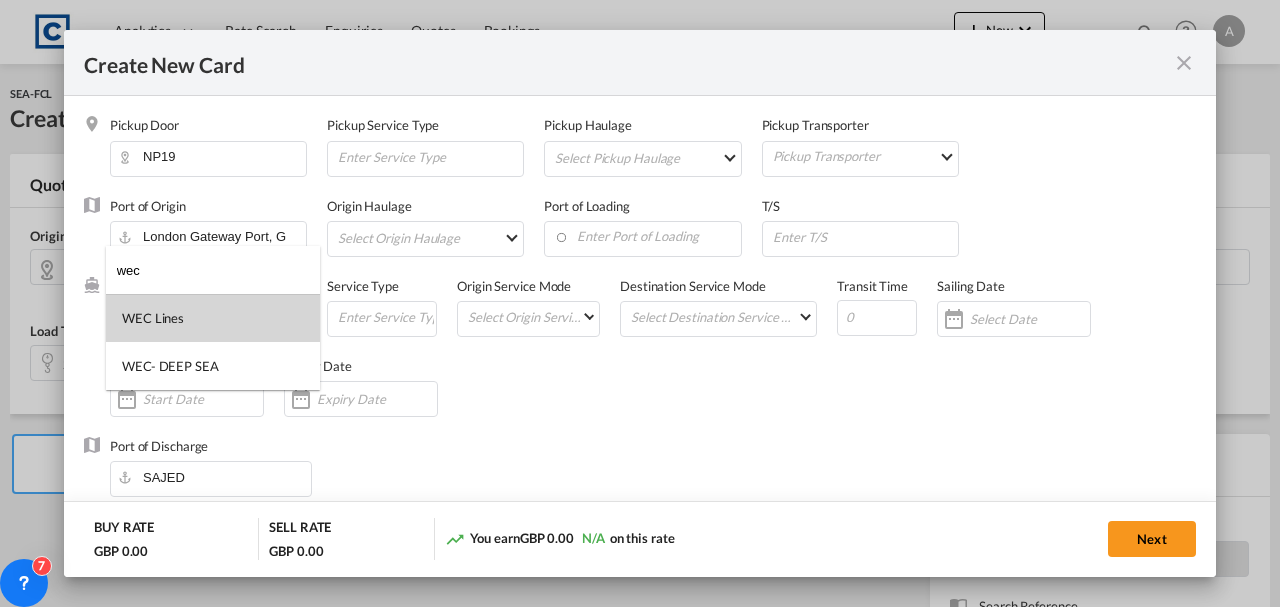 click on "WEC Lines" at bounding box center [213, 318] 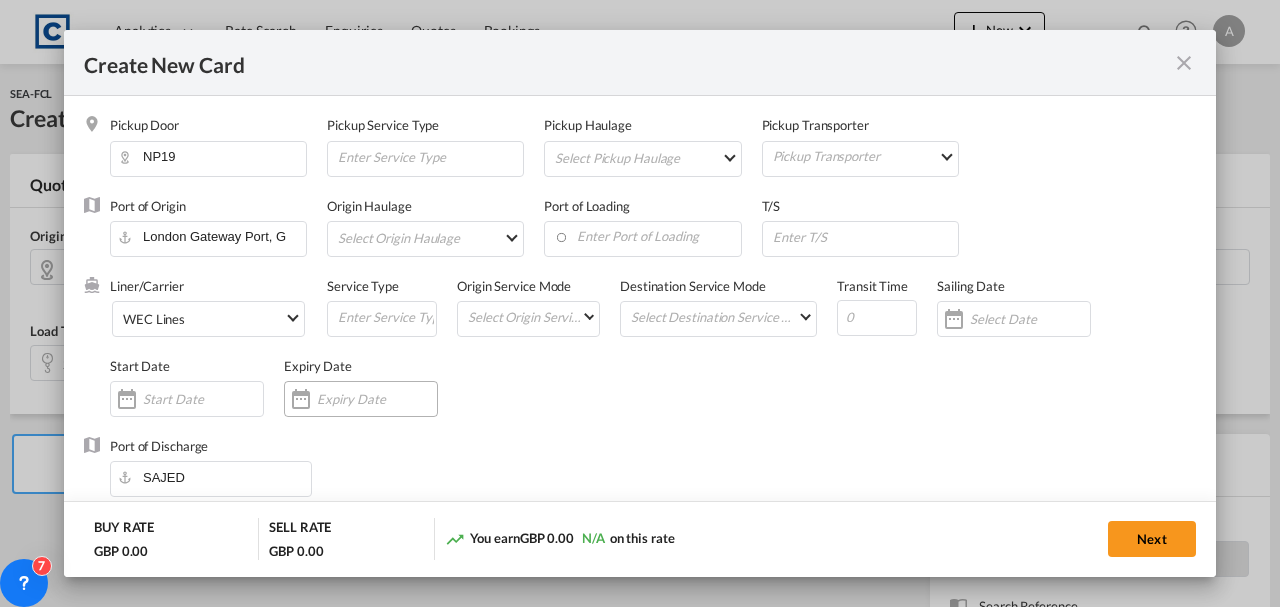 drag, startPoint x: 362, startPoint y: 404, endPoint x: 460, endPoint y: 402, distance: 98.02041 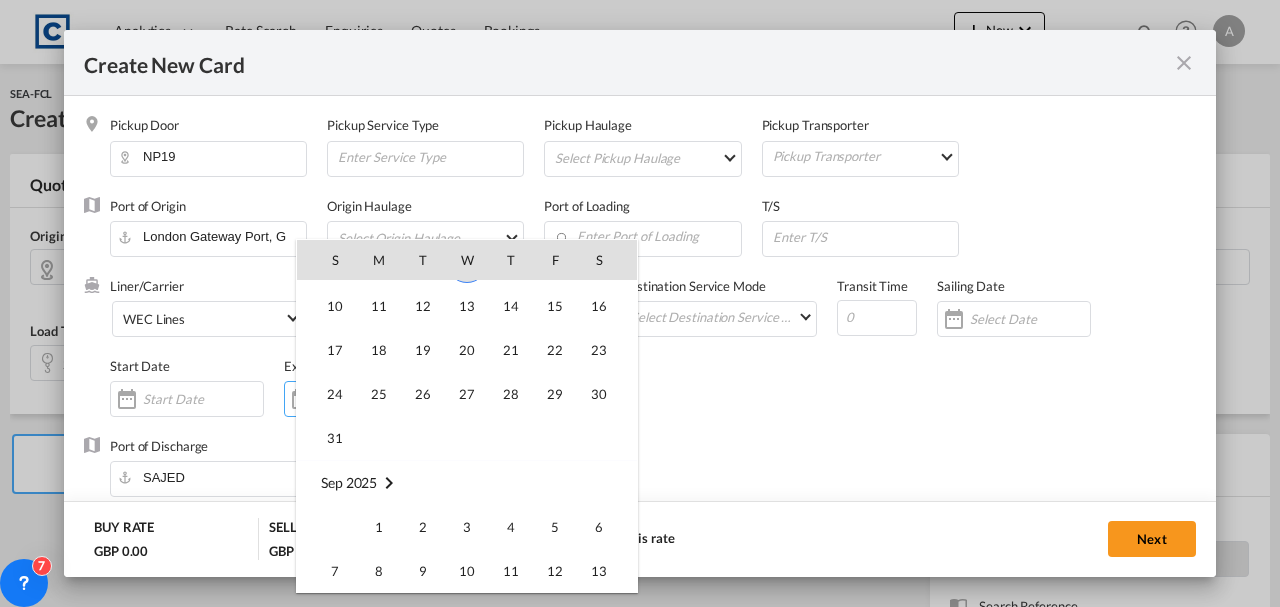 scroll, scrollTop: 463088, scrollLeft: 0, axis: vertical 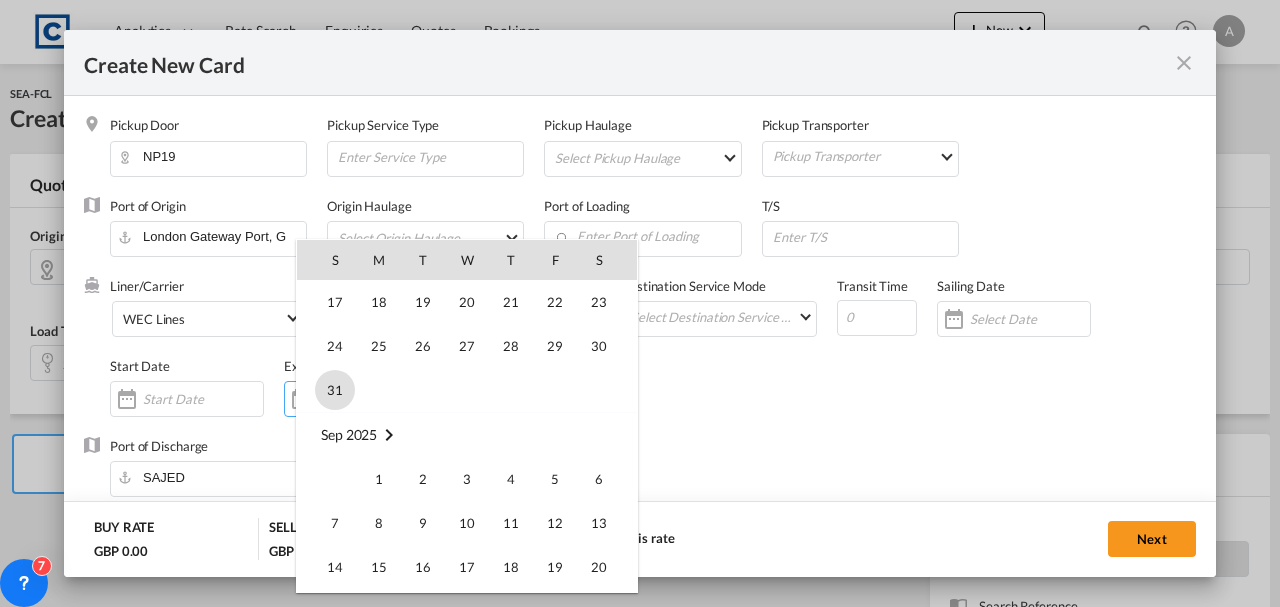 click on "31" at bounding box center (335, 390) 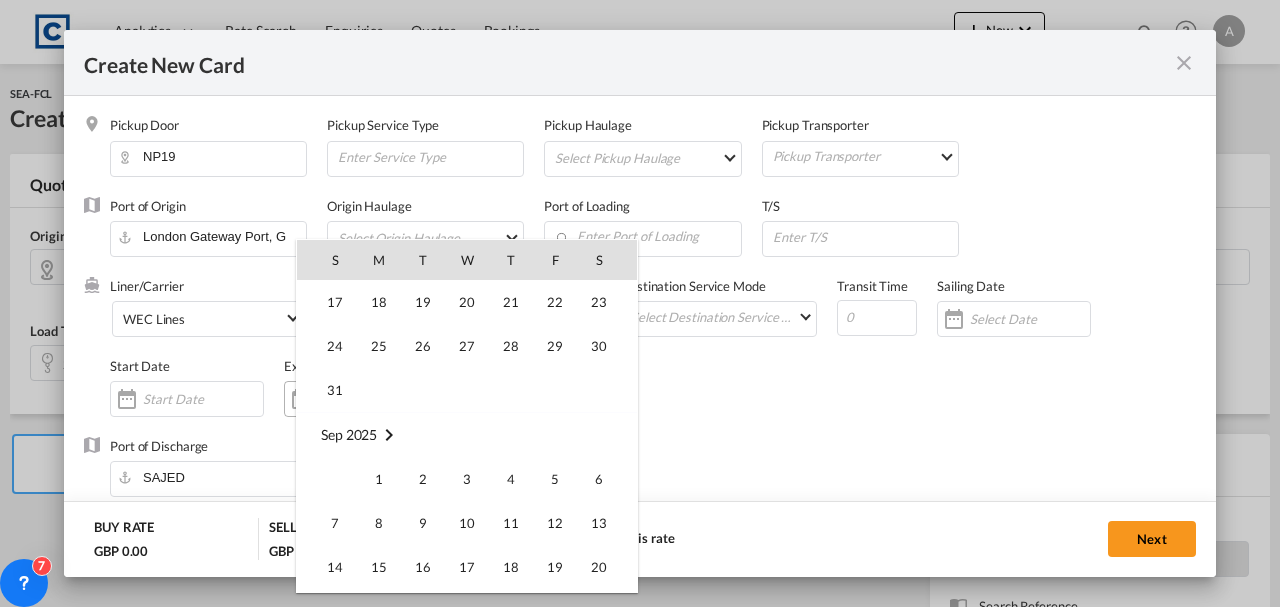 type on "31 Aug 2025" 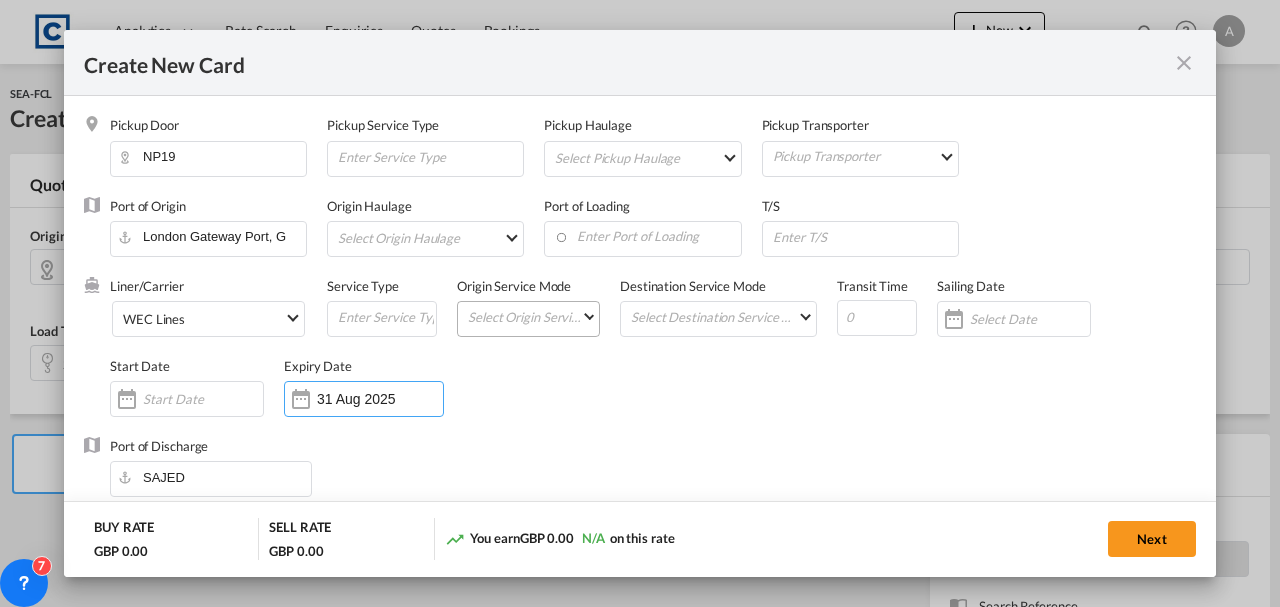 scroll, scrollTop: 400, scrollLeft: 0, axis: vertical 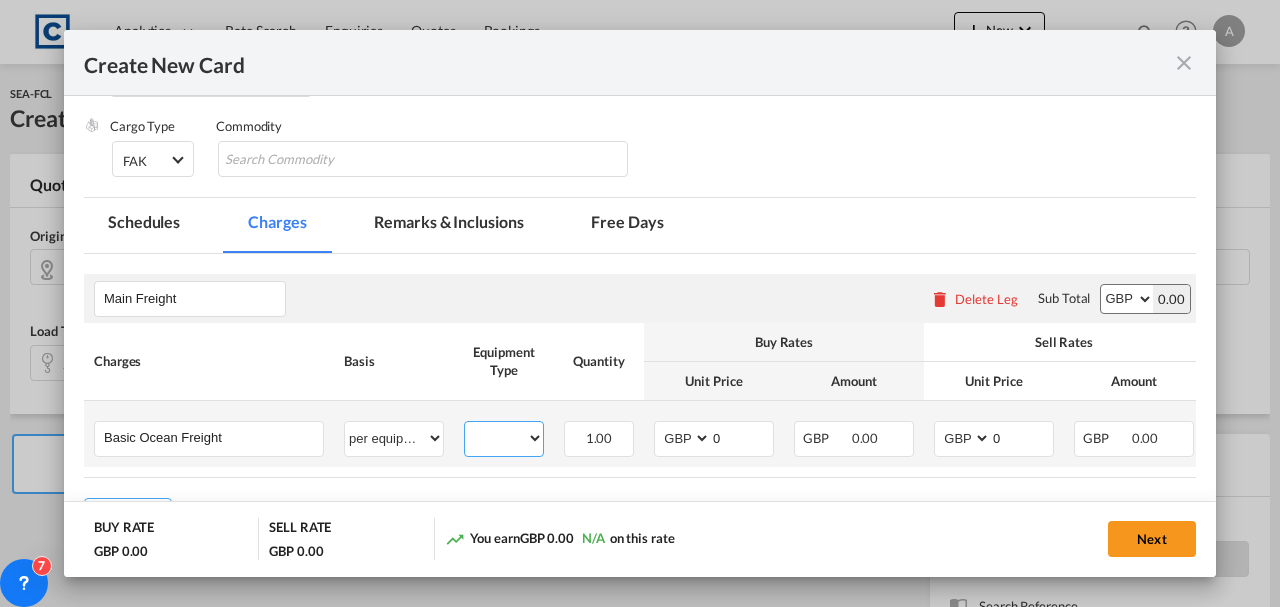 click on "20GP" at bounding box center (504, 438) 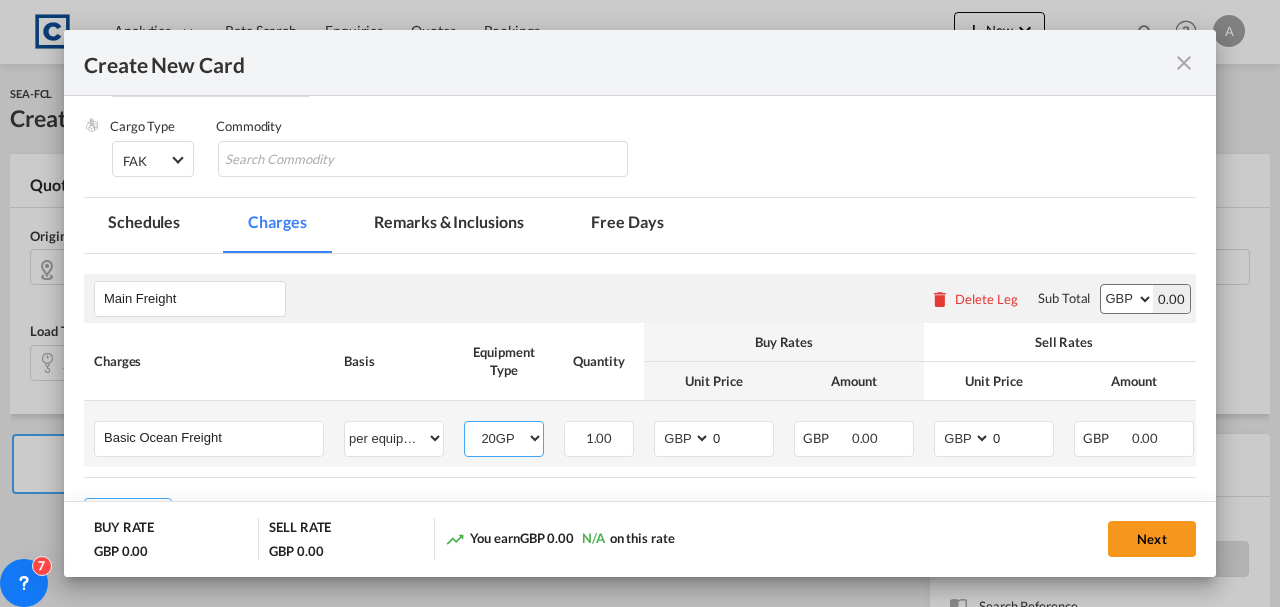 click on "20GP" at bounding box center [504, 438] 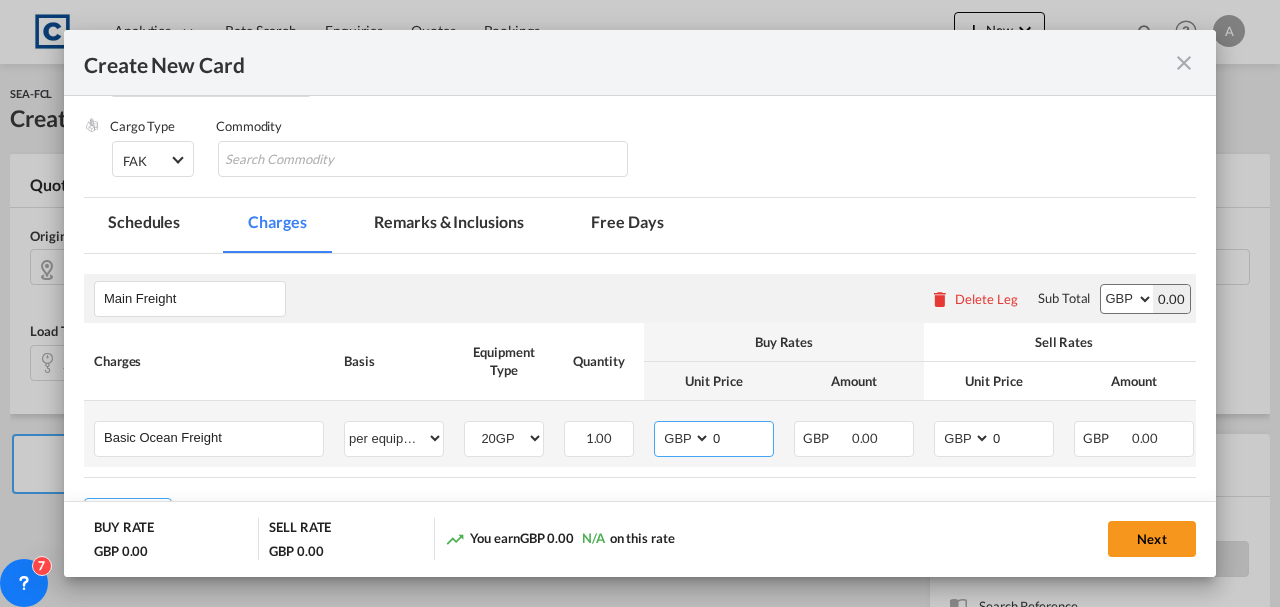 click on "AED AFN ALL AMD ANG AOA ARS AUD AWG AZN BAM BBD BDT BGN BHD BIF BMD BND BOB BRL BSD BTN BWP BYN BZD CAD CDF CHF CLP CNY COP CRC CUC CUP CVE CZK DJF DKK DOP DZD EGP ERN ETB EUR FJD FKP FOK GBP GEL GGP GHS GIP GMD GNF GTQ GYD HKD HNL HRK HTG HUF IDR ILS IMP INR IQD IRR ISK JMD JOD JPY KES KGS KHR KID KMF KRW KWD KYD KZT LAK LBP LKR LRD LSL LYD MAD MDL MGA MKD MMK MNT MOP MRU MUR MVR MWK MXN MYR MZN NAD NGN NIO NOK NPR NZD OMR PAB PEN PGK PHP PKR PLN PYG QAR RON RSD RUB RWF SAR SBD SCR SDG SEK SGD SHP SLL SOS SRD SSP STN SYP SZL THB TJS TMT TND TOP TRY TTD TVD TWD TZS UAH UGX USD UYU UZS VES VND VUV WST XAF XCD XDR XOF XPF YER ZAR ZMW" at bounding box center [684, 438] 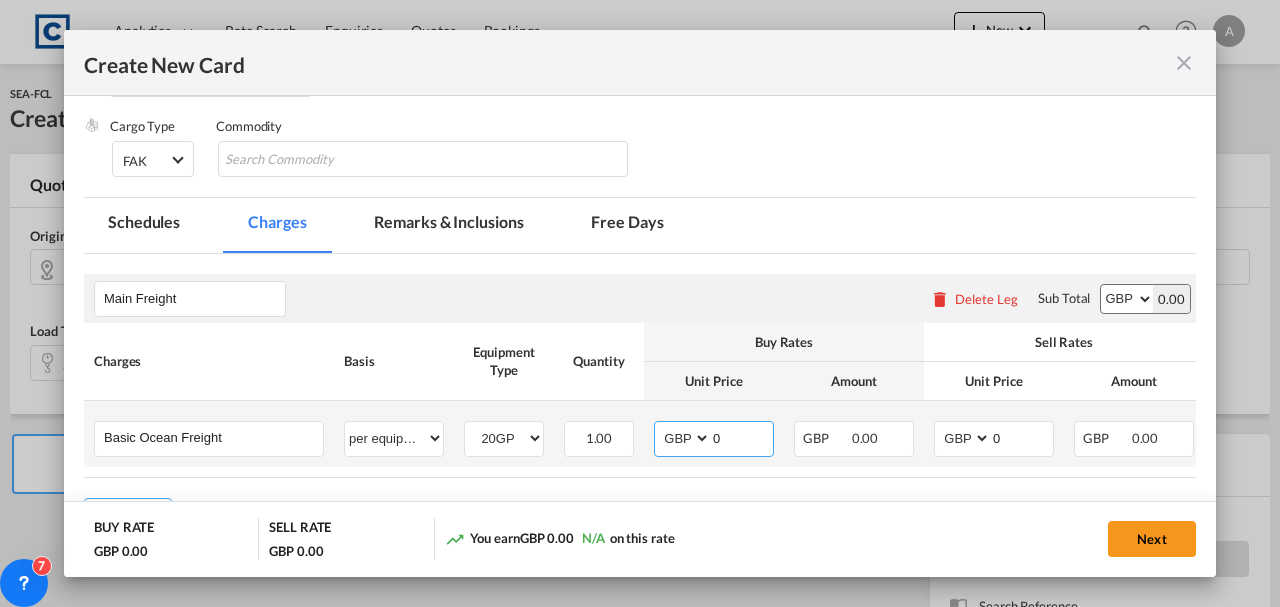 select on "string:USD" 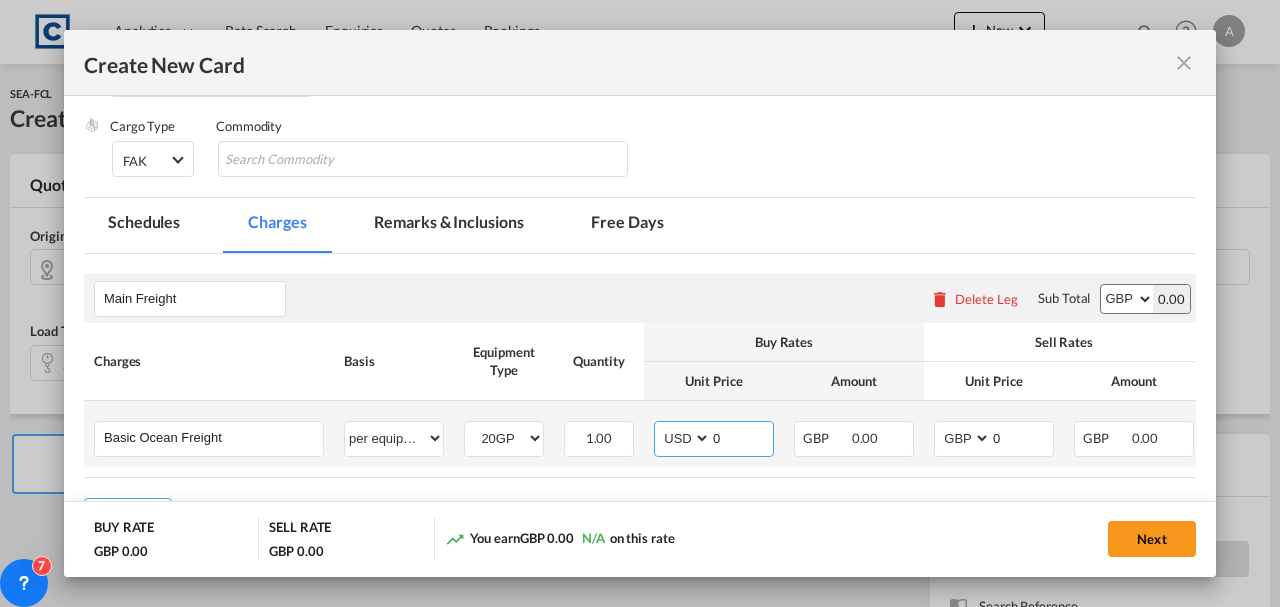 click on "AED AFN ALL AMD ANG AOA ARS AUD AWG AZN BAM BBD BDT BGN BHD BIF BMD BND BOB BRL BSD BTN BWP BYN BZD CAD CDF CHF CLP CNY COP CRC CUC CUP CVE CZK DJF DKK DOP DZD EGP ERN ETB EUR FJD FKP FOK GBP GEL GGP GHS GIP GMD GNF GTQ GYD HKD HNL HRK HTG HUF IDR ILS IMP INR IQD IRR ISK JMD JOD JPY KES KGS KHR KID KMF KRW KWD KYD KZT LAK LBP LKR LRD LSL LYD MAD MDL MGA MKD MMK MNT MOP MRU MUR MVR MWK MXN MYR MZN NAD NGN NIO NOK NPR NZD OMR PAB PEN PGK PHP PKR PLN PYG QAR RON RSD RUB RWF SAR SBD SCR SDG SEK SGD SHP SLL SOS SRD SSP STN SYP SZL THB TJS TMT TND TOP TRY TTD TVD TWD TZS UAH UGX USD UYU UZS VES VND VUV WST XAF XCD XDR XOF XPF YER ZAR ZMW" at bounding box center [684, 438] 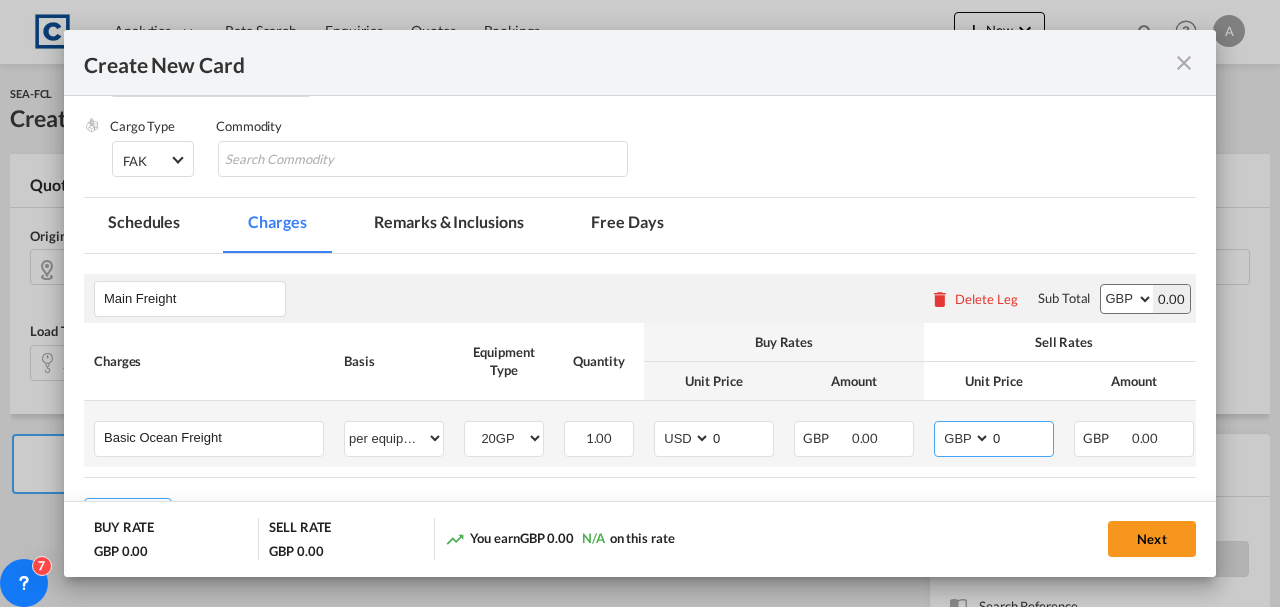click on "AED AFN ALL AMD ANG AOA ARS AUD AWG AZN BAM BBD BDT BGN BHD BIF BMD BND BOB BRL BSD BTN BWP BYN BZD CAD CDF CHF CLP CNY COP CRC CUC CUP CVE CZK DJF DKK DOP DZD EGP ERN ETB EUR FJD FKP FOK GBP GEL GGP GHS GIP GMD GNF GTQ GYD HKD HNL HRK HTG HUF IDR ILS IMP INR IQD IRR ISK JMD JOD JPY KES KGS KHR KID KMF KRW KWD KYD KZT LAK LBP LKR LRD LSL LYD MAD MDL MGA MKD MMK MNT MOP MRU MUR MVR MWK MXN MYR MZN NAD NGN NIO NOK NPR NZD OMR PAB PEN PGK PHP PKR PLN PYG QAR RON RSD RUB RWF SAR SBD SCR SDG SEK SGD SHP SLL SOS SRD SSP STN SYP SZL THB TJS TMT TND TOP TRY TTD TVD TWD TZS UAH UGX USD UYU UZS VES VND VUV WST XAF XCD XDR XOF XPF YER ZAR ZMW" at bounding box center (964, 438) 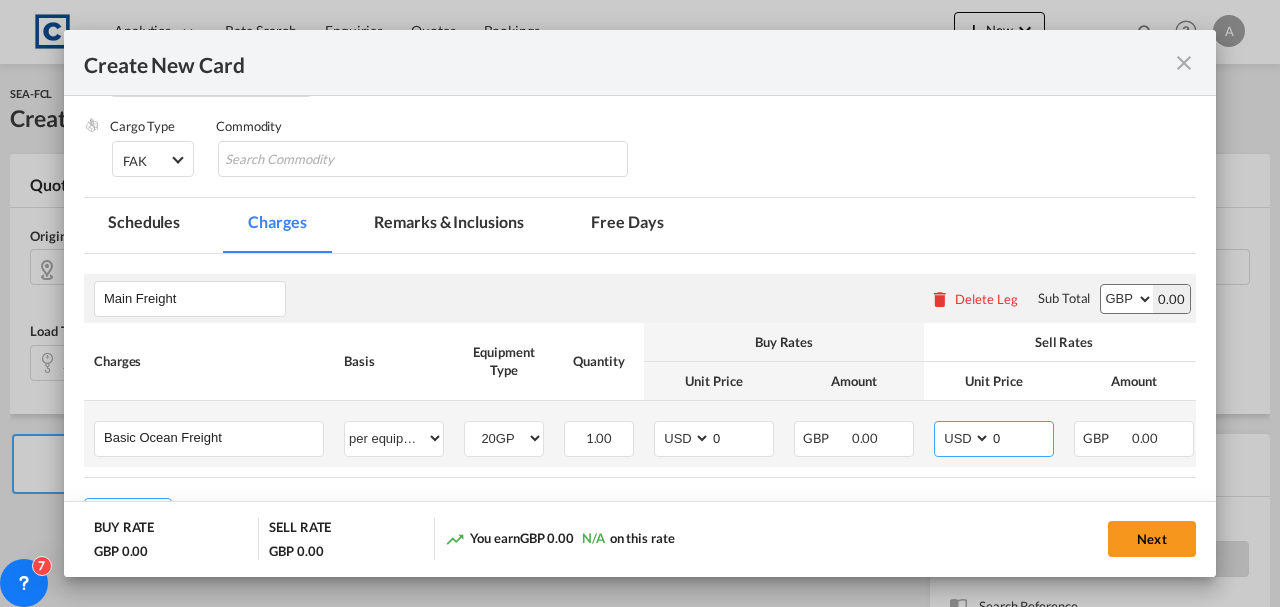 click on "AED AFN ALL AMD ANG AOA ARS AUD AWG AZN BAM BBD BDT BGN BHD BIF BMD BND BOB BRL BSD BTN BWP BYN BZD CAD CDF CHF CLP CNY COP CRC CUC CUP CVE CZK DJF DKK DOP DZD EGP ERN ETB EUR FJD FKP FOK GBP GEL GGP GHS GIP GMD GNF GTQ GYD HKD HNL HRK HTG HUF IDR ILS IMP INR IQD IRR ISK JMD JOD JPY KES KGS KHR KID KMF KRW KWD KYD KZT LAK LBP LKR LRD LSL LYD MAD MDL MGA MKD MMK MNT MOP MRU MUR MVR MWK MXN MYR MZN NAD NGN NIO NOK NPR NZD OMR PAB PEN PGK PHP PKR PLN PYG QAR RON RSD RUB RWF SAR SBD SCR SDG SEK SGD SHP SLL SOS SRD SSP STN SYP SZL THB TJS TMT TND TOP TRY TTD TVD TWD TZS UAH UGX USD UYU UZS VES VND VUV WST XAF XCD XDR XOF XPF YER ZAR ZMW" at bounding box center (964, 438) 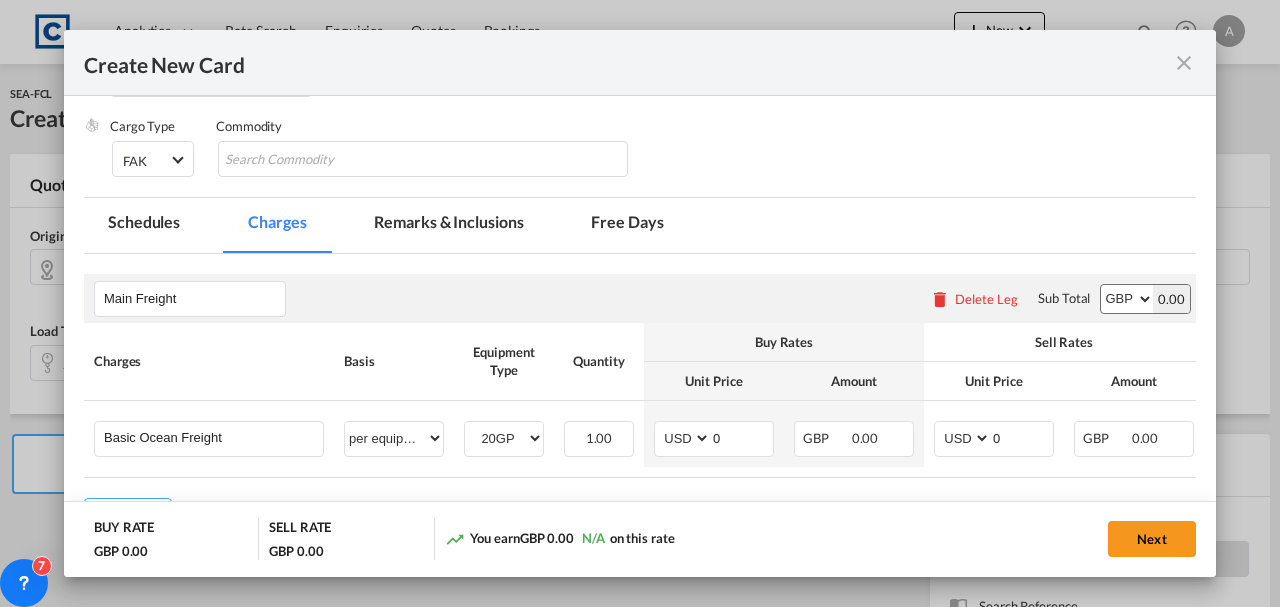 click on "AED AFN ALL AMD ANG AOA ARS AUD AWG AZN BAM BBD BDT BGN BHD BIF BMD BND BOB BRL BSD BTN BWP BYN BZD CAD CDF CHF CLP CNY COP CRC CUC CUP CVE CZK DJF DKK DOP DZD EGP ERN ETB EUR FJD FKP FOK GBP GEL GGP GHS GIP GMD GNF GTQ GYD HKD HNL HRK HTG HUF IDR ILS IMP INR IQD IRR ISK JMD JOD JPY KES KGS KHR KID KMF KRW KWD KYD KZT LAK LBP LKR LRD LSL LYD MAD MDL MGA MKD MMK MNT MOP MRU MUR MVR MWK MXN MYR MZN NAD NGN NIO NOK NPR NZD OMR PAB PEN PGK PHP PKR PLN PYG QAR RON RSD RUB RWF SAR SBD SCR SDG SEK SGD SHP SLL SOS SRD SSP STN SYP SZL THB TJS TMT TND TOP TRY TTD TVD TWD TZS UAH UGX USD UYU UZS VES VND VUV WST XAF XCD XDR XOF XPF YER ZAR ZMW" at bounding box center [1127, 299] 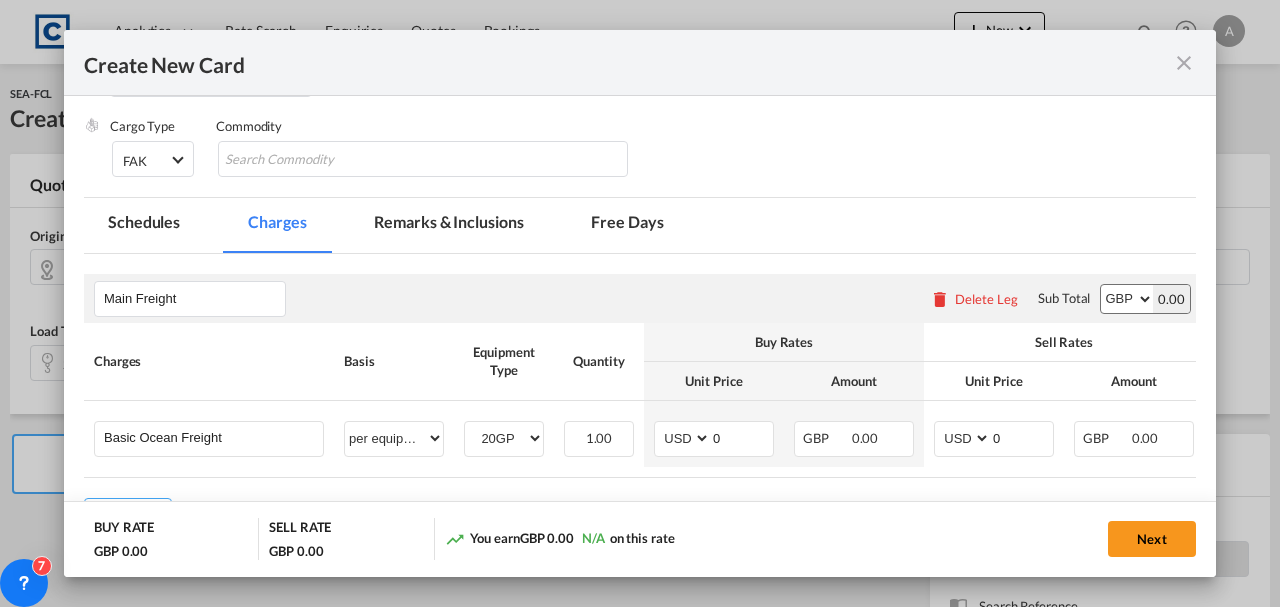 select on "string:USD" 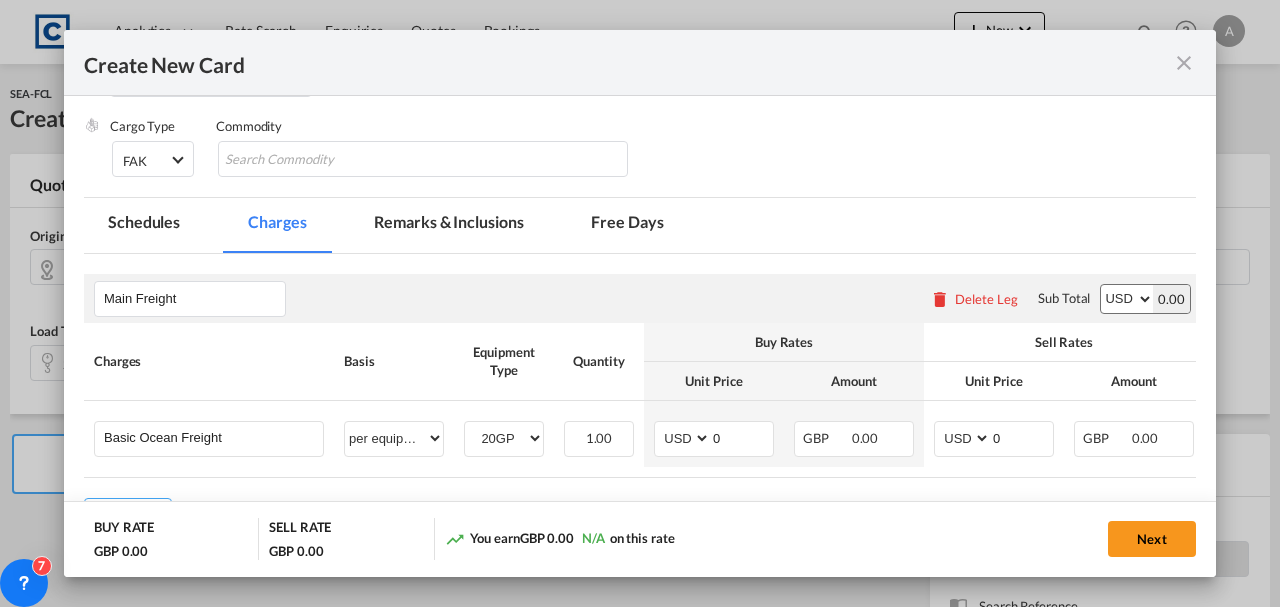 click on "AED AFN ALL AMD ANG AOA ARS AUD AWG AZN BAM BBD BDT BGN BHD BIF BMD BND BOB BRL BSD BTN BWP BYN BZD CAD CDF CHF CLP CNY COP CRC CUC CUP CVE CZK DJF DKK DOP DZD EGP ERN ETB EUR FJD FKP FOK GBP GEL GGP GHS GIP GMD GNF GTQ GYD HKD HNL HRK HTG HUF IDR ILS IMP INR IQD IRR ISK JMD JOD JPY KES KGS KHR KID KMF KRW KWD KYD KZT LAK LBP LKR LRD LSL LYD MAD MDL MGA MKD MMK MNT MOP MRU MUR MVR MWK MXN MYR MZN NAD NGN NIO NOK NPR NZD OMR PAB PEN PGK PHP PKR PLN PYG QAR RON RSD RUB RWF SAR SBD SCR SDG SEK SGD SHP SLL SOS SRD SSP STN SYP SZL THB TJS TMT TND TOP TRY TTD TVD TWD TZS UAH UGX USD UYU UZS VES VND VUV WST XAF XCD XDR XOF XPF YER ZAR ZMW" at bounding box center [1127, 299] 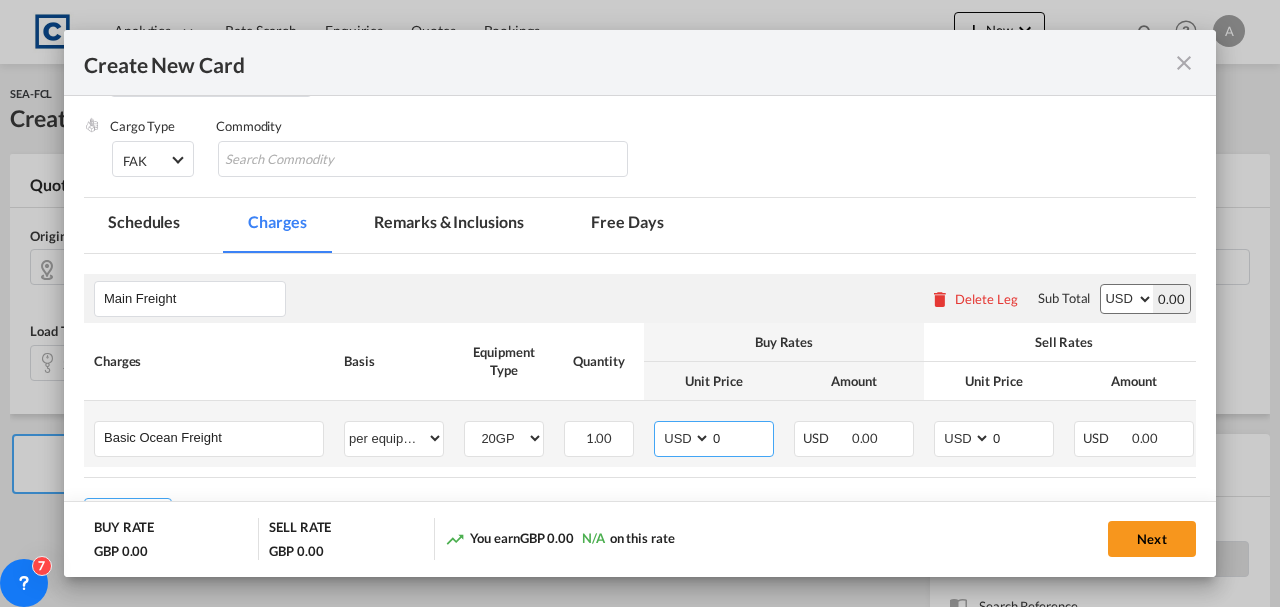 click on "0" at bounding box center [742, 437] 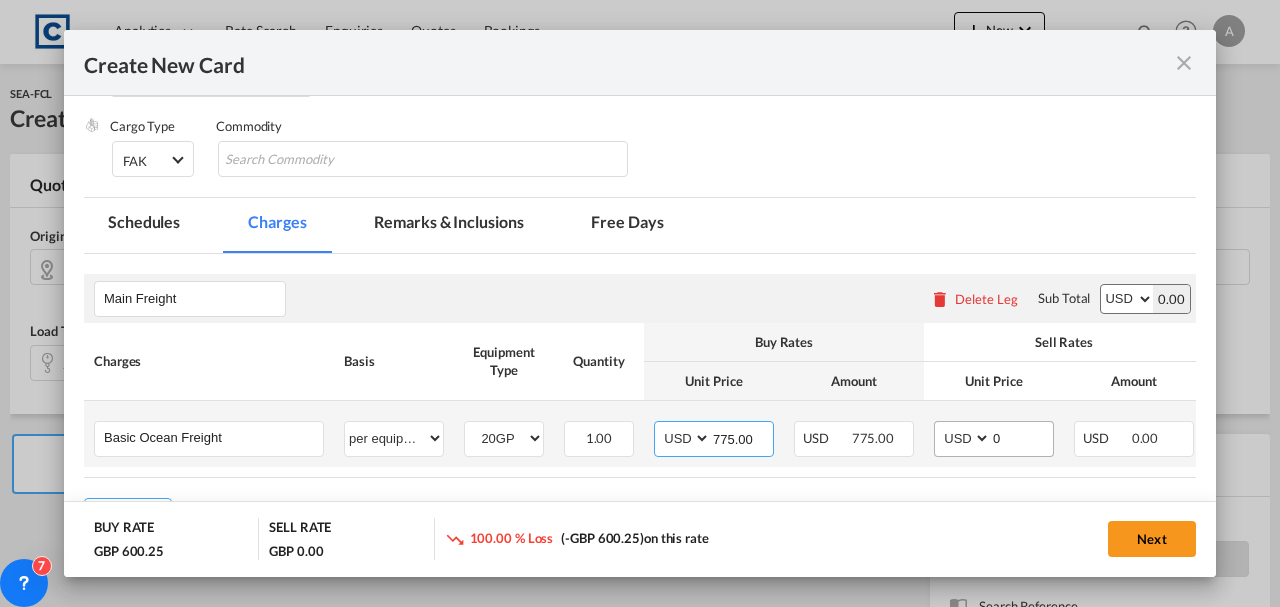 type on "775.00" 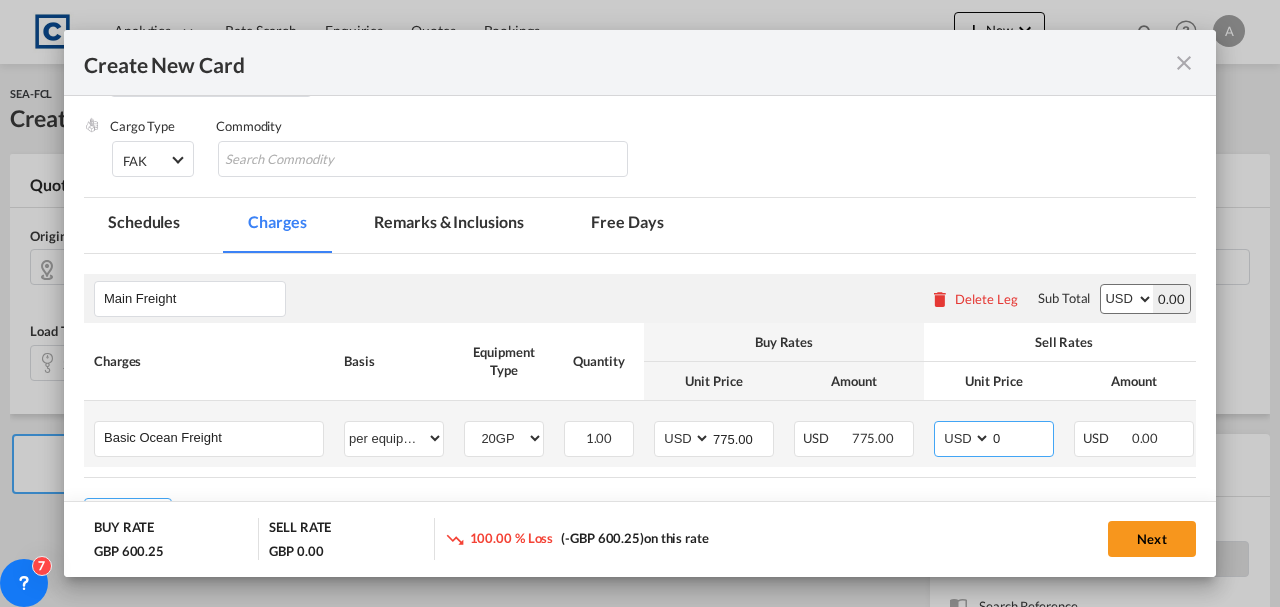 click on "0" at bounding box center [1022, 437] 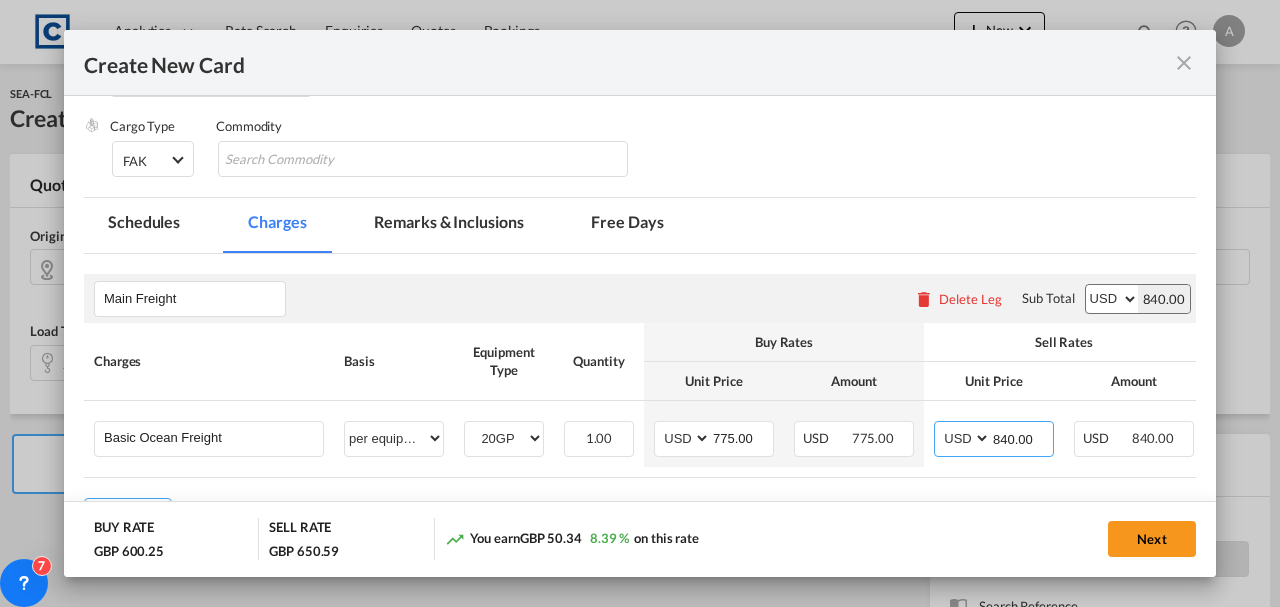 scroll, scrollTop: 466, scrollLeft: 0, axis: vertical 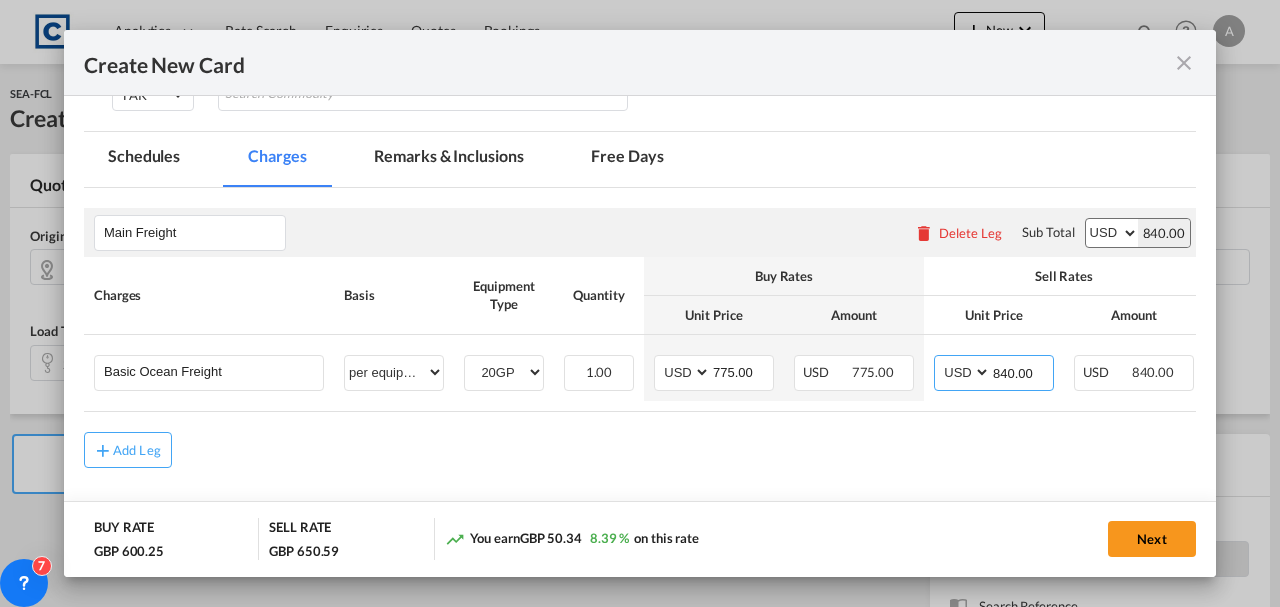 type on "840.00" 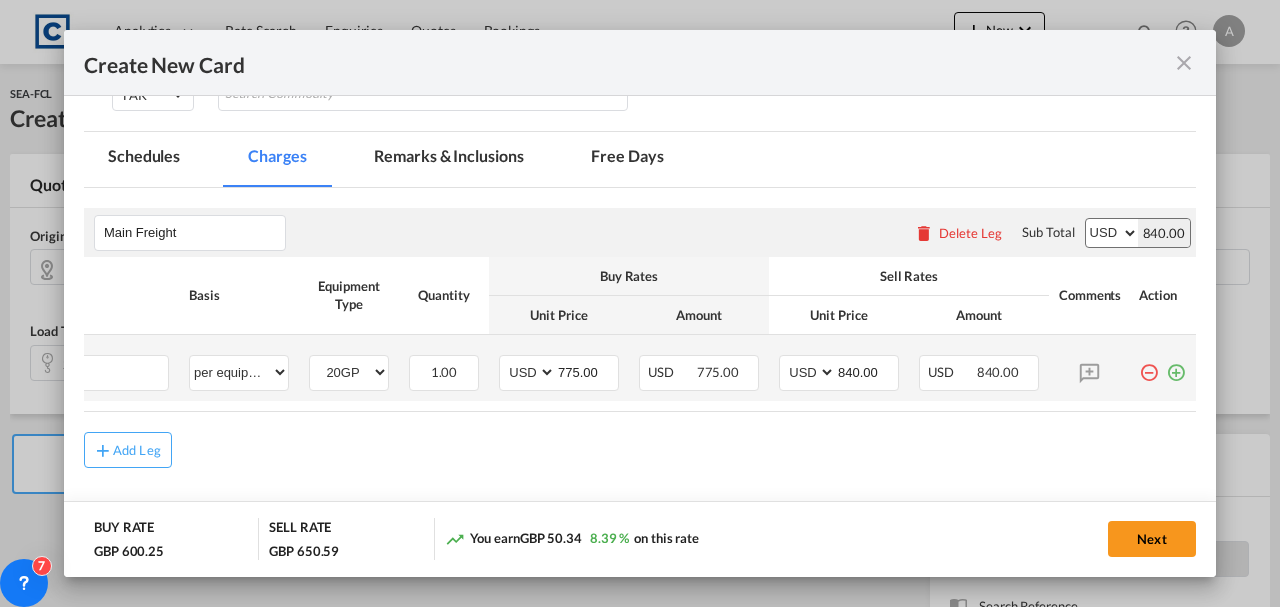 click at bounding box center [1176, 365] 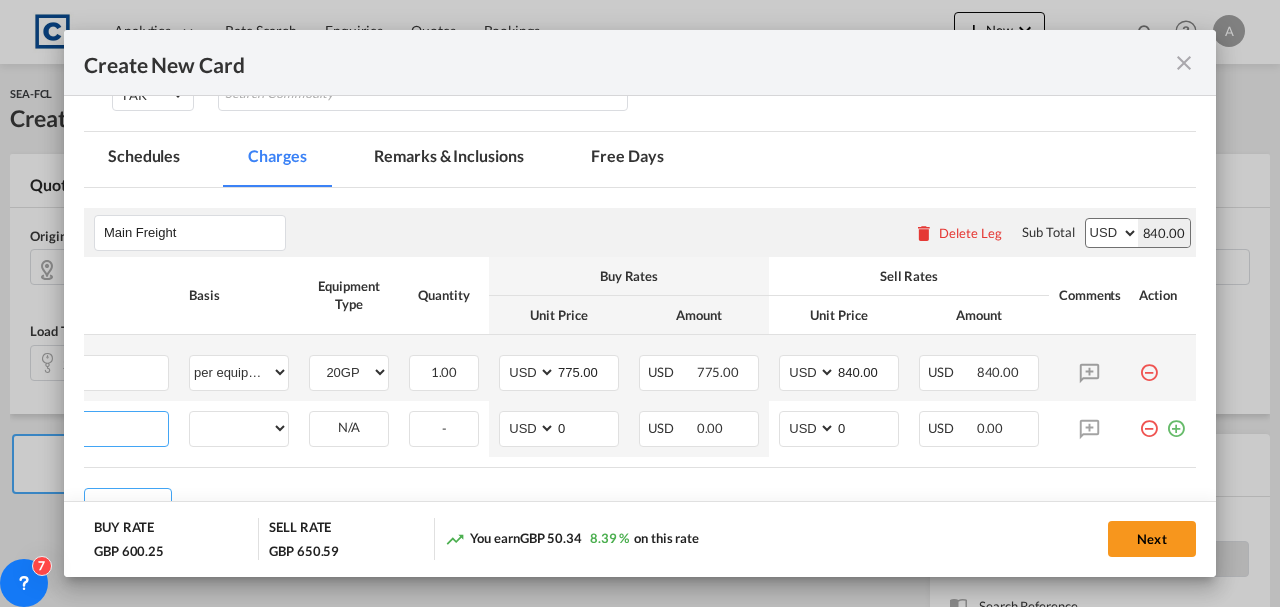 scroll, scrollTop: 0, scrollLeft: 20, axis: horizontal 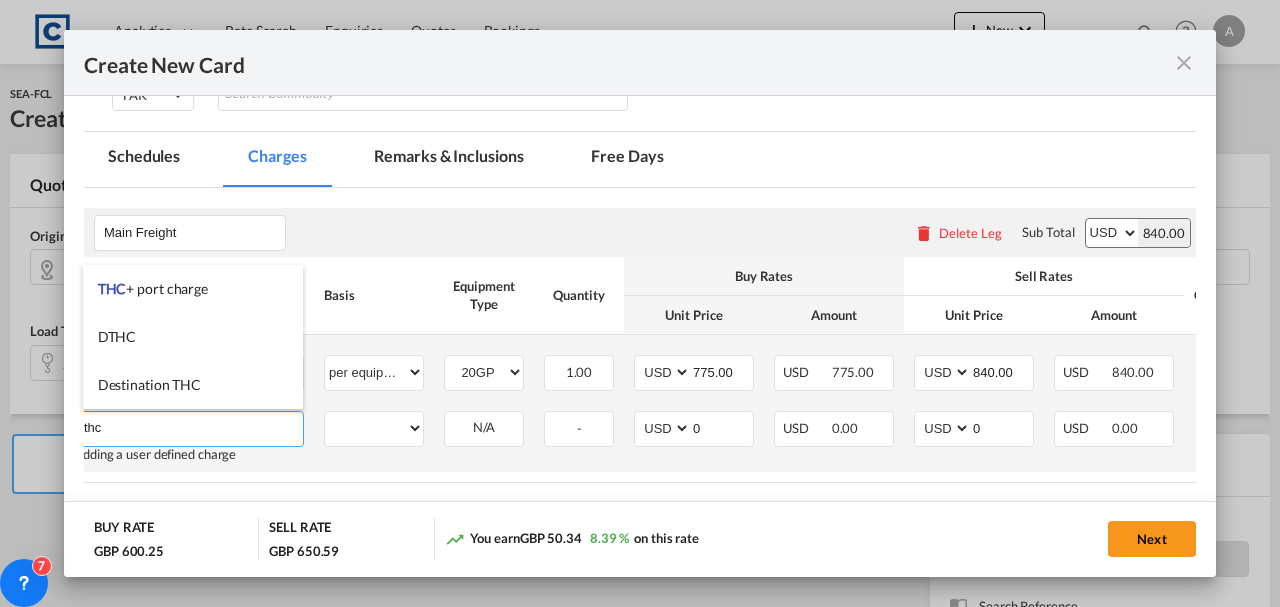 type on "thc" 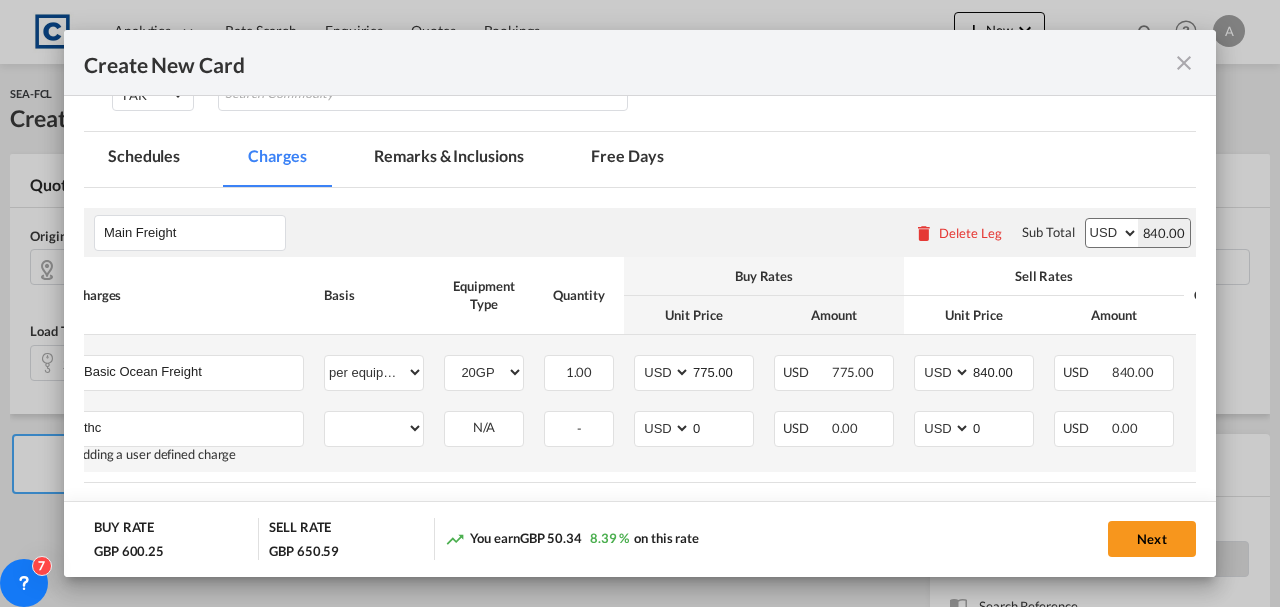 click on "N/A
Please Select
Already exists" at bounding box center (484, 436) 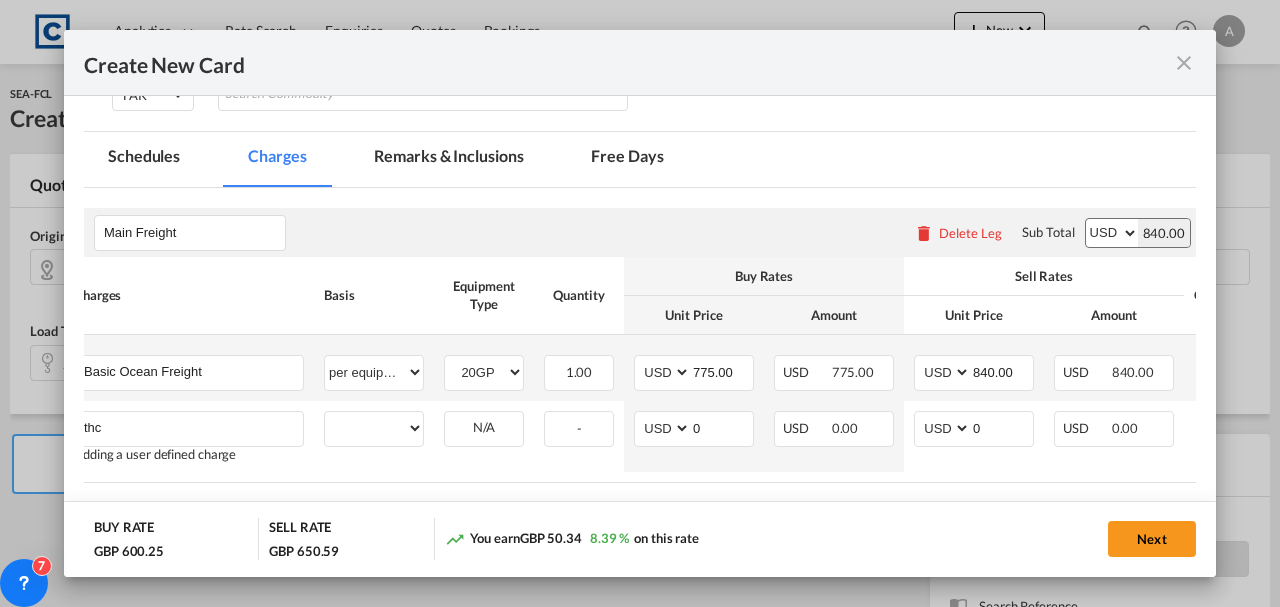 scroll, scrollTop: 0, scrollLeft: 165, axis: horizontal 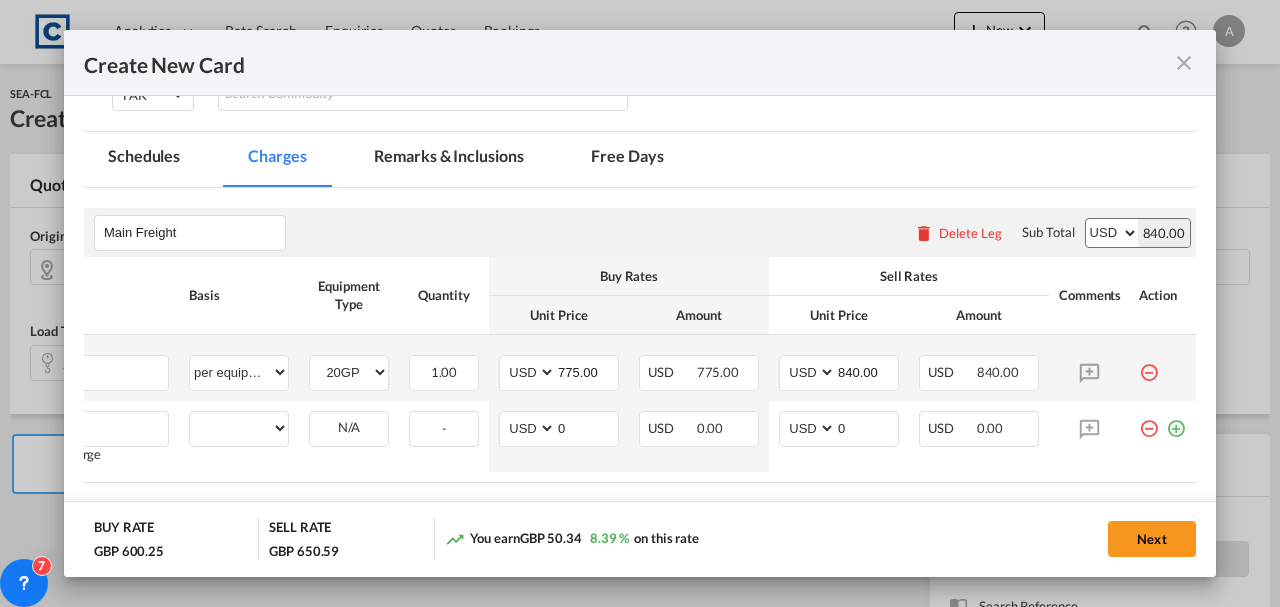 drag, startPoint x: 1137, startPoint y: 428, endPoint x: 807, endPoint y: 389, distance: 332.29654 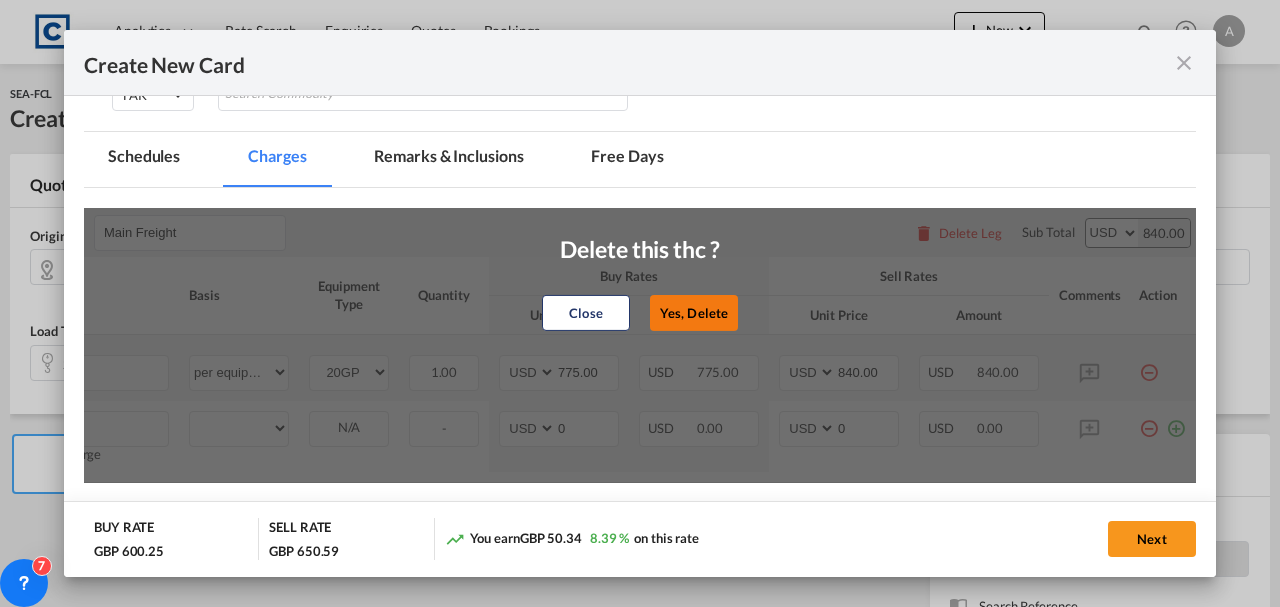 click on "Yes, Delete" at bounding box center (694, 313) 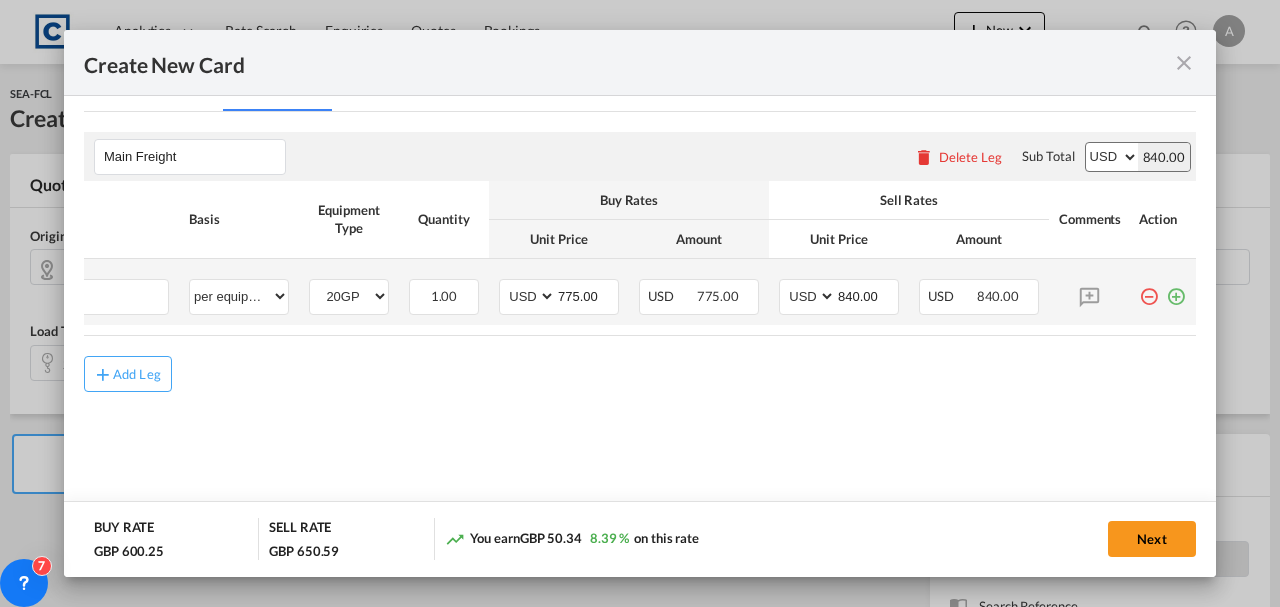 scroll, scrollTop: 542, scrollLeft: 0, axis: vertical 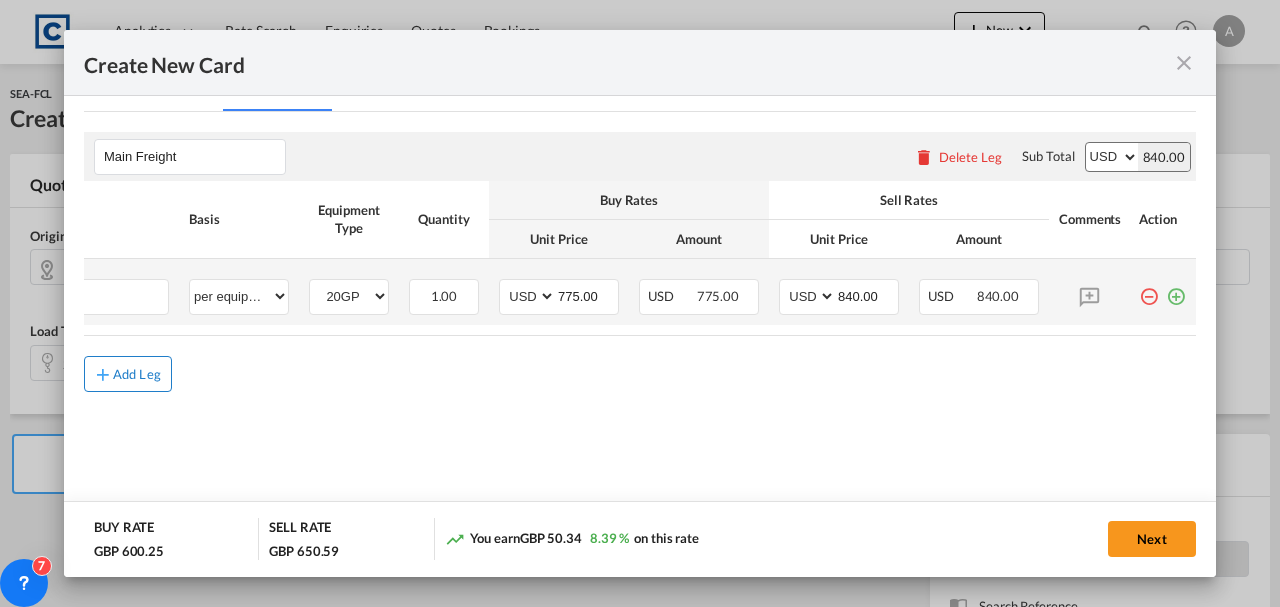 click on "Add Leg" at bounding box center [137, 374] 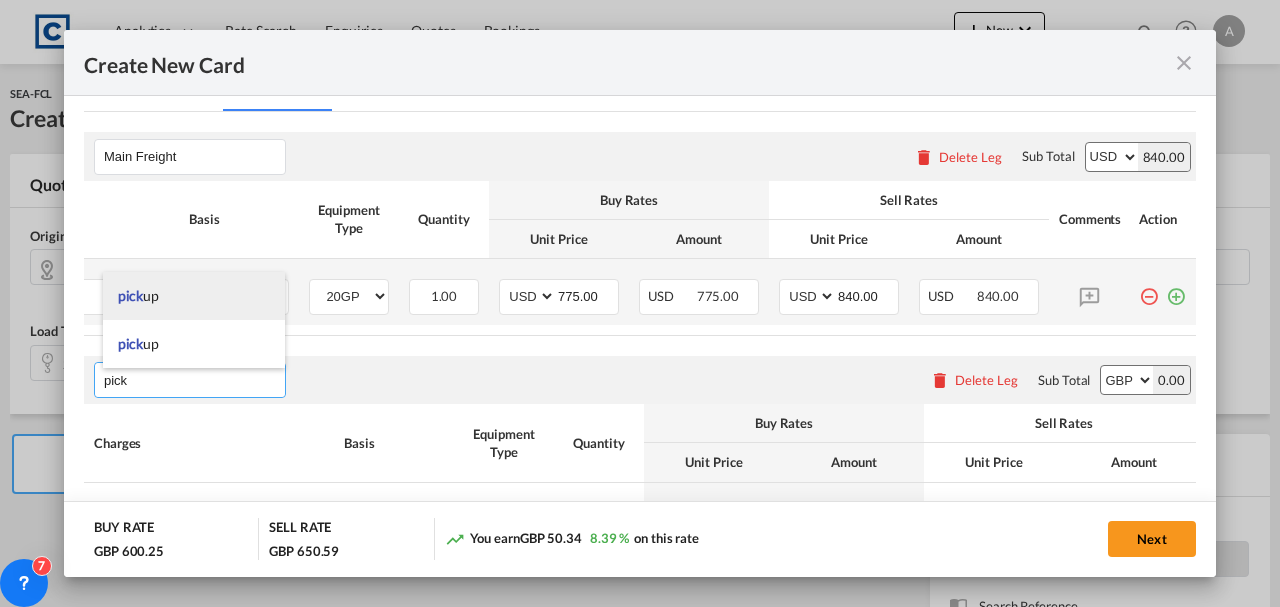 click on "pick up" at bounding box center (194, 296) 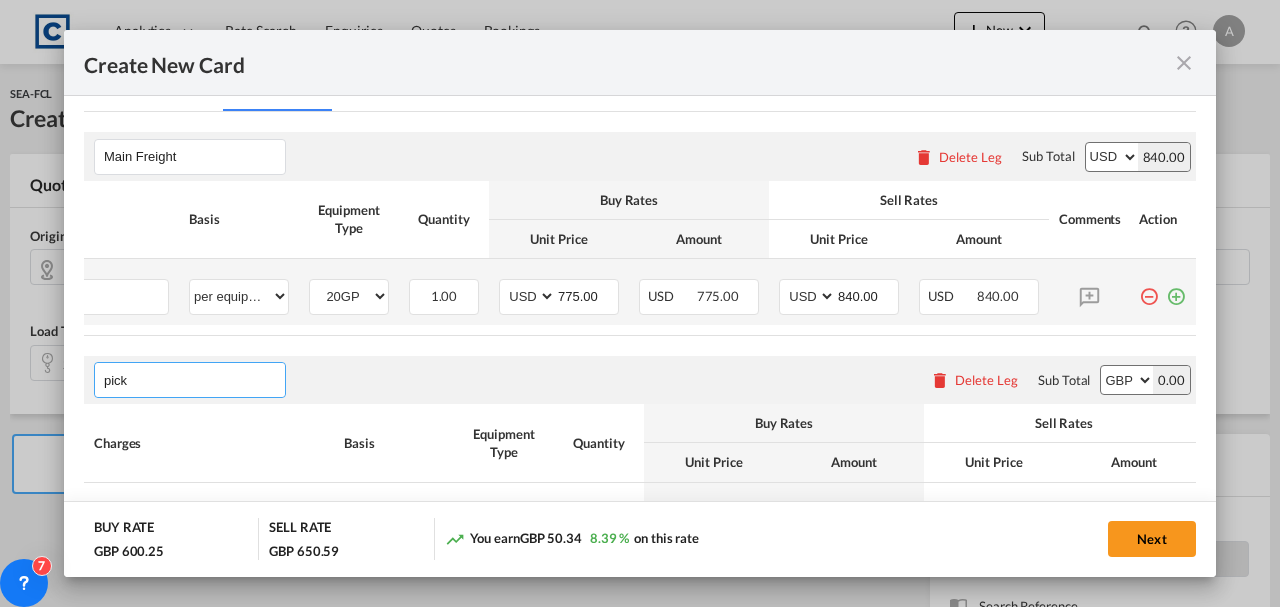 type on "pickup" 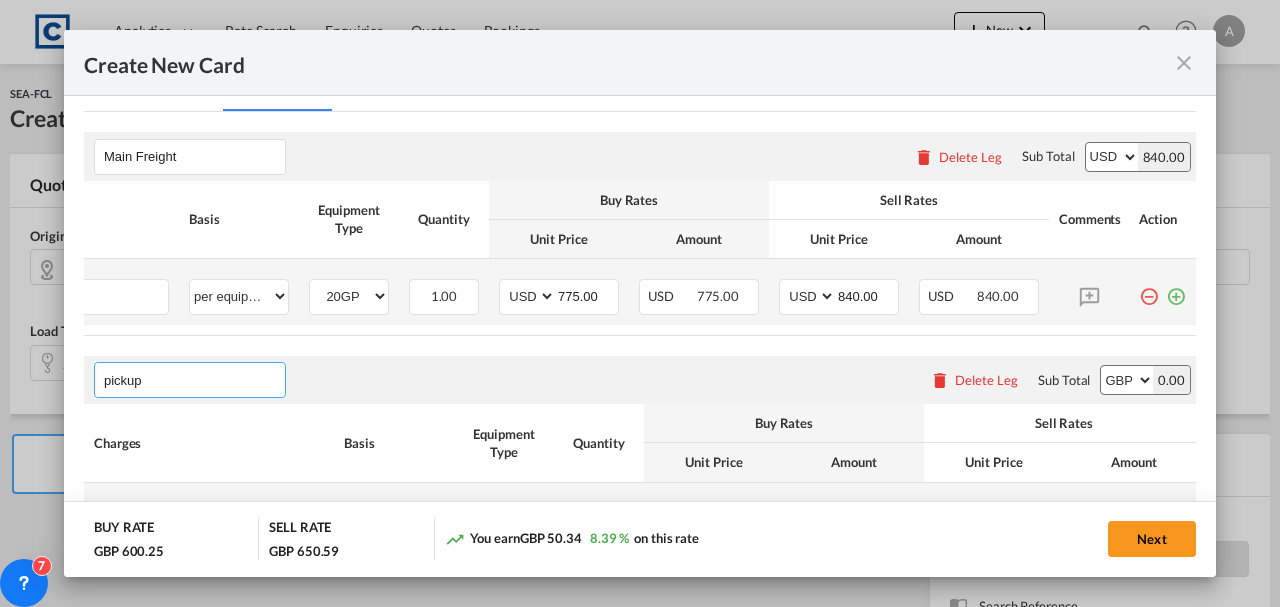 scroll, scrollTop: 717, scrollLeft: 0, axis: vertical 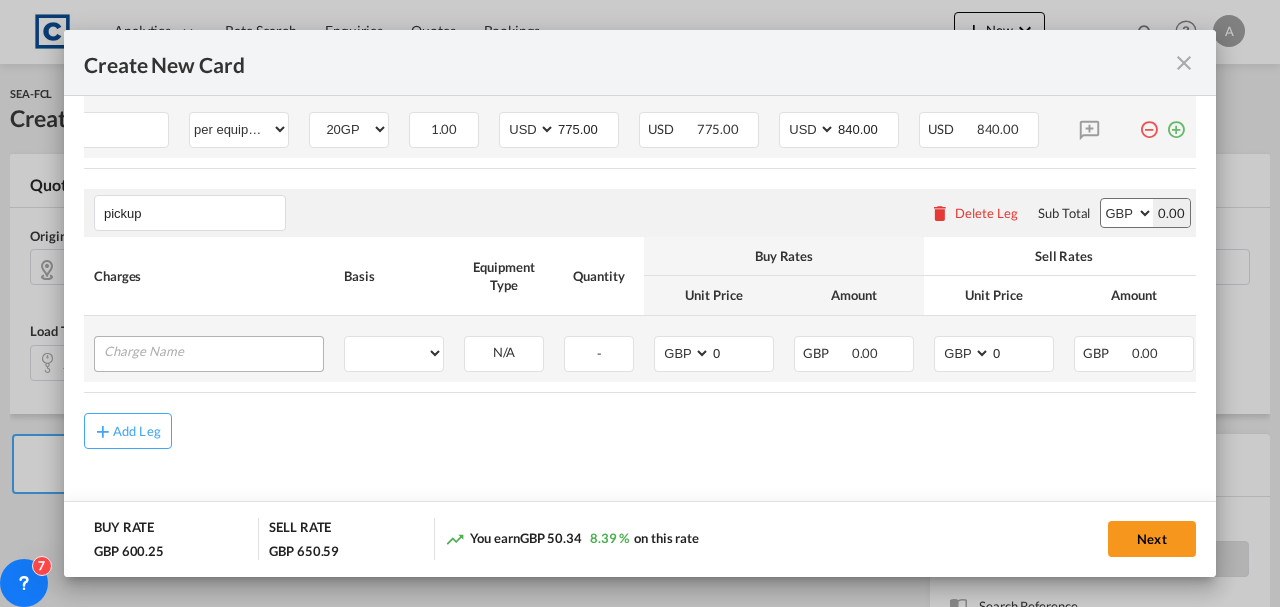 click at bounding box center (209, 354) 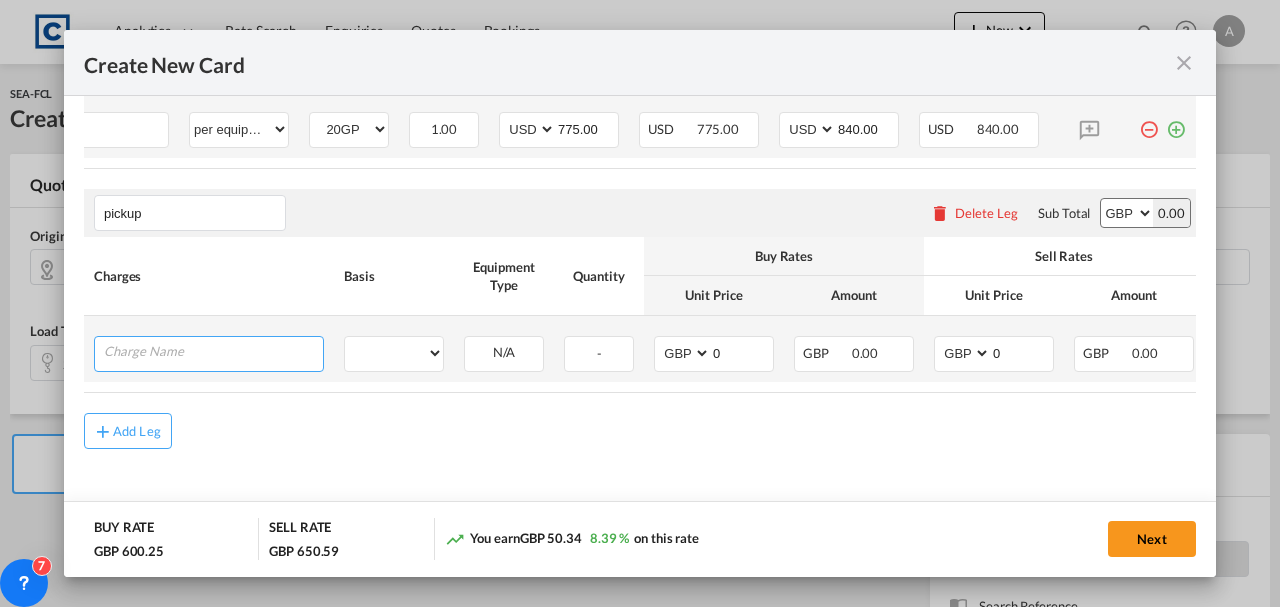 click at bounding box center [213, 352] 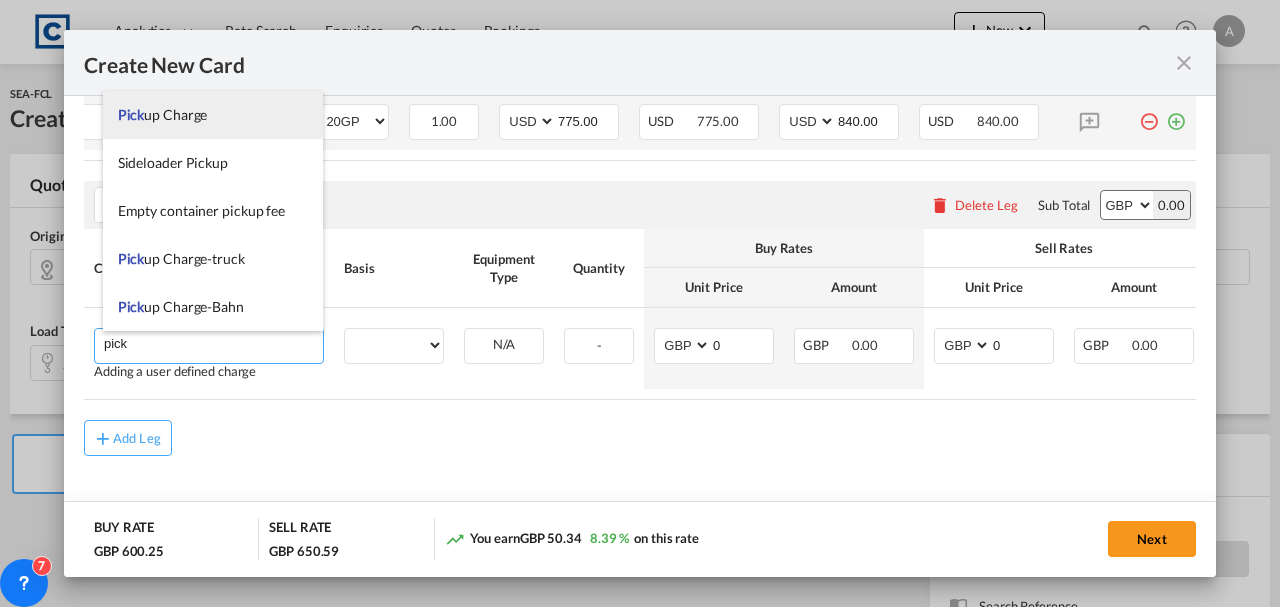 click on "Pick up Charge" at bounding box center (213, 115) 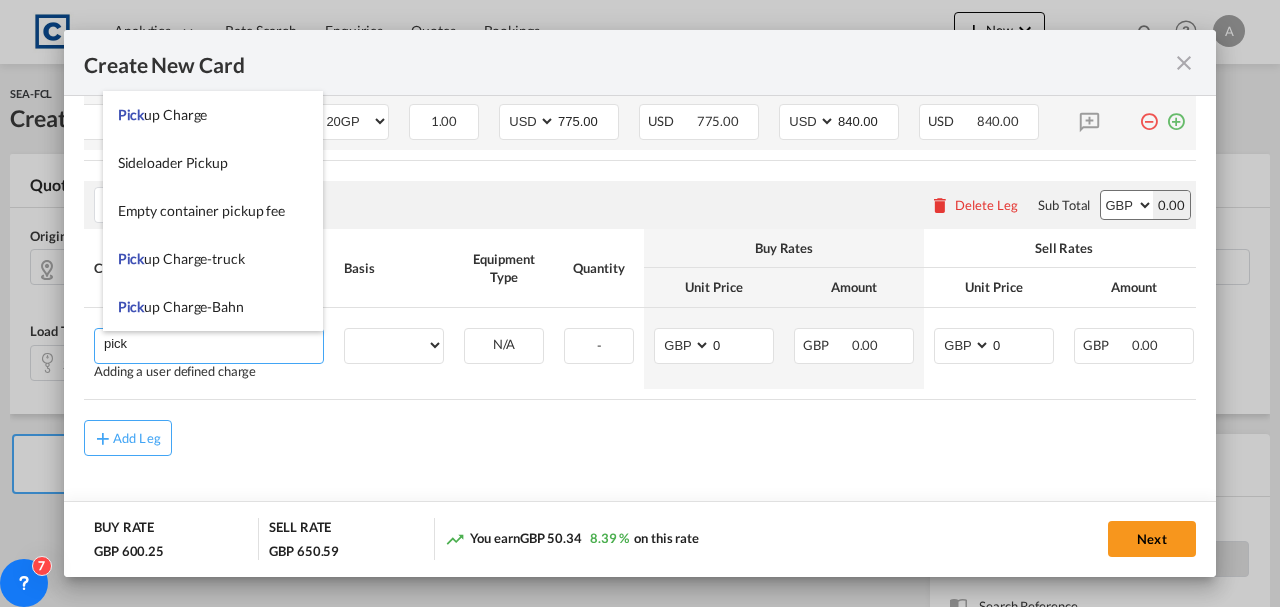 type on "Pickup Charge" 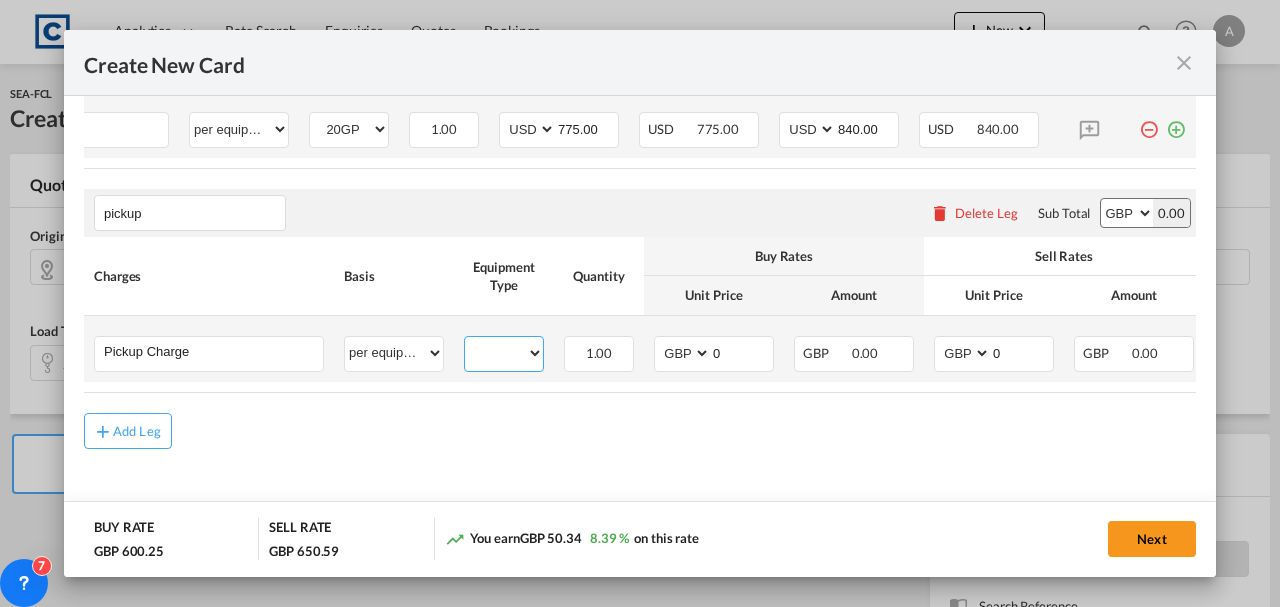 click on "20GP" at bounding box center [504, 353] 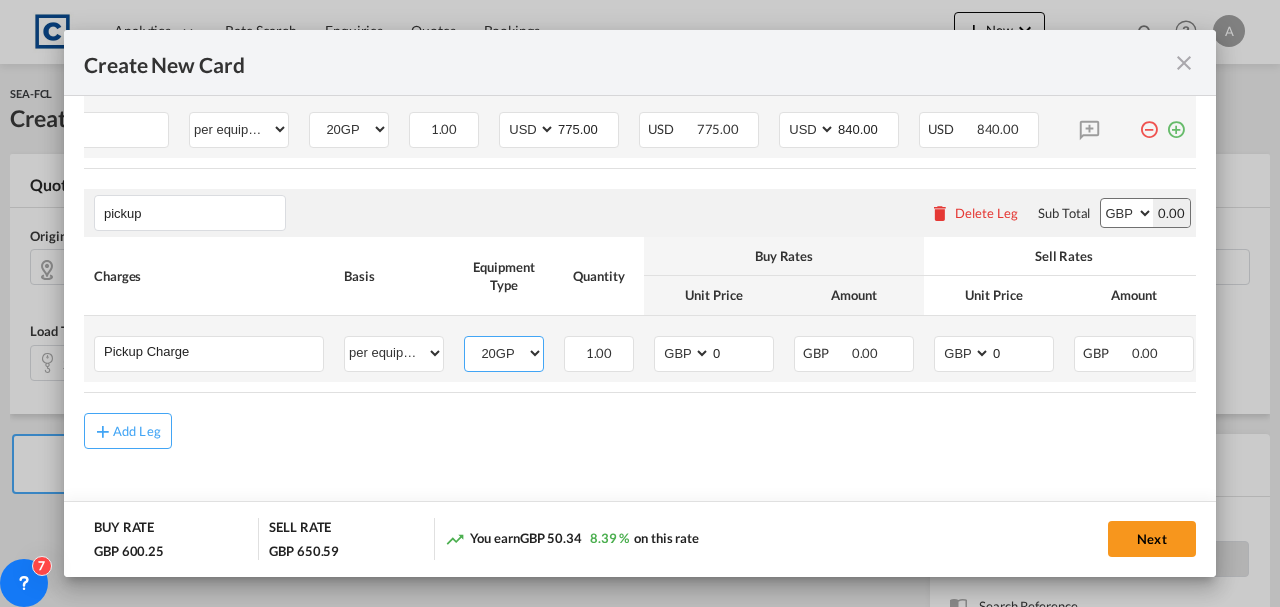 click on "20GP" at bounding box center [504, 353] 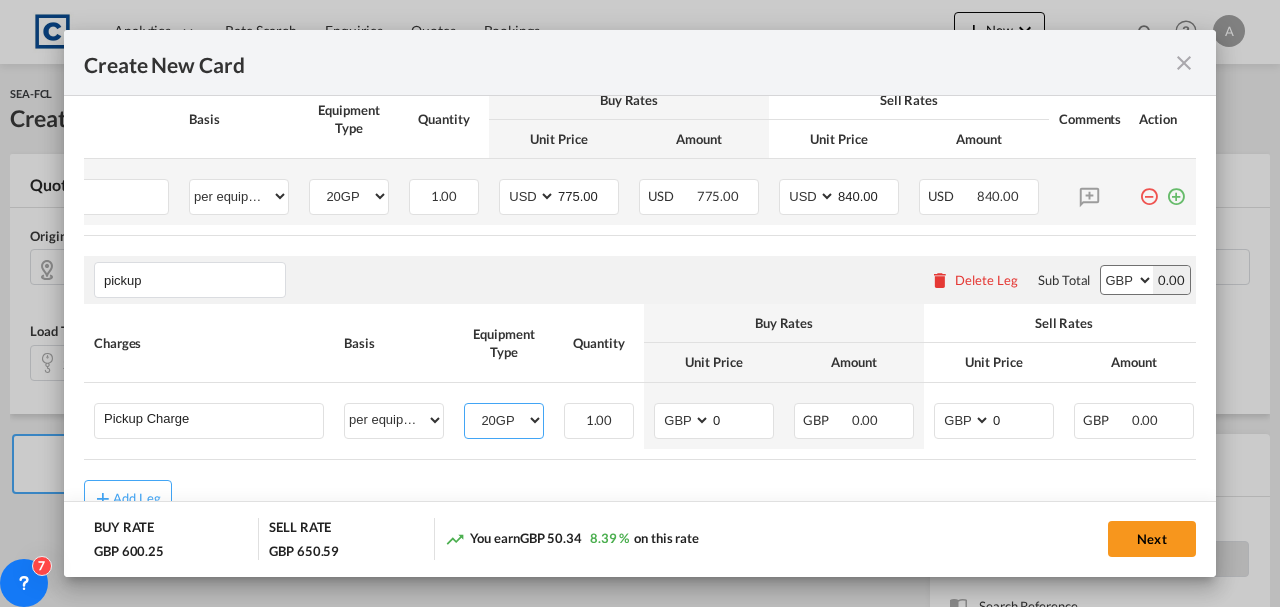 scroll, scrollTop: 584, scrollLeft: 0, axis: vertical 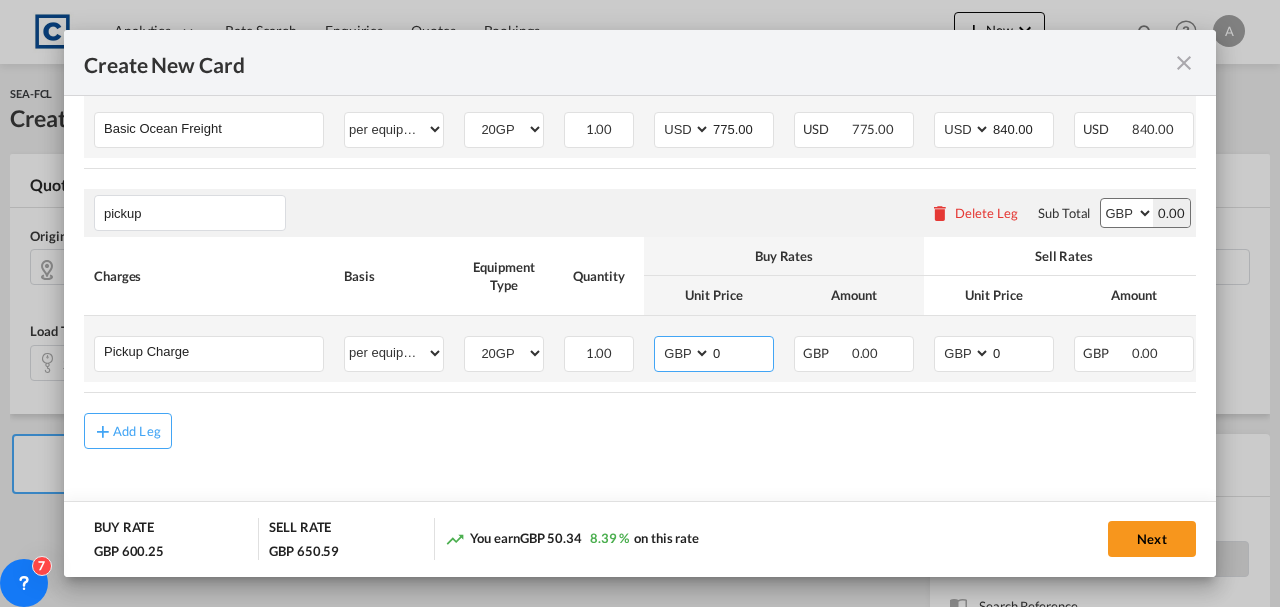 click on "0" at bounding box center (742, 352) 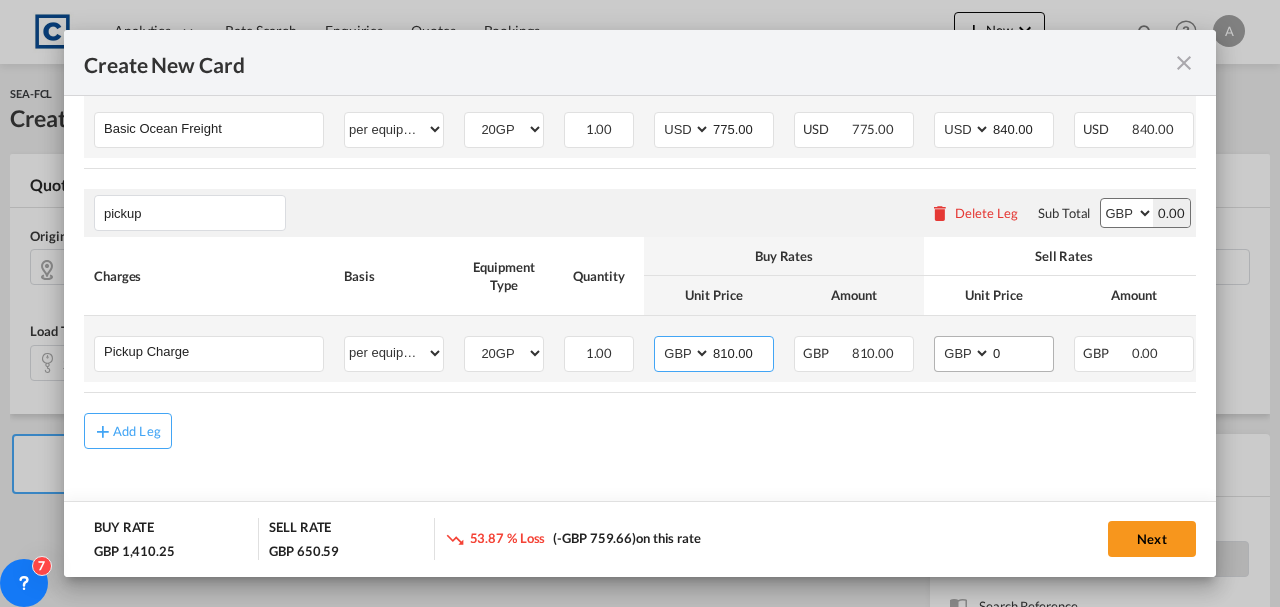 type on "810.00" 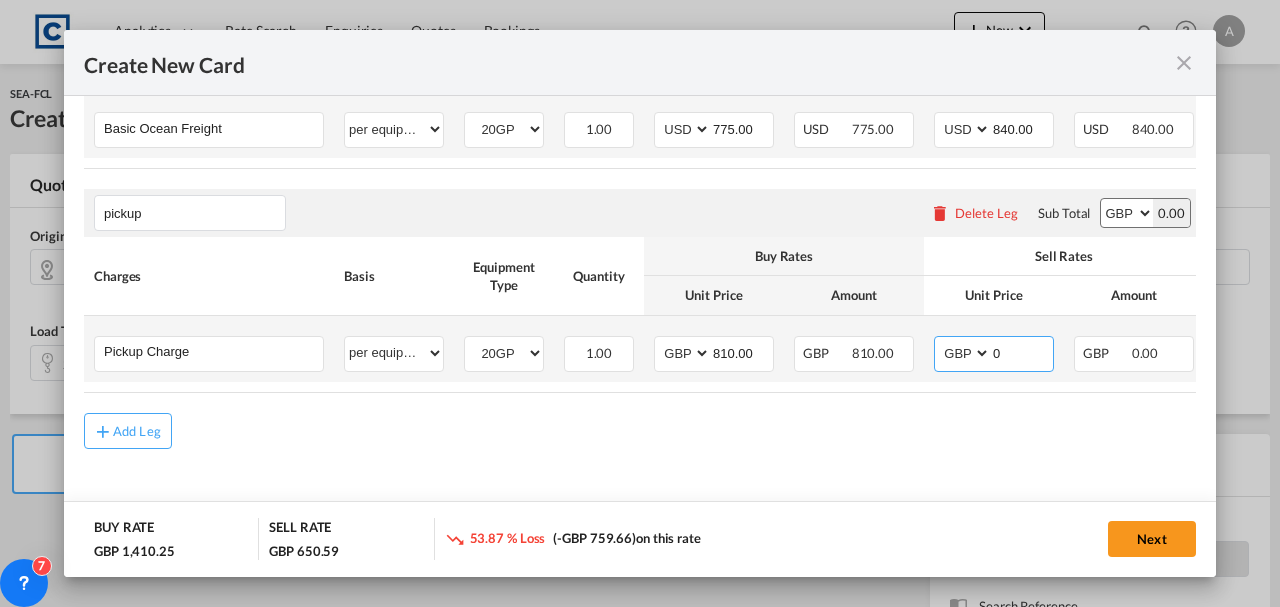 click on "0" at bounding box center [1022, 352] 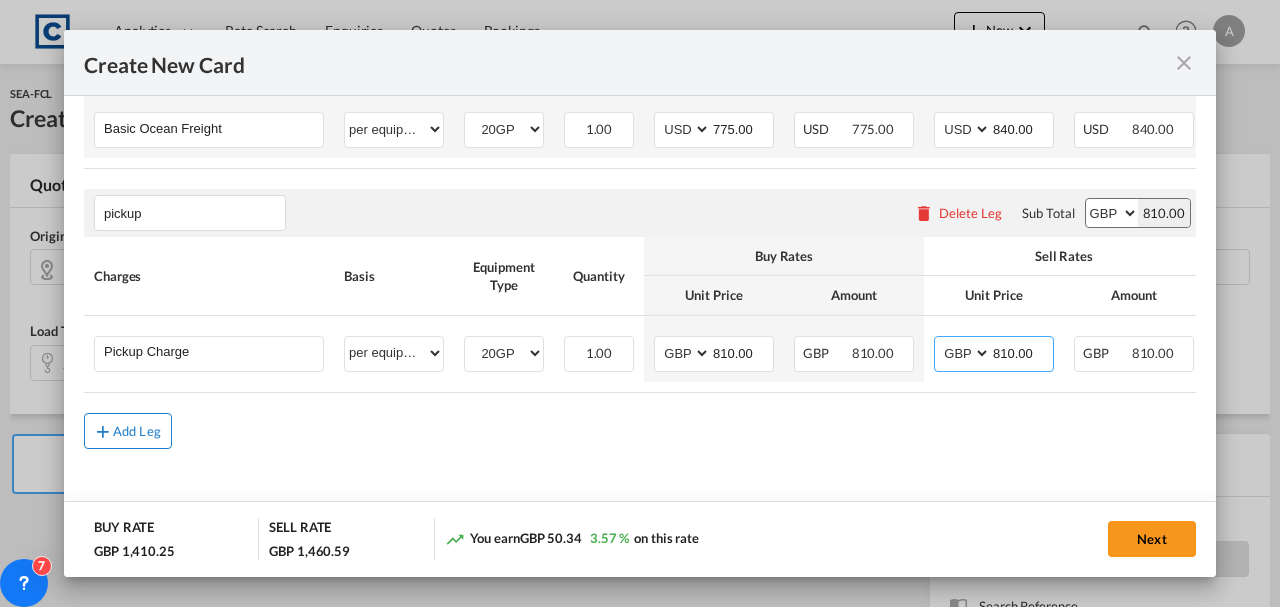 type on "810.00" 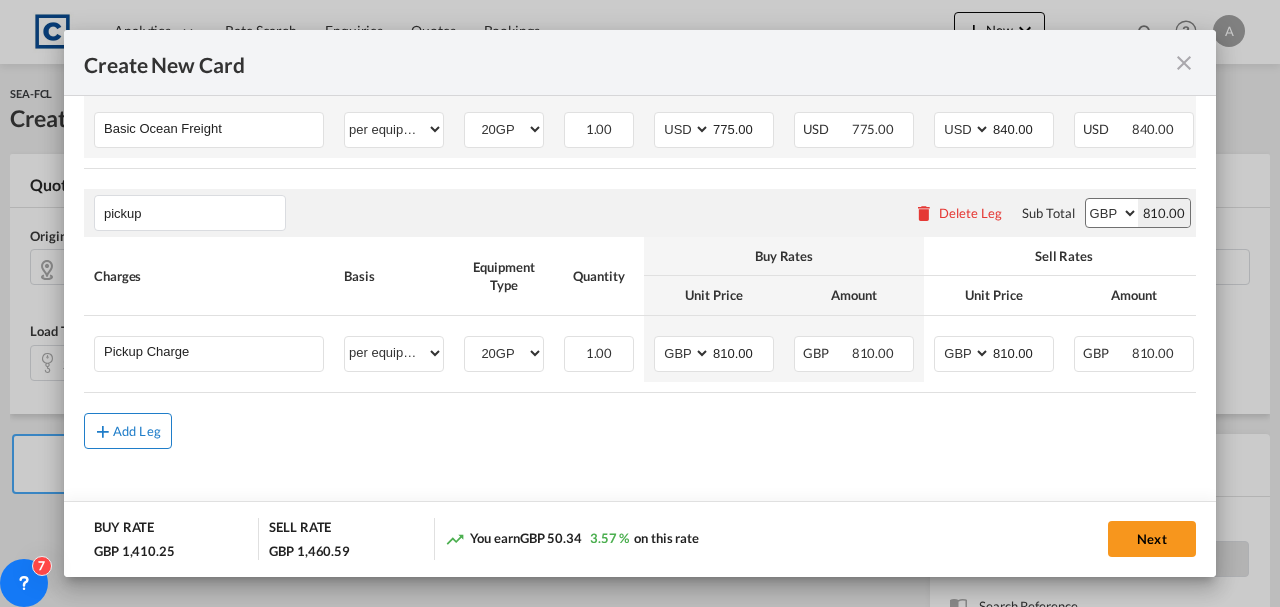 click at bounding box center [103, 431] 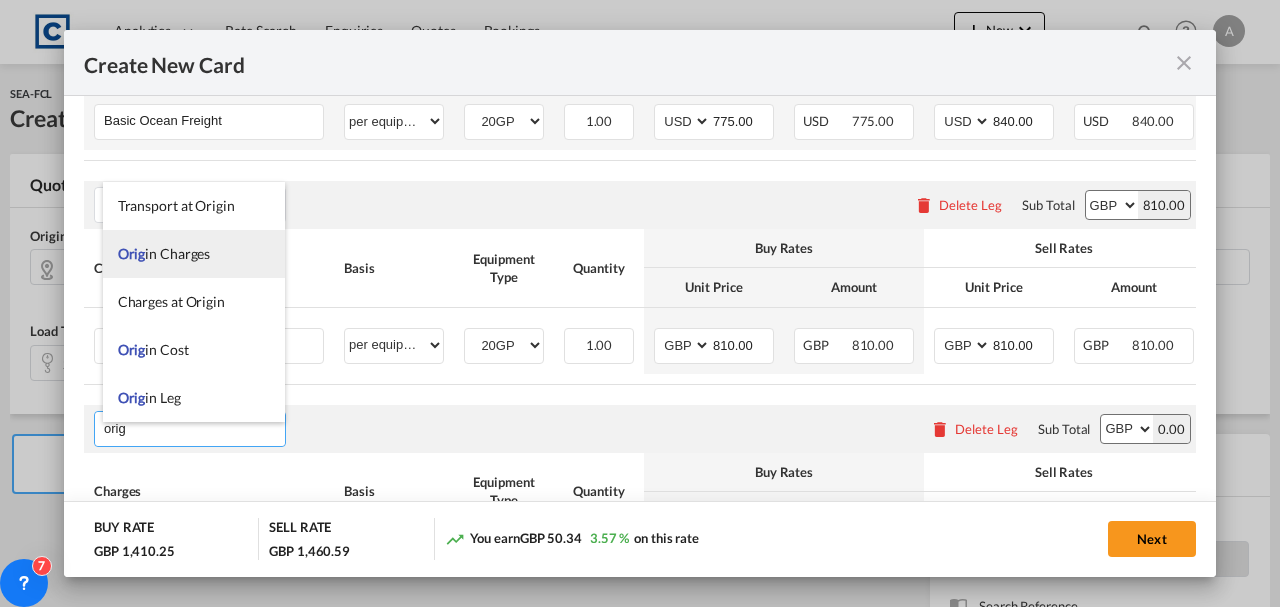 click on "Orig in Charges" at bounding box center (164, 253) 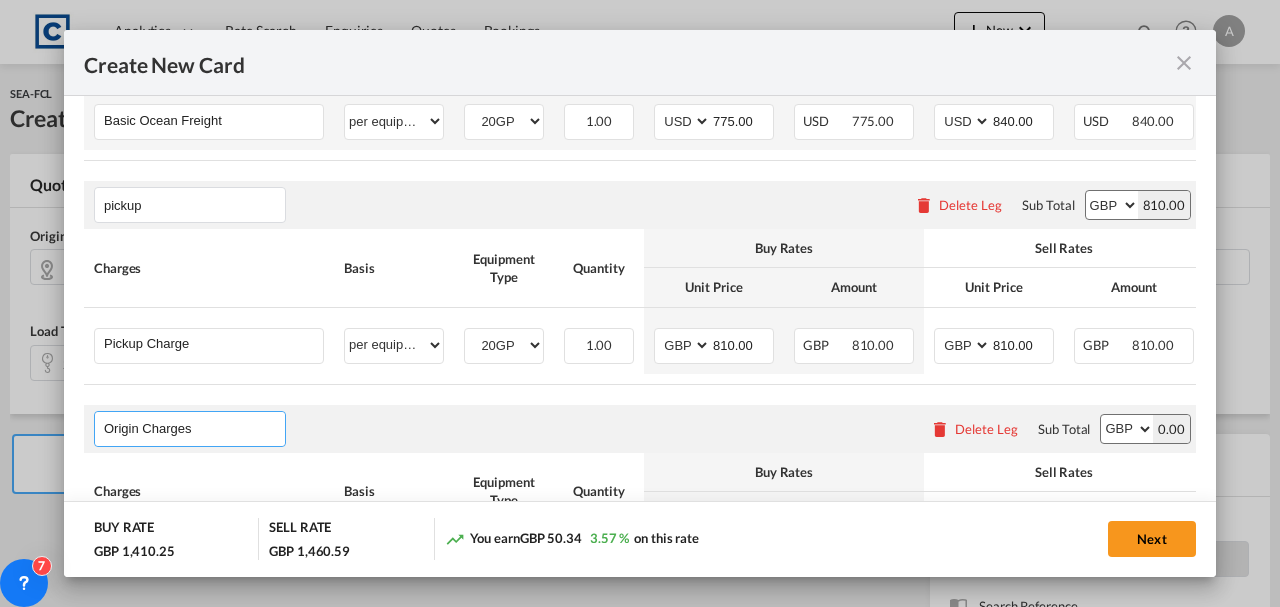 scroll, scrollTop: 946, scrollLeft: 0, axis: vertical 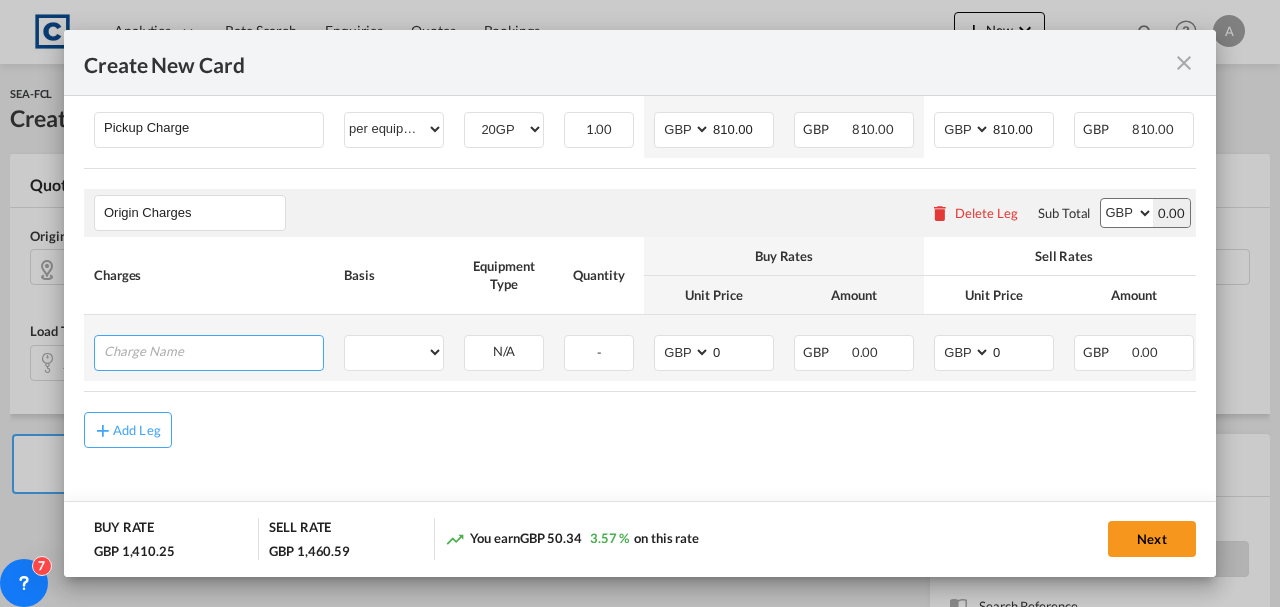 click at bounding box center [213, 351] 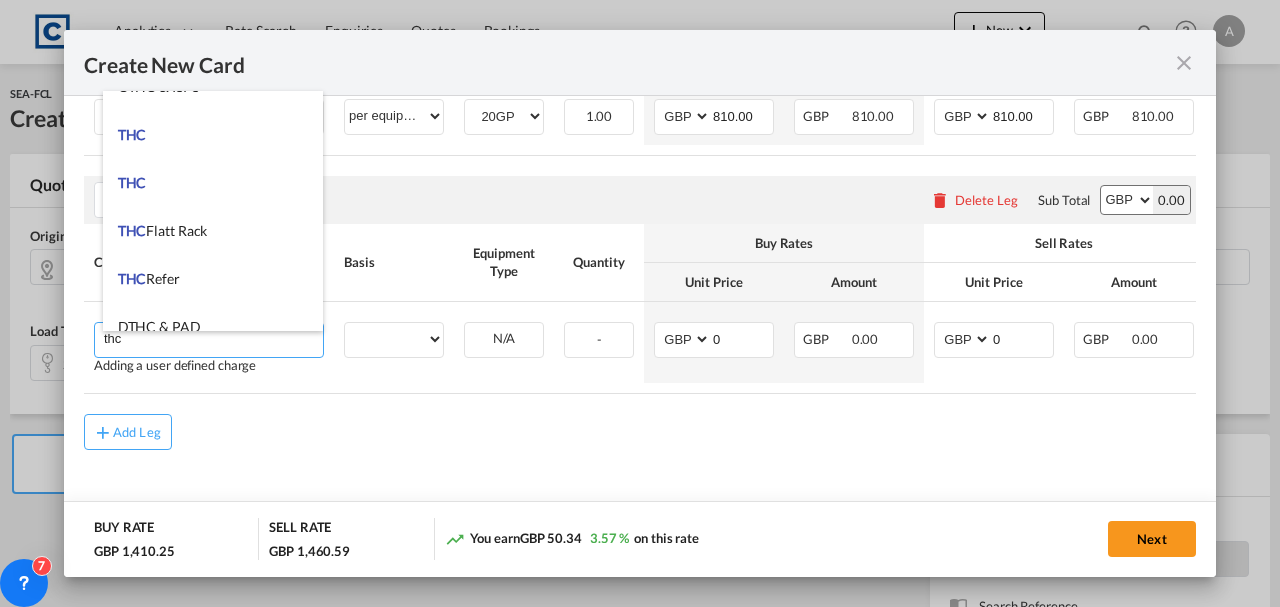 scroll, scrollTop: 240, scrollLeft: 0, axis: vertical 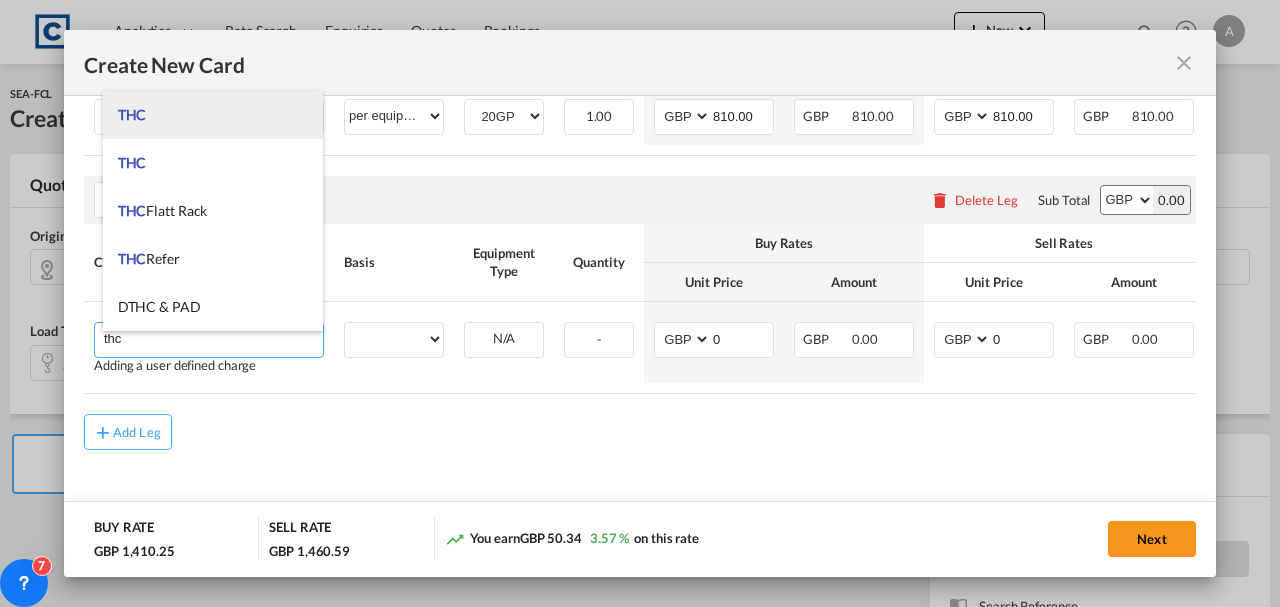 click on "THC" at bounding box center [213, 115] 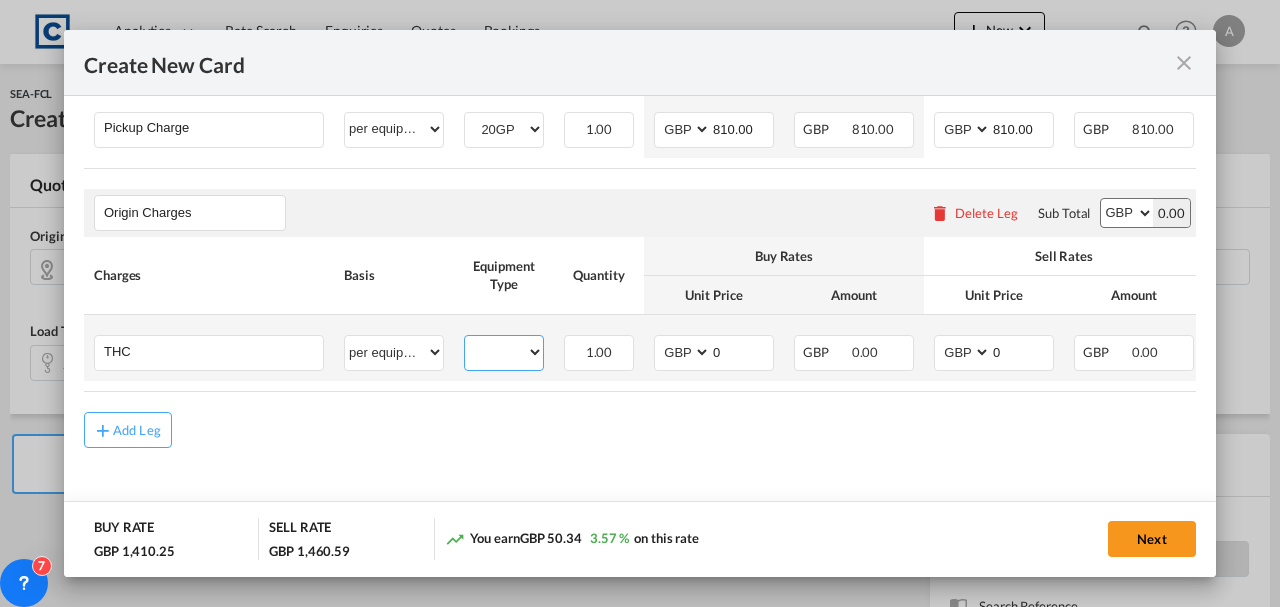click on "20GP" at bounding box center [504, 352] 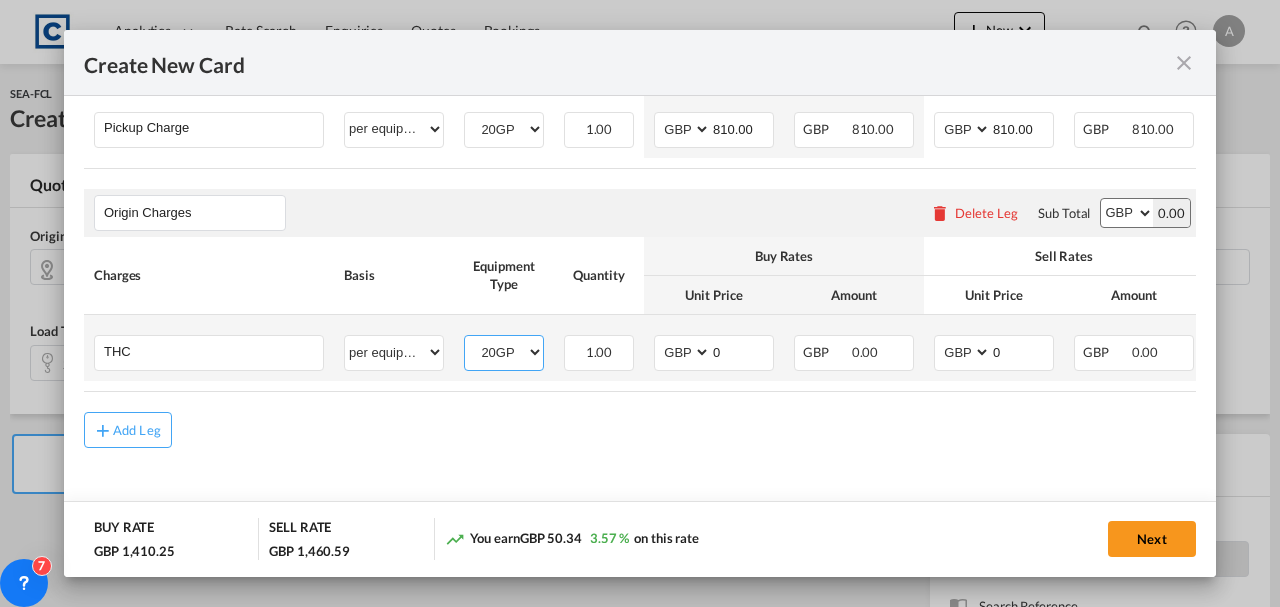 click on "20GP" at bounding box center [504, 352] 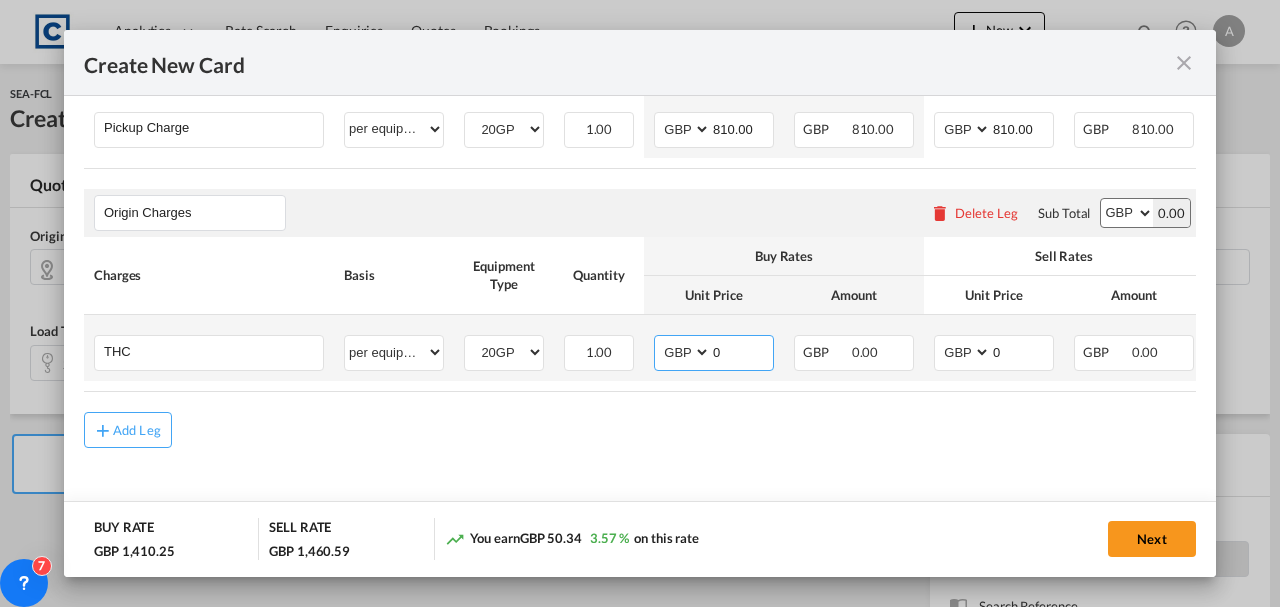 click on "0" at bounding box center (742, 351) 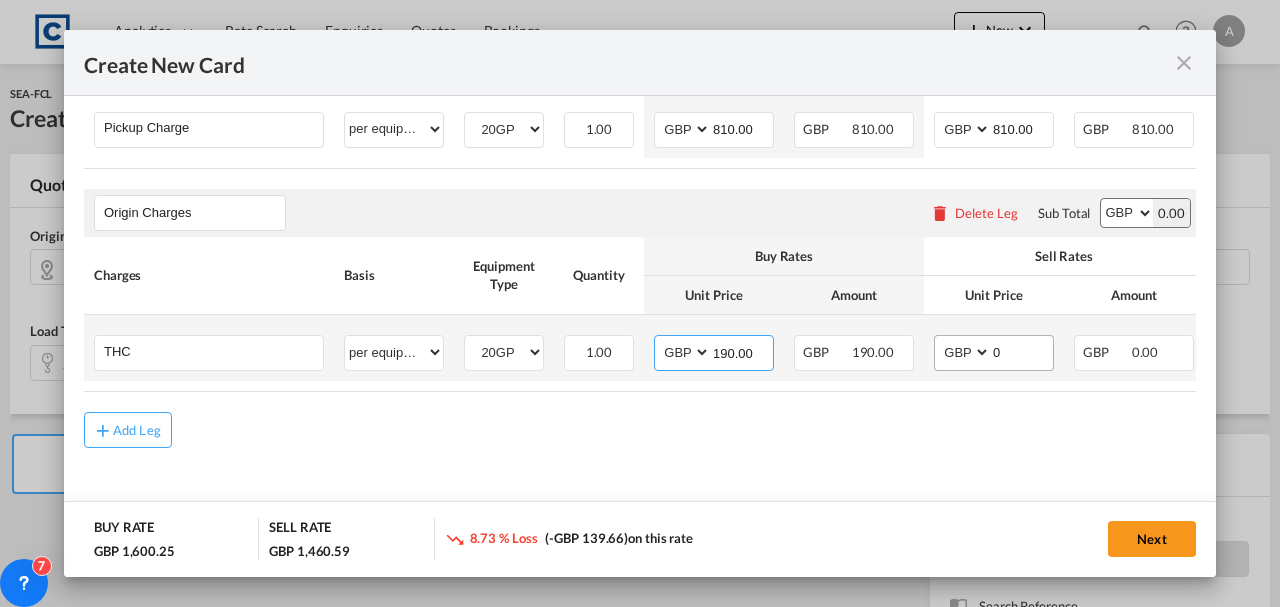 type on "190.00" 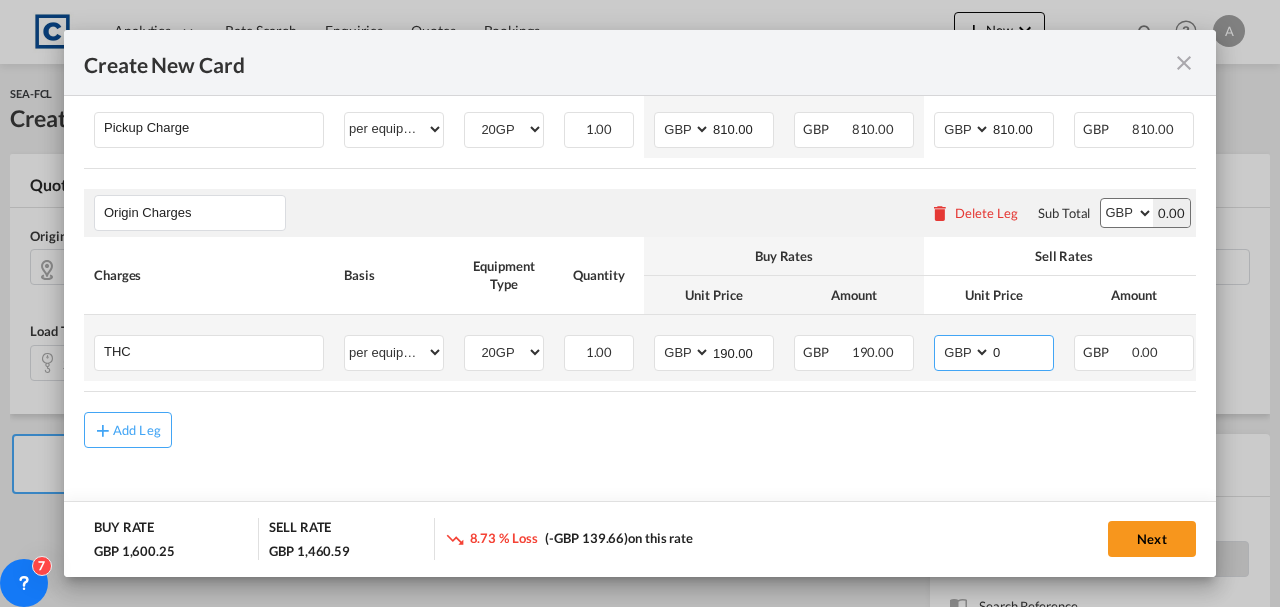 click on "0" at bounding box center [1022, 351] 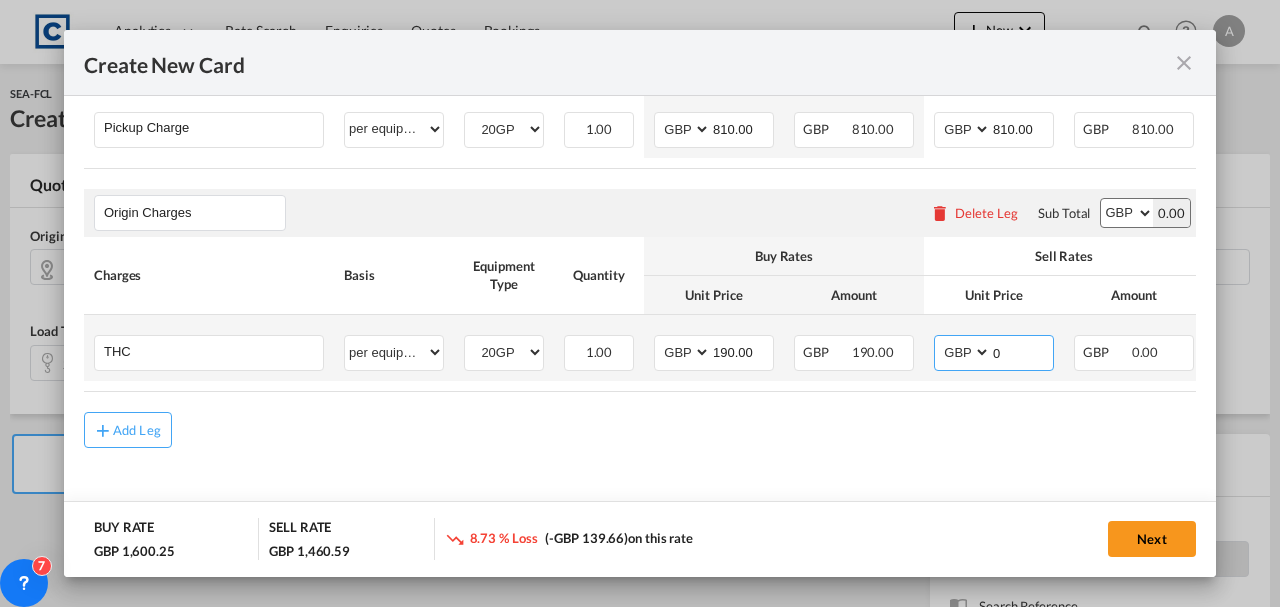 click on "0" at bounding box center (1022, 351) 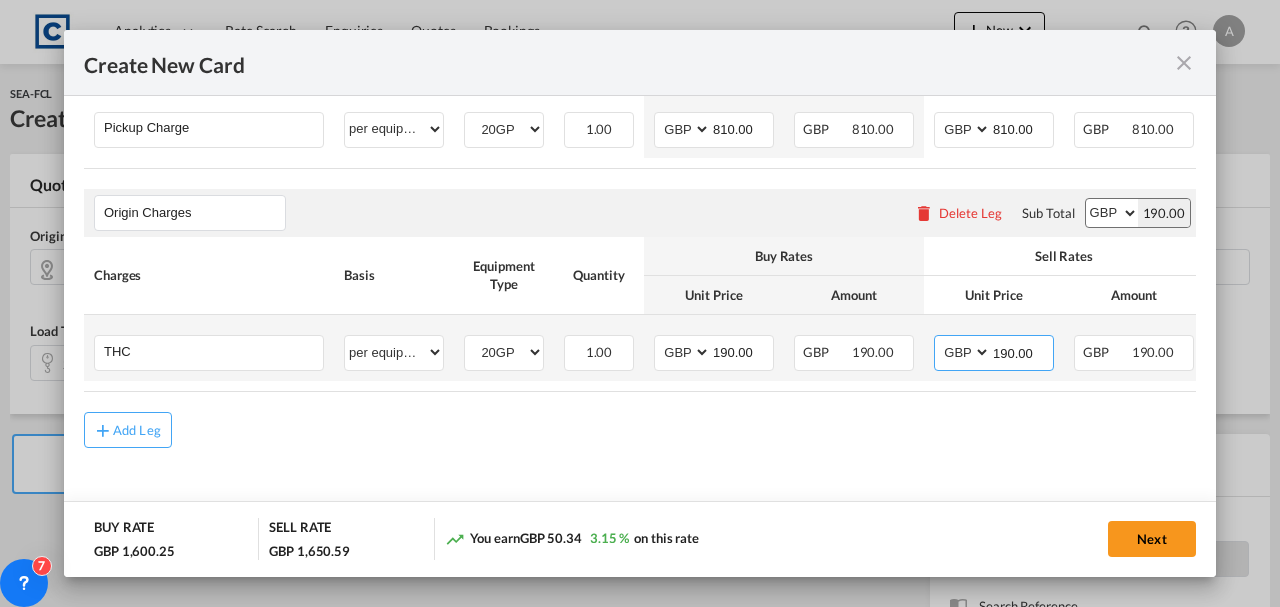 type on "190.00" 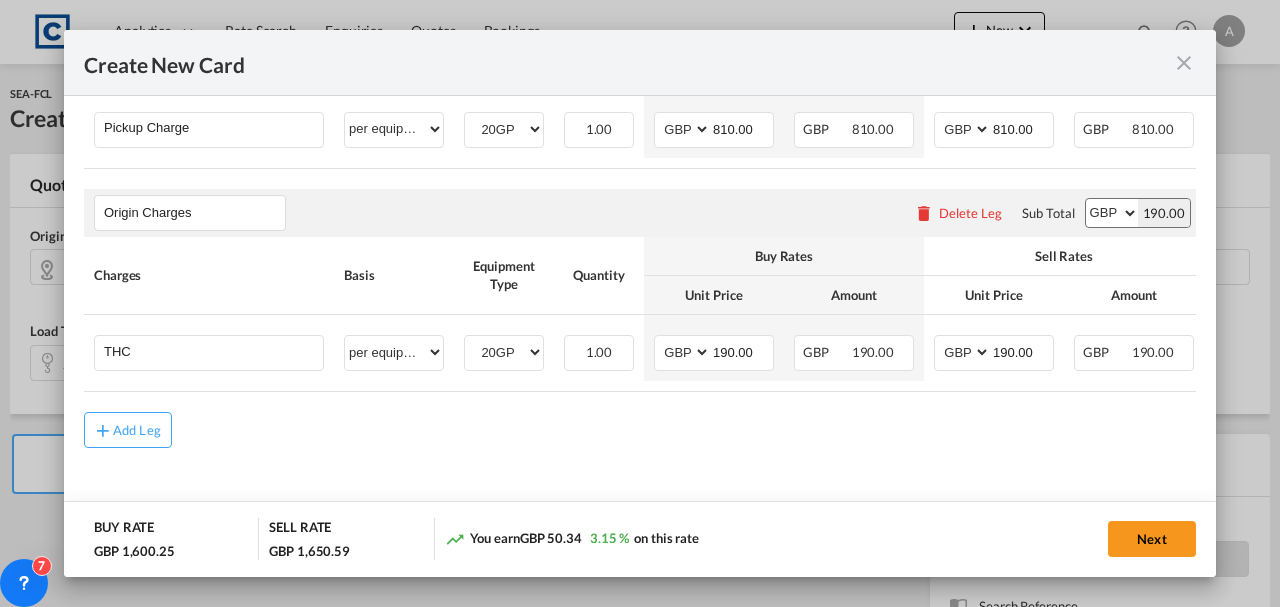 scroll, scrollTop: 0, scrollLeft: 165, axis: horizontal 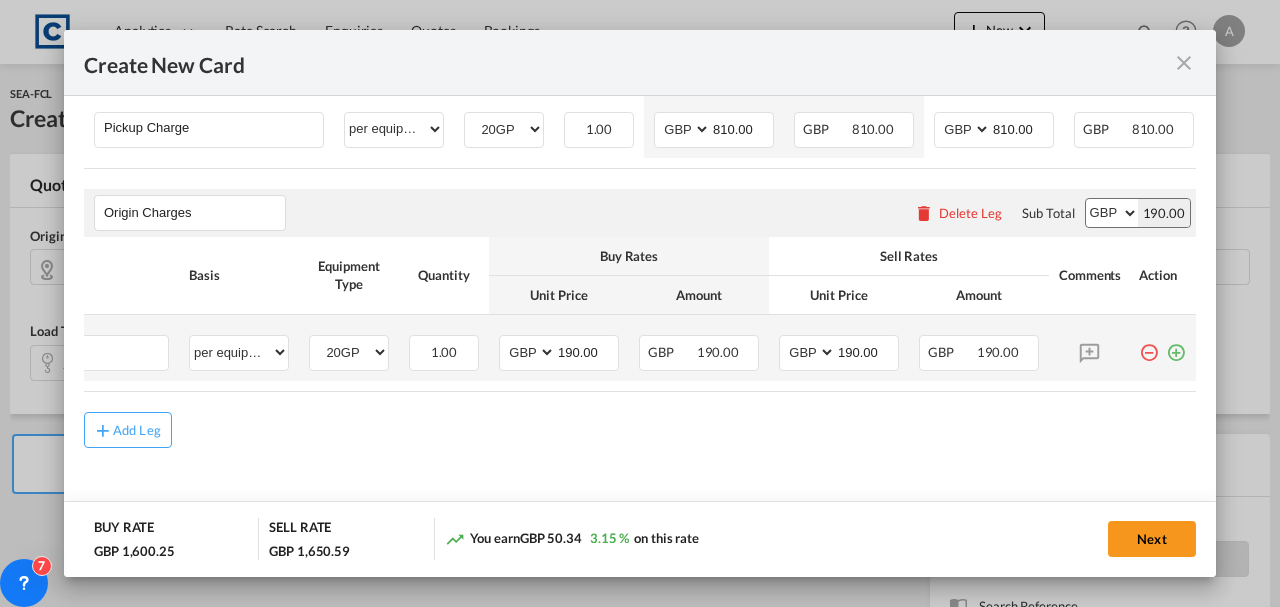 click at bounding box center (1176, 345) 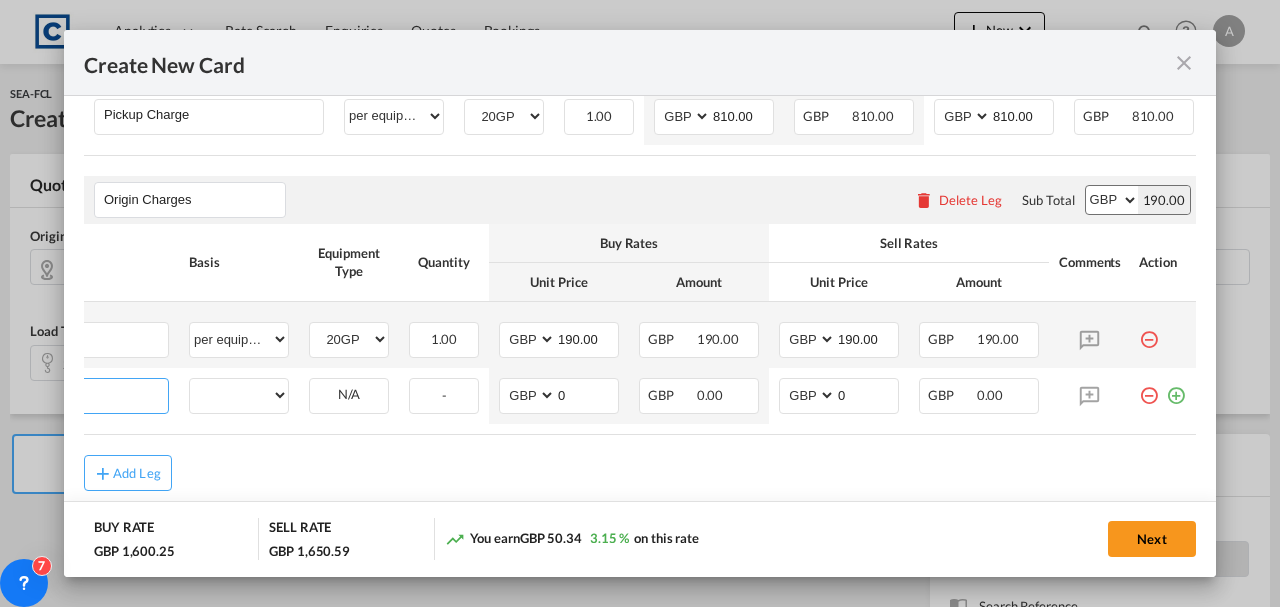 scroll, scrollTop: 0, scrollLeft: 20, axis: horizontal 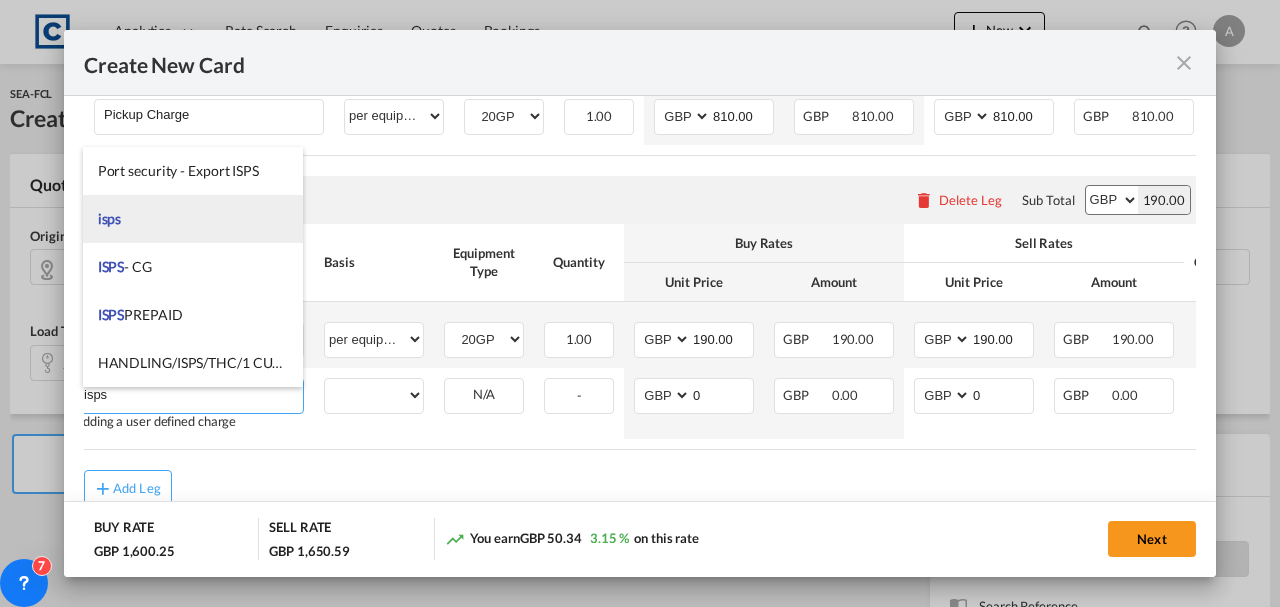 type on "isps" 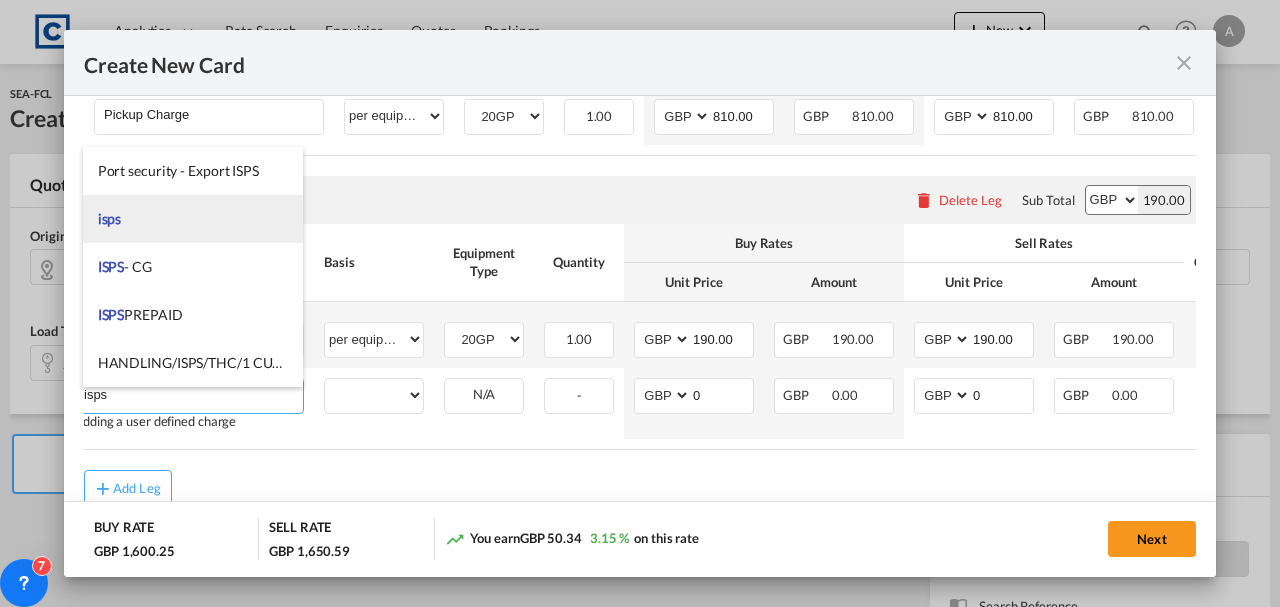 click on "isps" at bounding box center [193, 219] 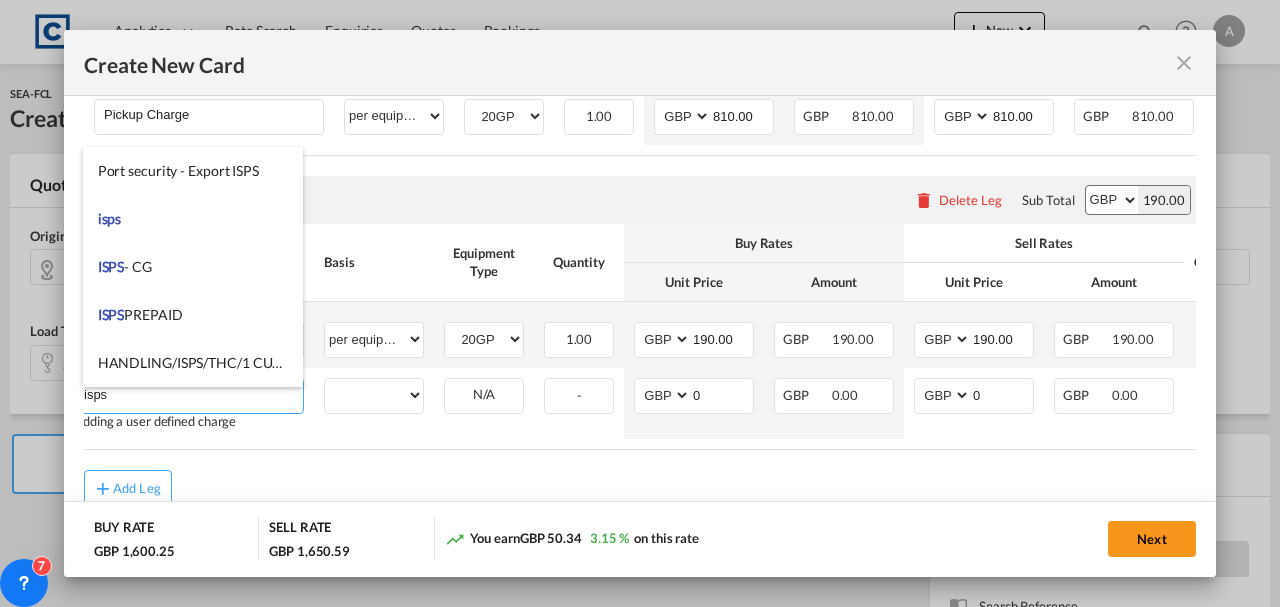 select on "per container" 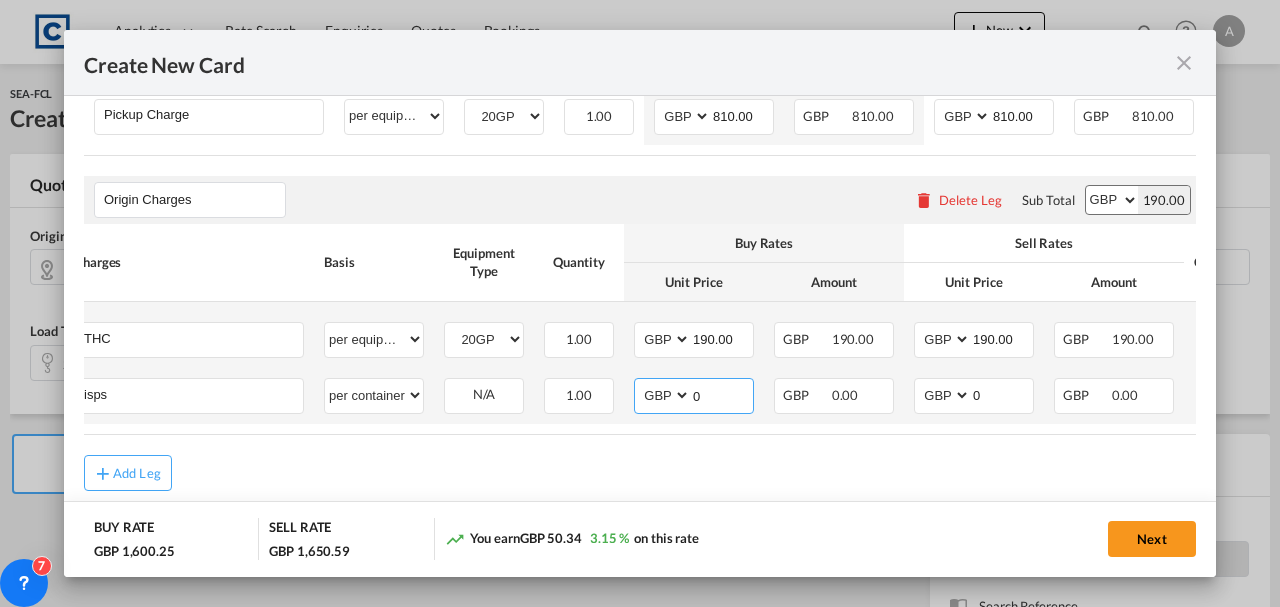 click on "0" at bounding box center (722, 394) 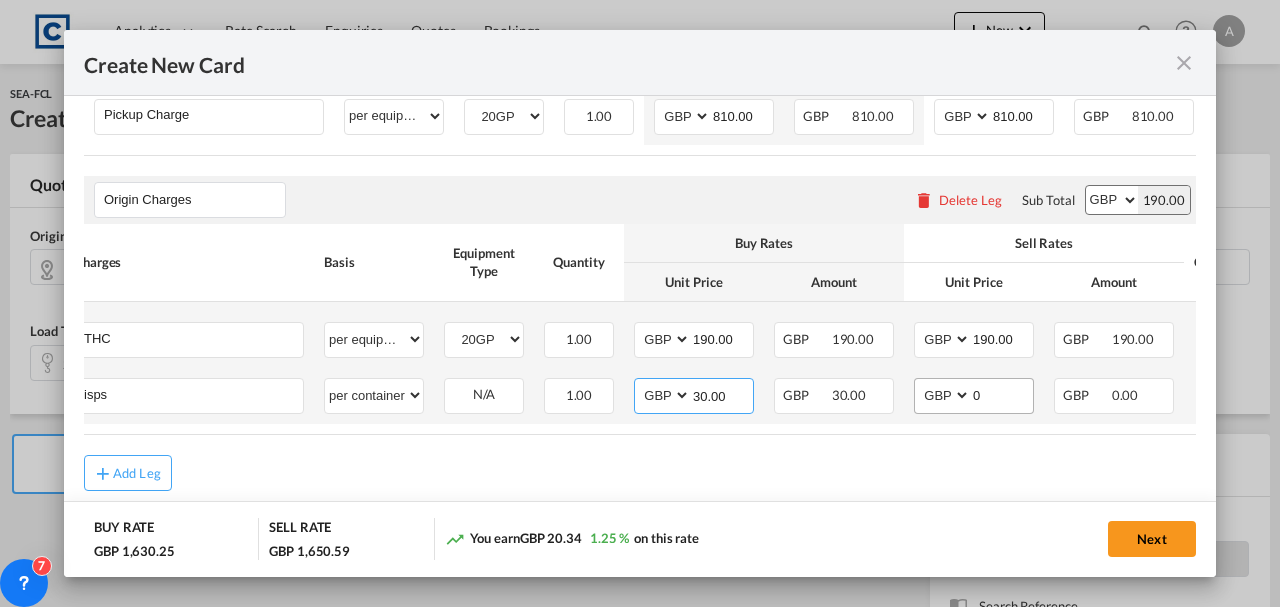 type on "30.00" 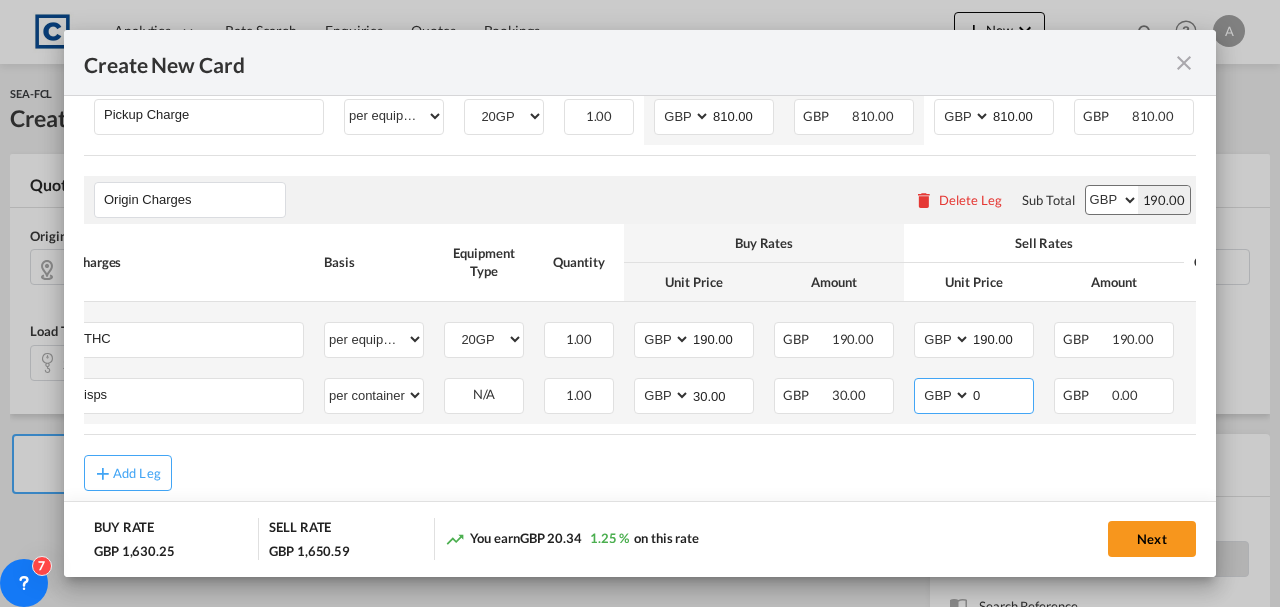 click on "0" at bounding box center [1002, 394] 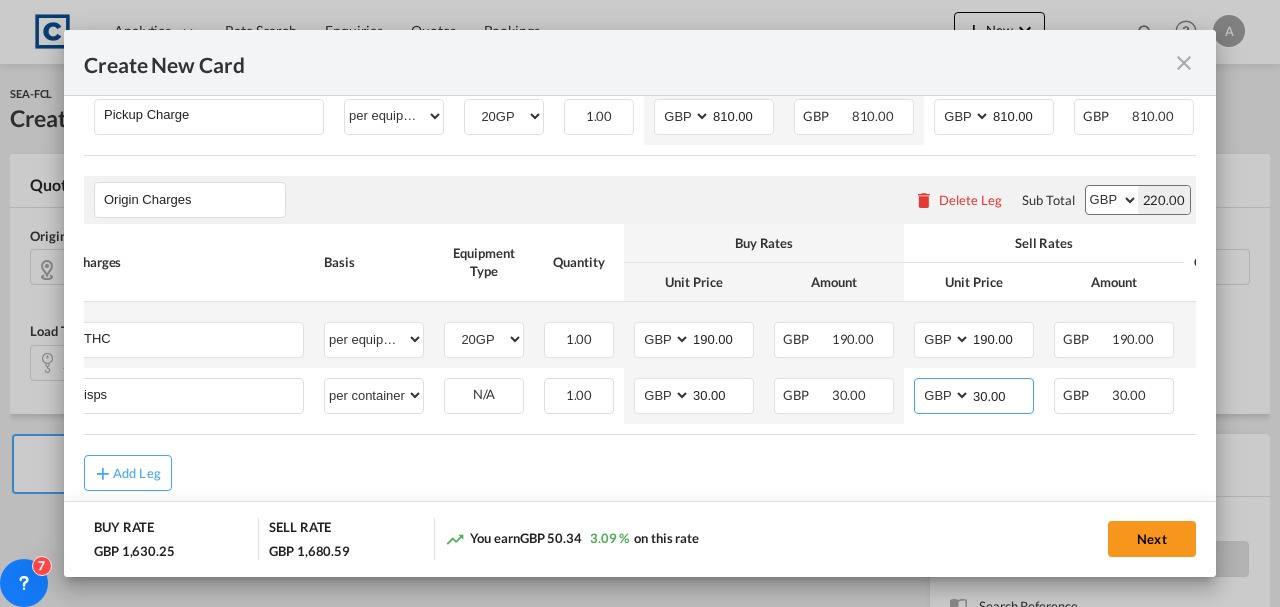 type on "30.00" 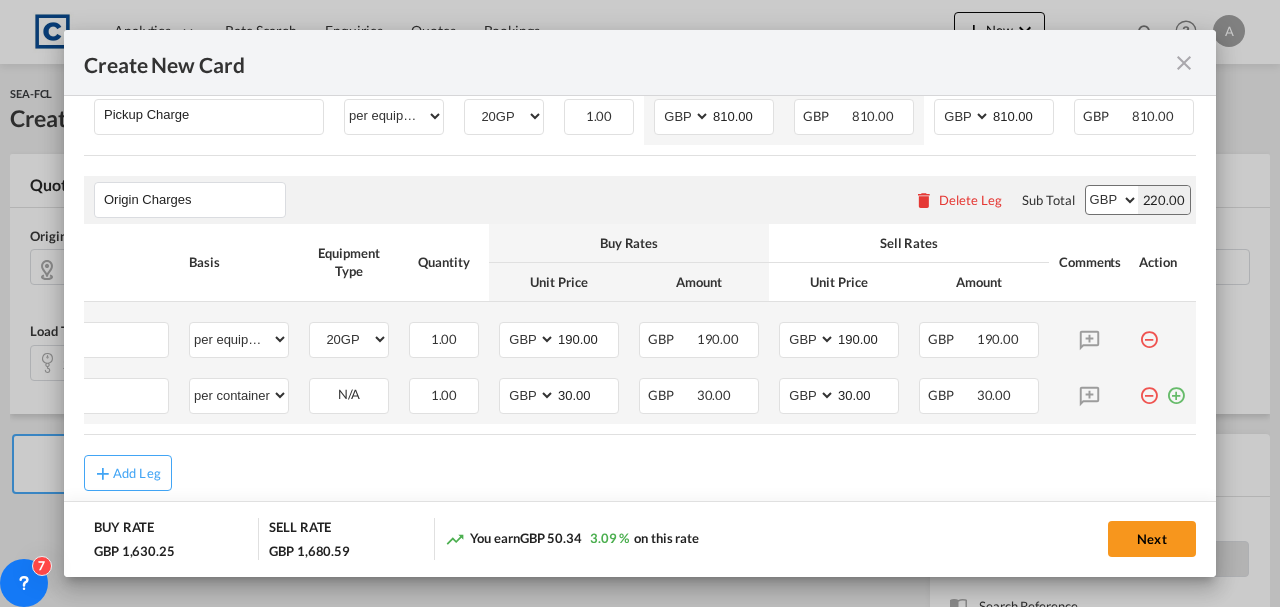 click at bounding box center (1176, 388) 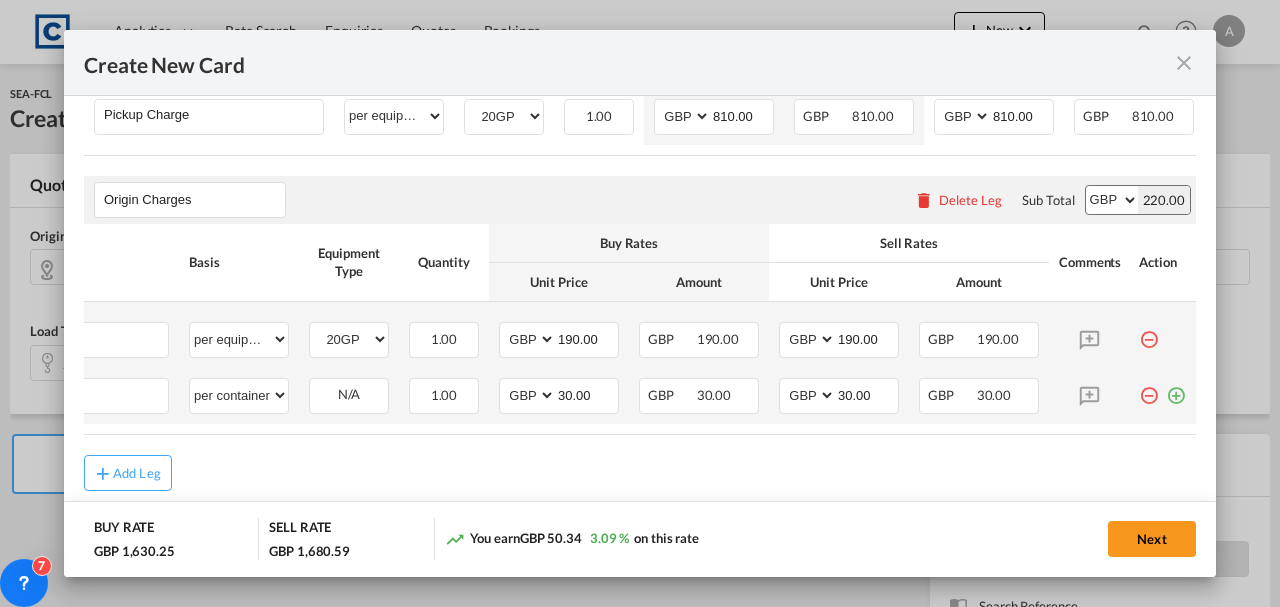 scroll, scrollTop: 0, scrollLeft: 20, axis: horizontal 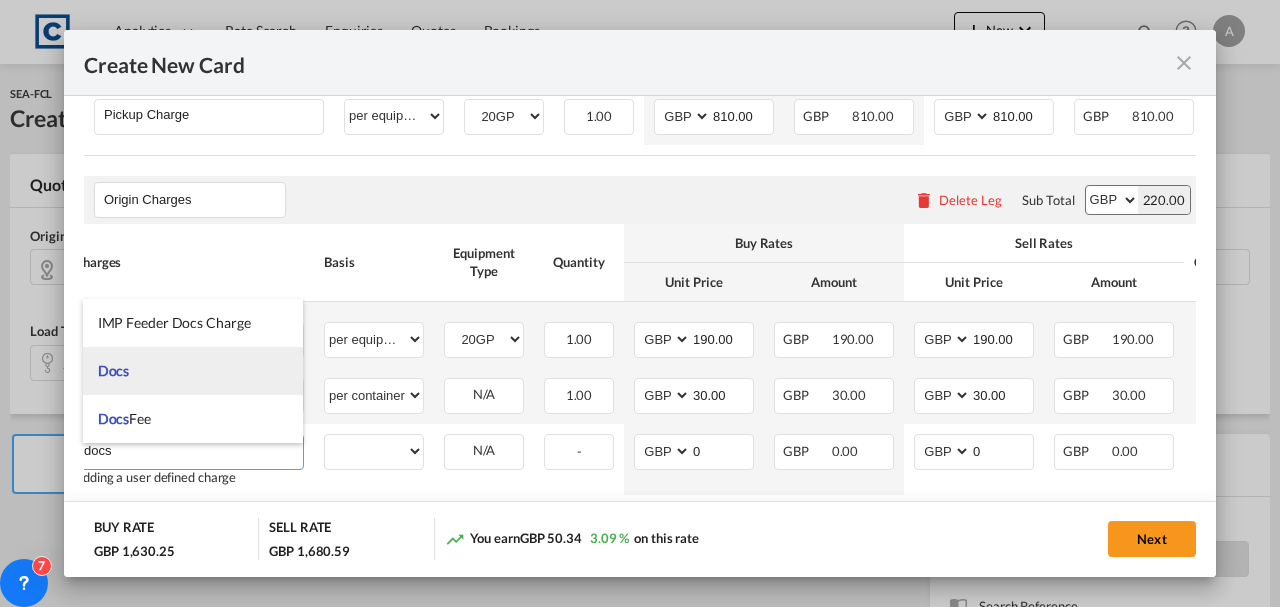 click on "Docs" at bounding box center (193, 371) 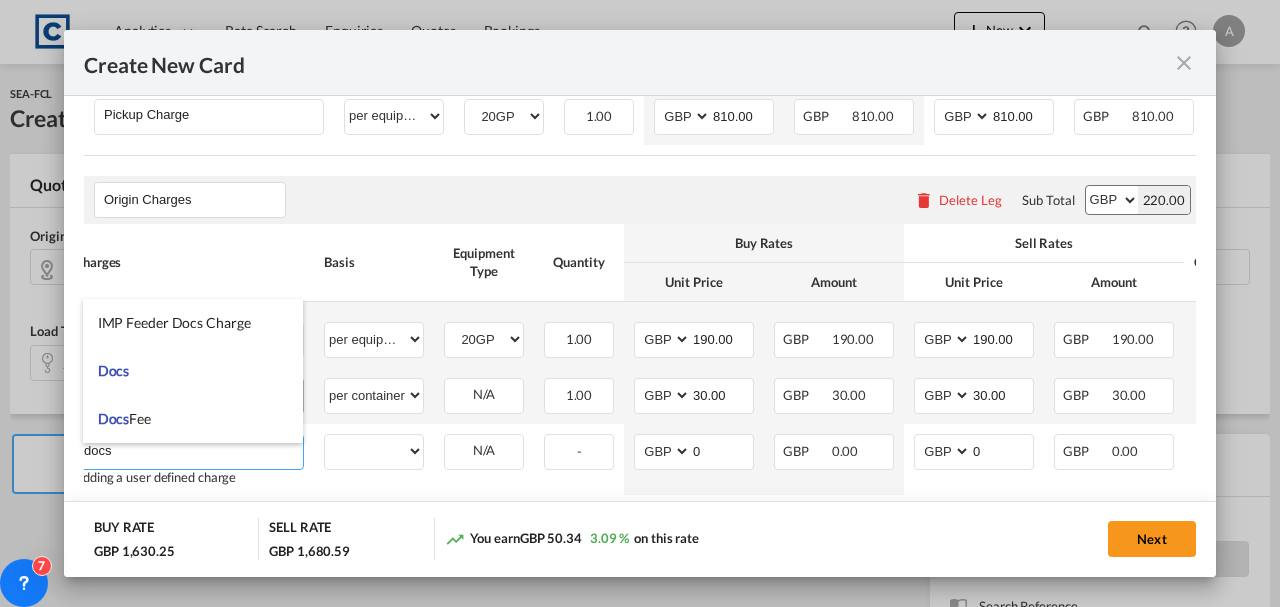 type on "Docs" 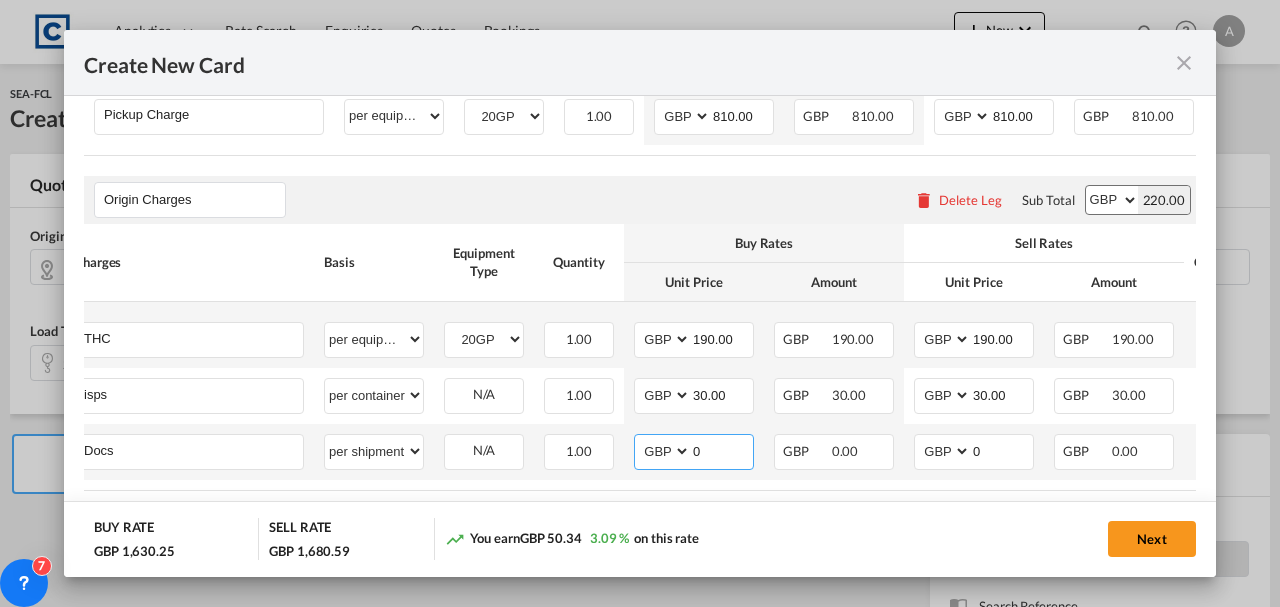 click on "0" at bounding box center [722, 450] 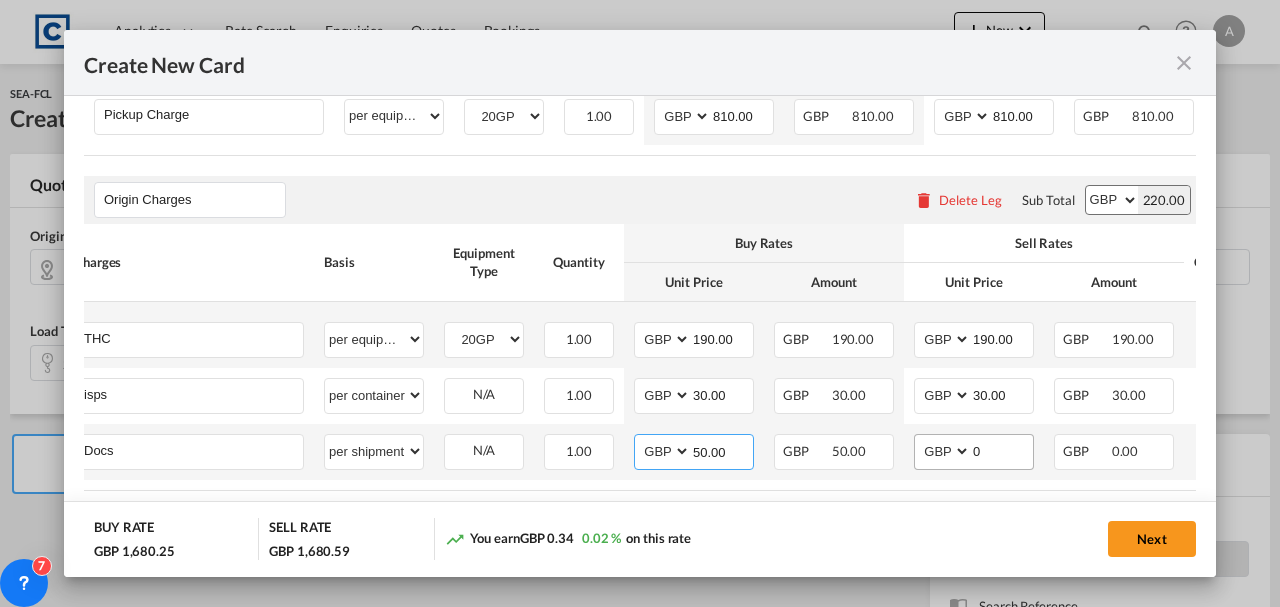 type on "50.00" 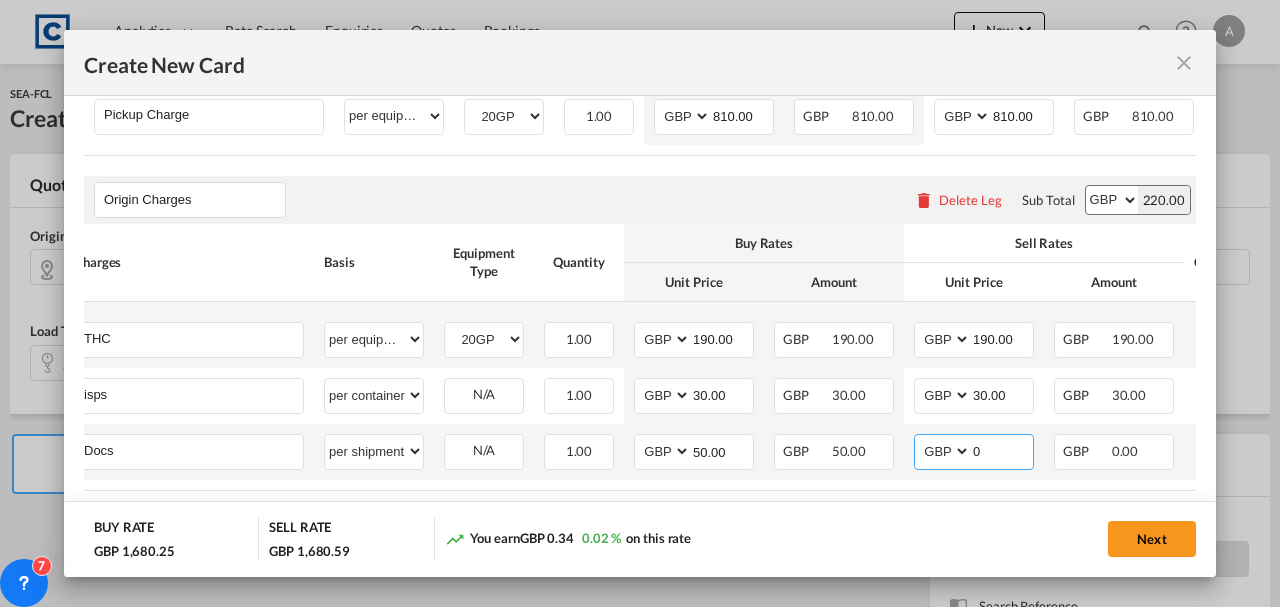 click on "0" at bounding box center (1002, 450) 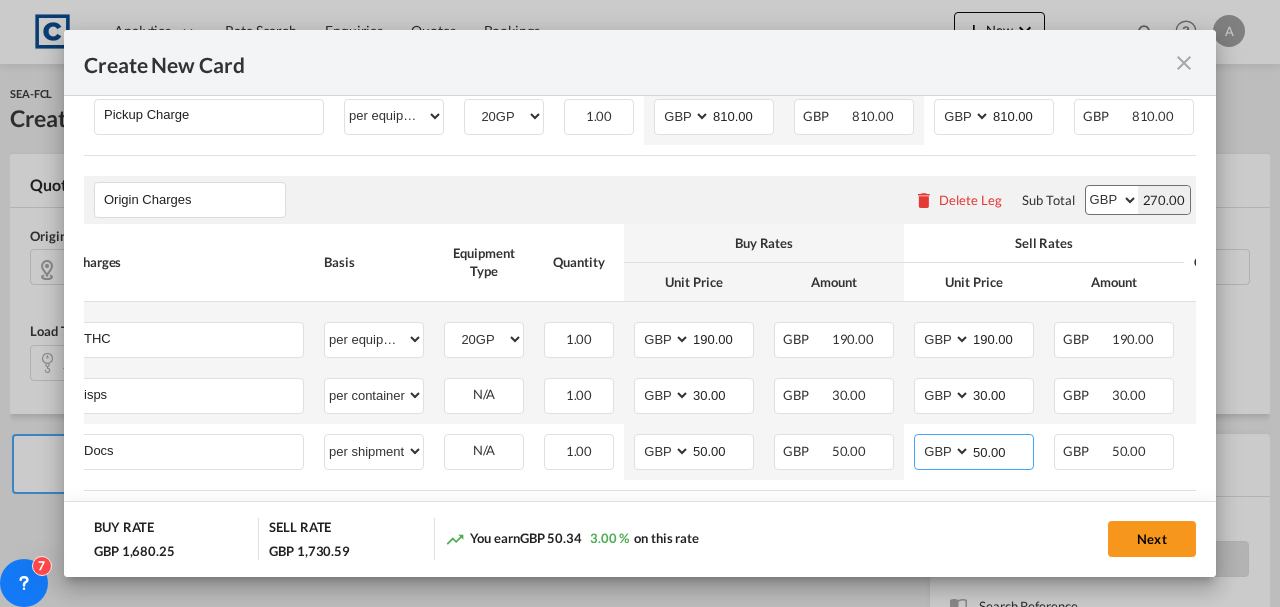 scroll, scrollTop: 1058, scrollLeft: 0, axis: vertical 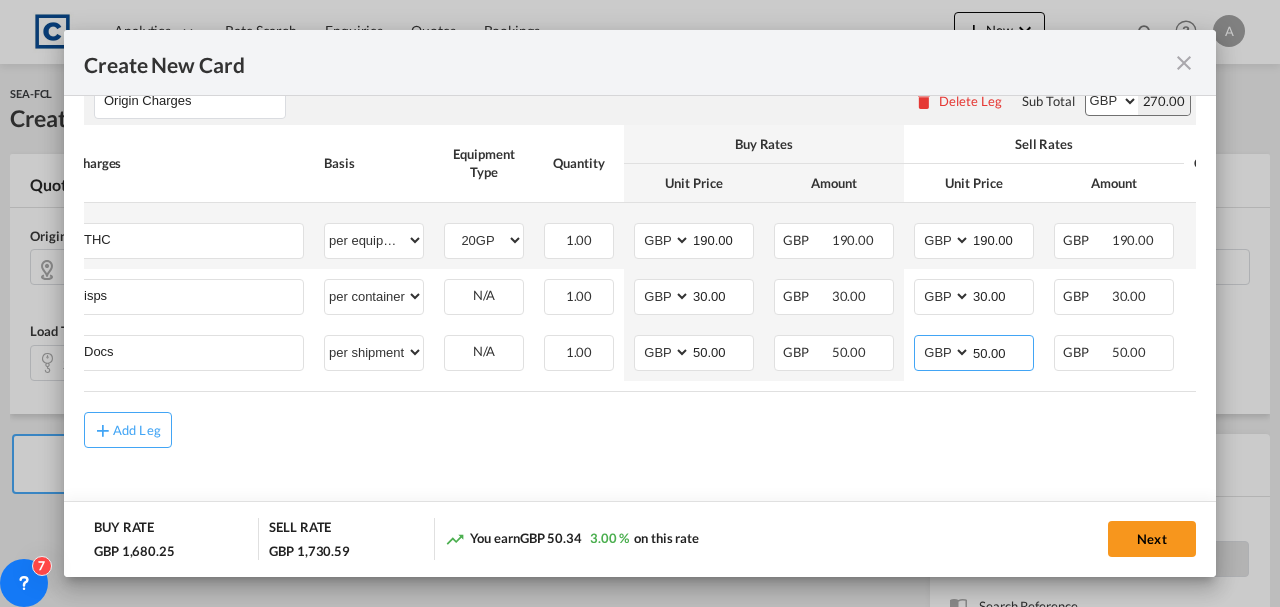 type on "50.00" 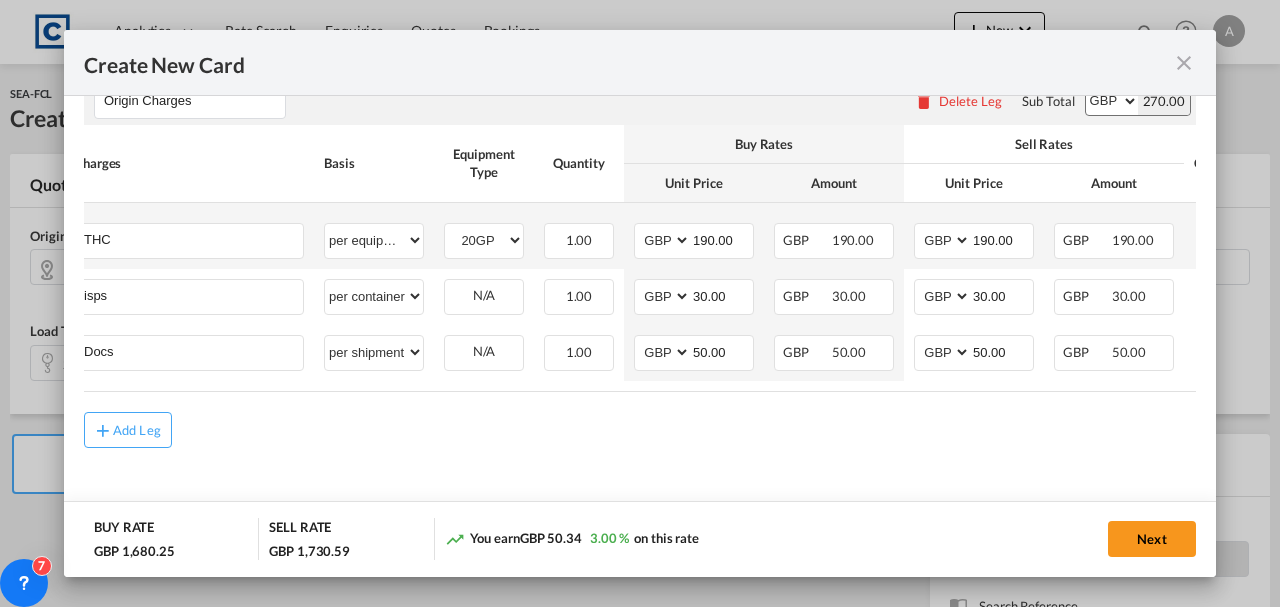 scroll, scrollTop: 0, scrollLeft: 165, axis: horizontal 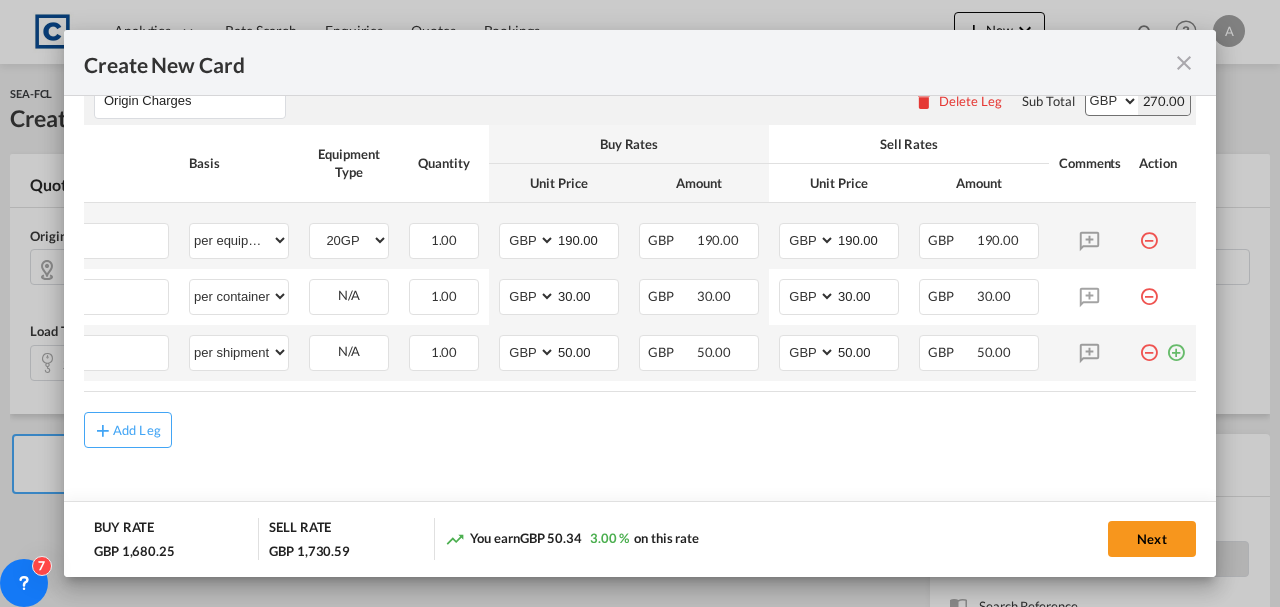 click at bounding box center (1162, 353) 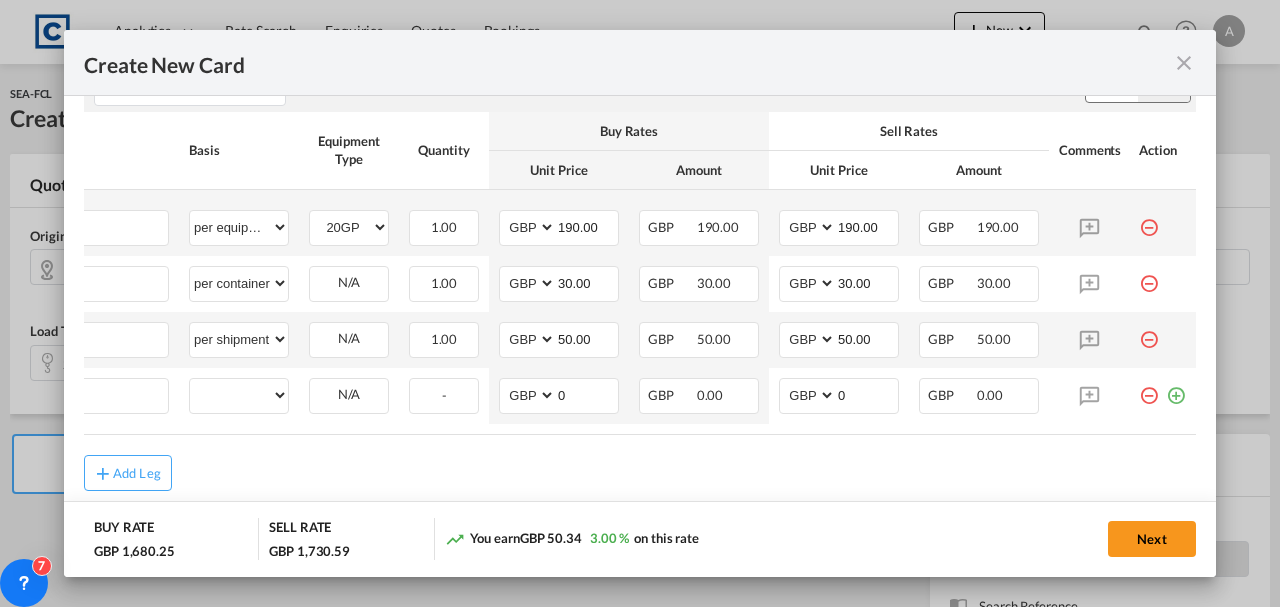 scroll, scrollTop: 0, scrollLeft: 20, axis: horizontal 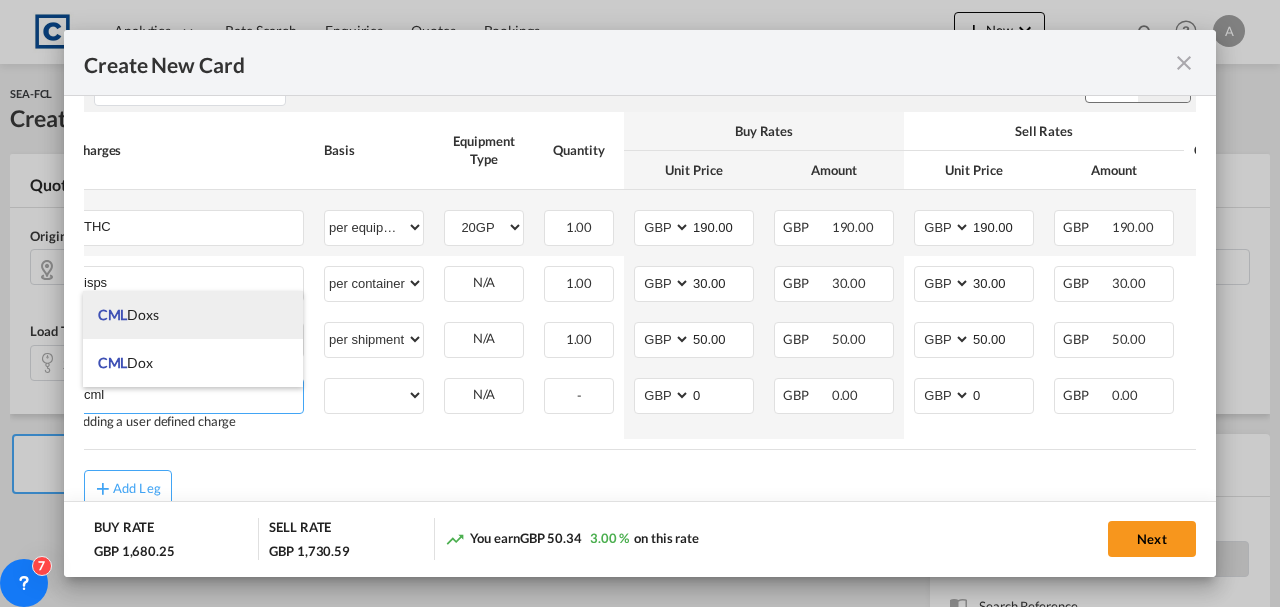 click on "CML  Doxs" at bounding box center [193, 315] 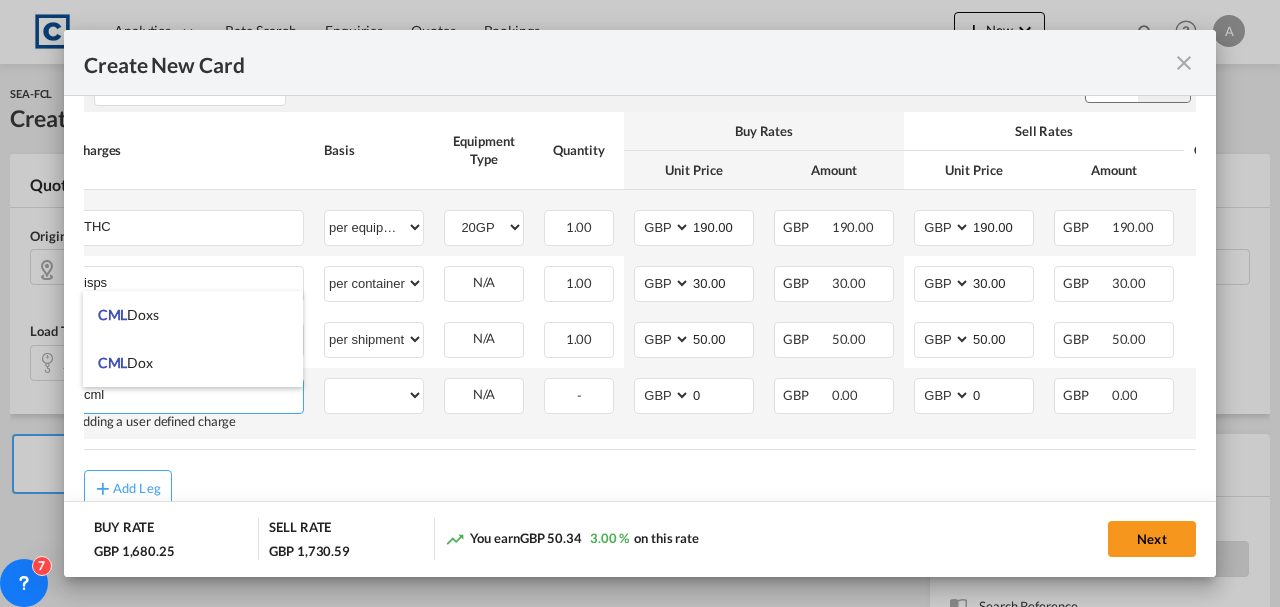 type on "CML Doxs" 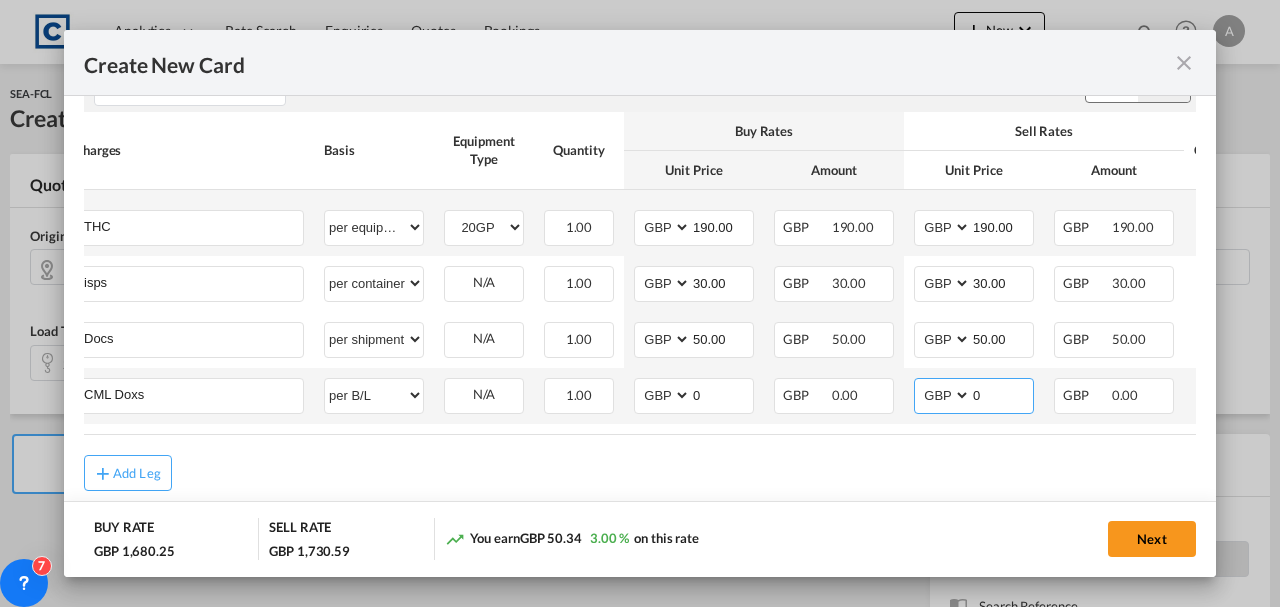 click on "0" at bounding box center [1002, 394] 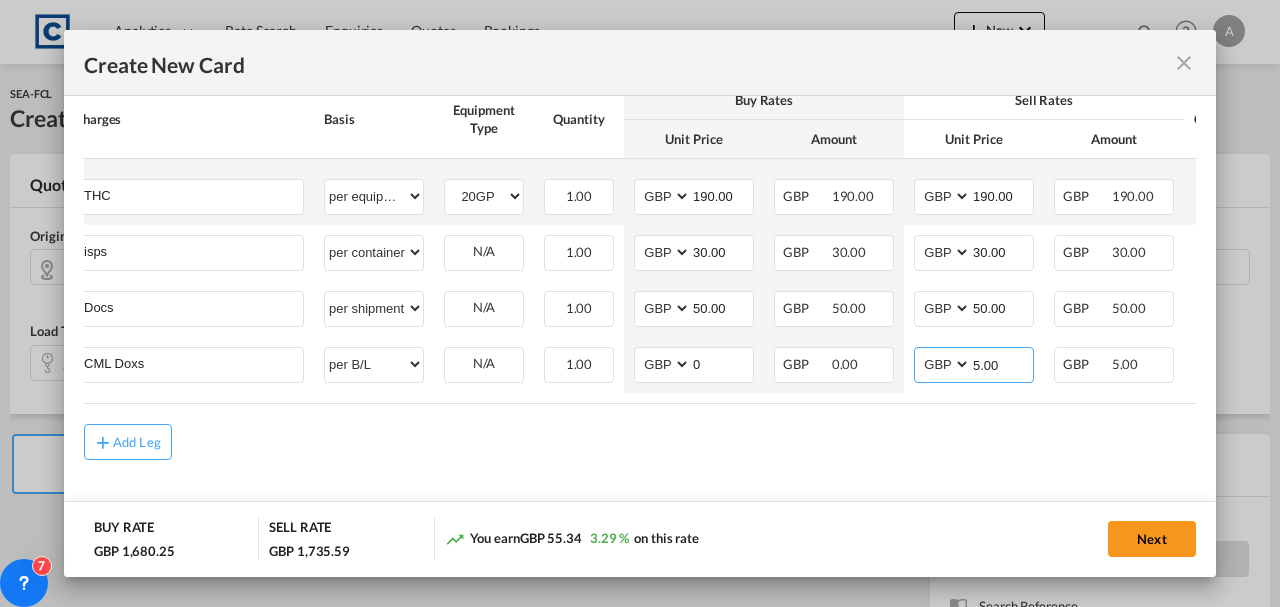 scroll, scrollTop: 1114, scrollLeft: 0, axis: vertical 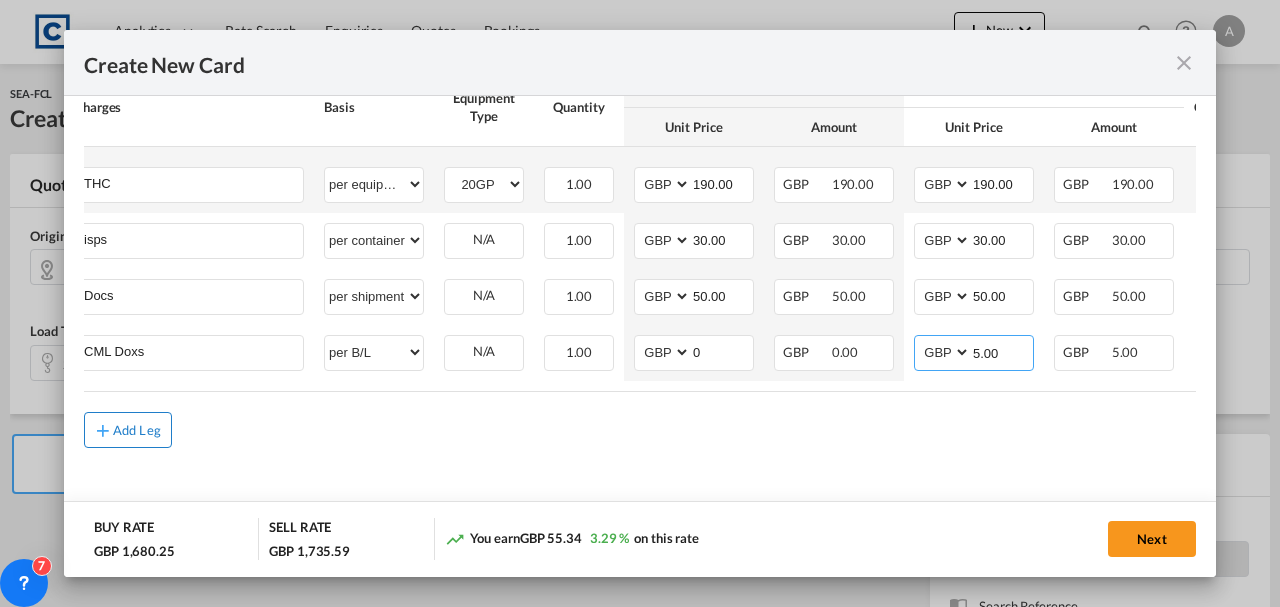 type on "5.00" 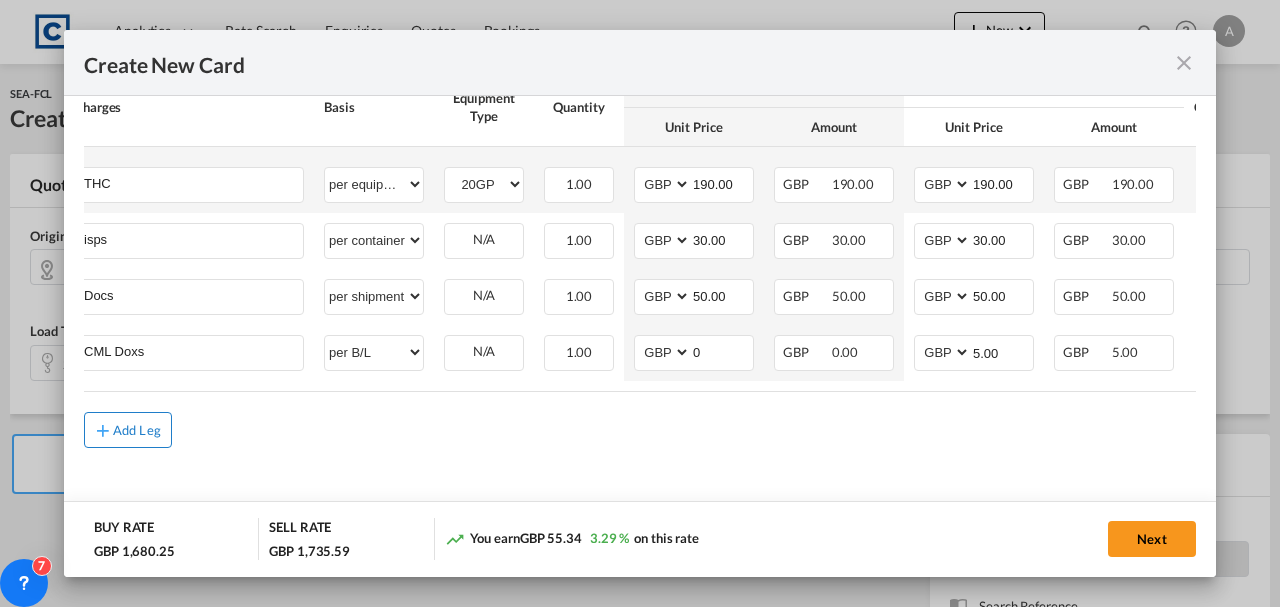 click on "Add Leg" at bounding box center (137, 430) 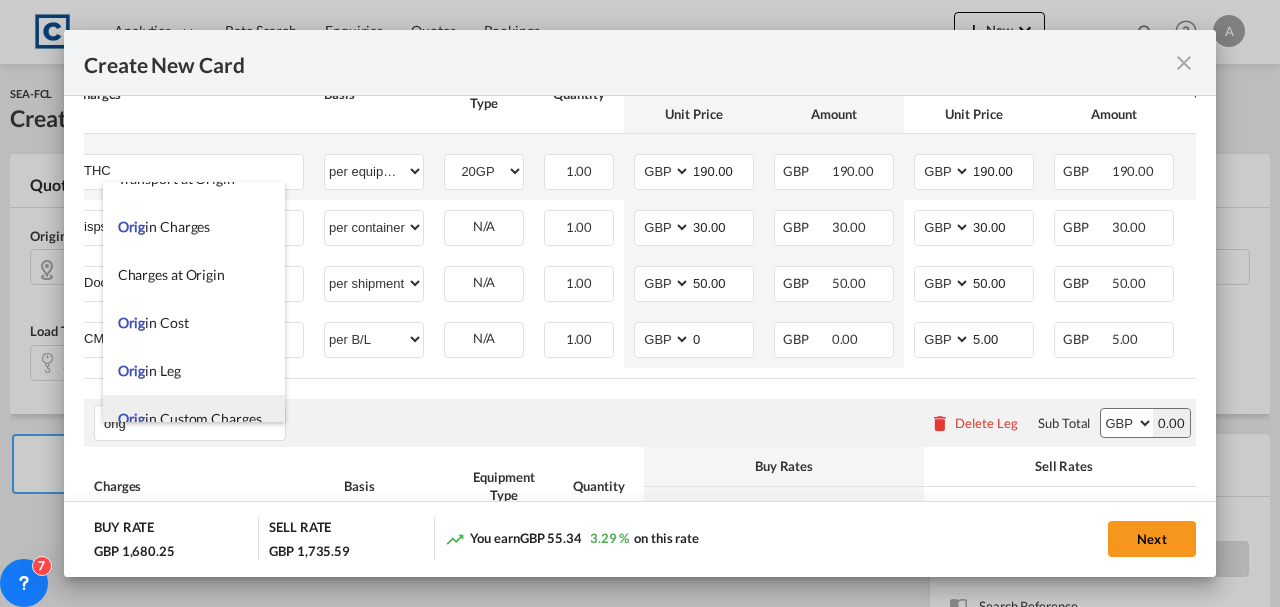 scroll, scrollTop: 48, scrollLeft: 0, axis: vertical 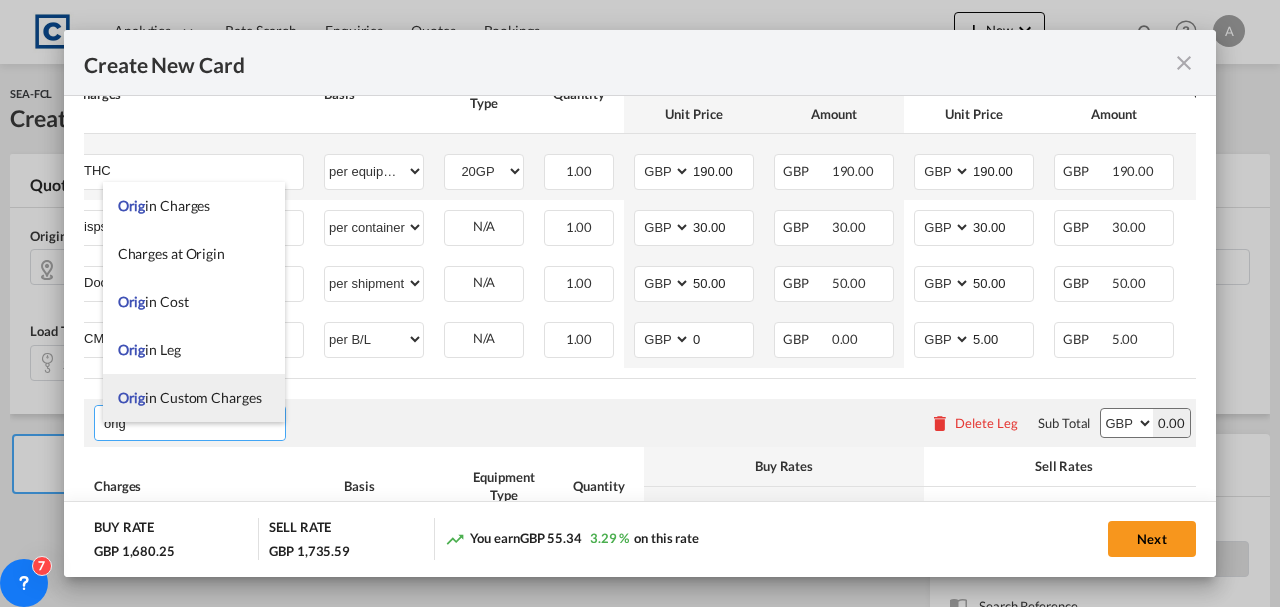 click on "Orig in Custom Charges" at bounding box center (194, 398) 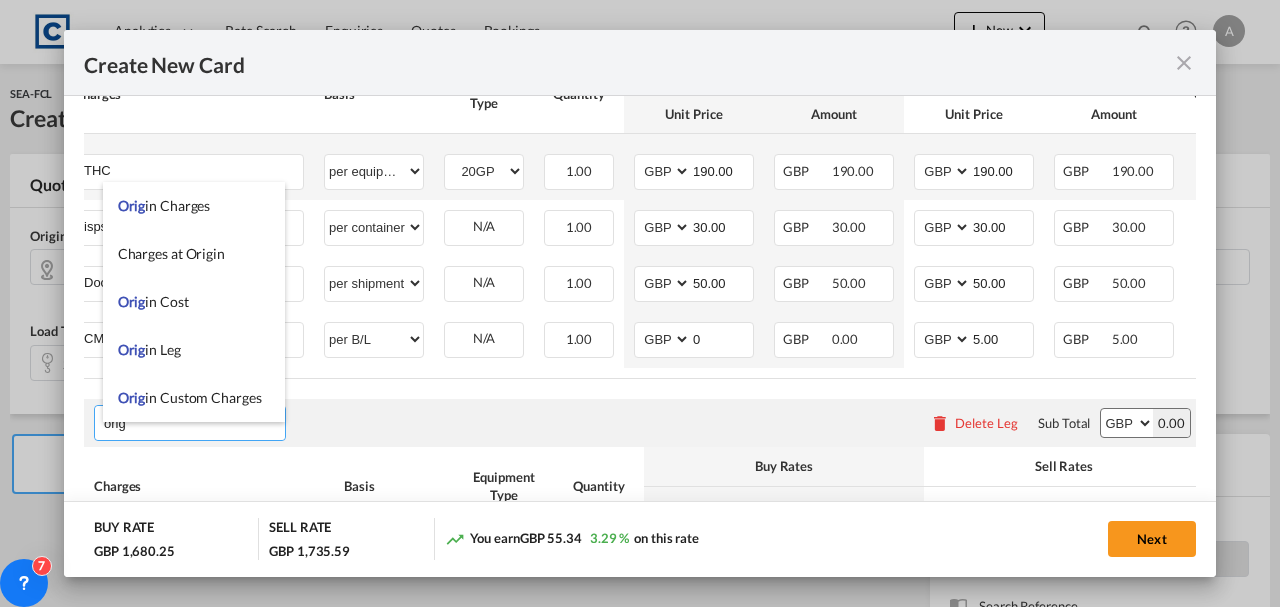 type on "Origin Custom Charges" 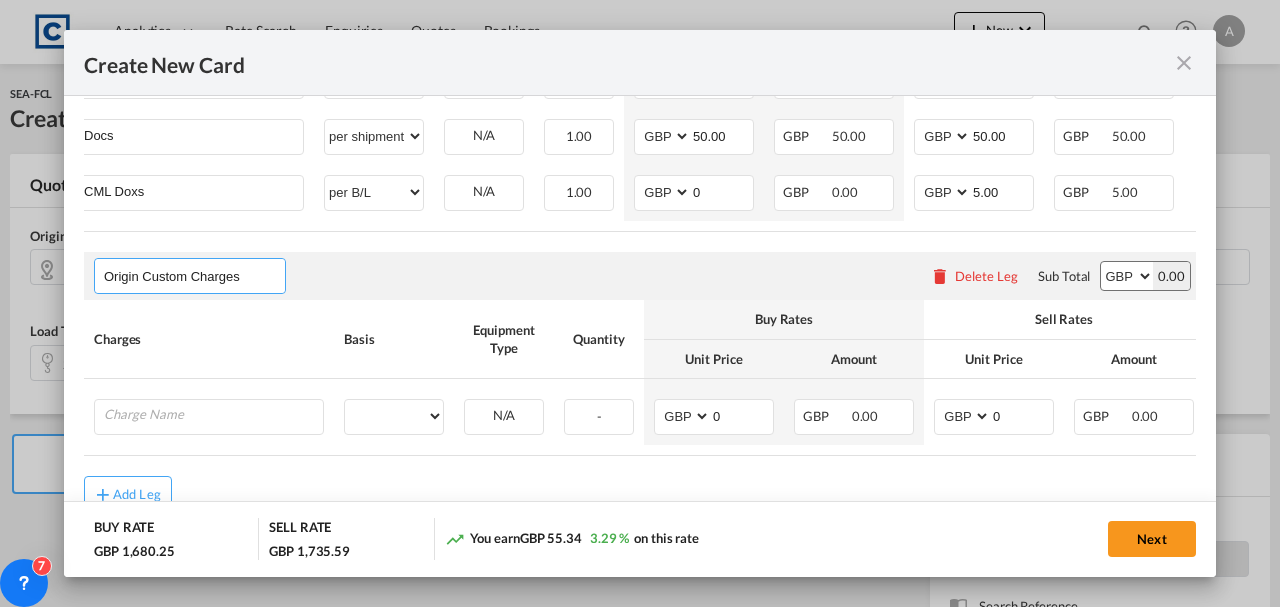 scroll, scrollTop: 1314, scrollLeft: 0, axis: vertical 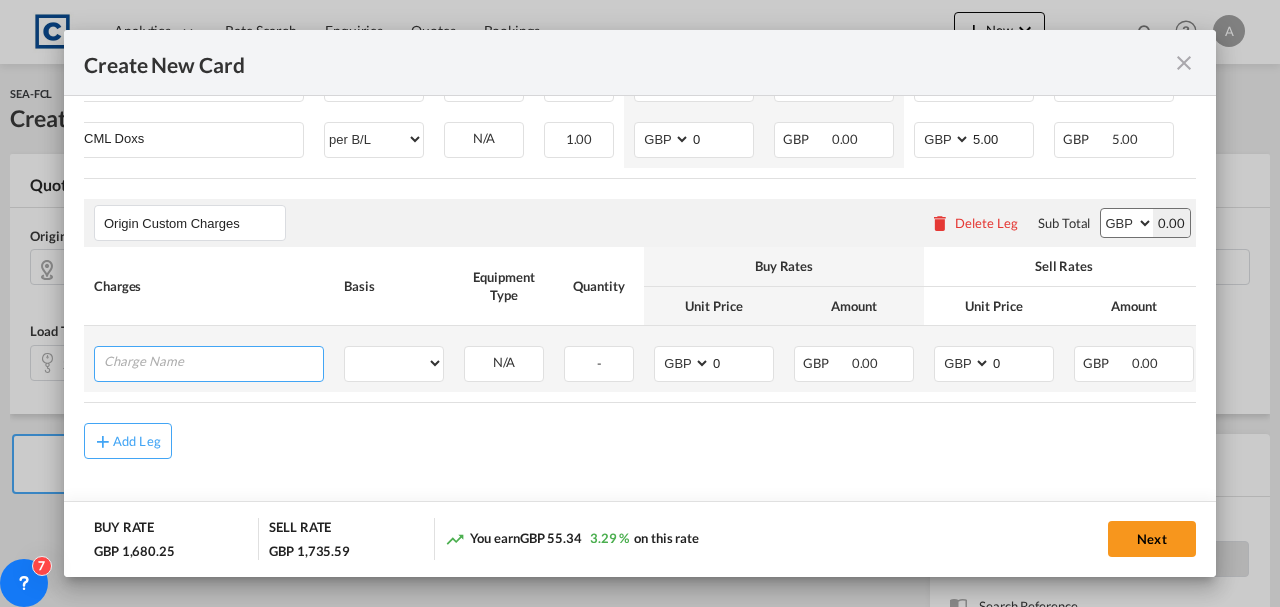 click at bounding box center (213, 362) 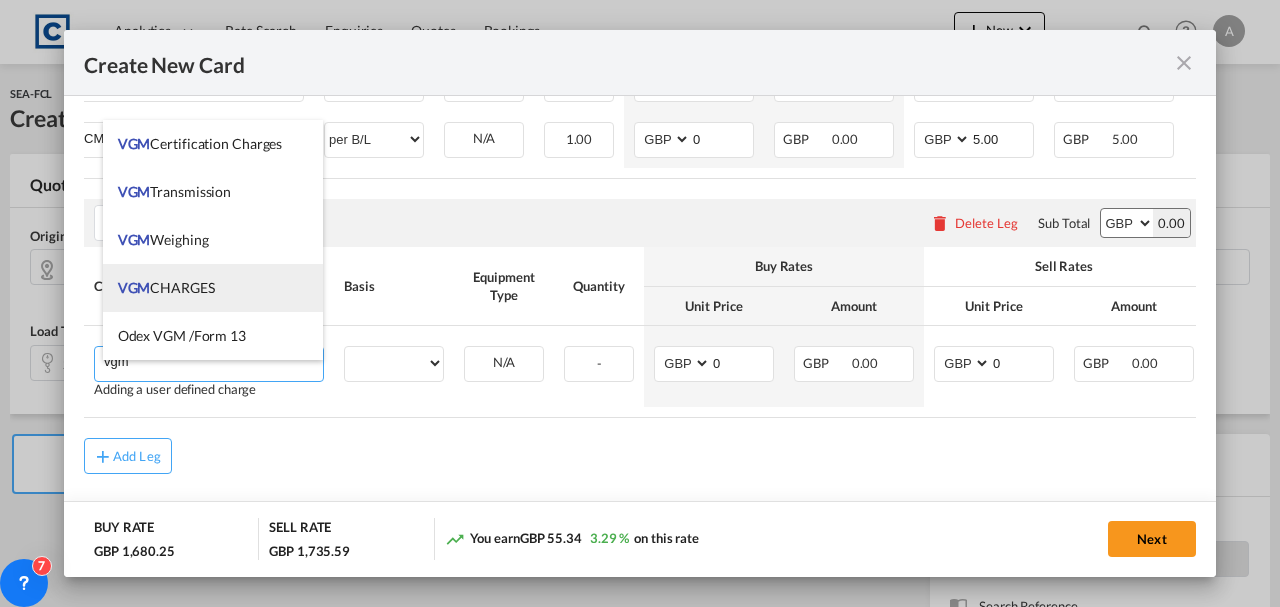 click on "VGM  CHARGES" at bounding box center (213, 288) 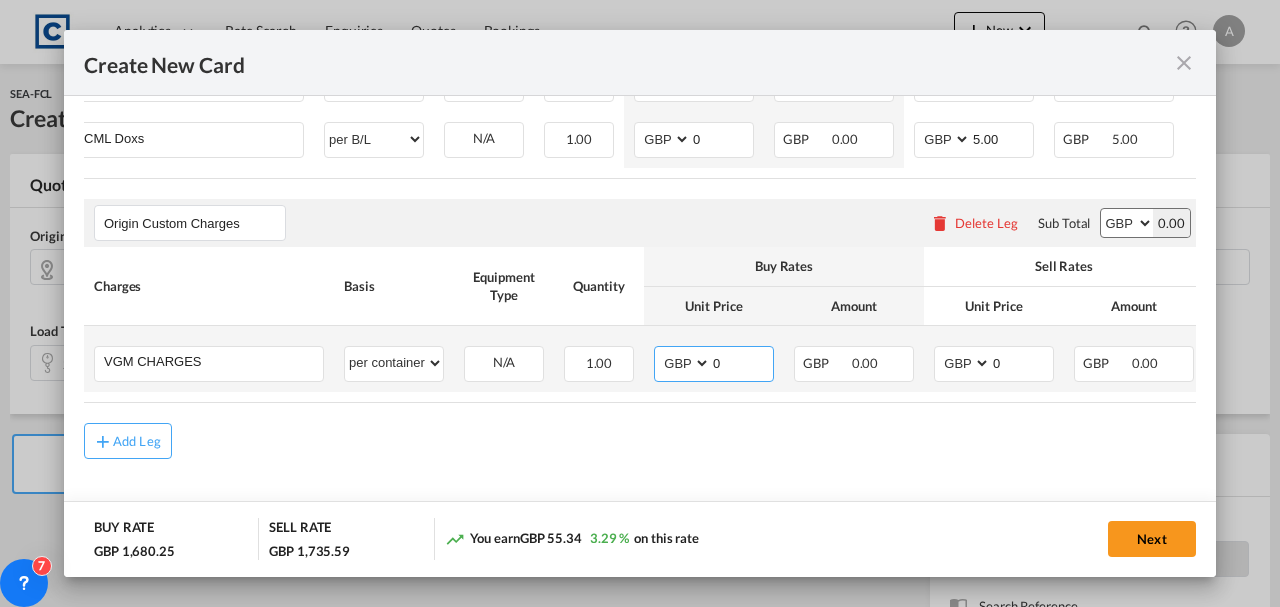 click on "0" at bounding box center (742, 362) 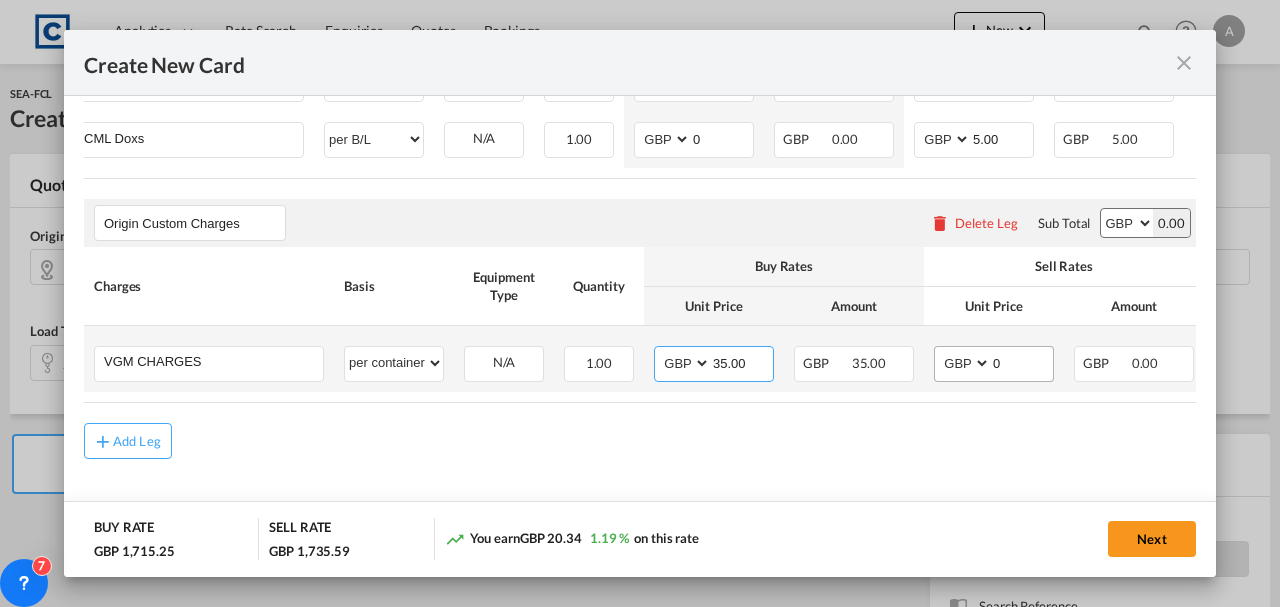 type on "35.00" 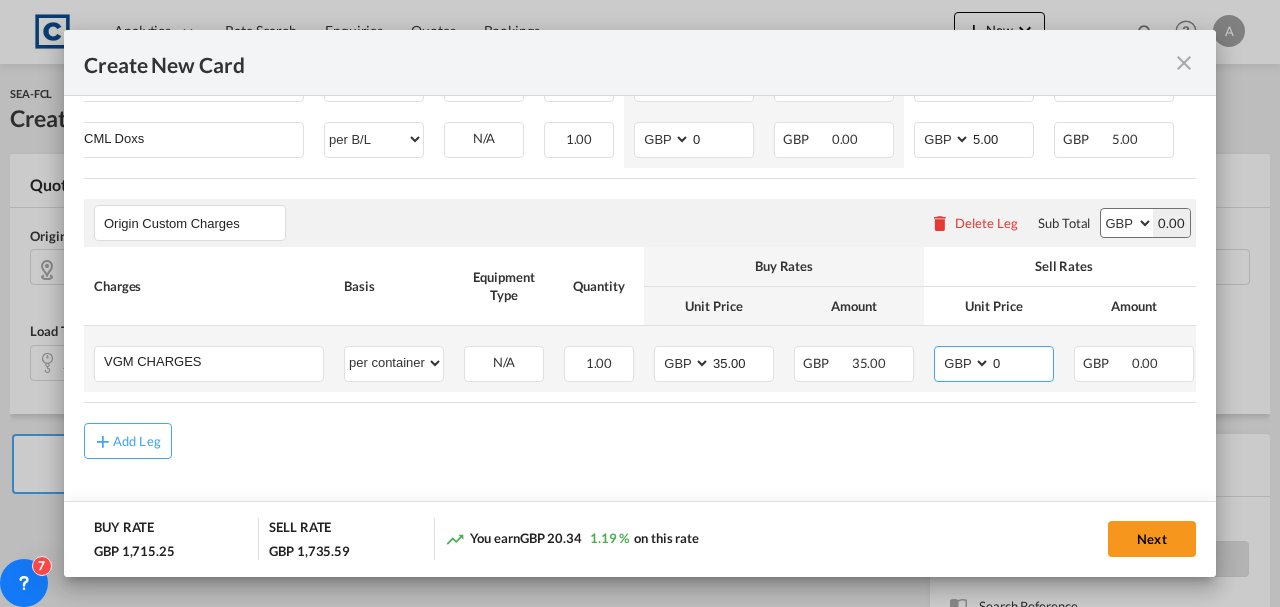 click on "0" at bounding box center (1022, 362) 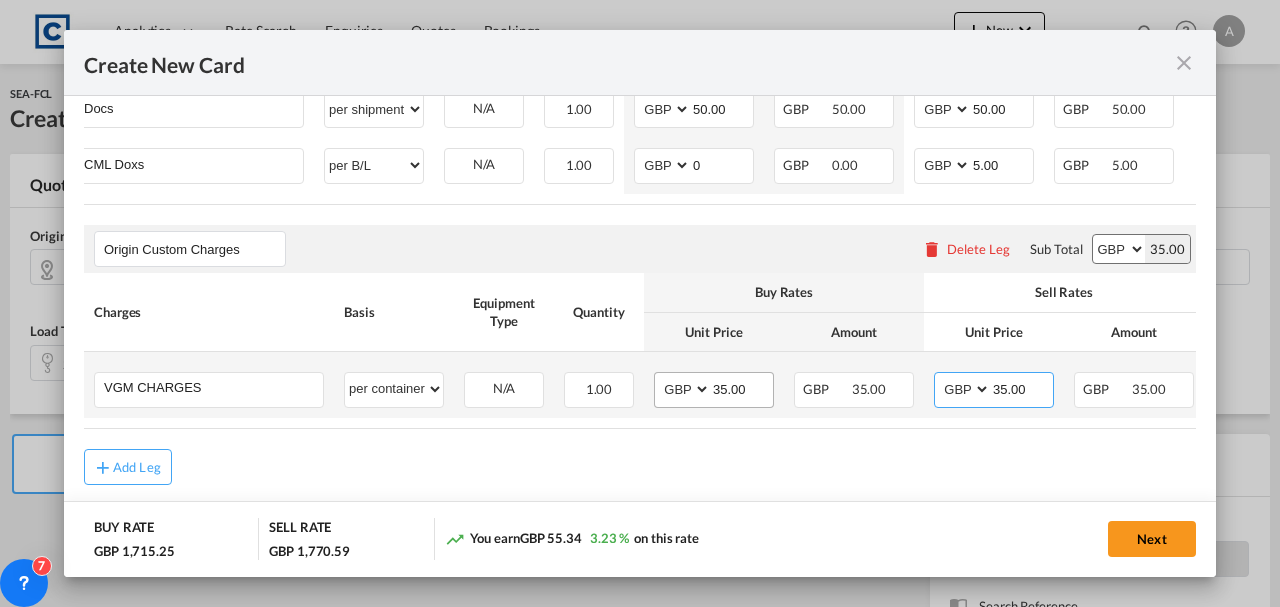 scroll, scrollTop: 1314, scrollLeft: 0, axis: vertical 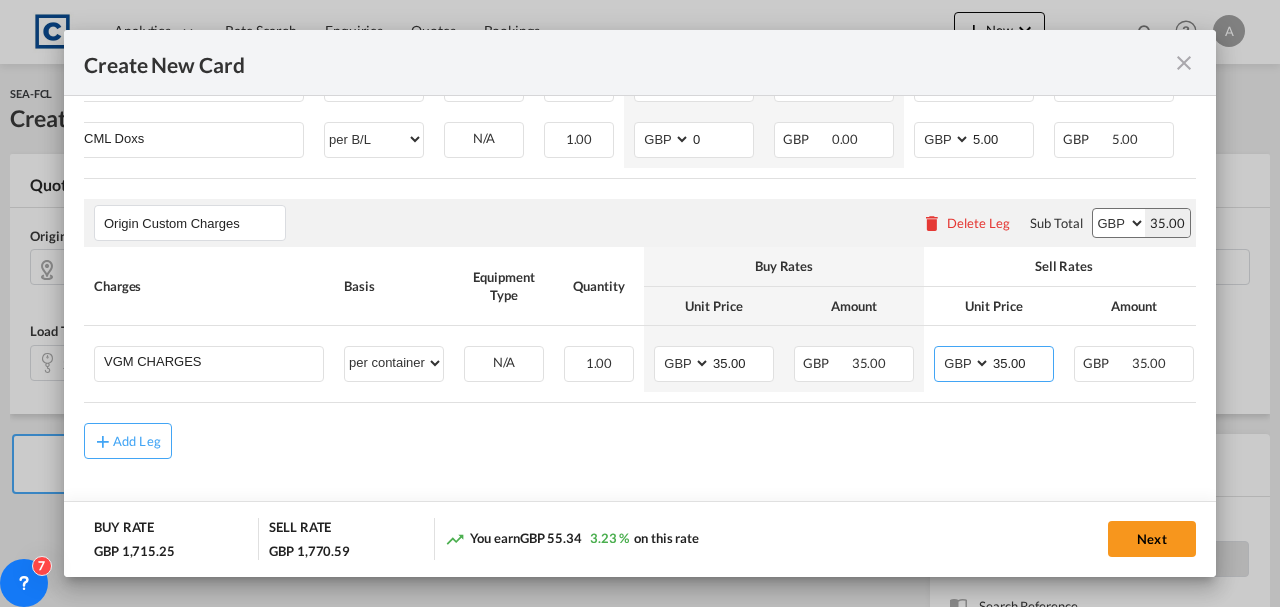type on "35.00" 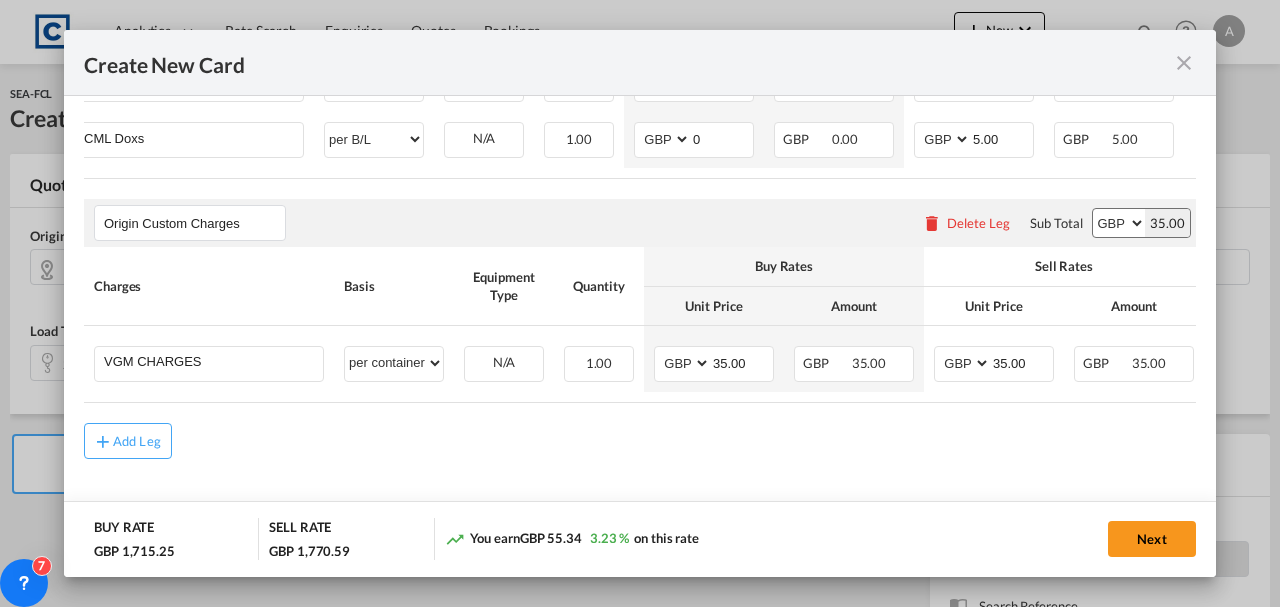 drag, startPoint x: 675, startPoint y: 423, endPoint x: 479, endPoint y: 423, distance: 196 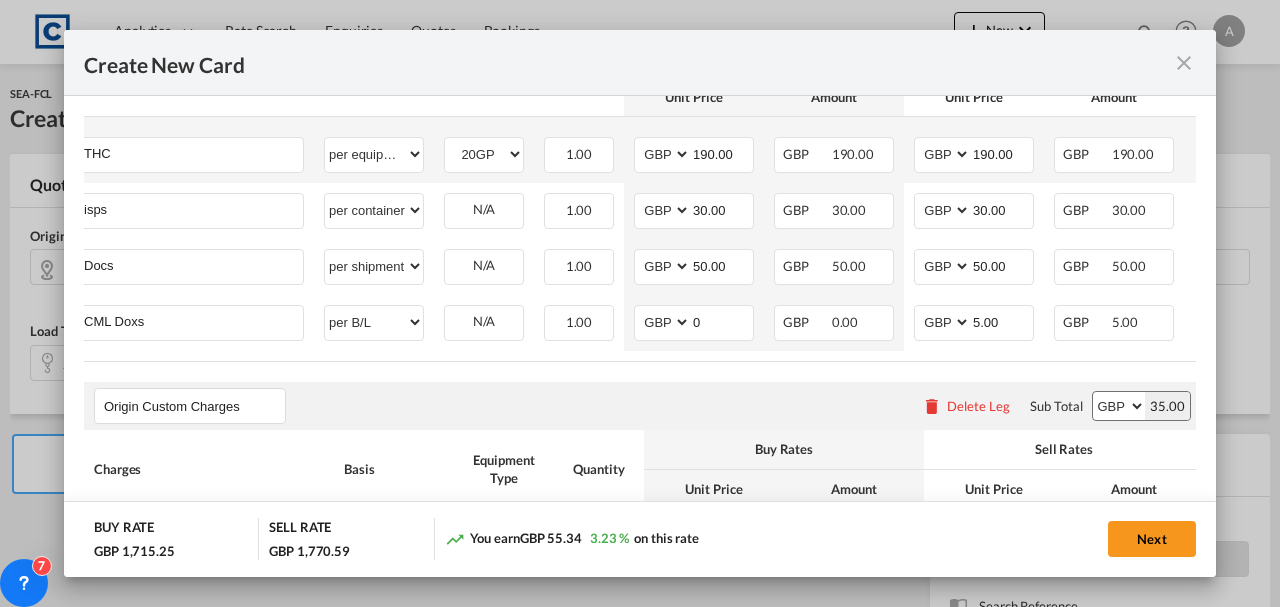 scroll, scrollTop: 1047, scrollLeft: 0, axis: vertical 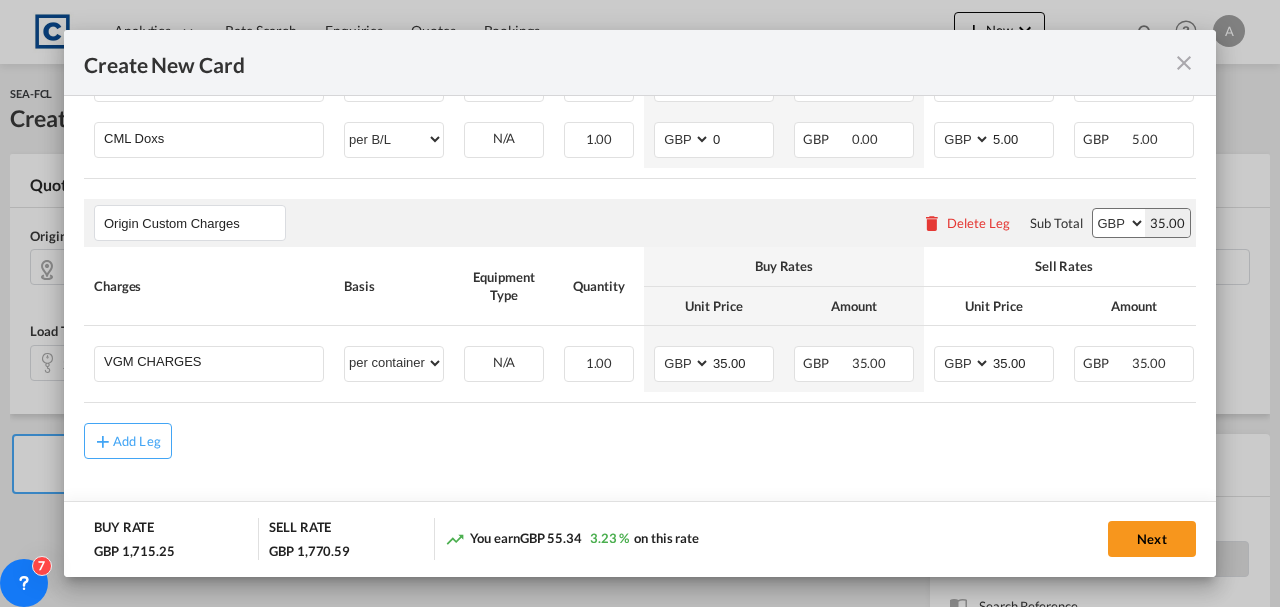 drag, startPoint x: 1152, startPoint y: 538, endPoint x: 660, endPoint y: 235, distance: 577.81744 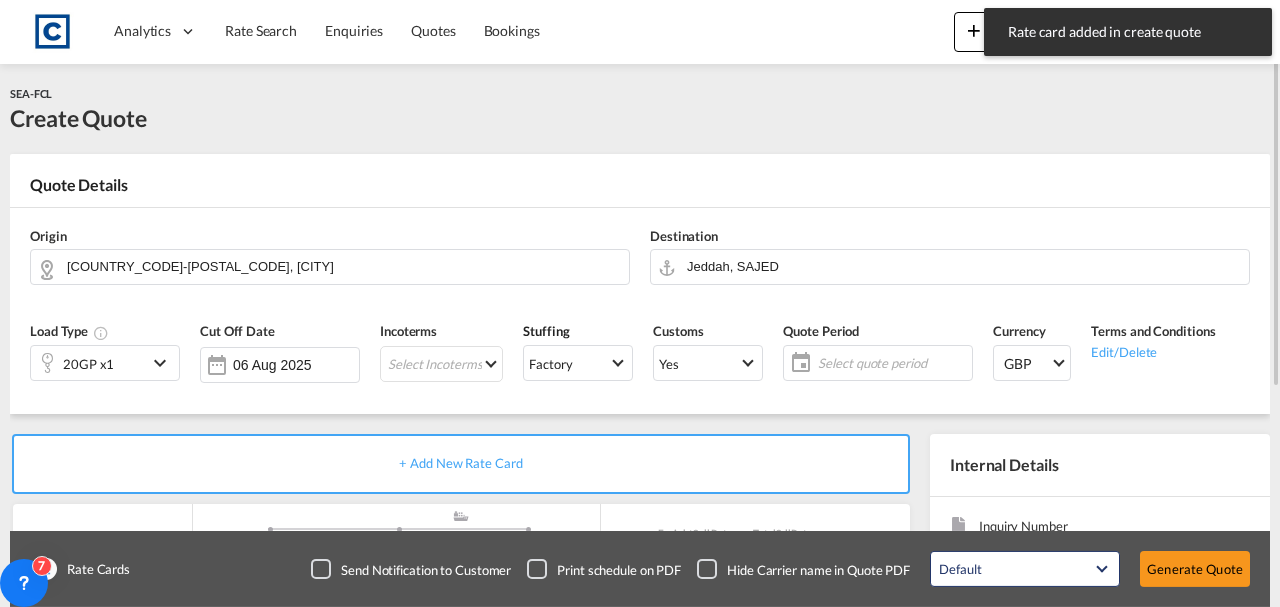 click on "Select quote period" 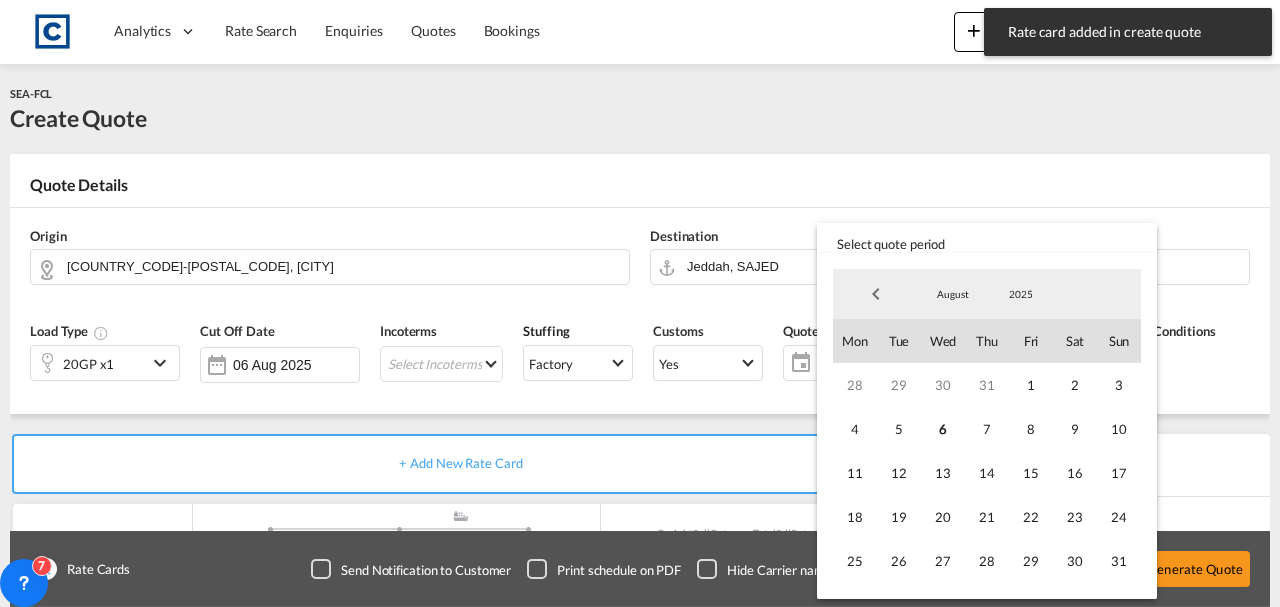 click on "1" at bounding box center [1031, 385] 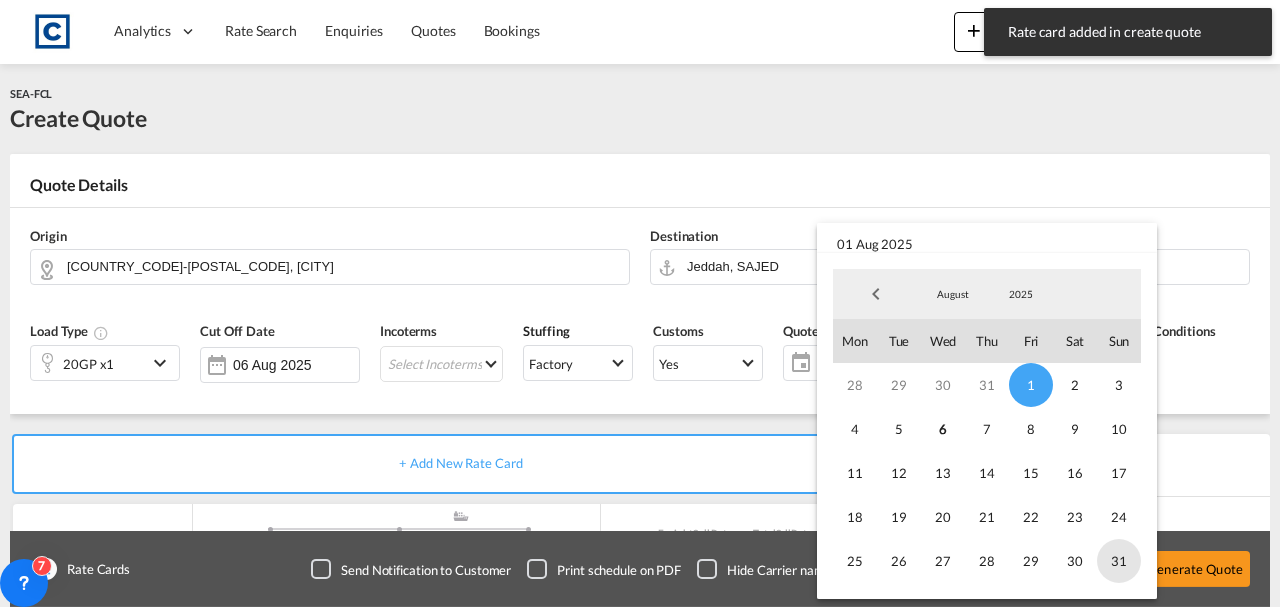 click on "31" at bounding box center [1119, 561] 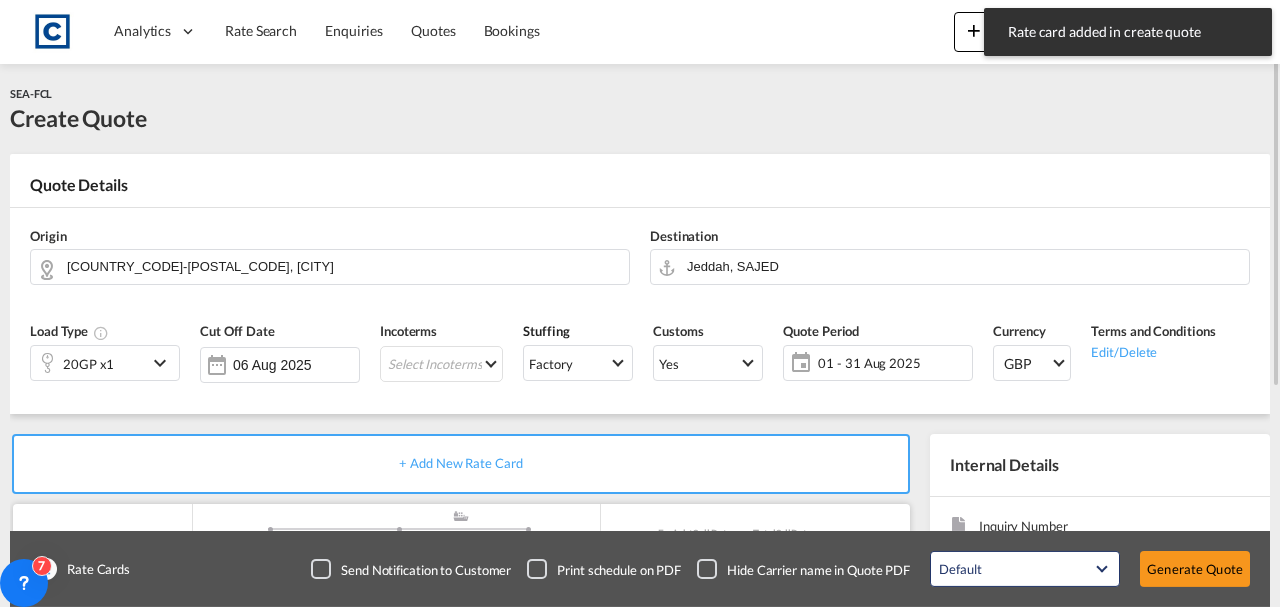 scroll, scrollTop: 333, scrollLeft: 0, axis: vertical 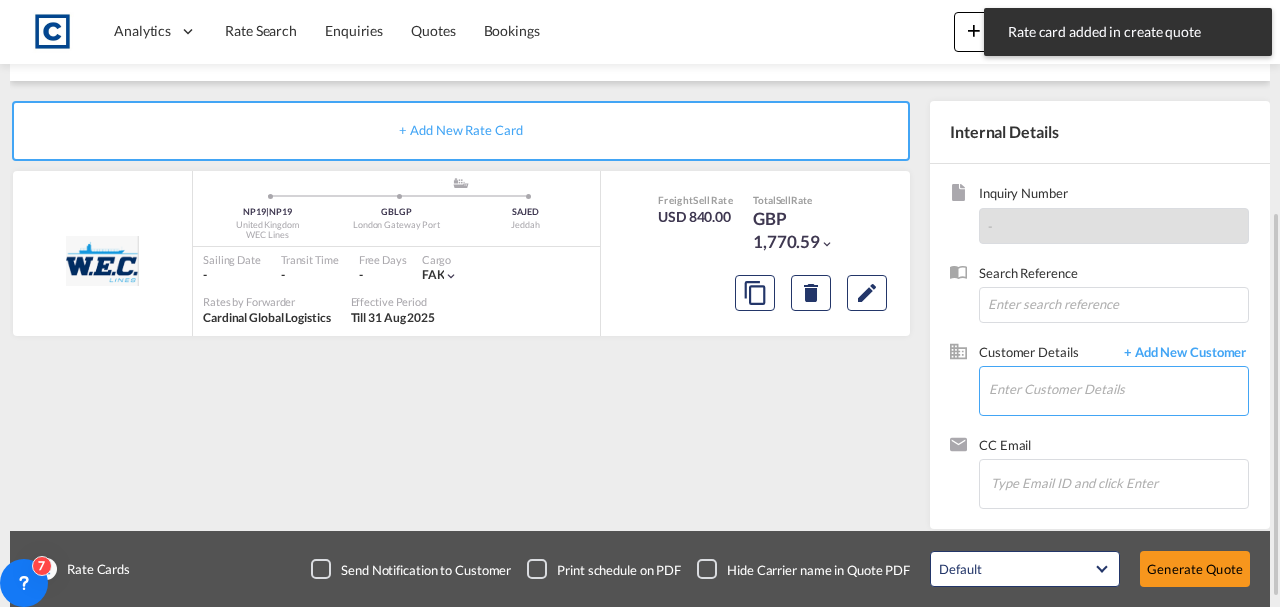click on "Enter Customer Details" at bounding box center [1118, 389] 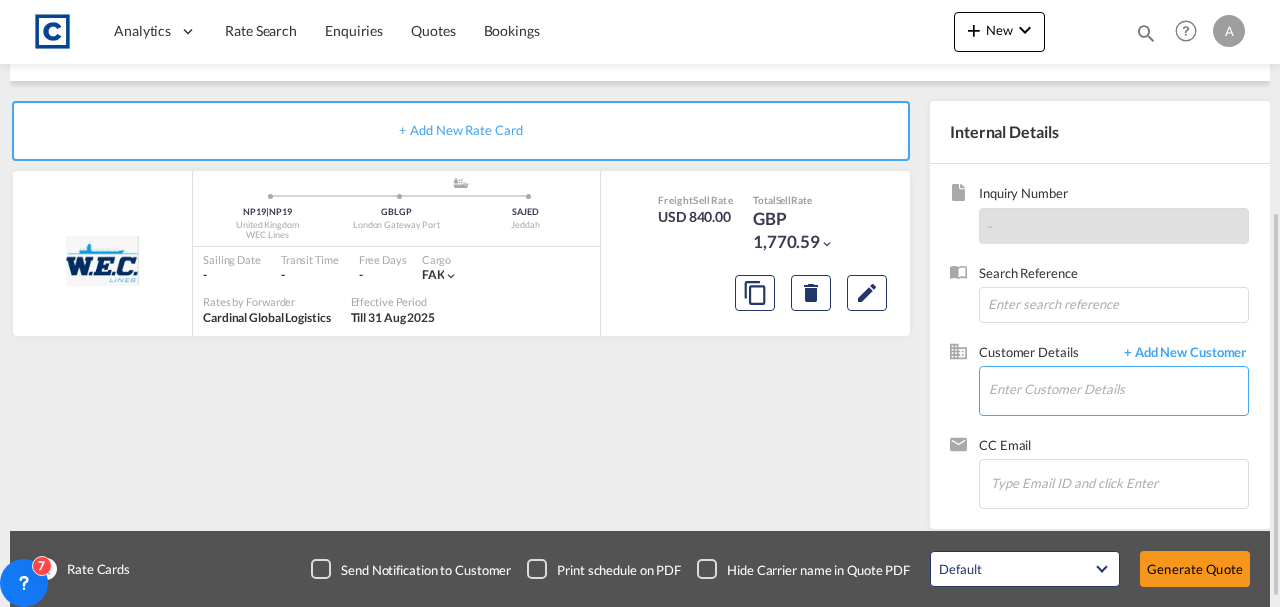 paste on "Andrea.Locarno@gruber-logistics.com" 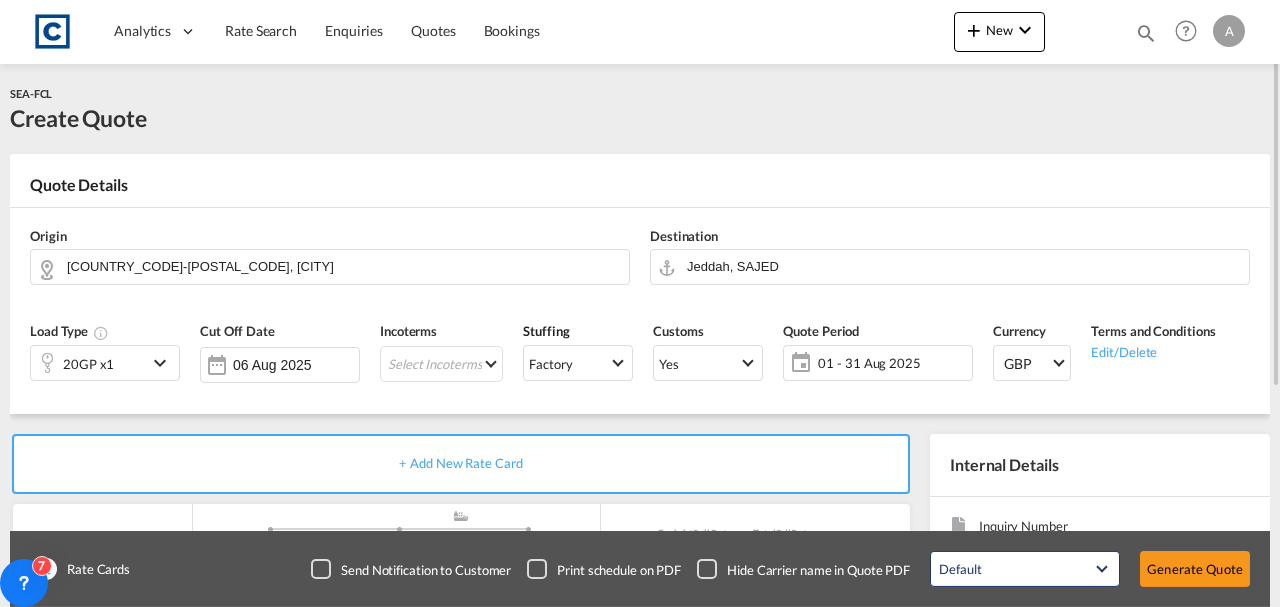 scroll, scrollTop: 345, scrollLeft: 0, axis: vertical 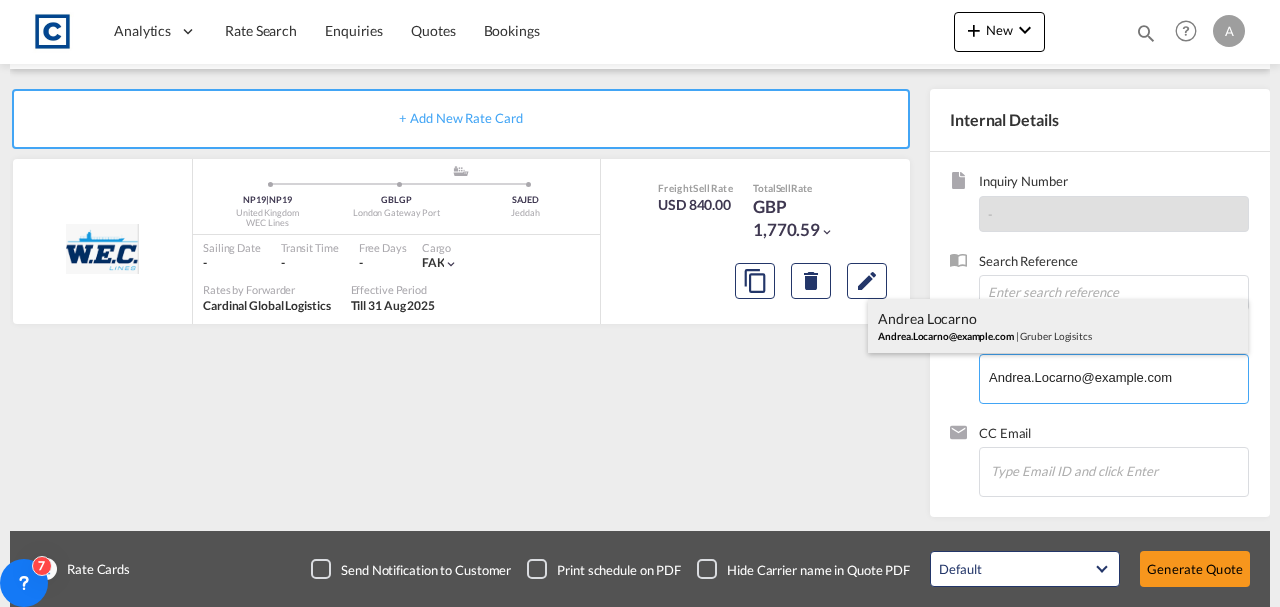 click on "Andrea Locarno Andrea.Locarno@gruber-logistics.com    |    Gruber Logisitcs" at bounding box center (1058, 326) 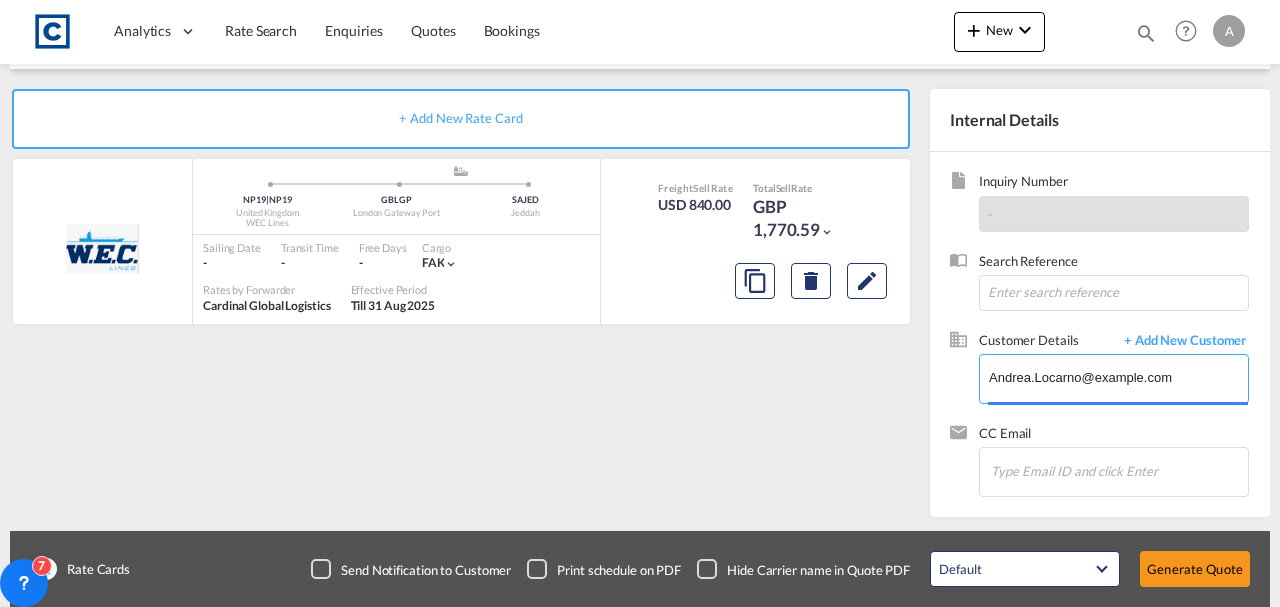 type on "Gruber Logisitcs, Andrea Locarno, Andrea.Locarno@gruber-logistics.com" 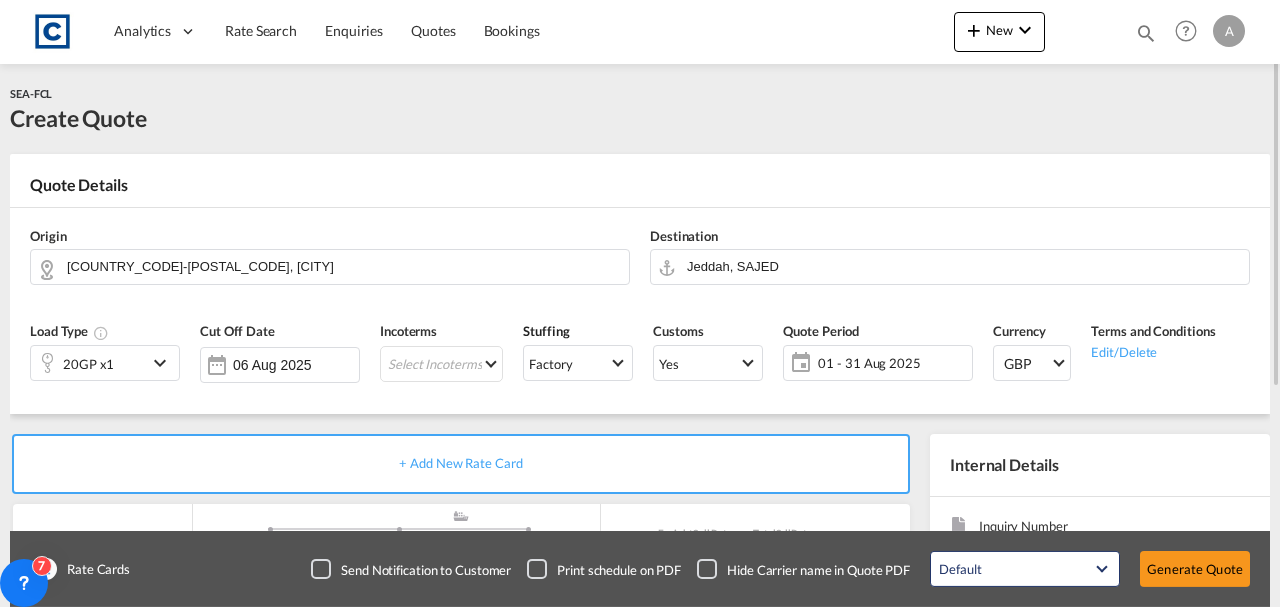 scroll, scrollTop: 333, scrollLeft: 0, axis: vertical 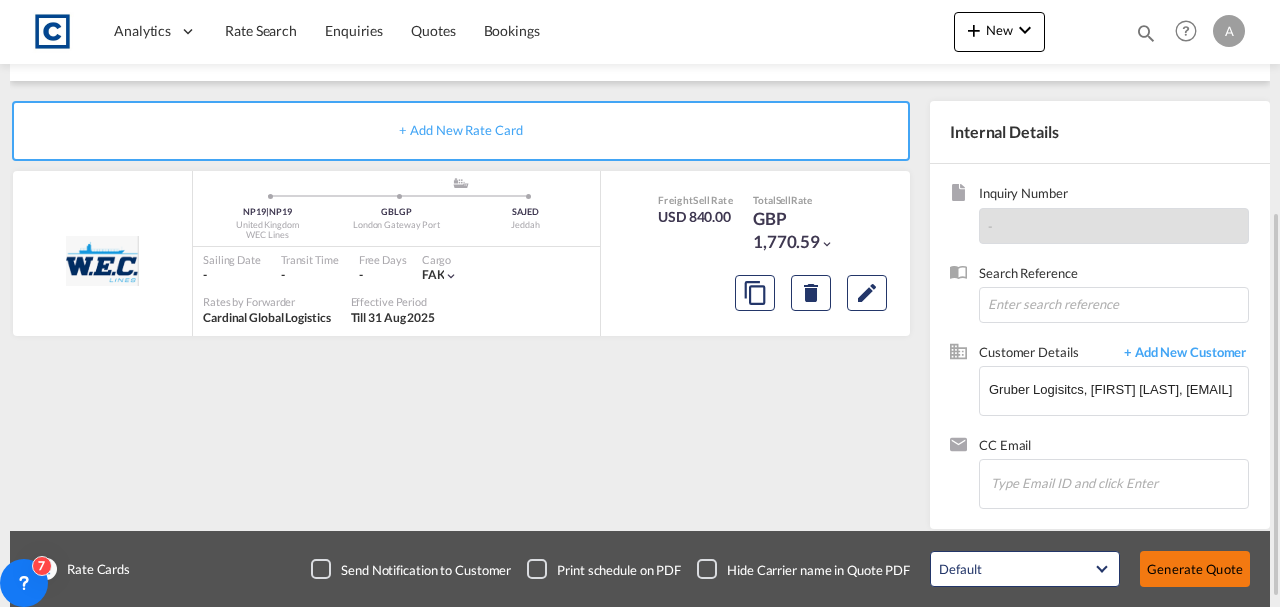 click on "Generate Quote" at bounding box center (1195, 569) 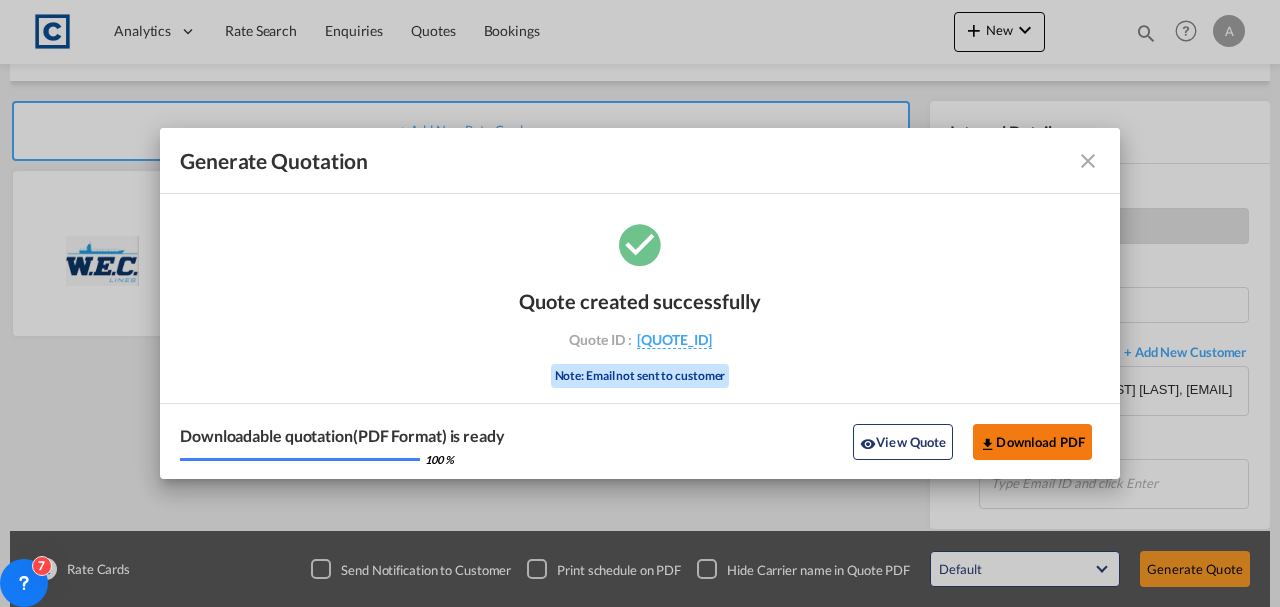 click on "Download PDF" at bounding box center [1032, 442] 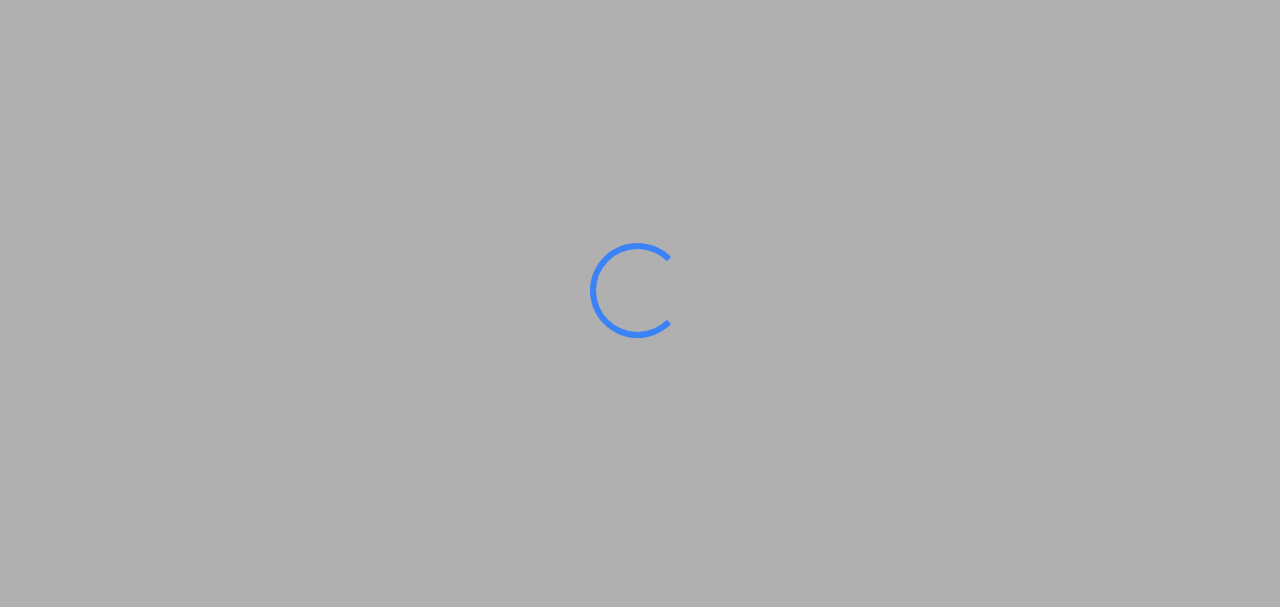 scroll, scrollTop: 0, scrollLeft: 0, axis: both 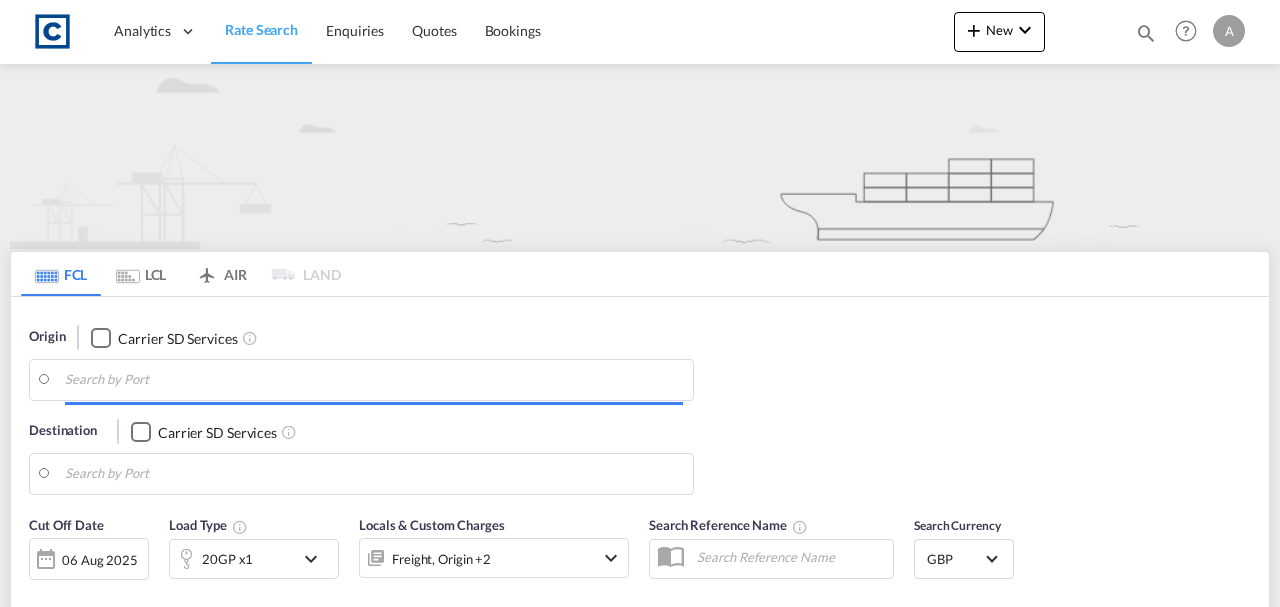 type on "NP19" 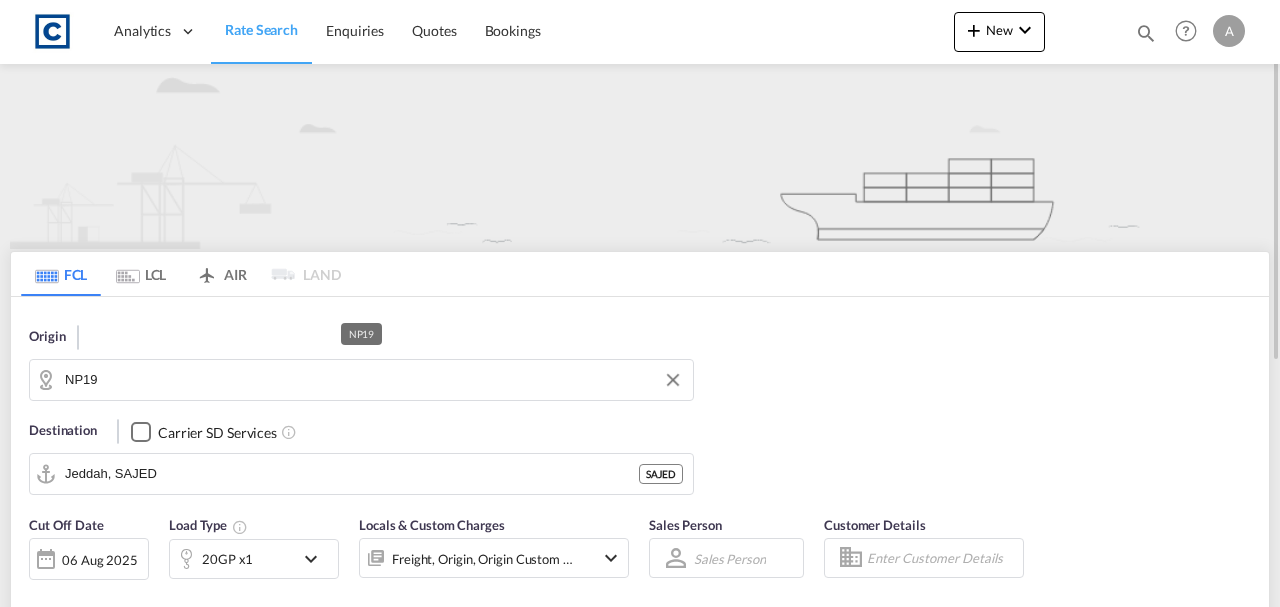 click on "NP19" at bounding box center (374, 380) 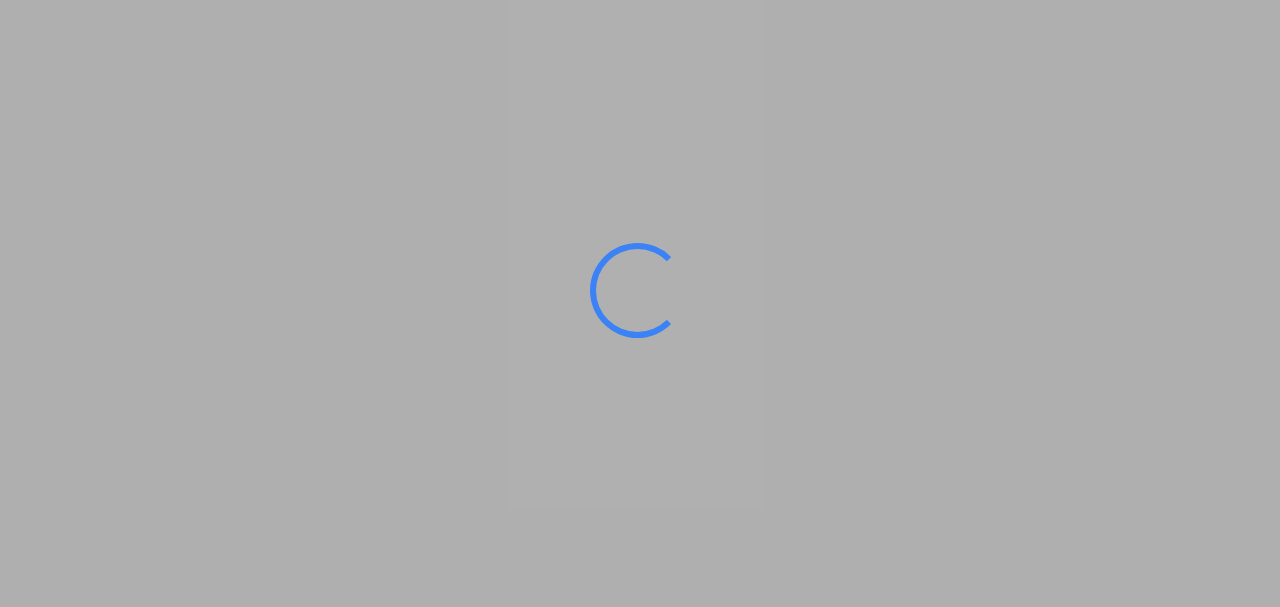 scroll, scrollTop: 0, scrollLeft: 0, axis: both 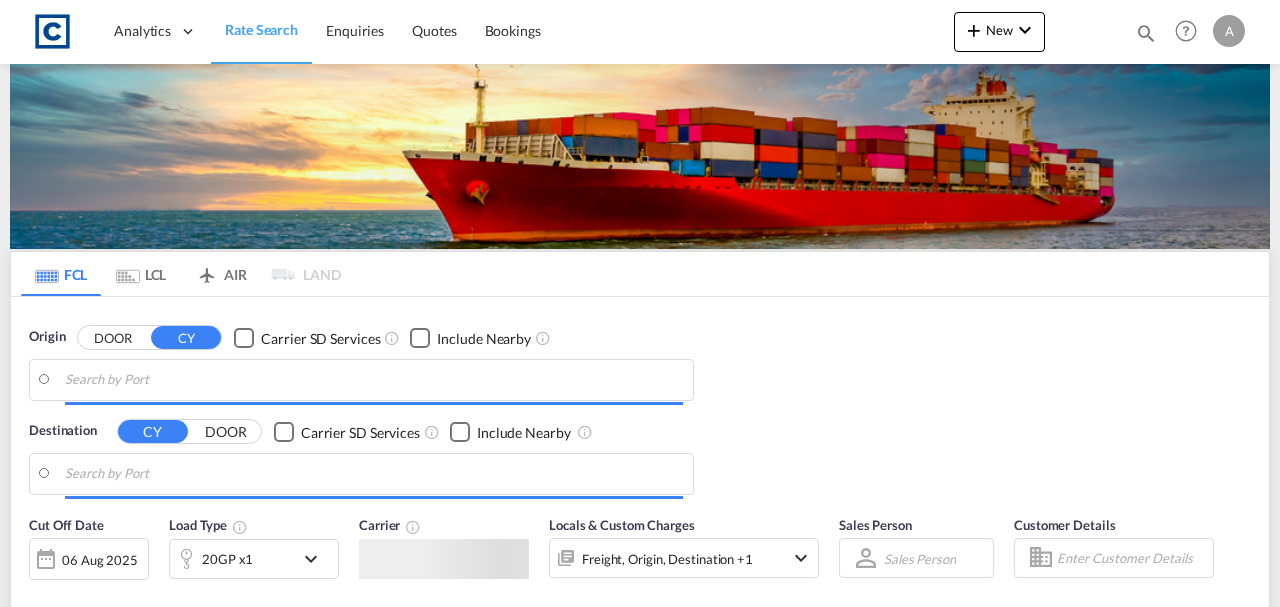 type on "[COUNTRY_CODE]-[POSTAL_CODE], [CITY]" 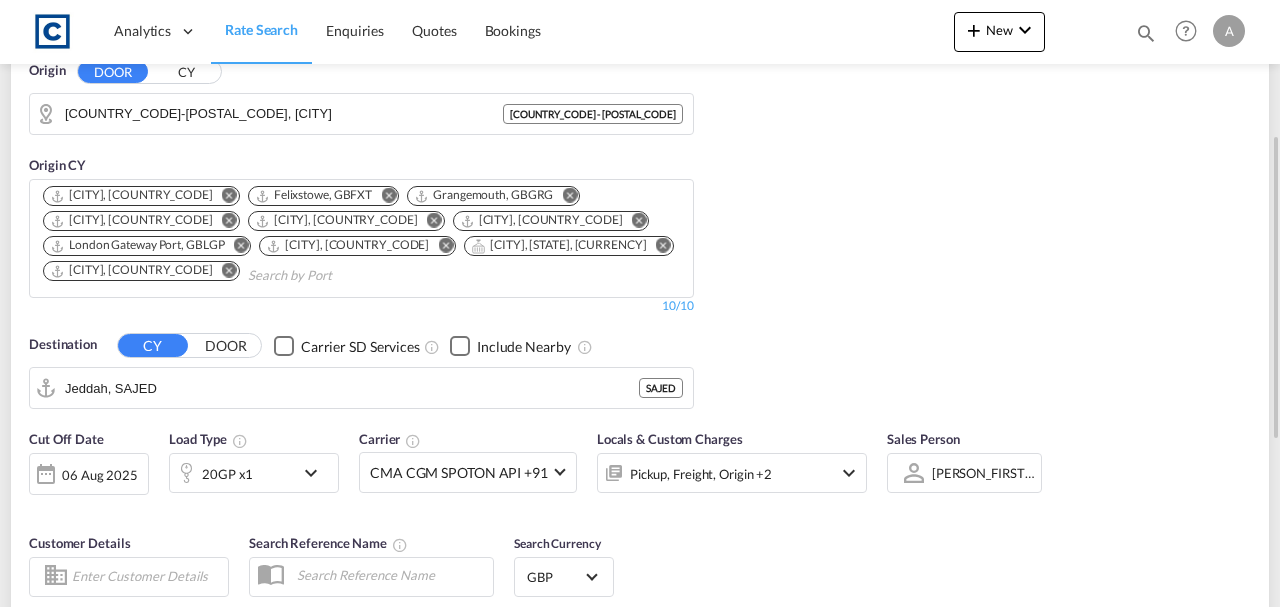 scroll, scrollTop: 0, scrollLeft: 0, axis: both 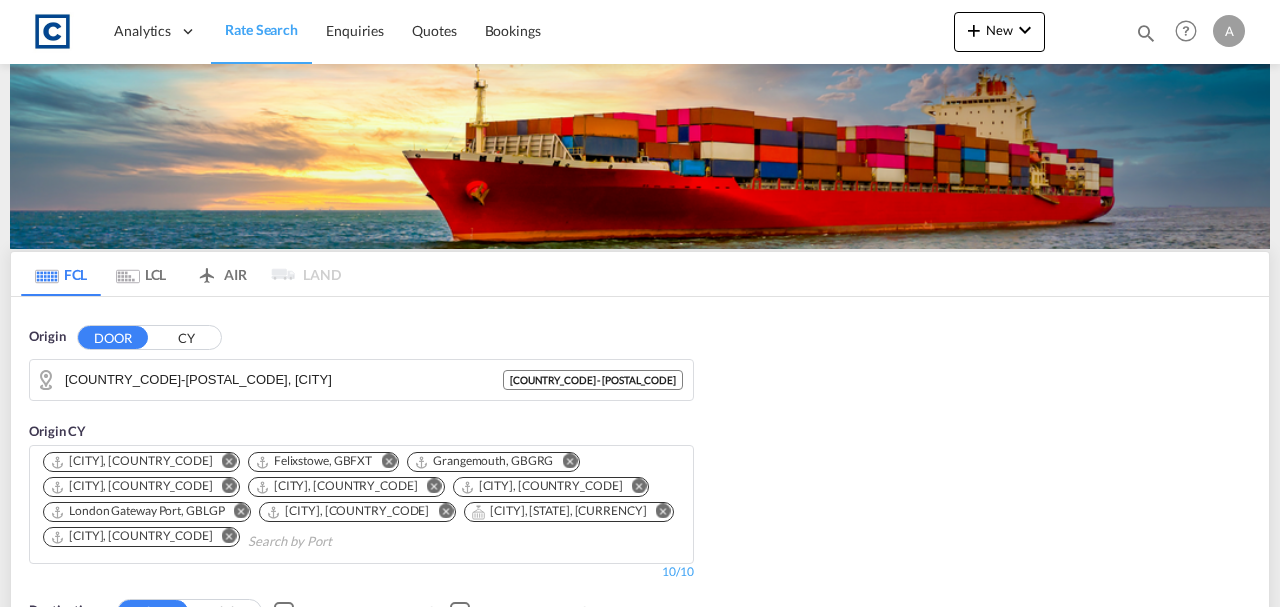 click on "CY" at bounding box center [186, 337] 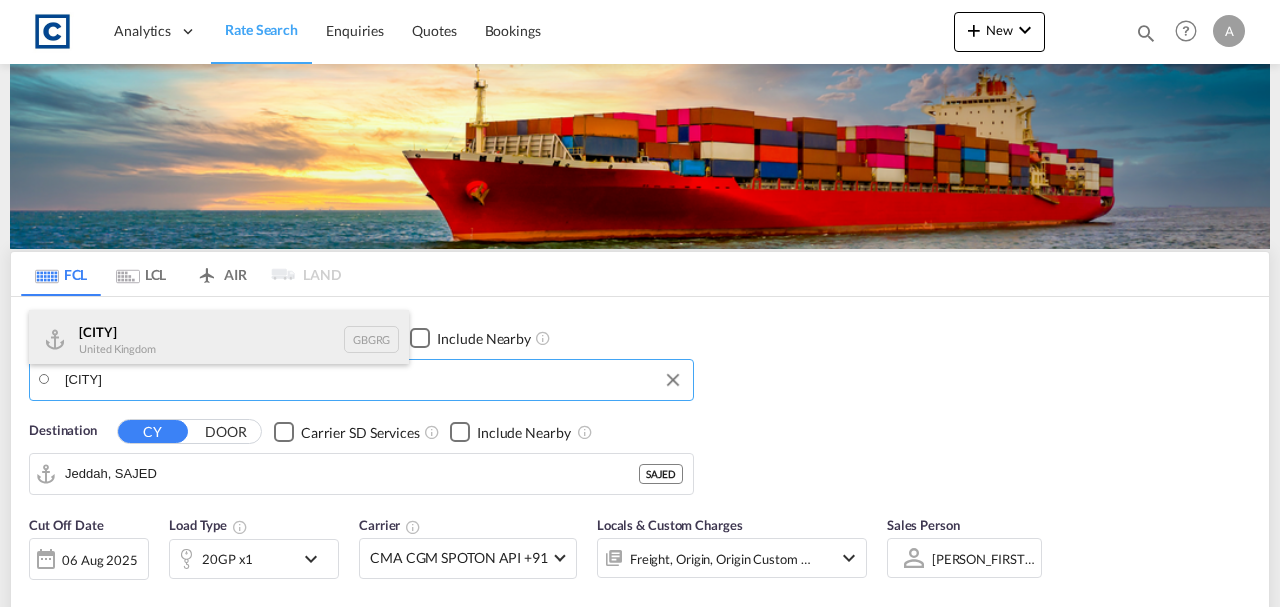 click on "[CITY] [COUNTRY]
[COUNTRY_CODE]" at bounding box center (219, 340) 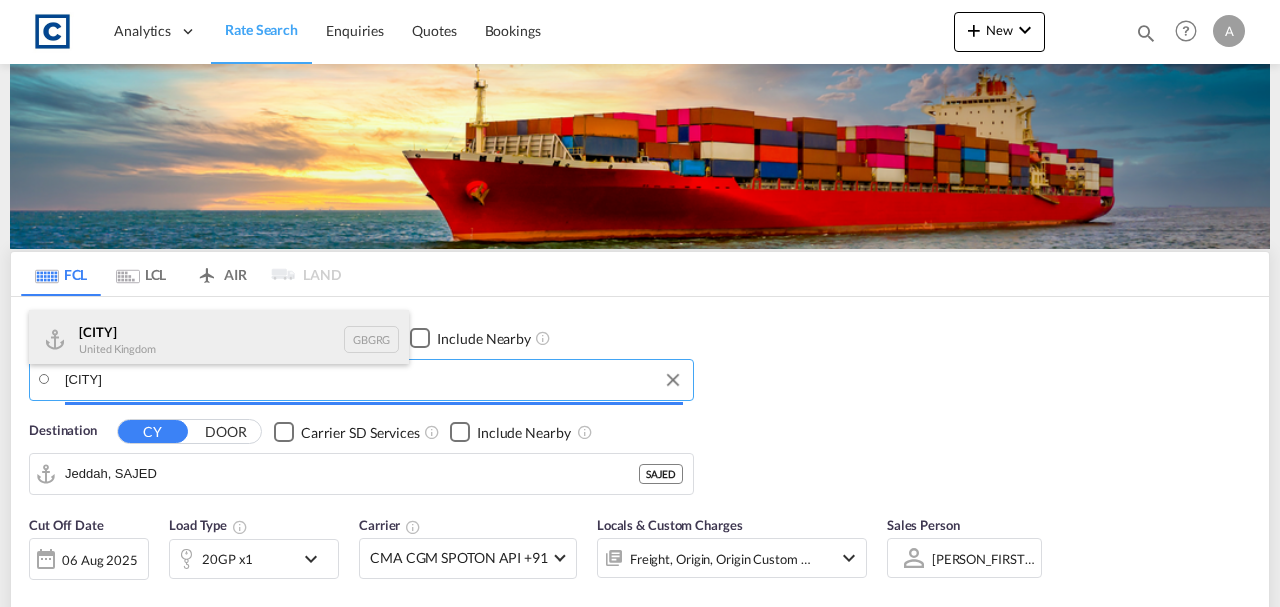 type on "Grangemouth, GBGRG" 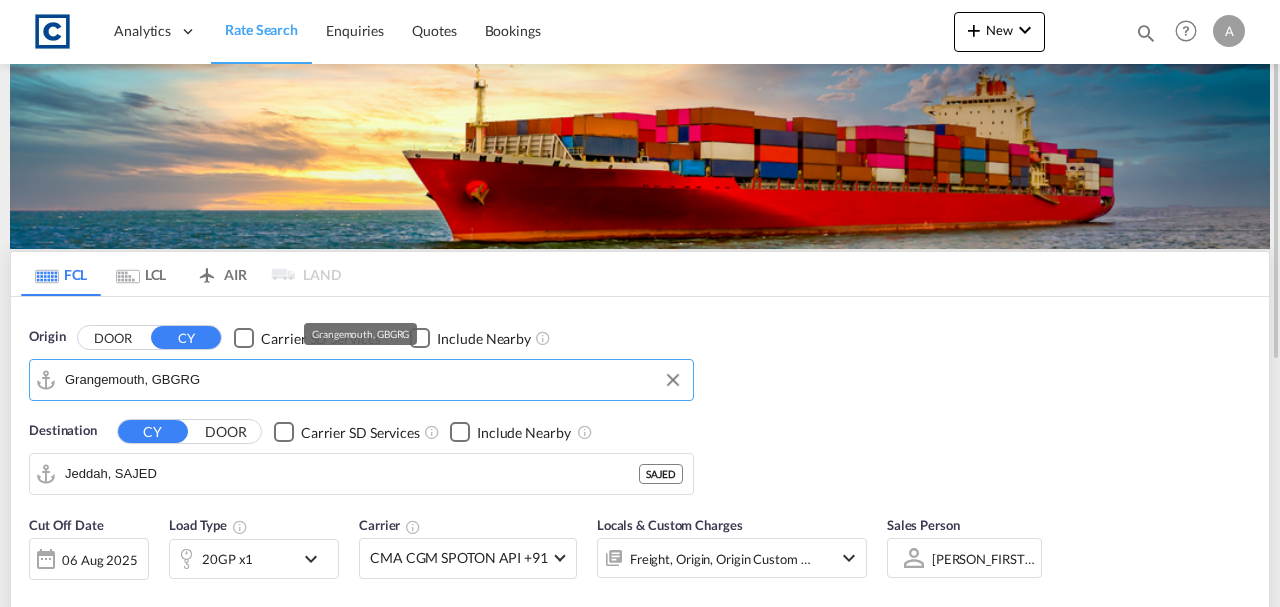 scroll, scrollTop: 200, scrollLeft: 0, axis: vertical 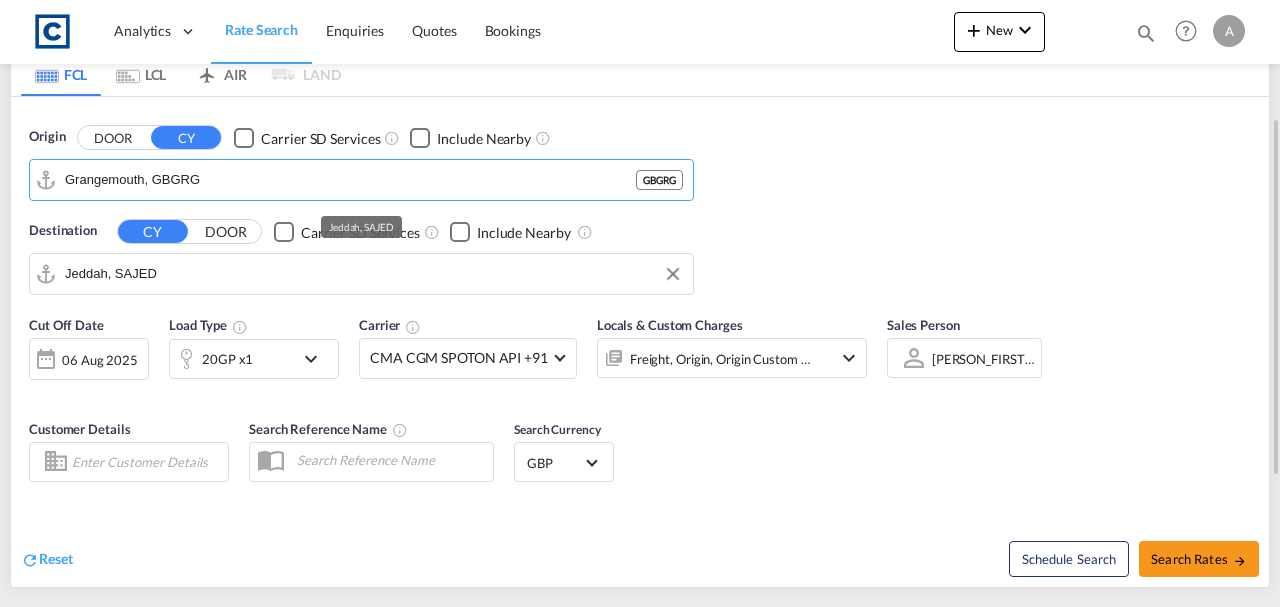 click on "Jeddah, SAJED" at bounding box center (374, 274) 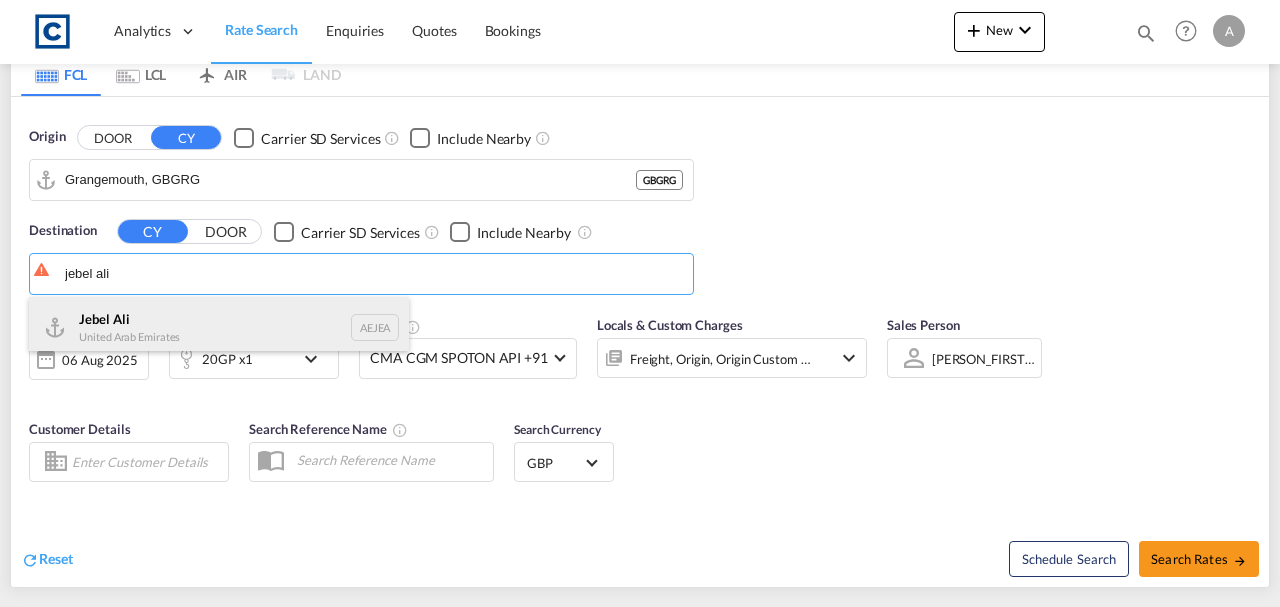 click on "Jebel Ali
United Arab Emirates
AEJEA" at bounding box center (219, 327) 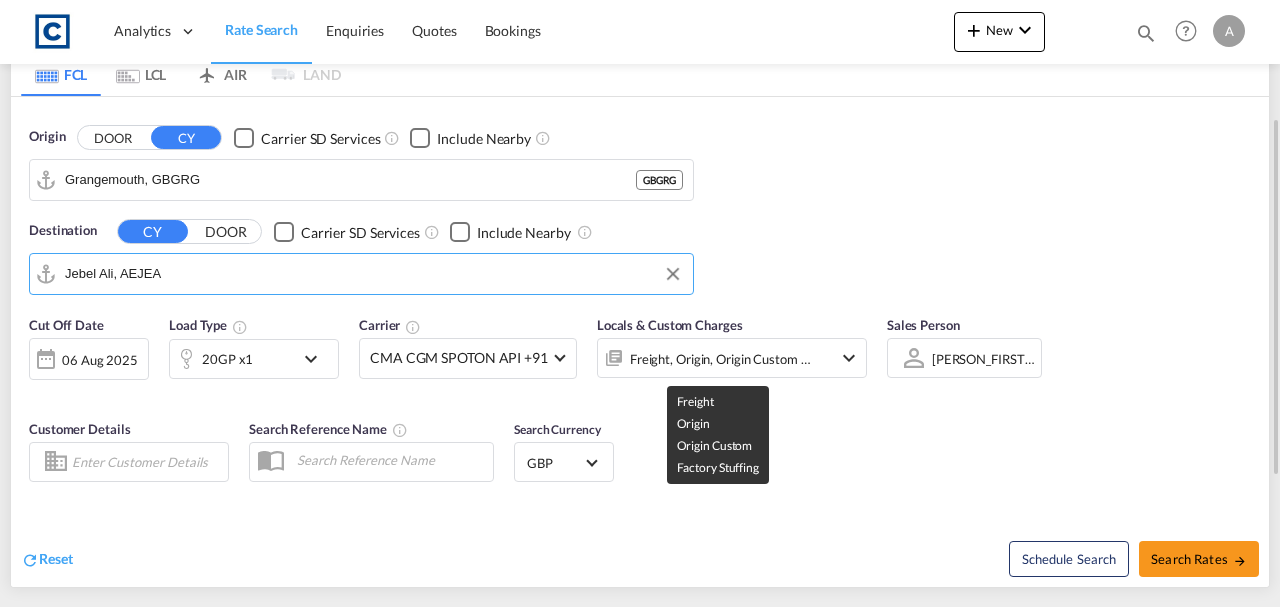 click on "Freight,  Origin,  Origin Custom +1" at bounding box center (721, 359) 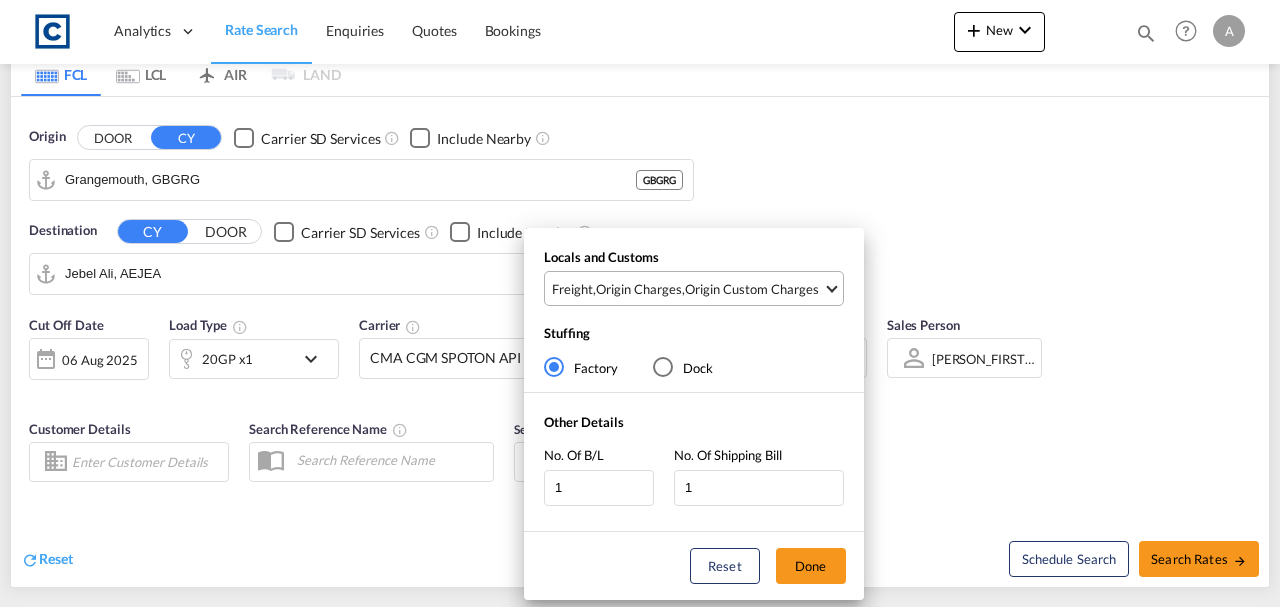 click on "Origin Custom Charges" at bounding box center [752, 289] 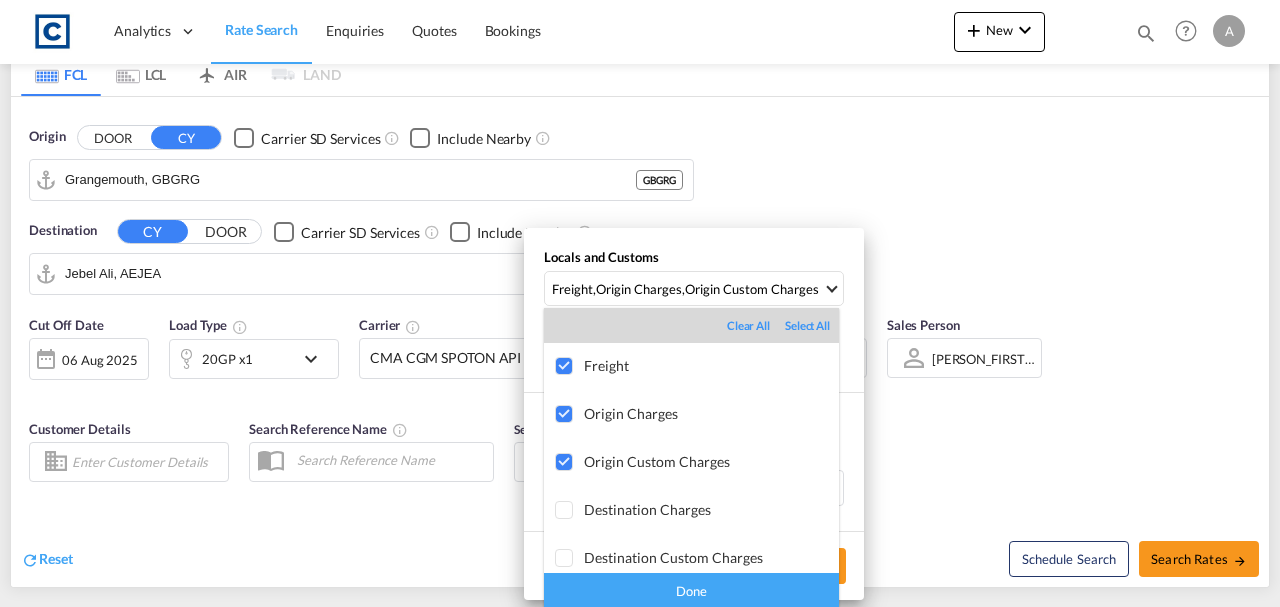 click on "Done" at bounding box center (691, 590) 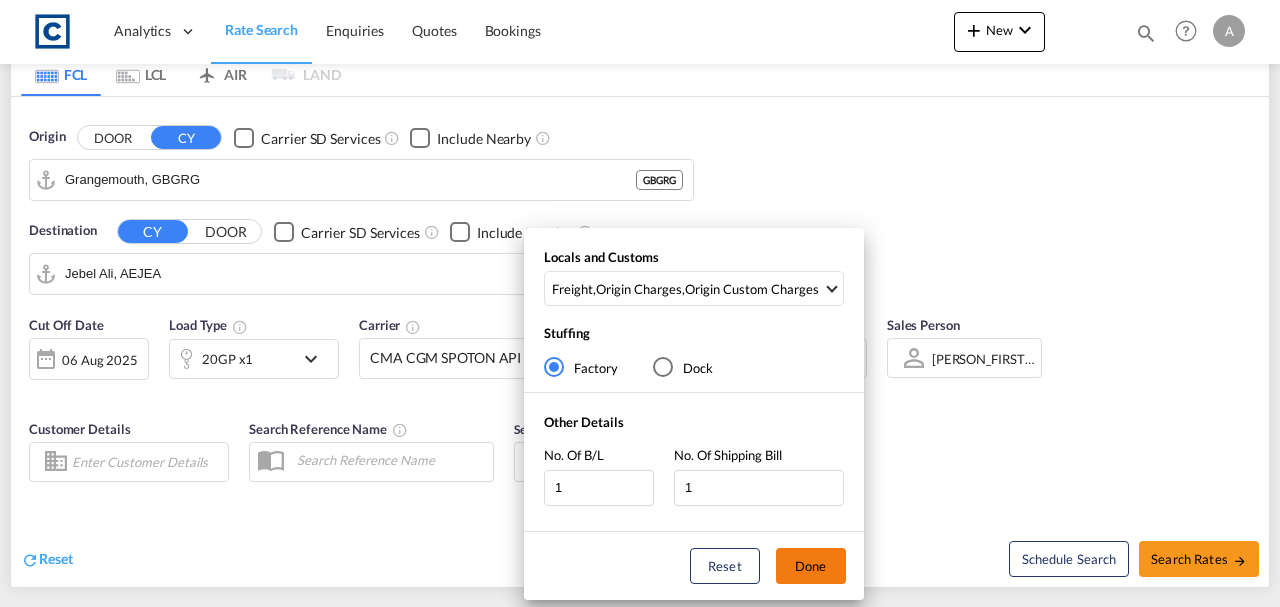 click on "Done" at bounding box center [811, 566] 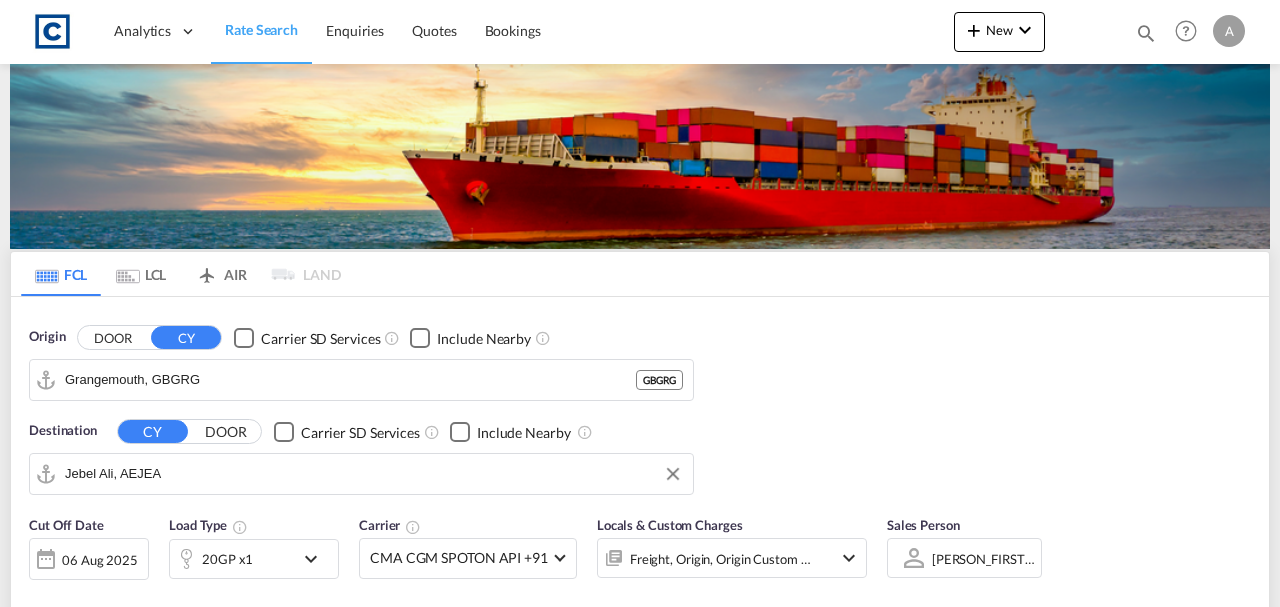 scroll, scrollTop: 419, scrollLeft: 0, axis: vertical 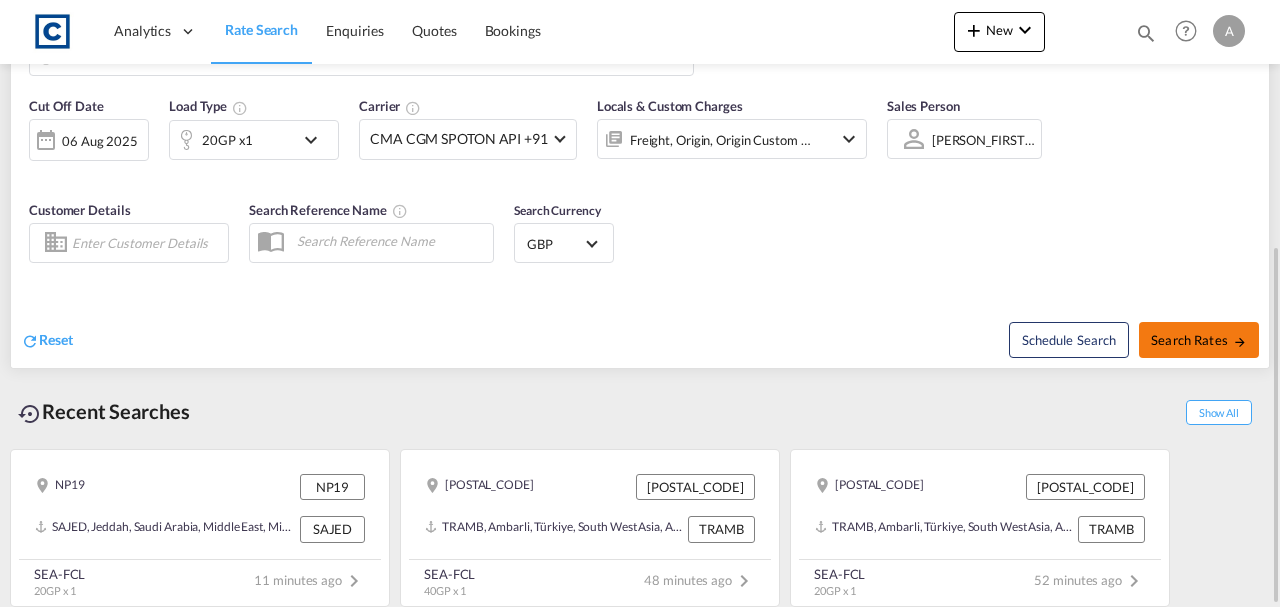 click on "Search Rates" at bounding box center [1199, 340] 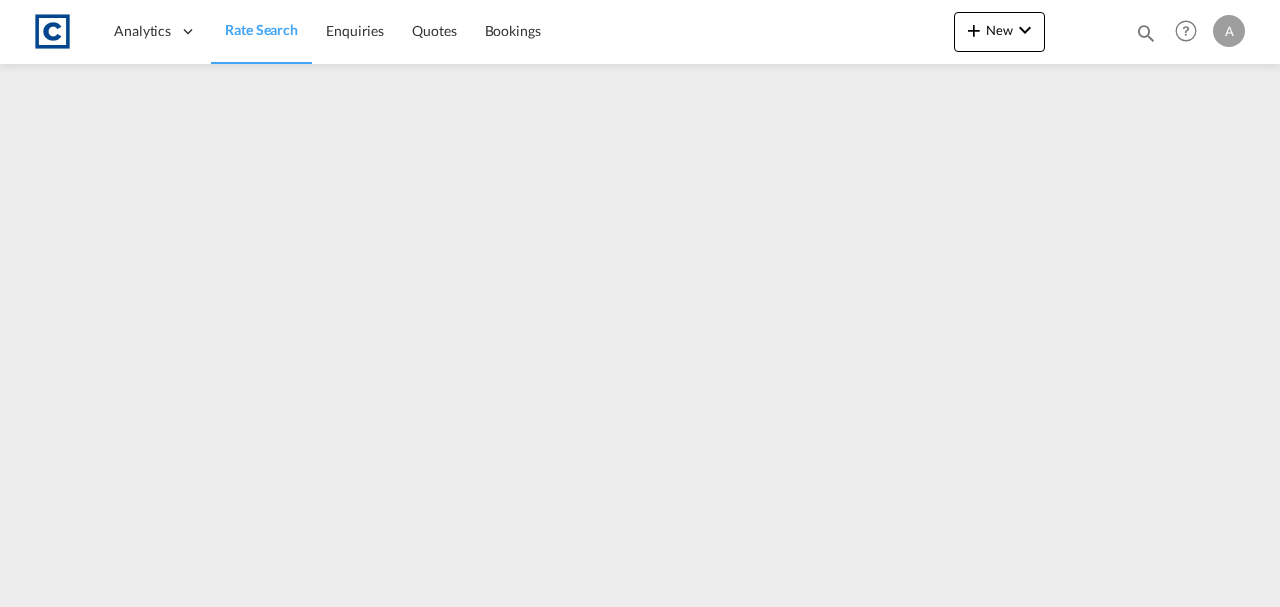 scroll, scrollTop: 0, scrollLeft: 0, axis: both 